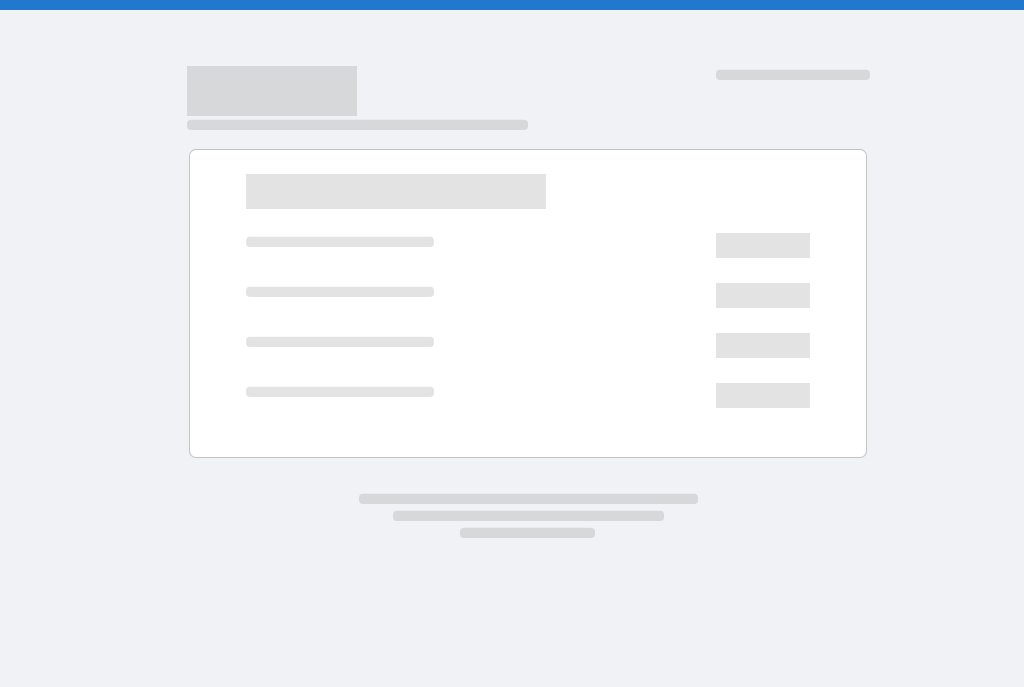 scroll, scrollTop: 0, scrollLeft: 0, axis: both 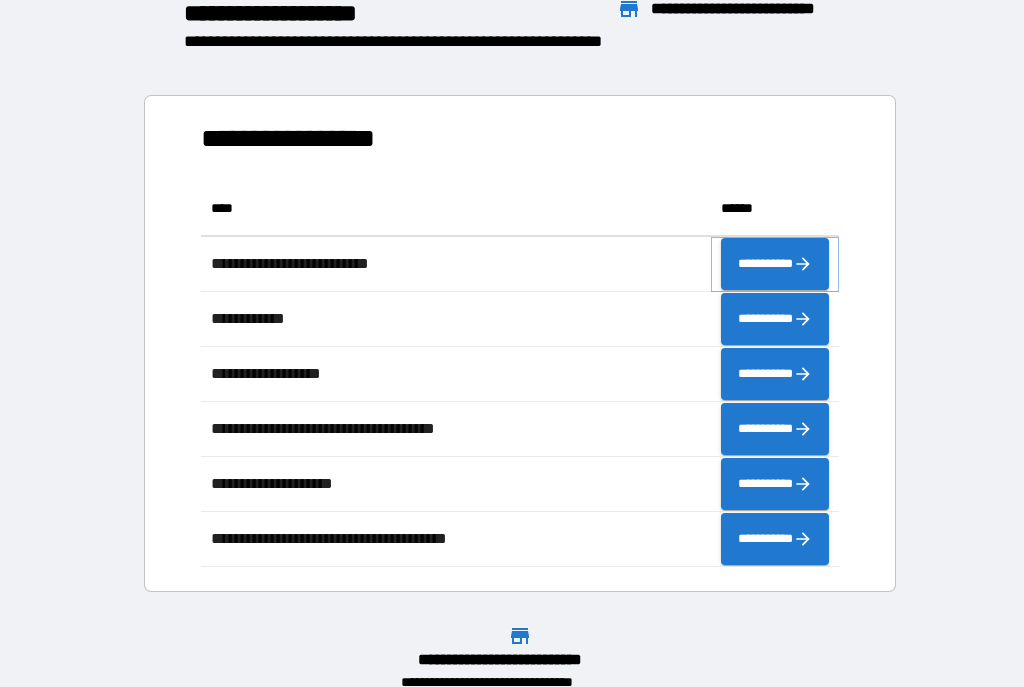 click on "**********" at bounding box center (775, 264) 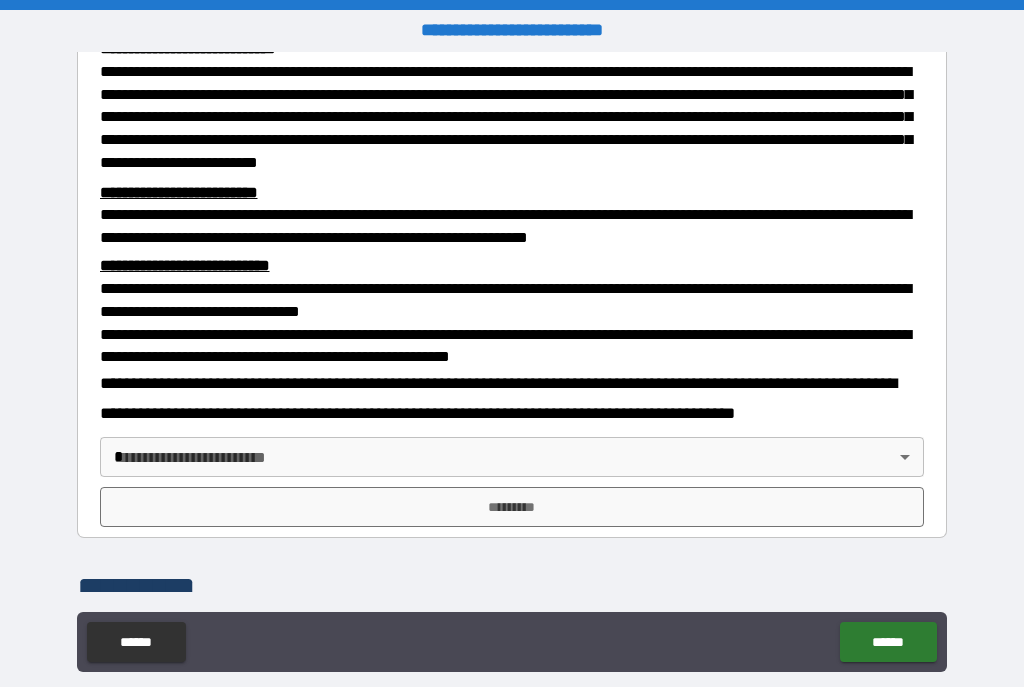scroll, scrollTop: 475, scrollLeft: 0, axis: vertical 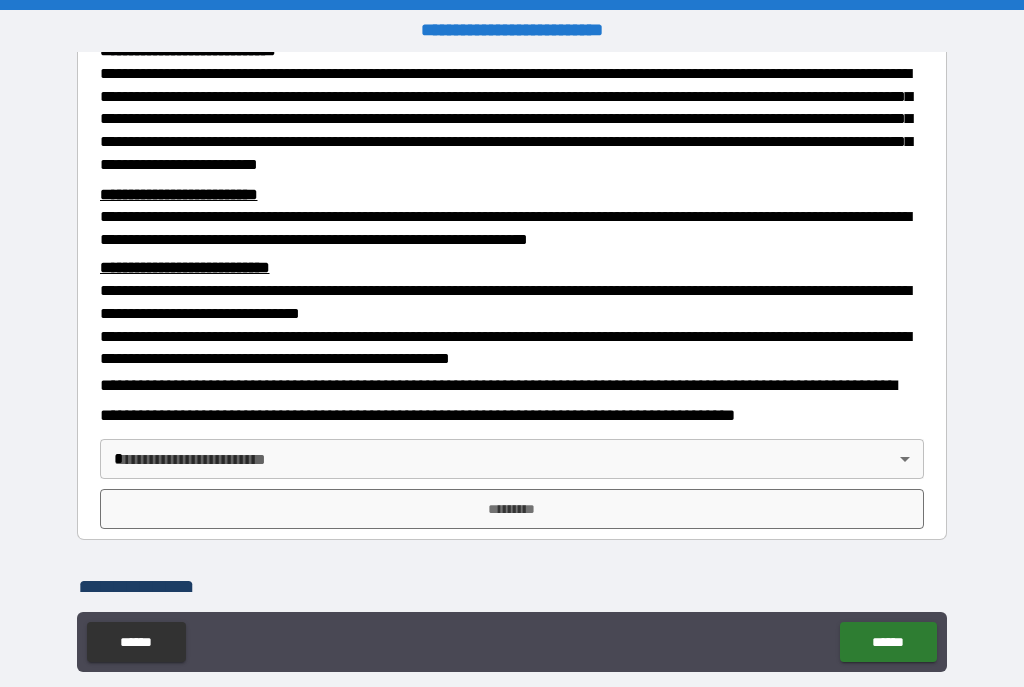 click on "**********" at bounding box center [512, 361] 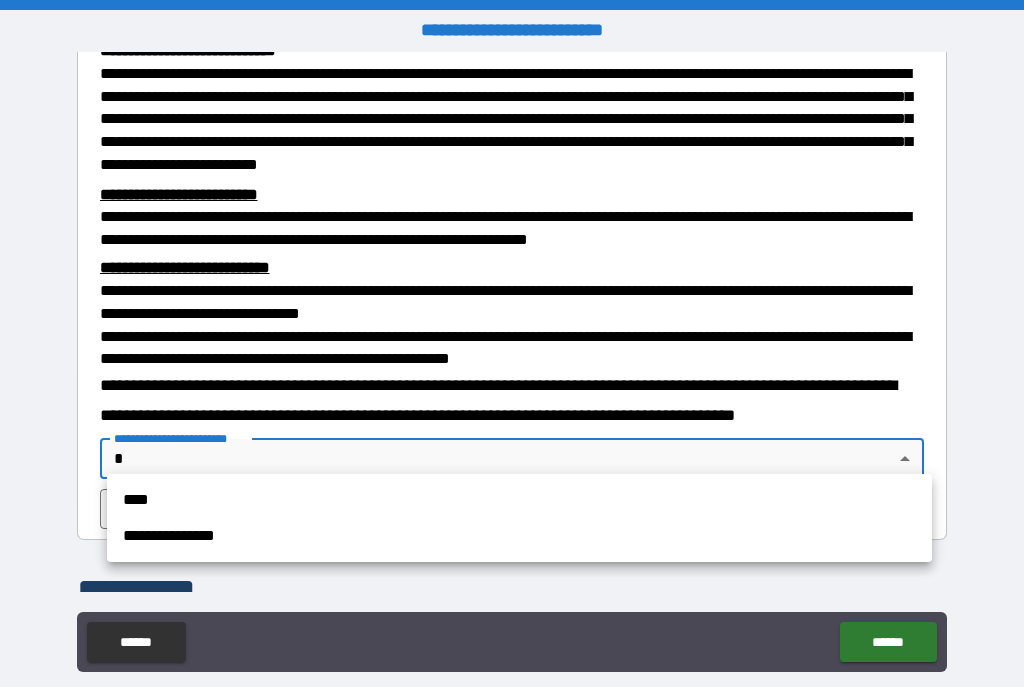 click on "****" at bounding box center (519, 500) 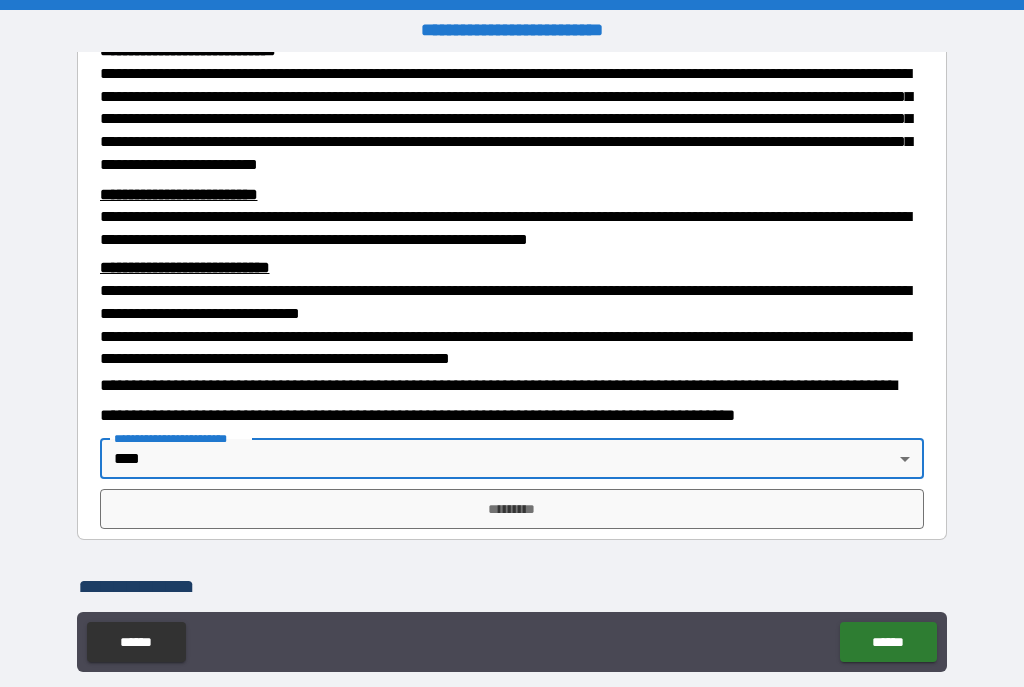 click on "*********" at bounding box center [512, 509] 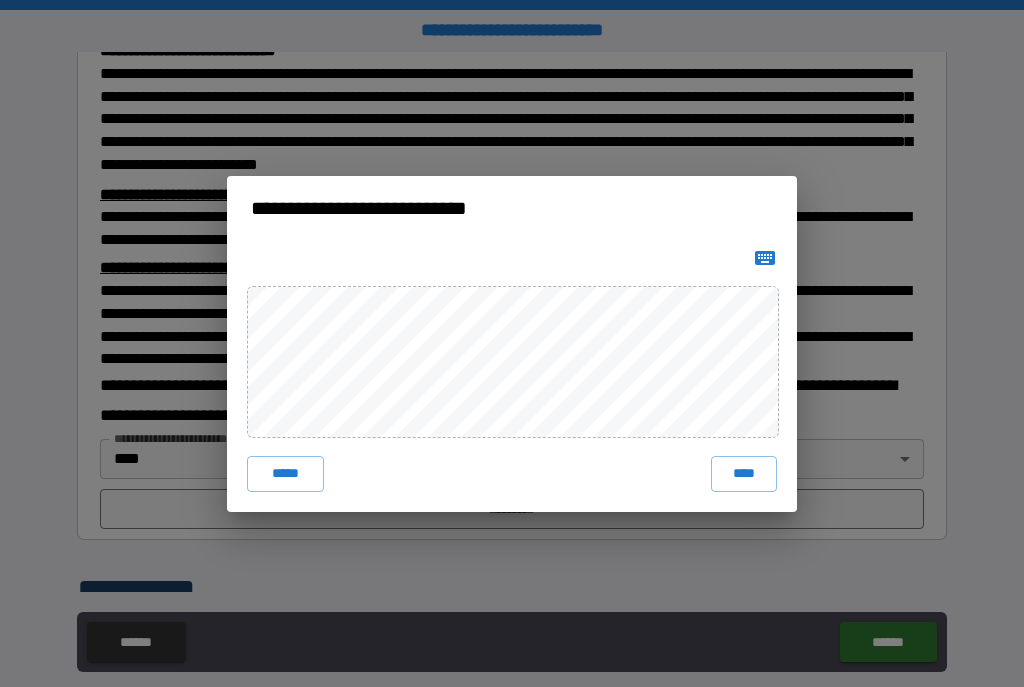 click 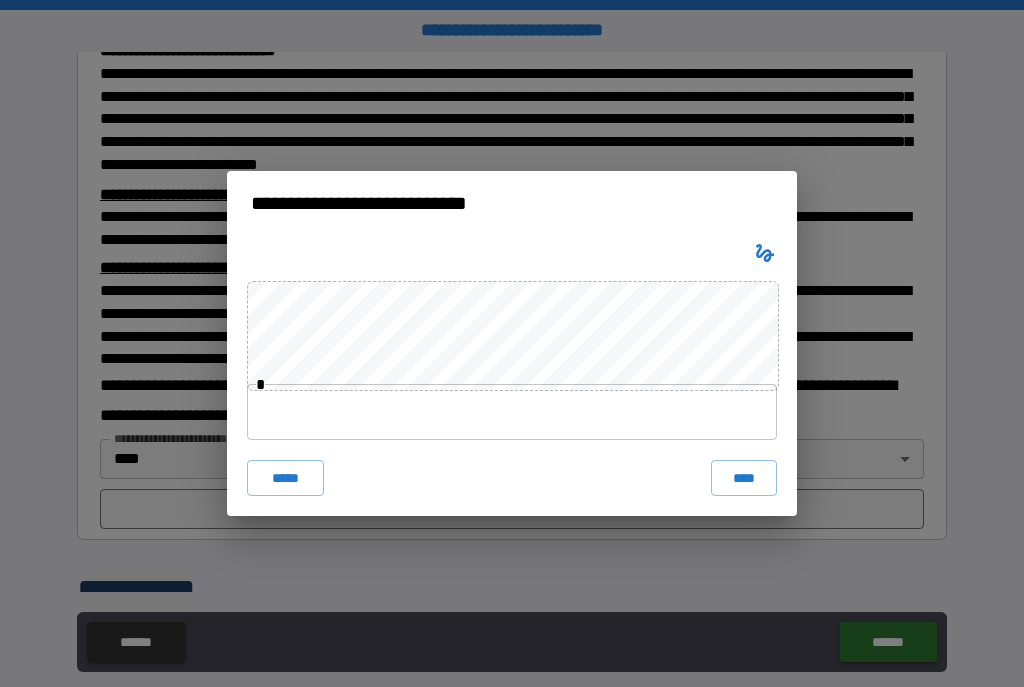 click at bounding box center [765, 253] 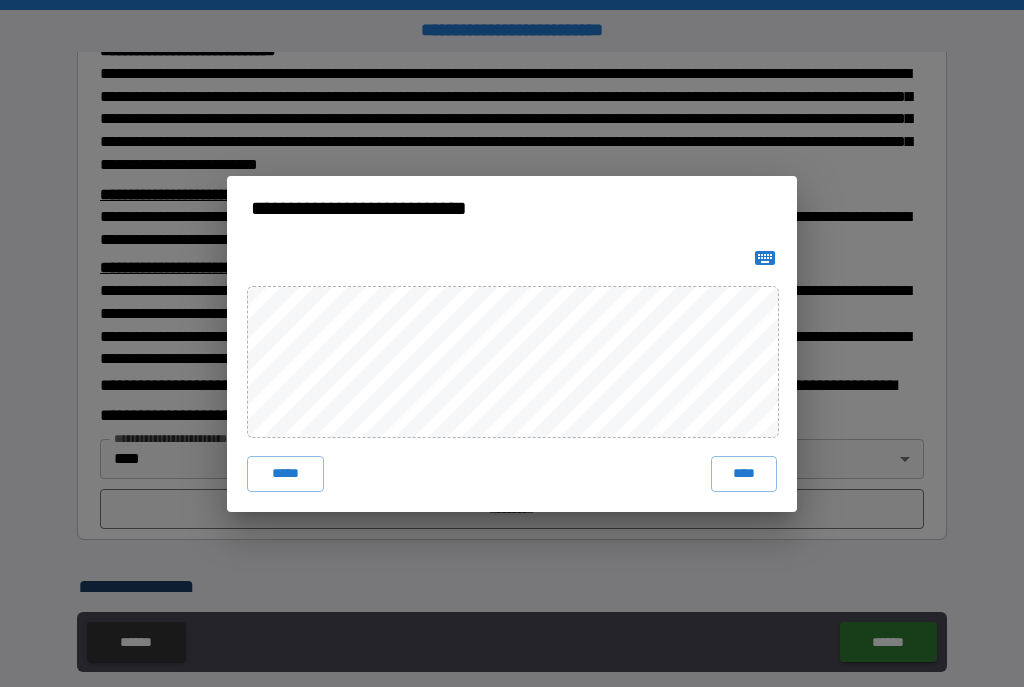 click 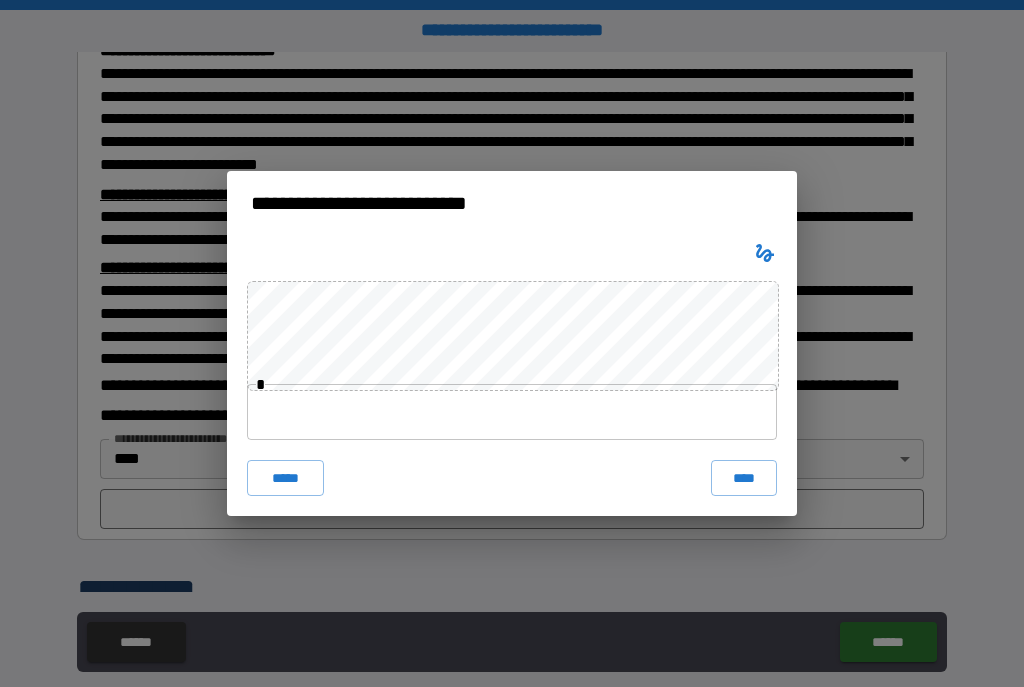 click at bounding box center (512, 412) 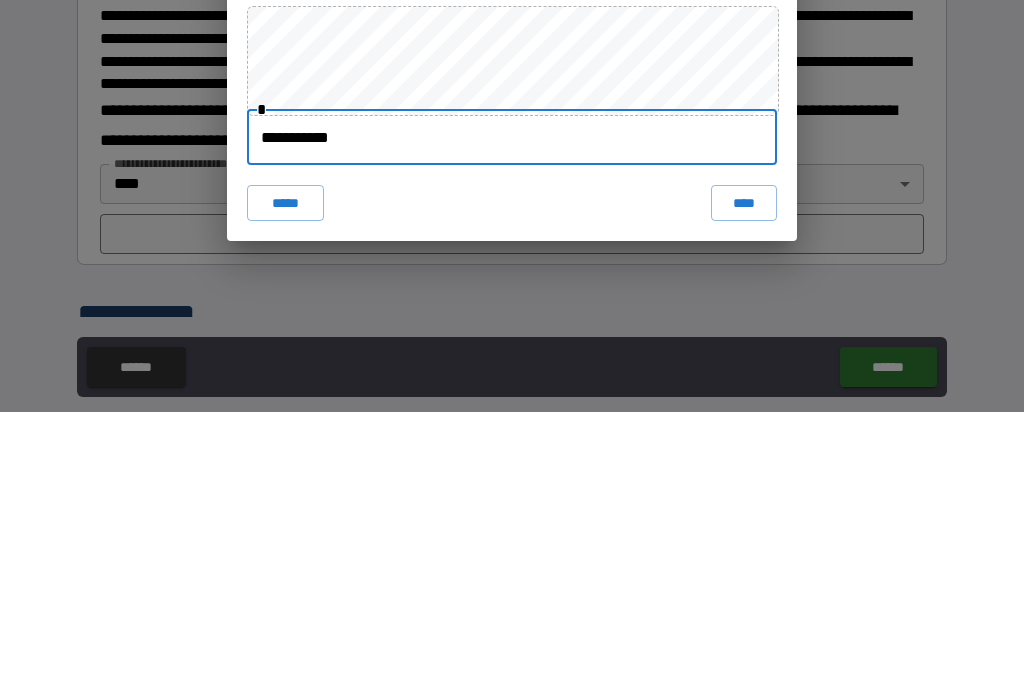 type on "**********" 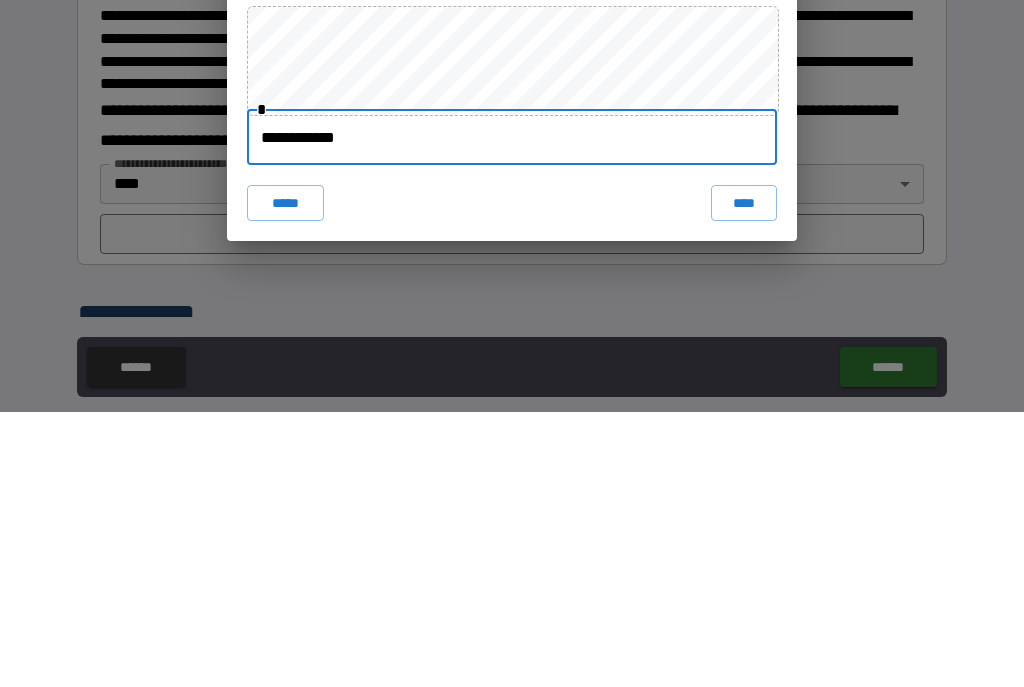click on "****" at bounding box center [744, 478] 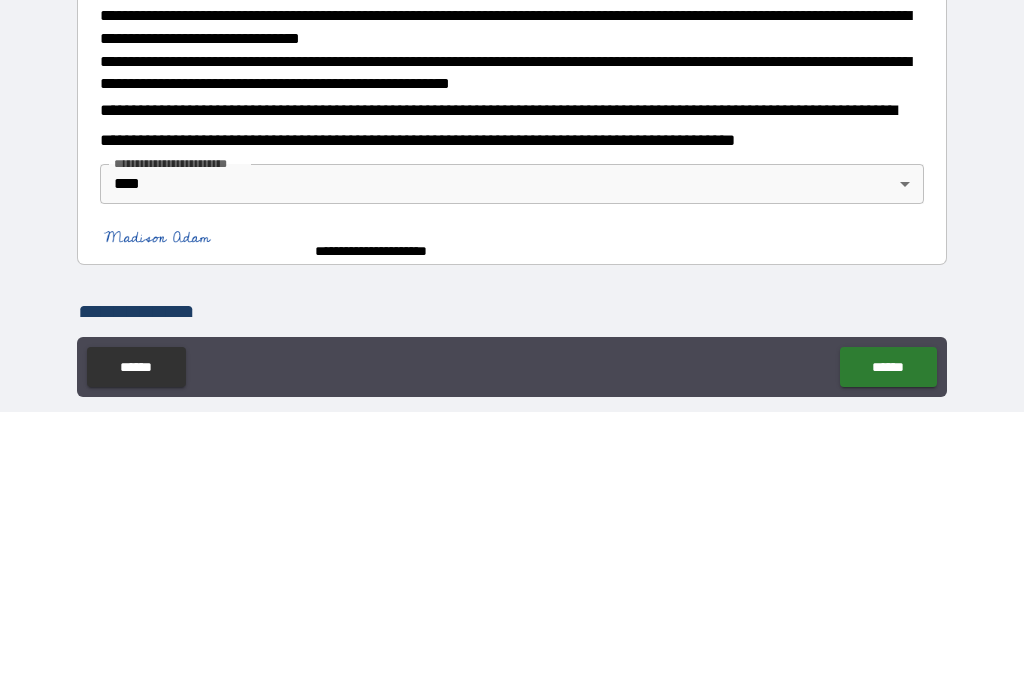 scroll, scrollTop: 36, scrollLeft: 0, axis: vertical 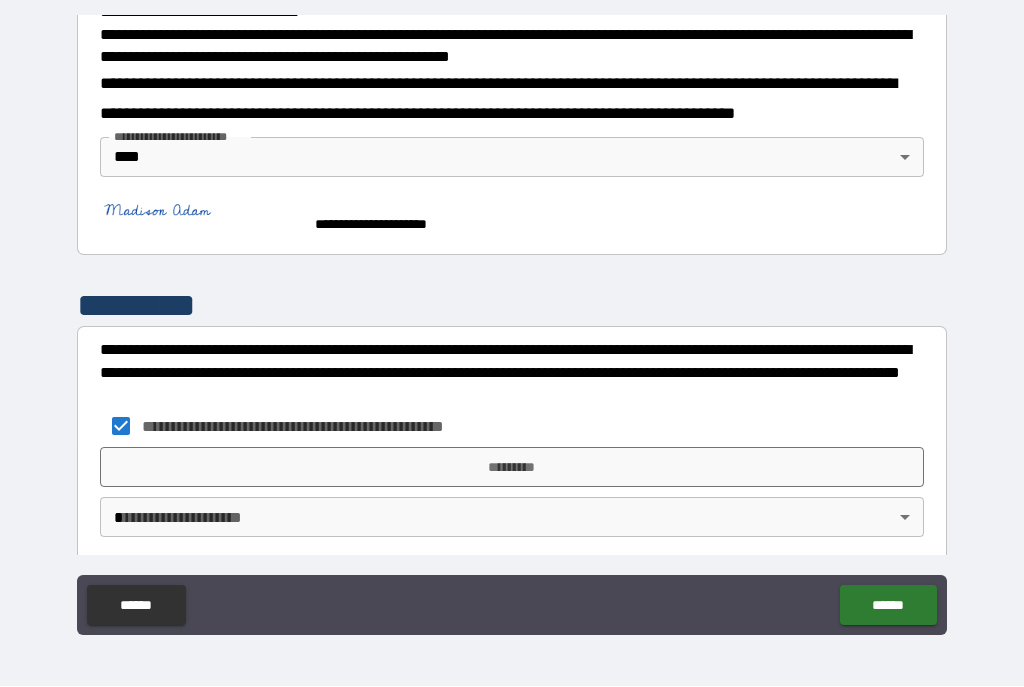 click on "**********" at bounding box center (512, 325) 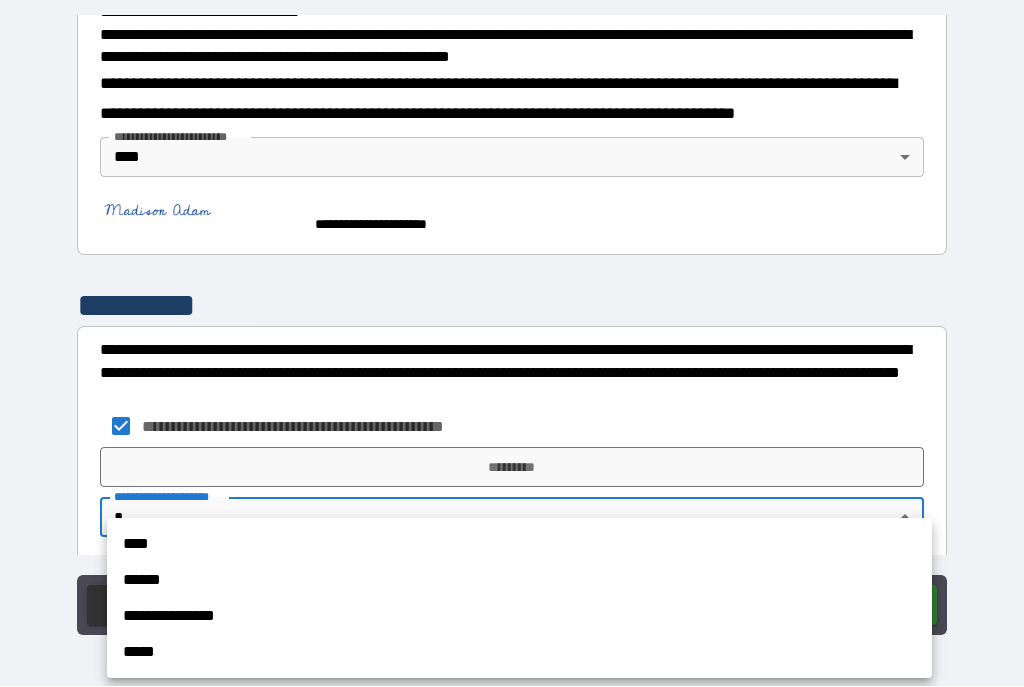 click on "****" at bounding box center (519, 545) 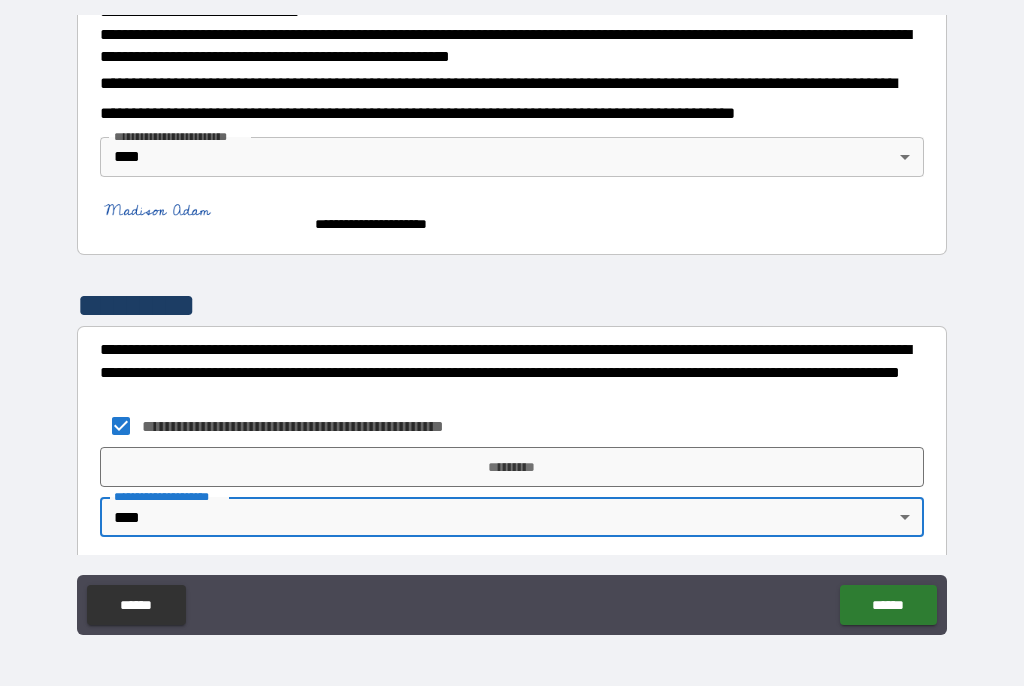 click on "*********" at bounding box center (512, 468) 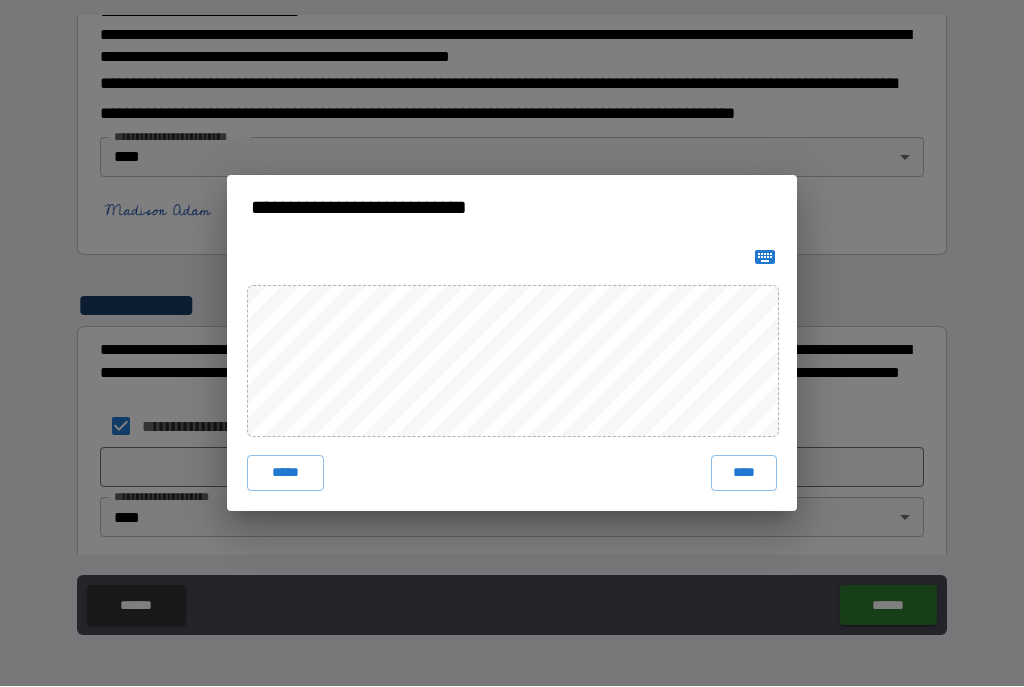 click at bounding box center (765, 258) 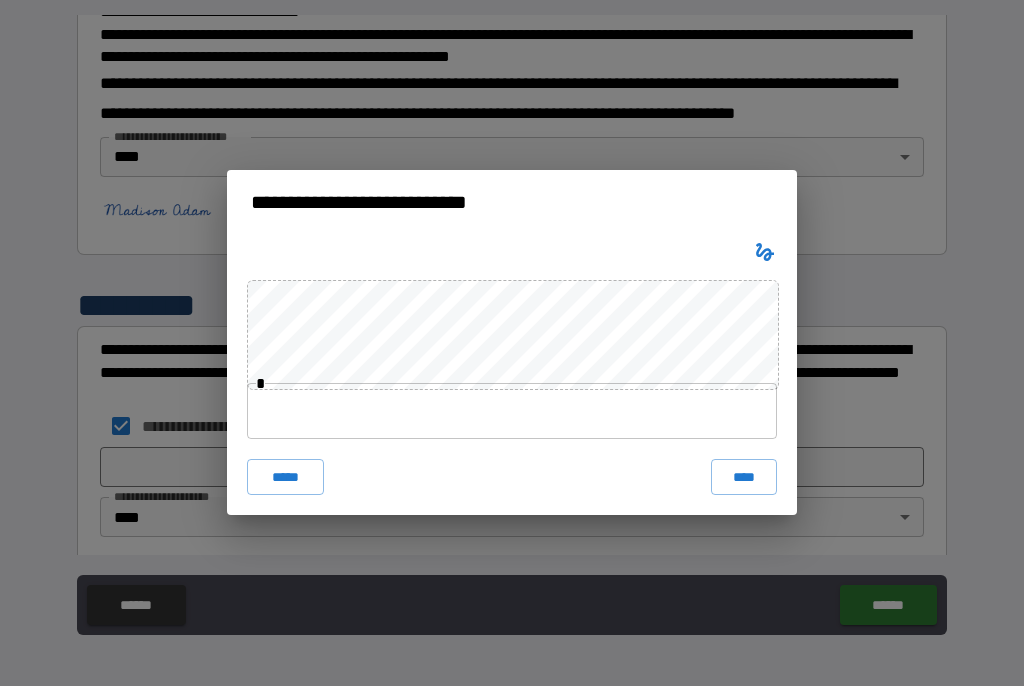 click at bounding box center [512, 412] 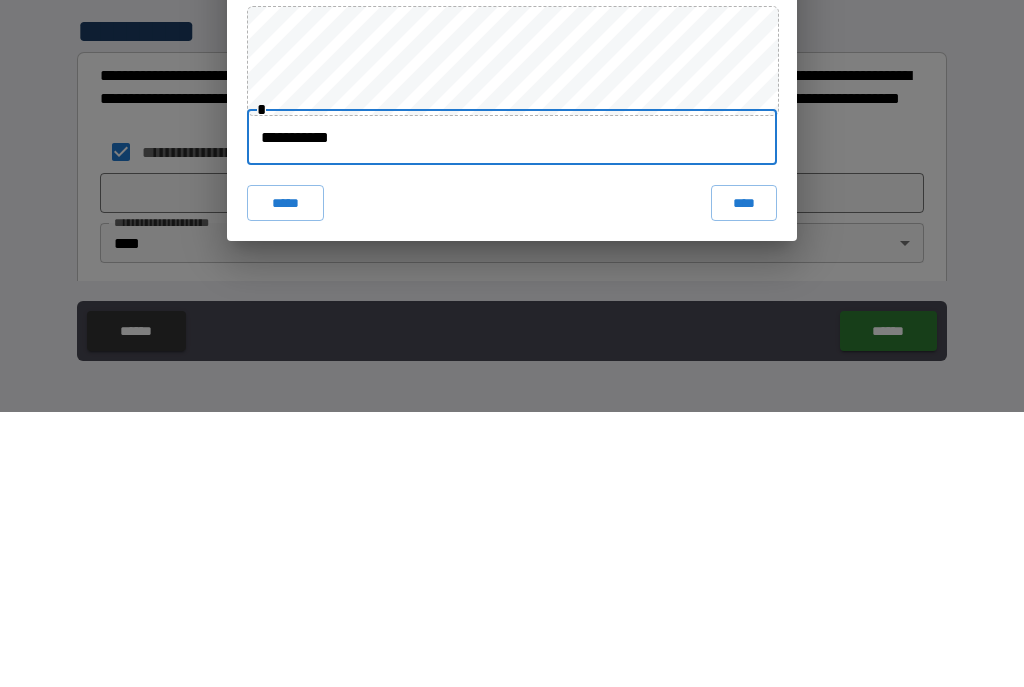 type on "**********" 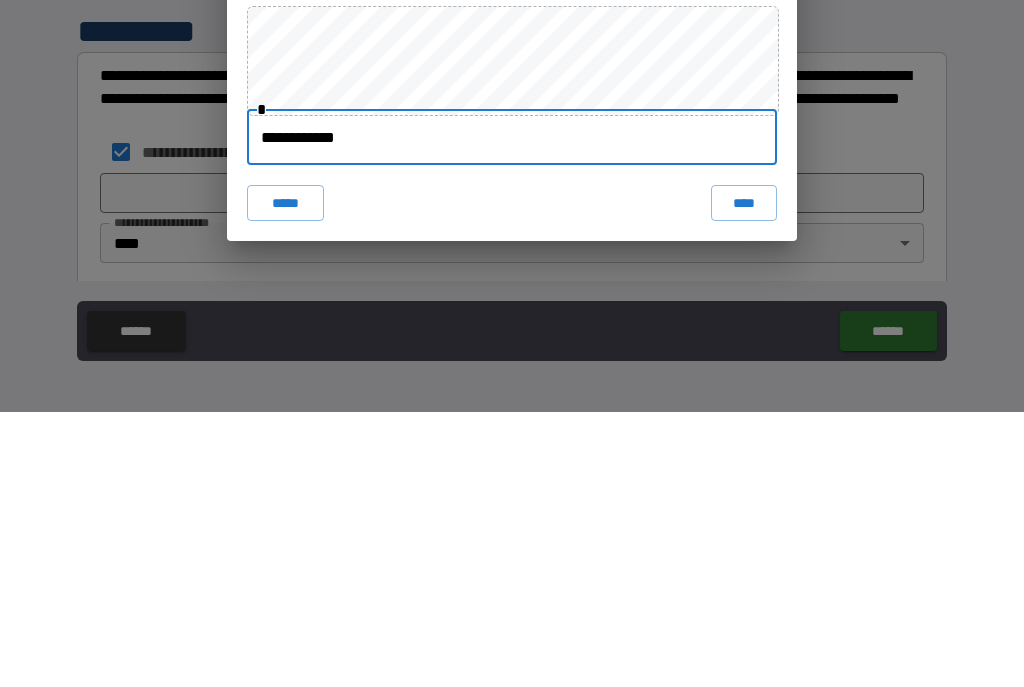 click on "****" at bounding box center [744, 478] 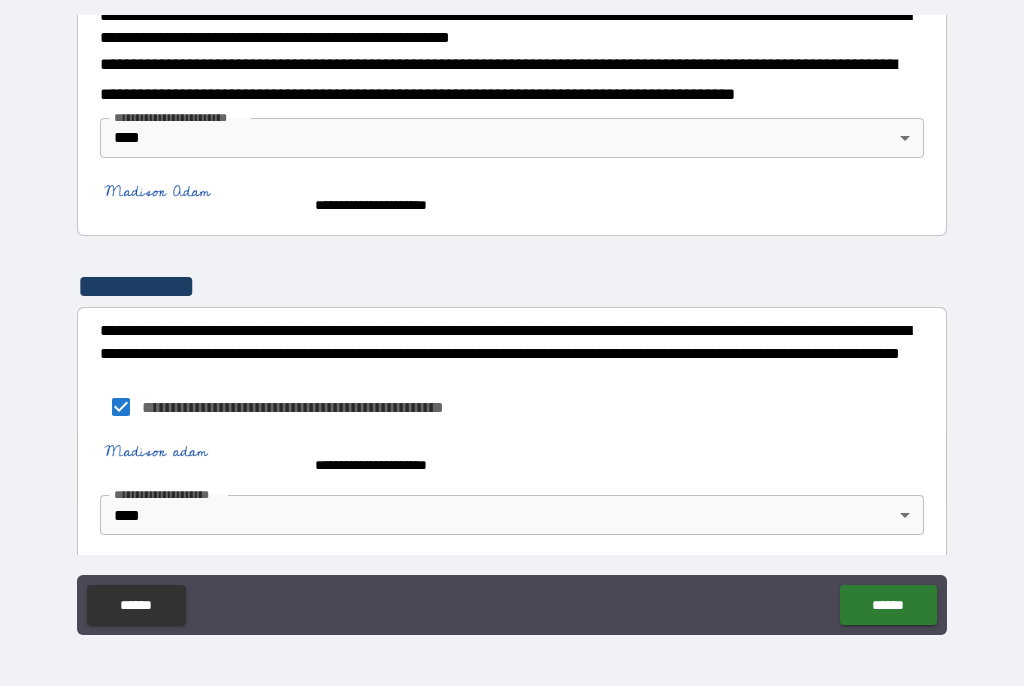 scroll, scrollTop: 757, scrollLeft: 0, axis: vertical 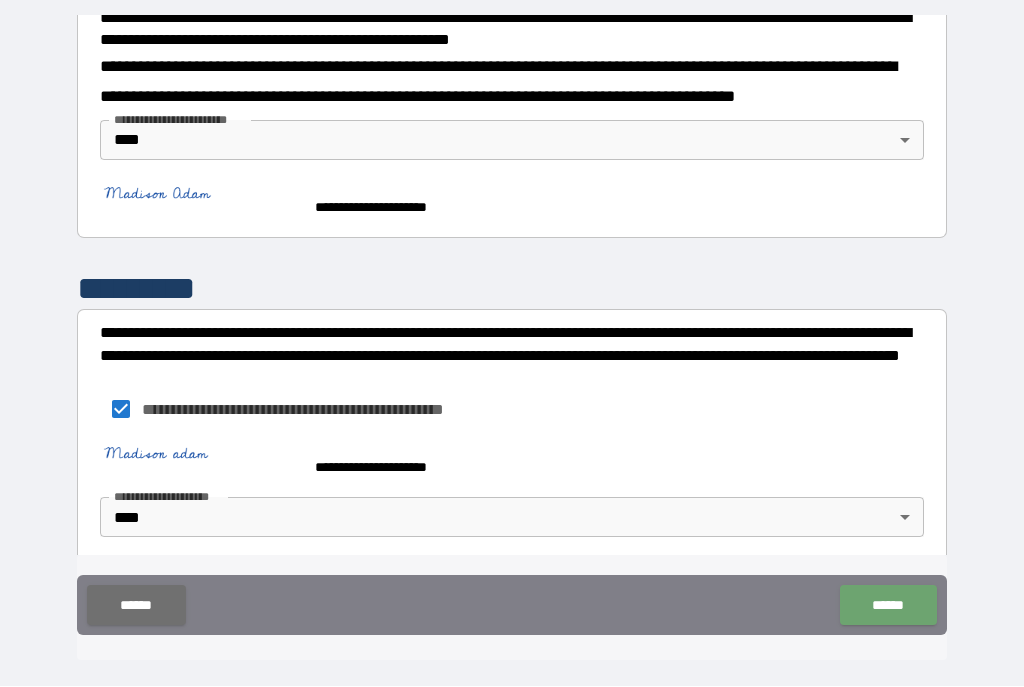 click on "******" at bounding box center [888, 606] 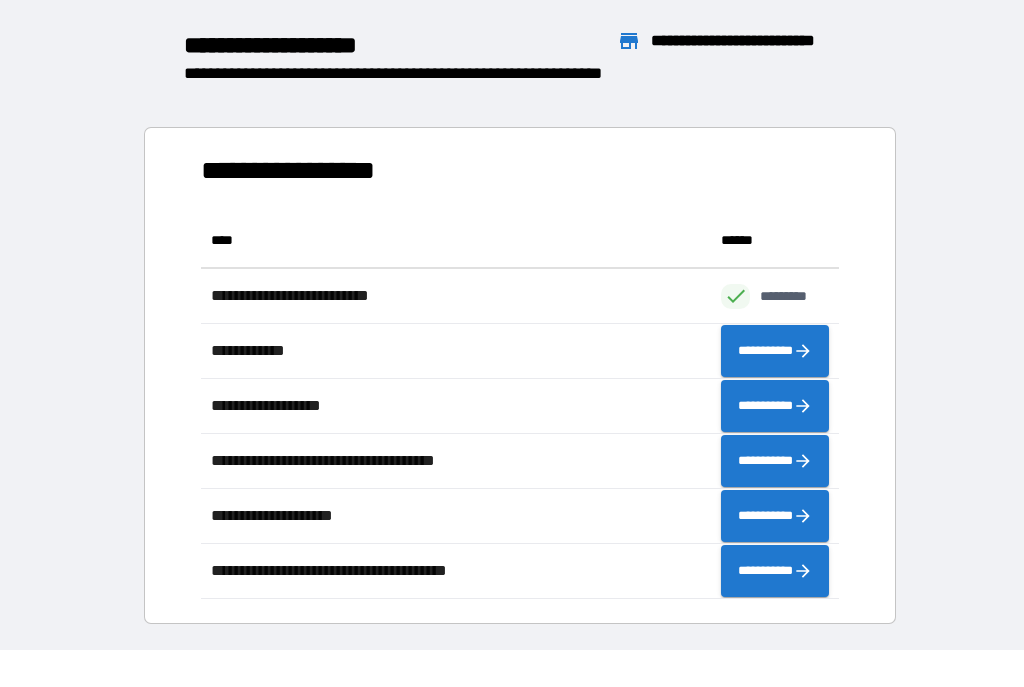 scroll, scrollTop: 1, scrollLeft: 1, axis: both 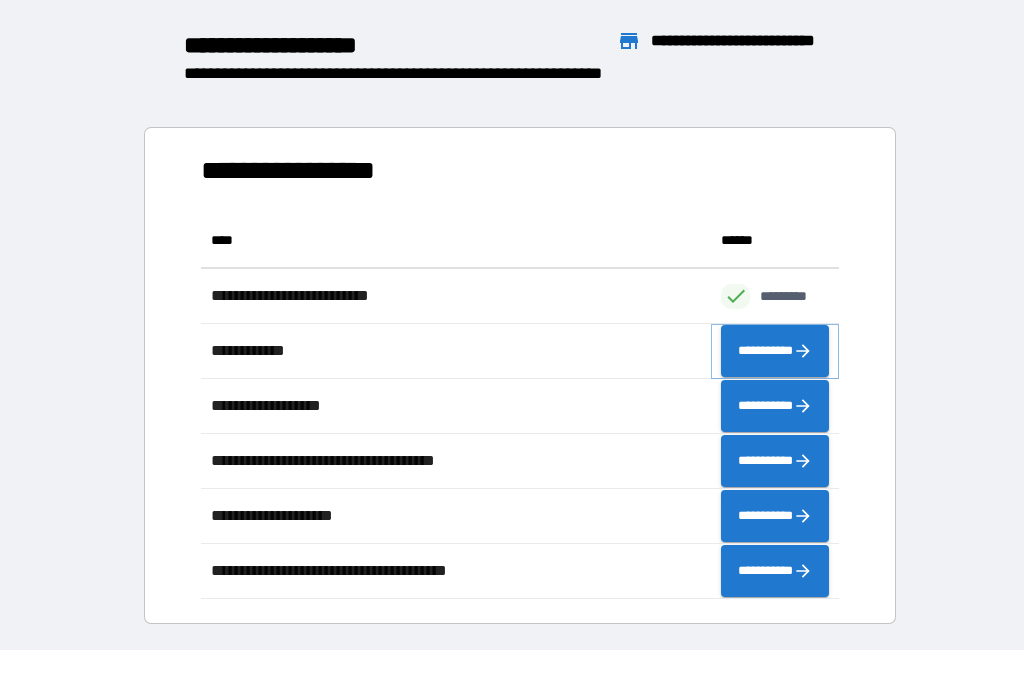 click on "**********" at bounding box center (775, 352) 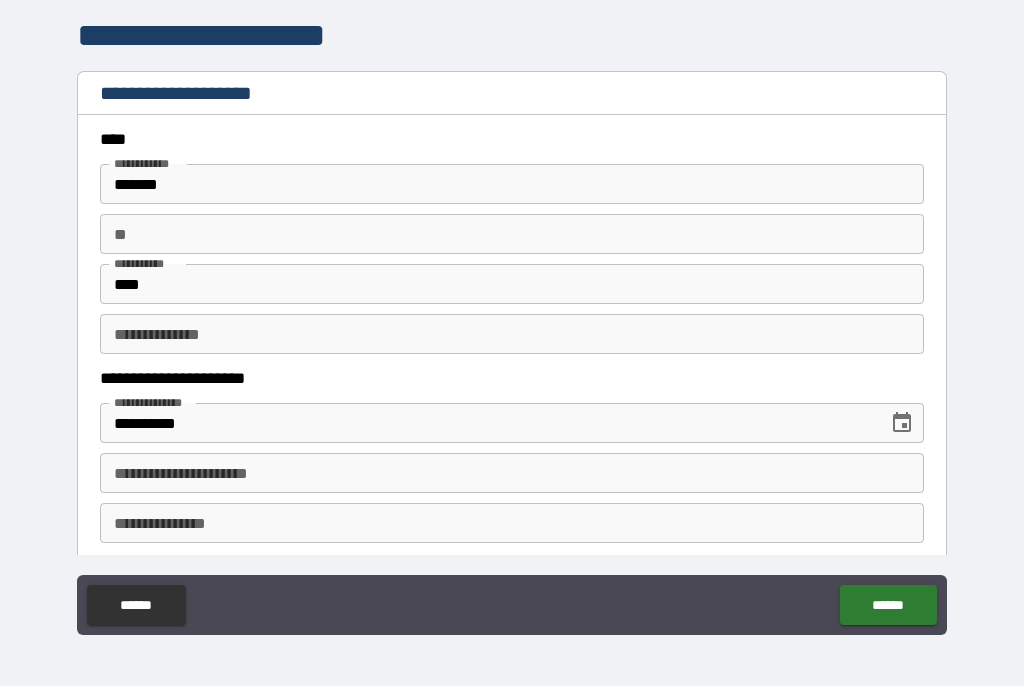 scroll, scrollTop: 0, scrollLeft: 0, axis: both 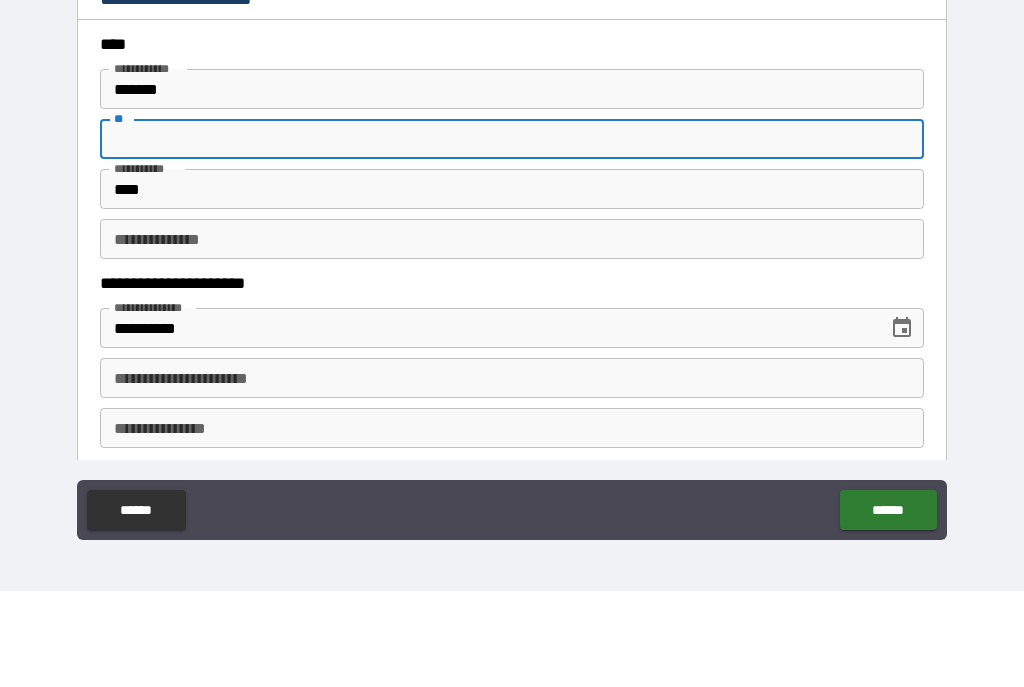 type on "*" 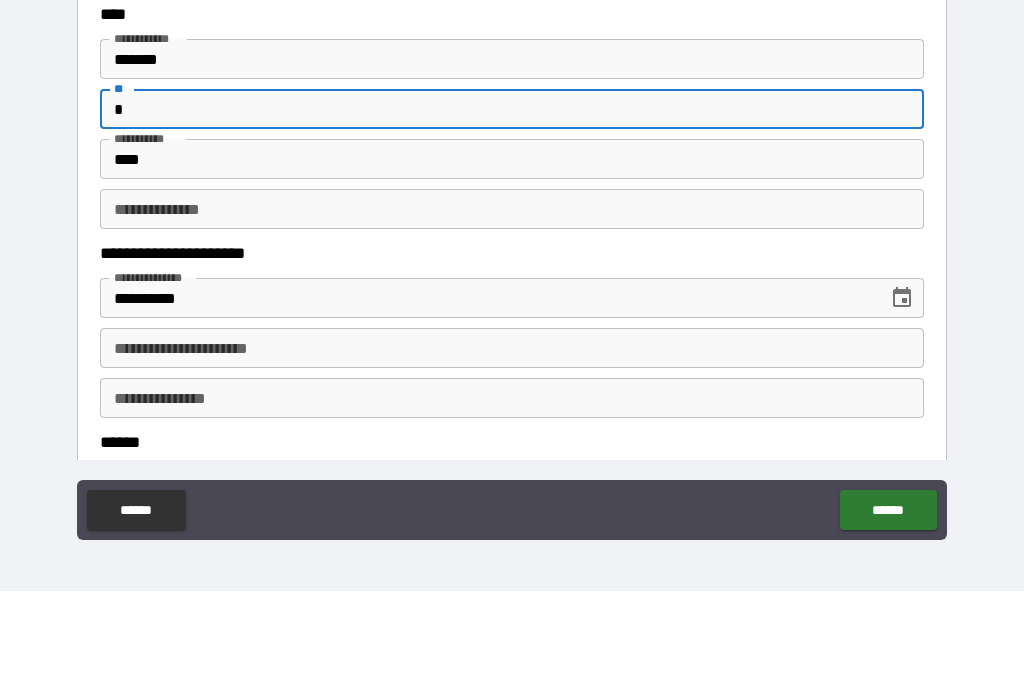 scroll, scrollTop: 44, scrollLeft: 0, axis: vertical 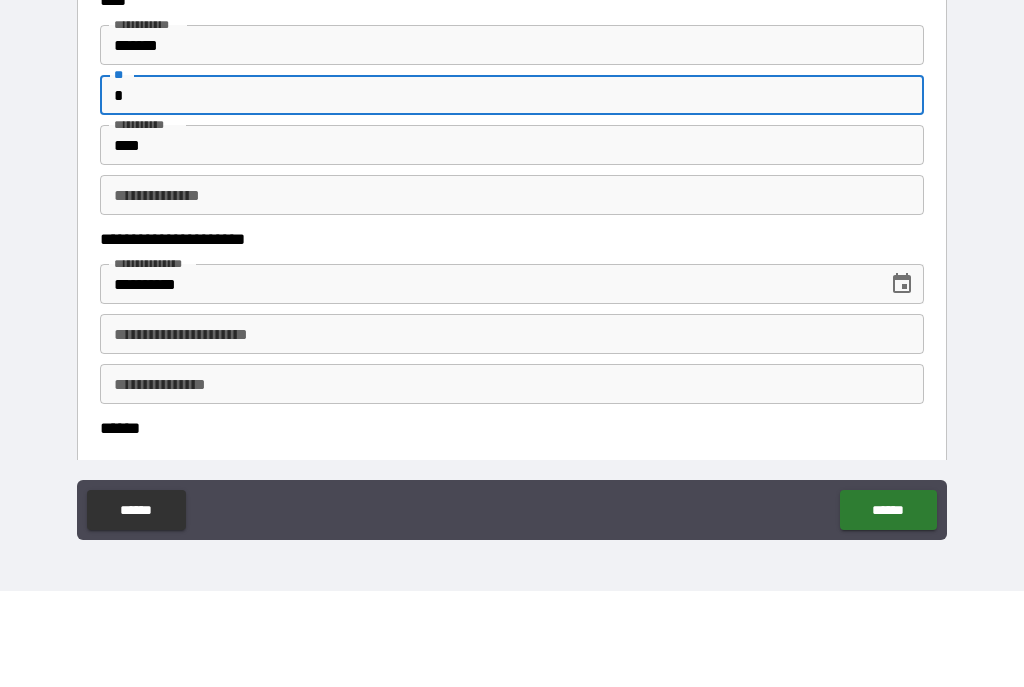 type on "*" 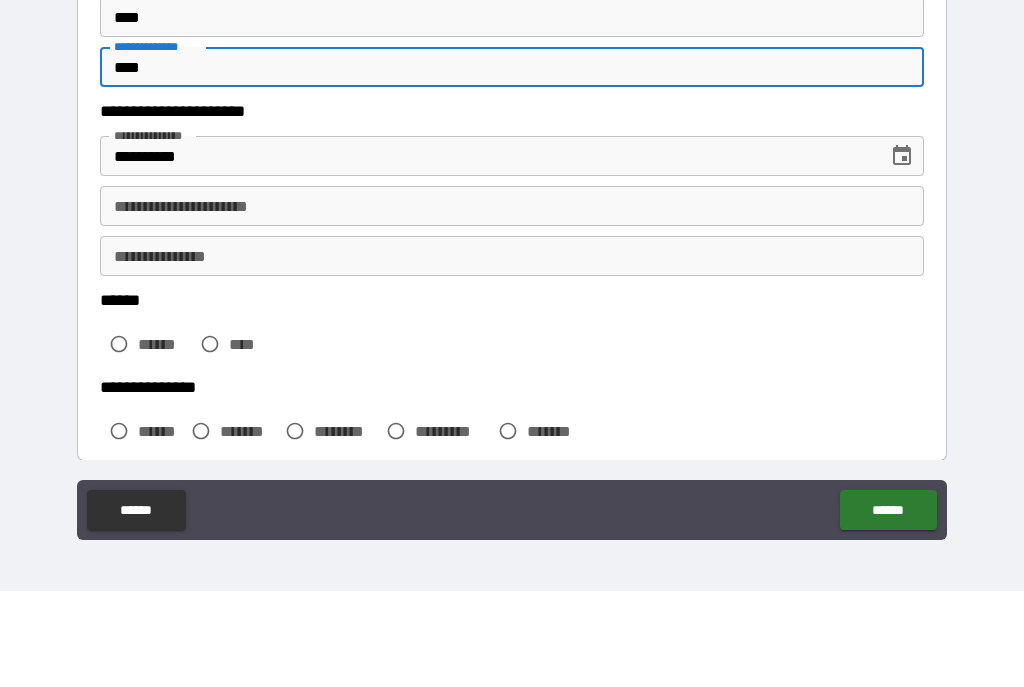 scroll, scrollTop: 177, scrollLeft: 0, axis: vertical 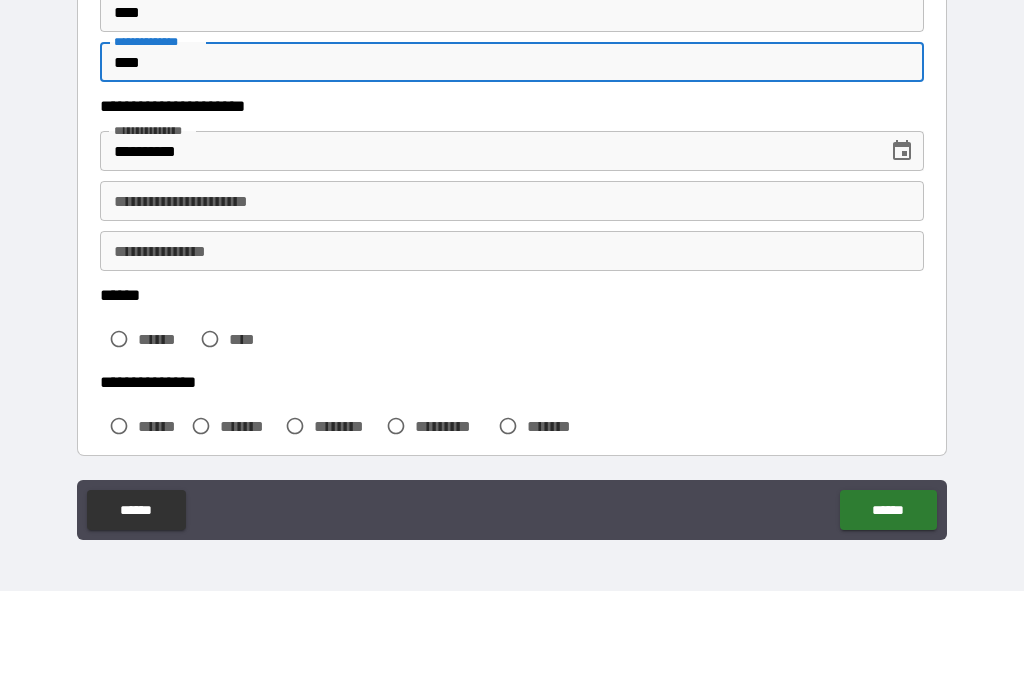 type on "****" 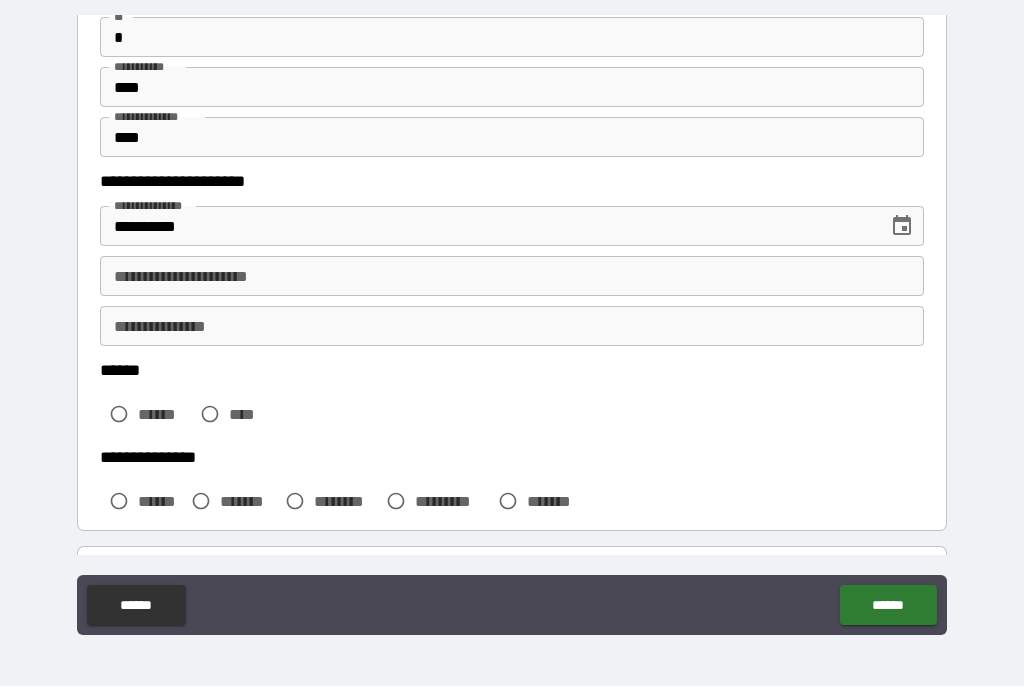 scroll, scrollTop: 199, scrollLeft: 0, axis: vertical 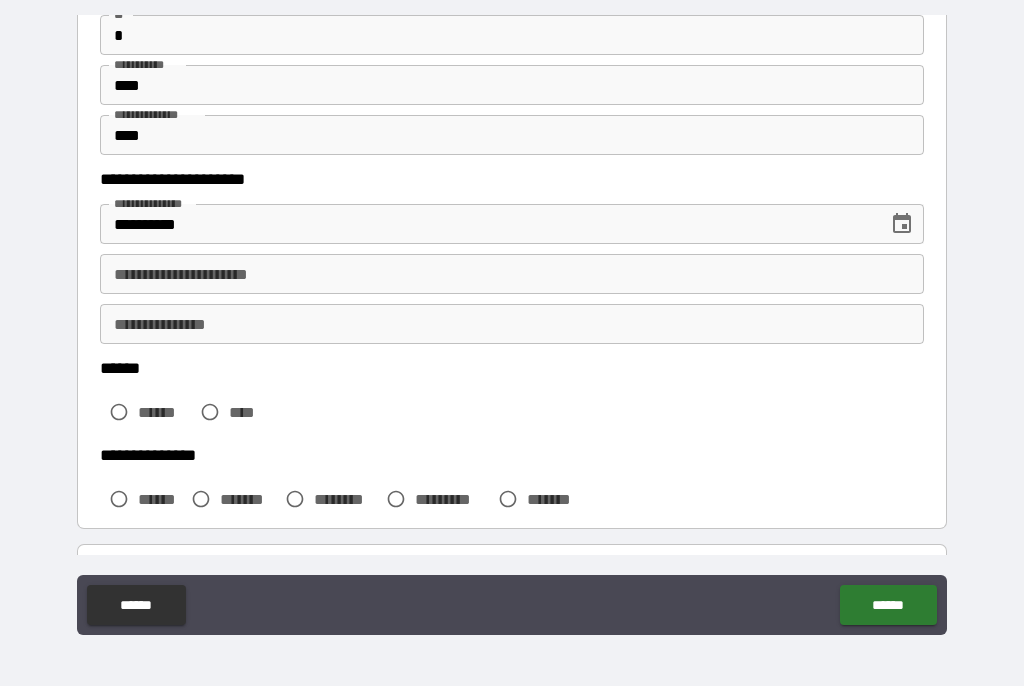 click on "**********" at bounding box center (512, 275) 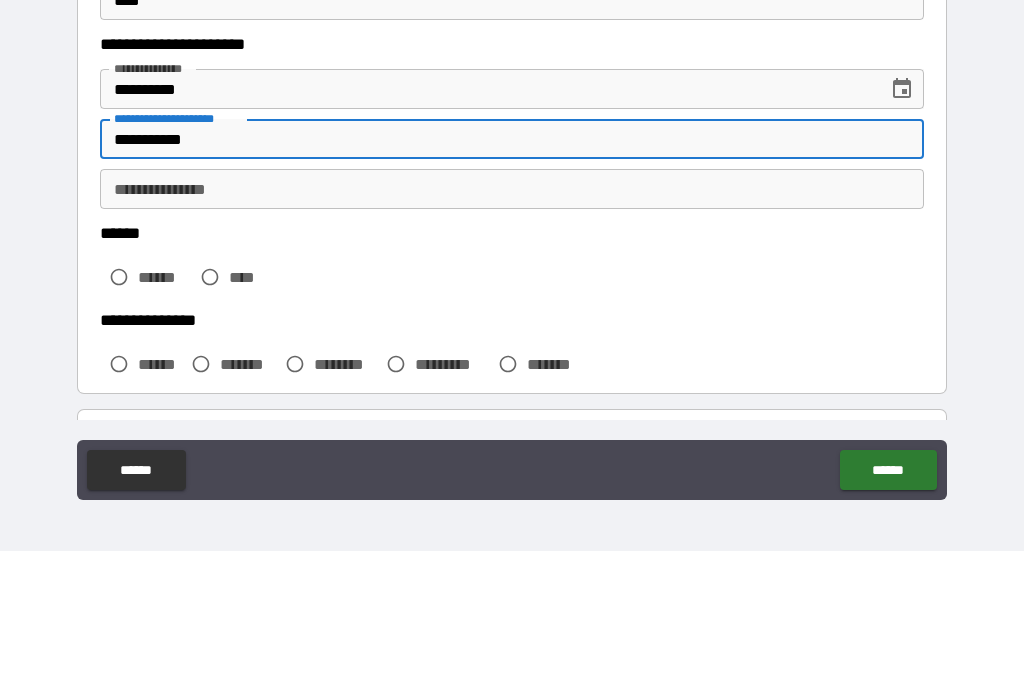 type on "**********" 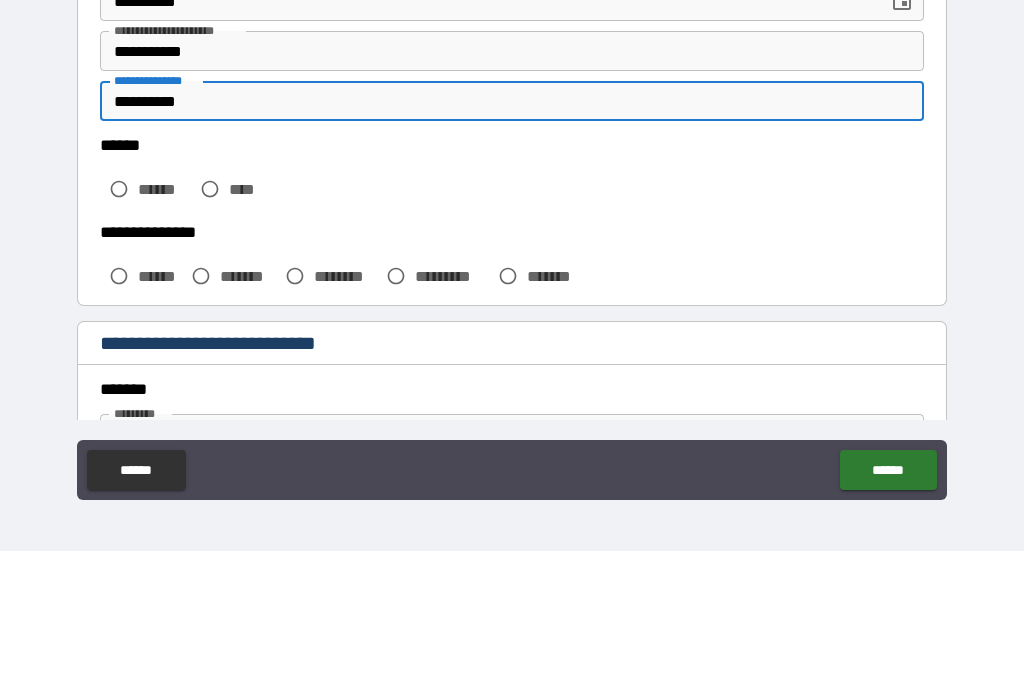 scroll, scrollTop: 313, scrollLeft: 0, axis: vertical 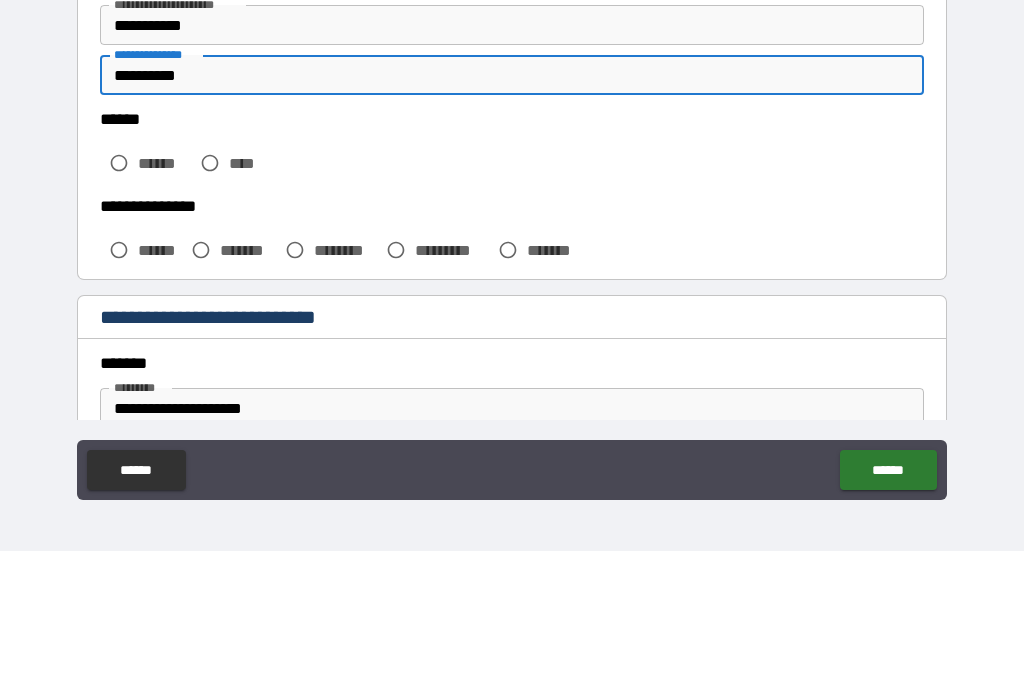 type on "**********" 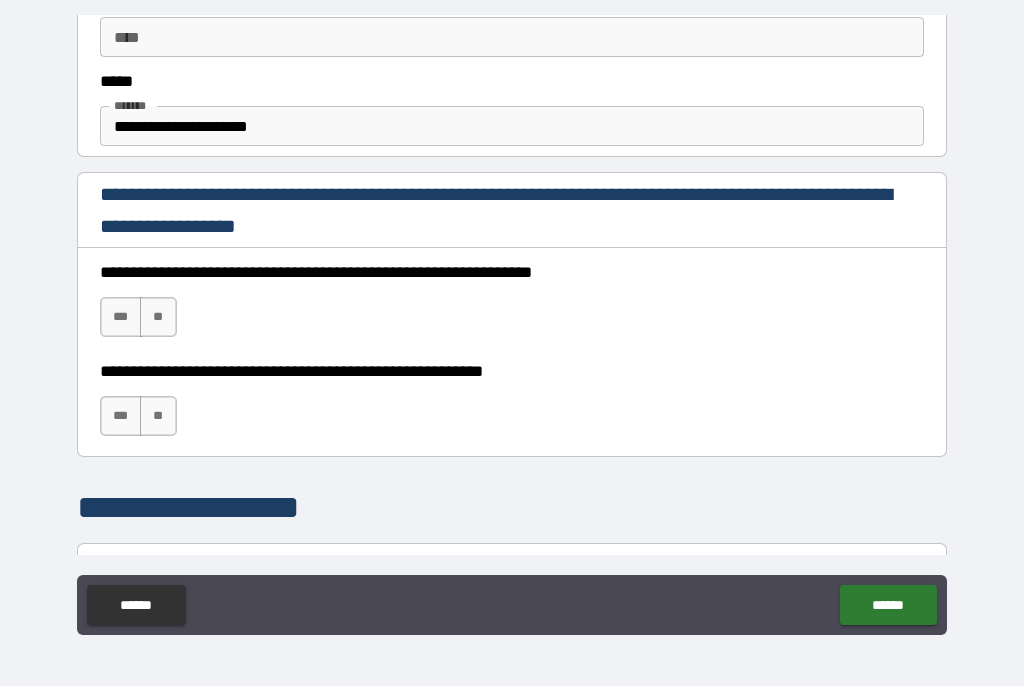 scroll, scrollTop: 1199, scrollLeft: 0, axis: vertical 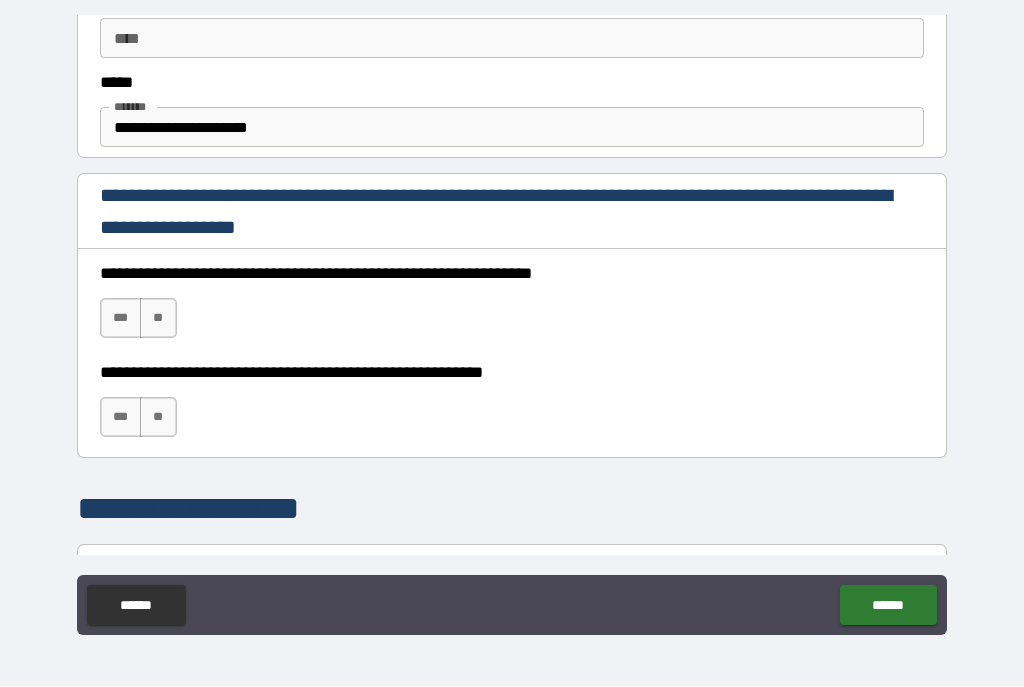 click on "***" at bounding box center [121, 319] 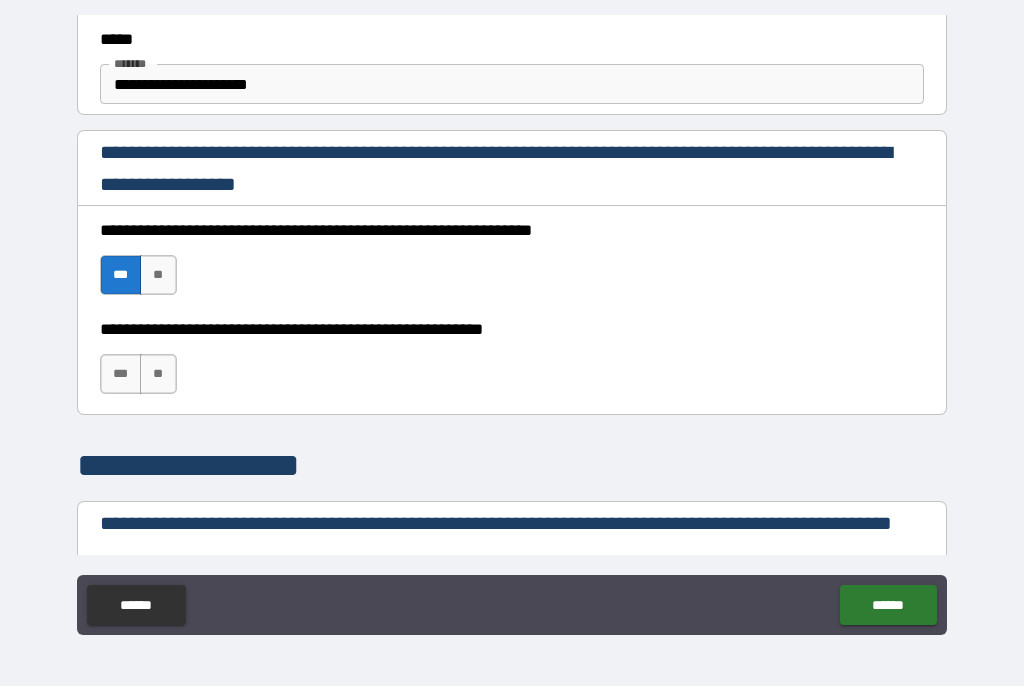 scroll, scrollTop: 1244, scrollLeft: 0, axis: vertical 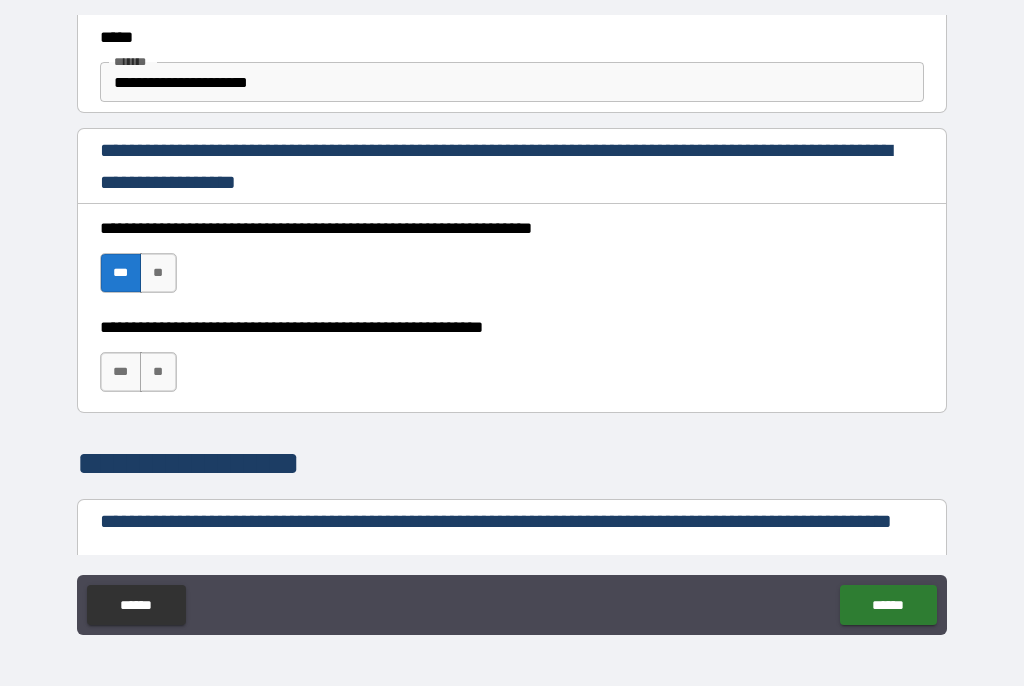 click on "**" at bounding box center (158, 373) 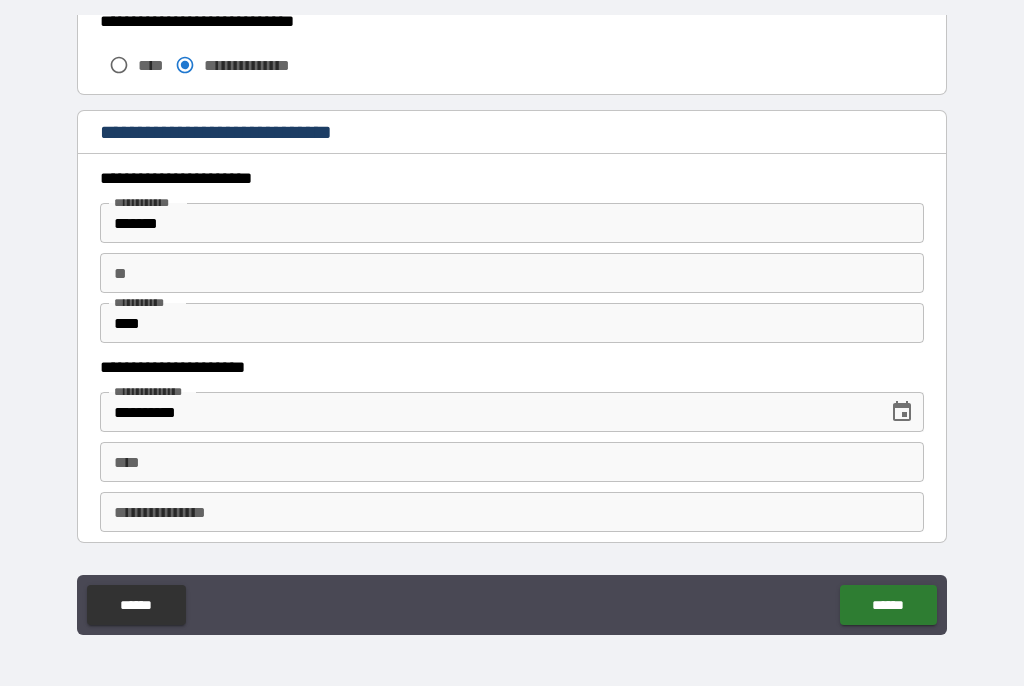 scroll, scrollTop: 1824, scrollLeft: 0, axis: vertical 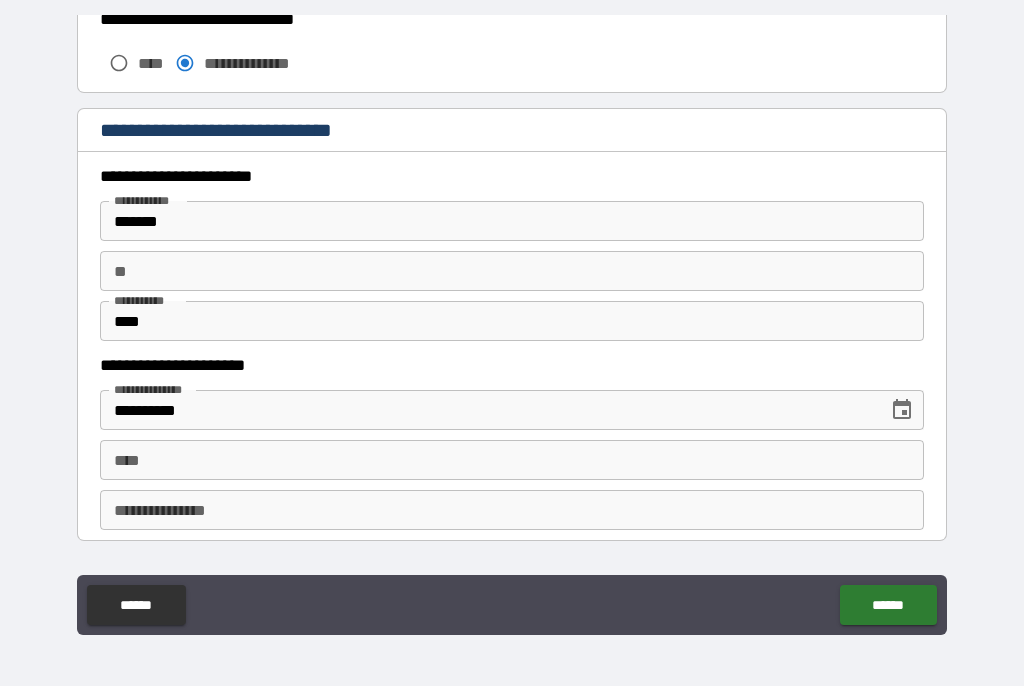 click on "** **" at bounding box center (512, 272) 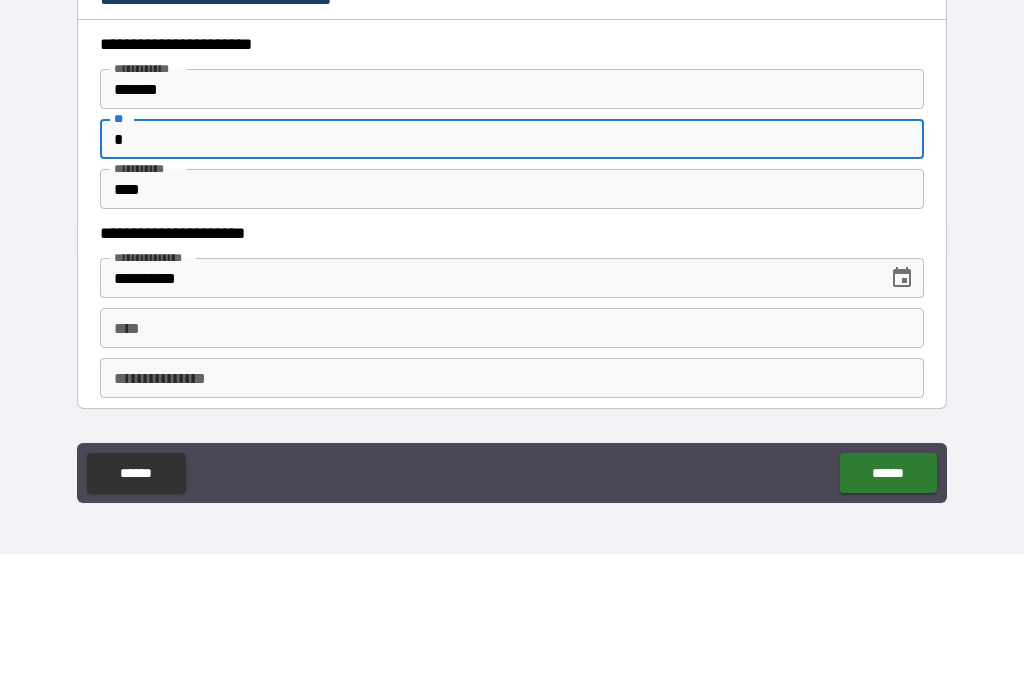 type on "*" 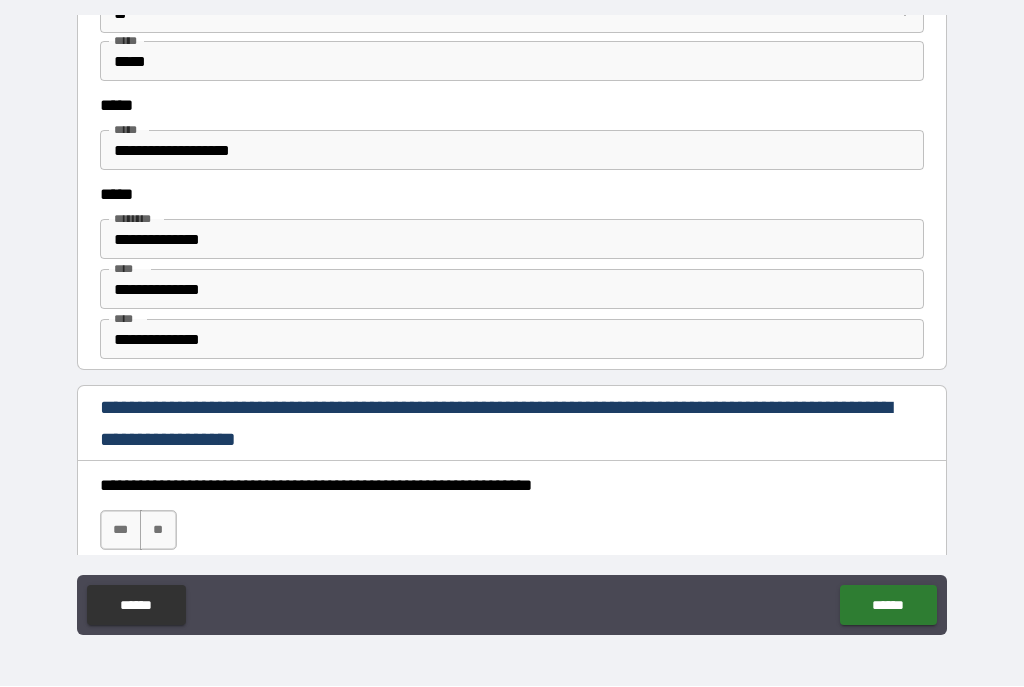 click on "**********" at bounding box center (512, 328) 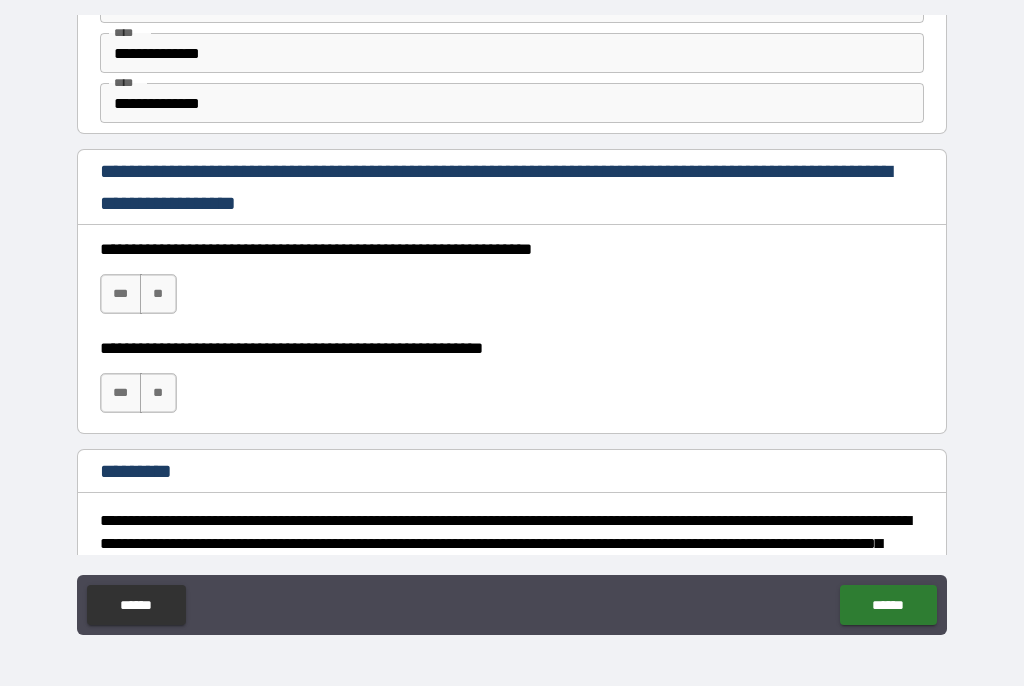 scroll, scrollTop: 2857, scrollLeft: 0, axis: vertical 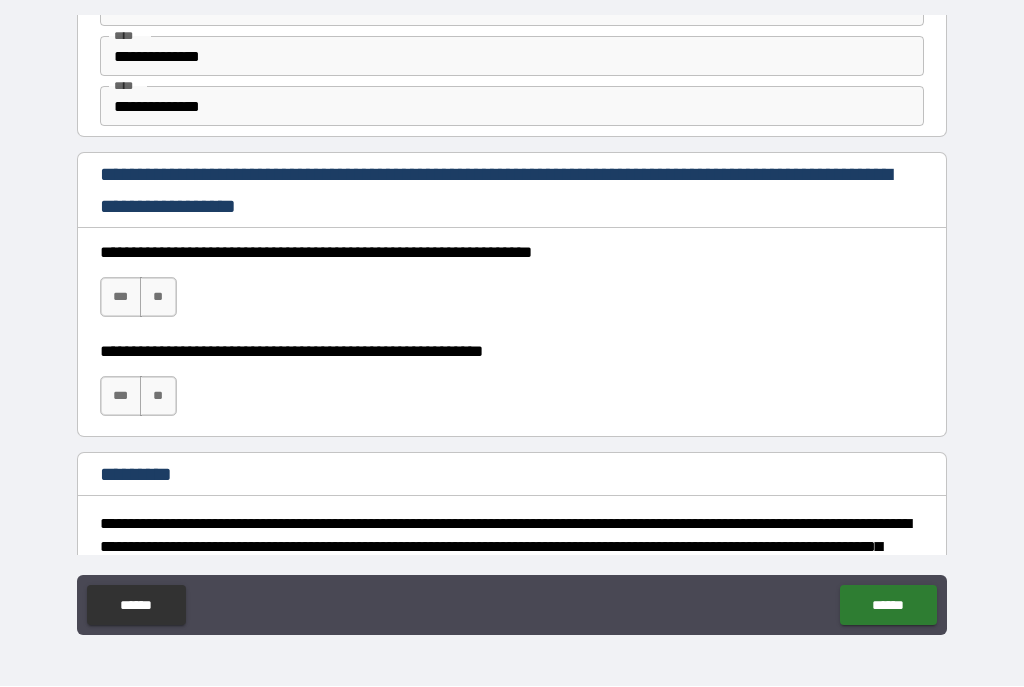 click on "***" at bounding box center (121, 298) 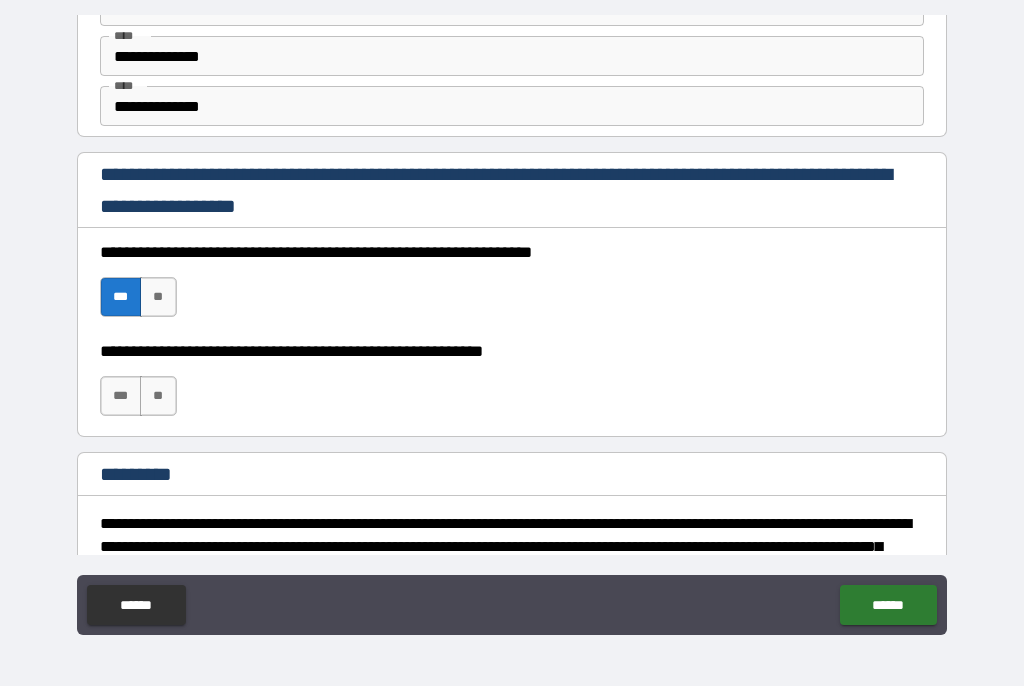click on "***" at bounding box center (121, 397) 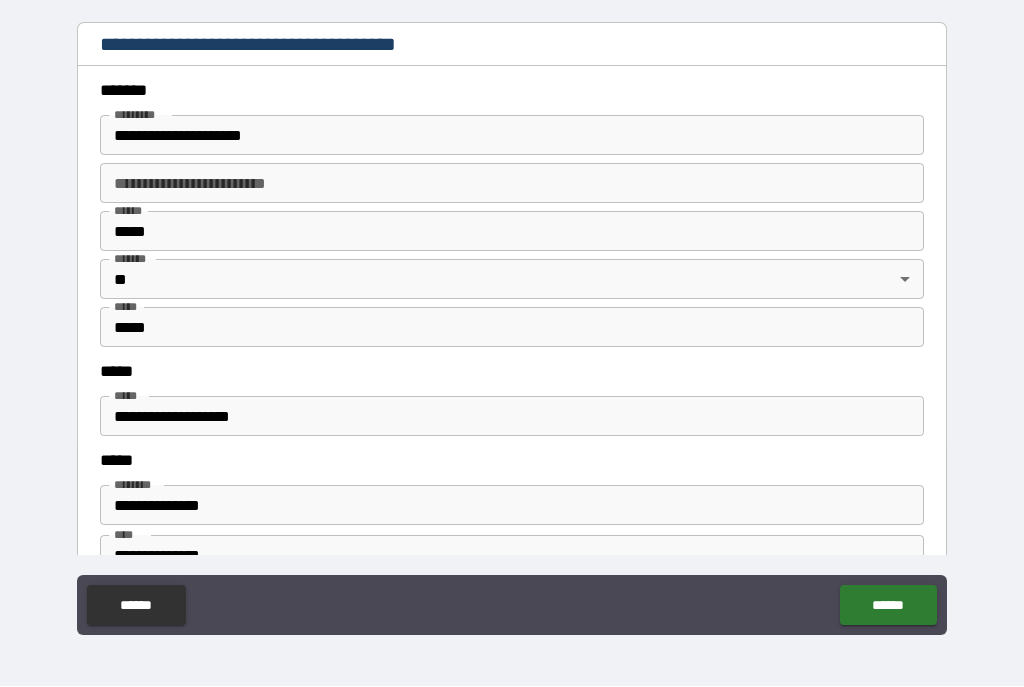 scroll, scrollTop: 2354, scrollLeft: 0, axis: vertical 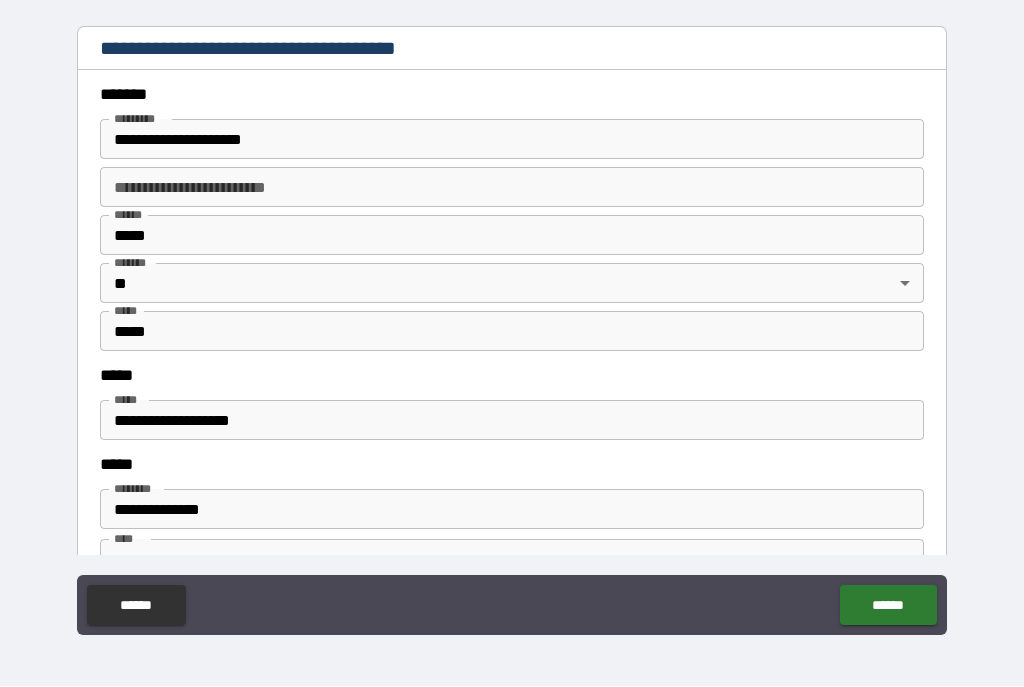 click on "**********" at bounding box center [512, 140] 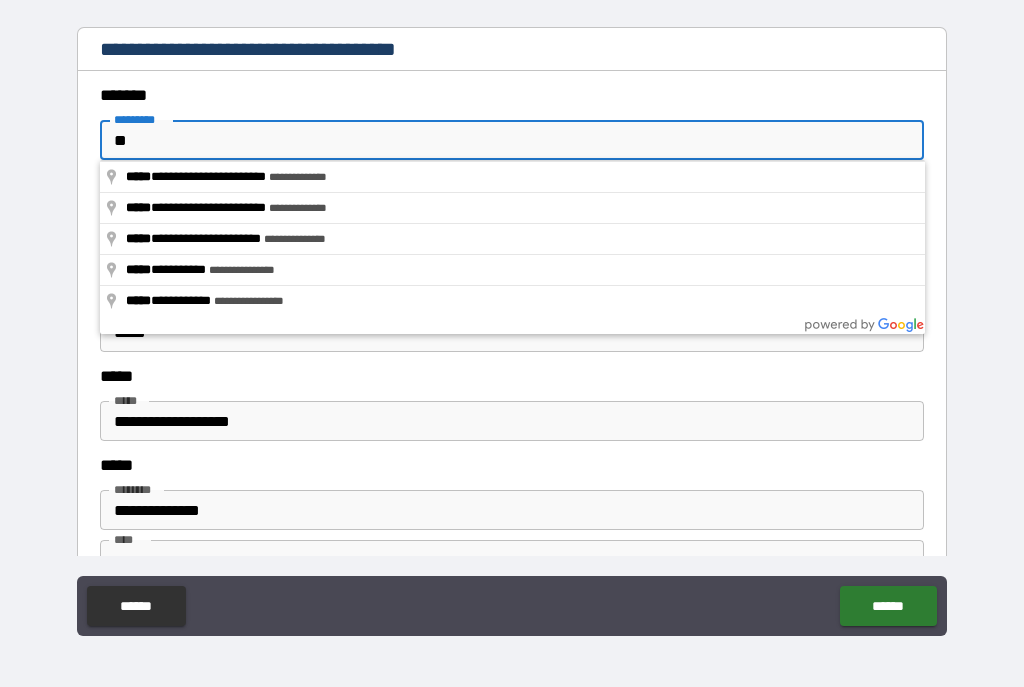 type on "*" 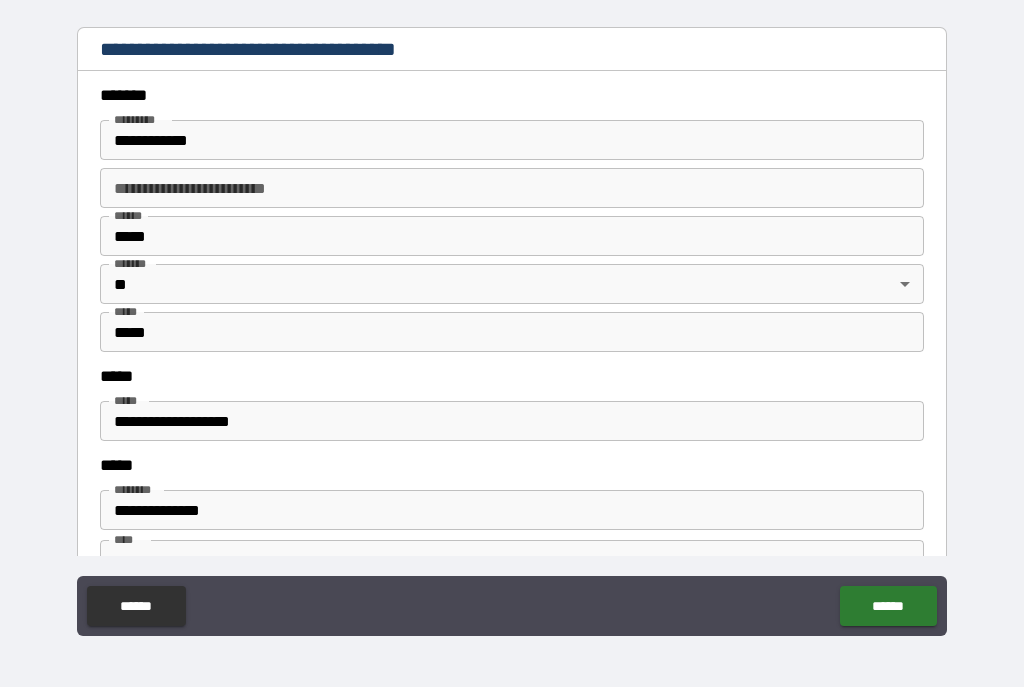 type on "**********" 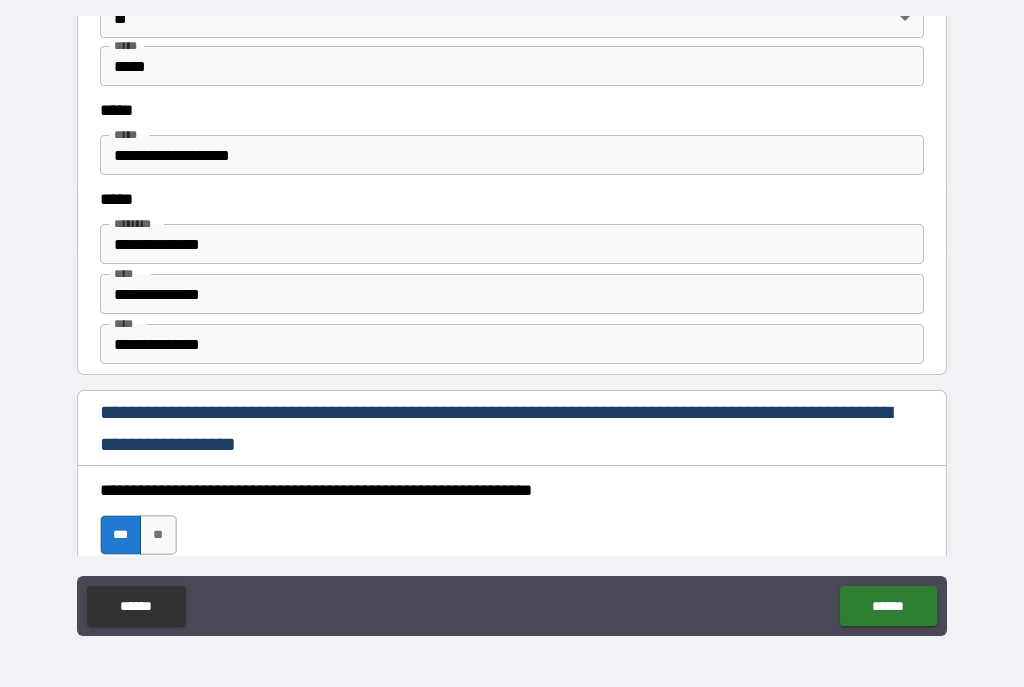 scroll, scrollTop: 2622, scrollLeft: 0, axis: vertical 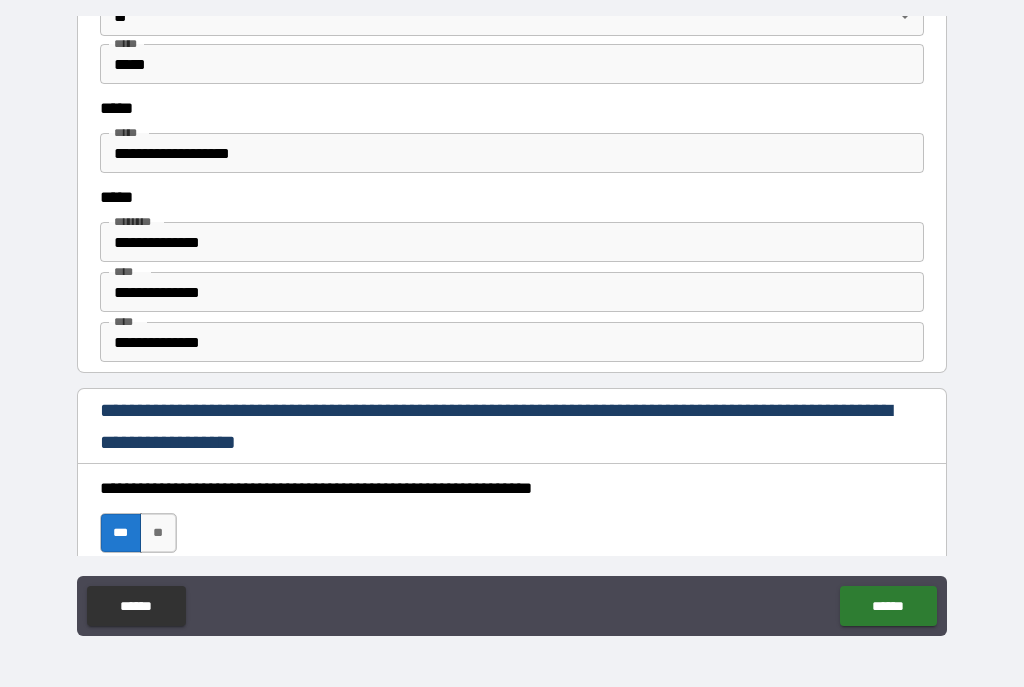 click on "*****" at bounding box center [129, 132] 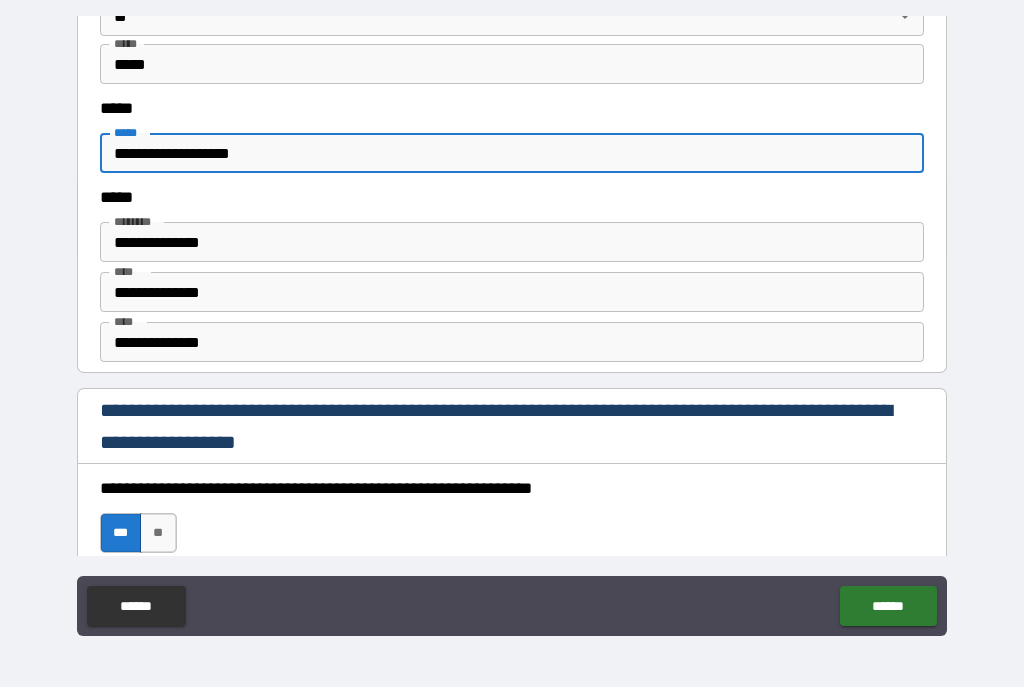 click on "*****" at bounding box center (129, 132) 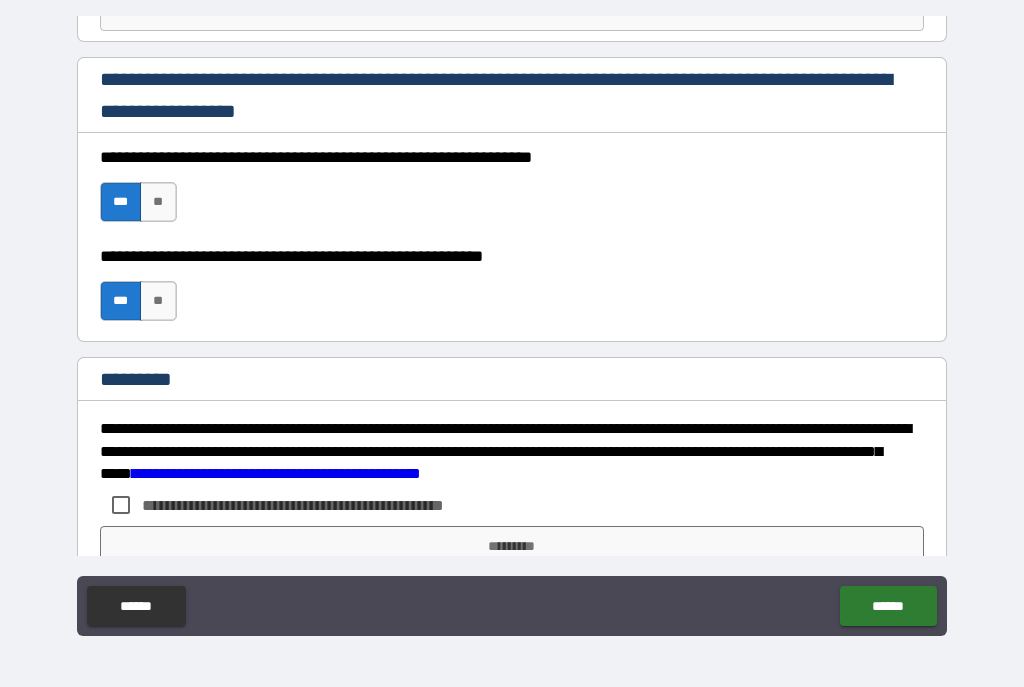 scroll, scrollTop: 2954, scrollLeft: 0, axis: vertical 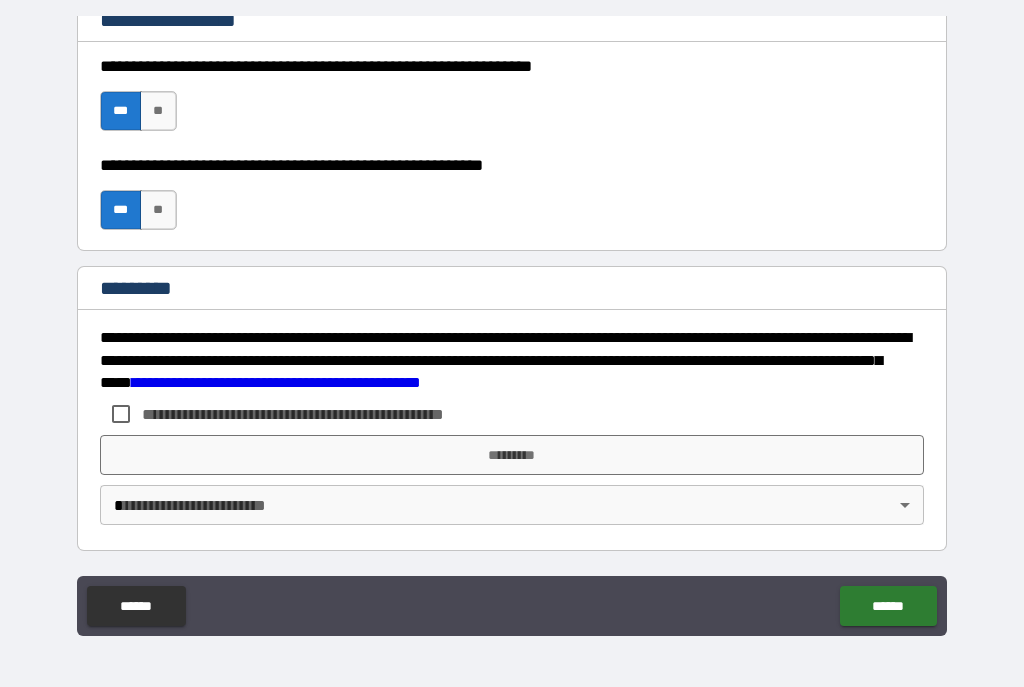 type on "**********" 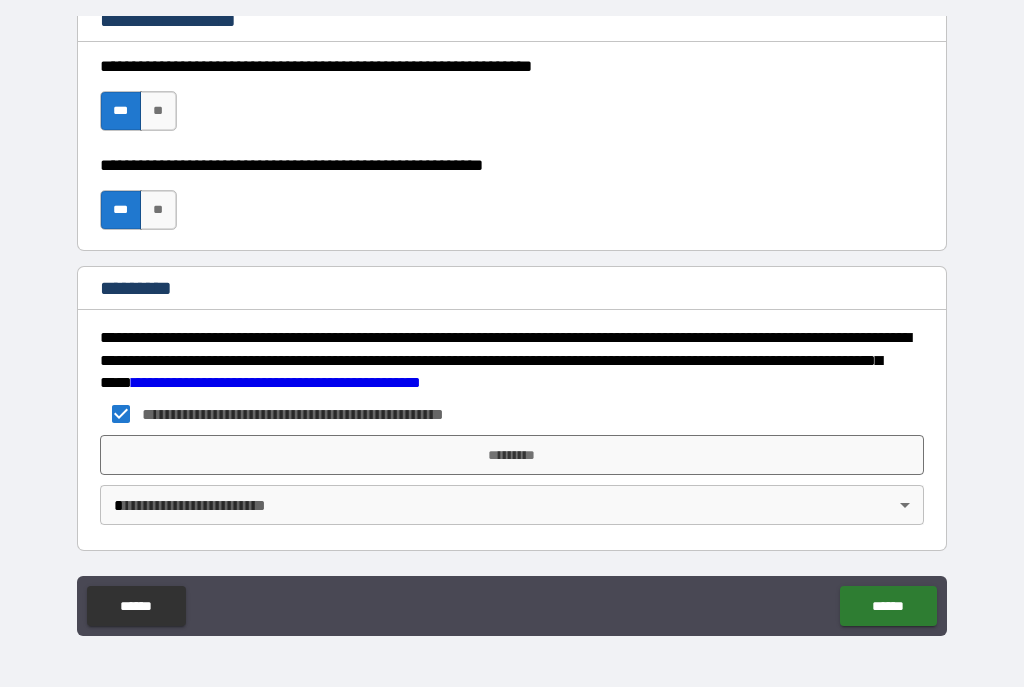 scroll, scrollTop: 3044, scrollLeft: 0, axis: vertical 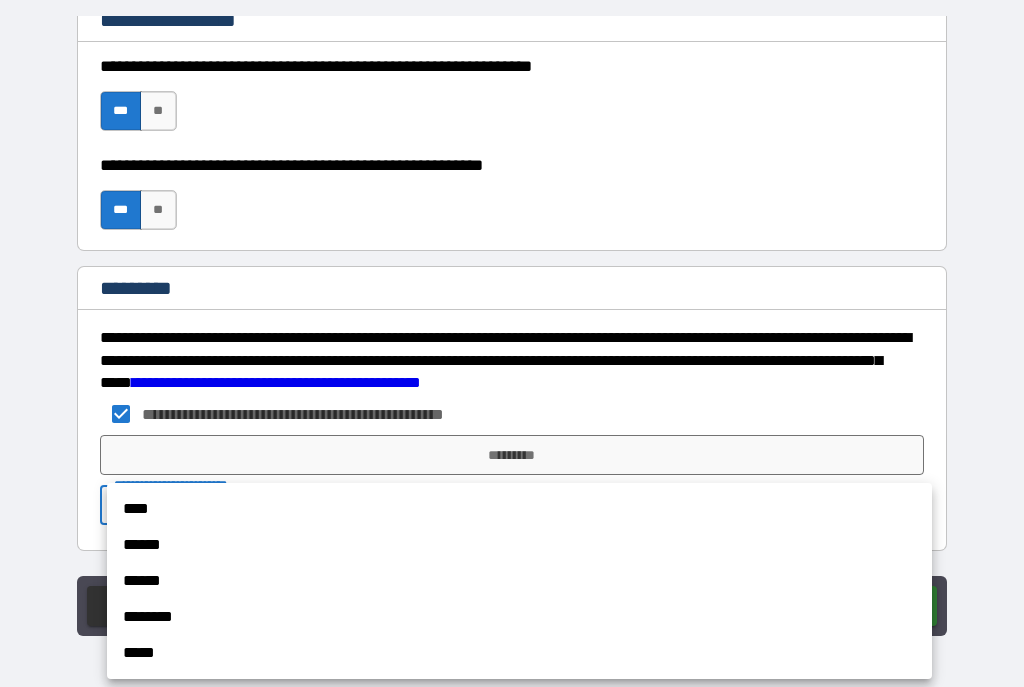 click on "****" at bounding box center [519, 509] 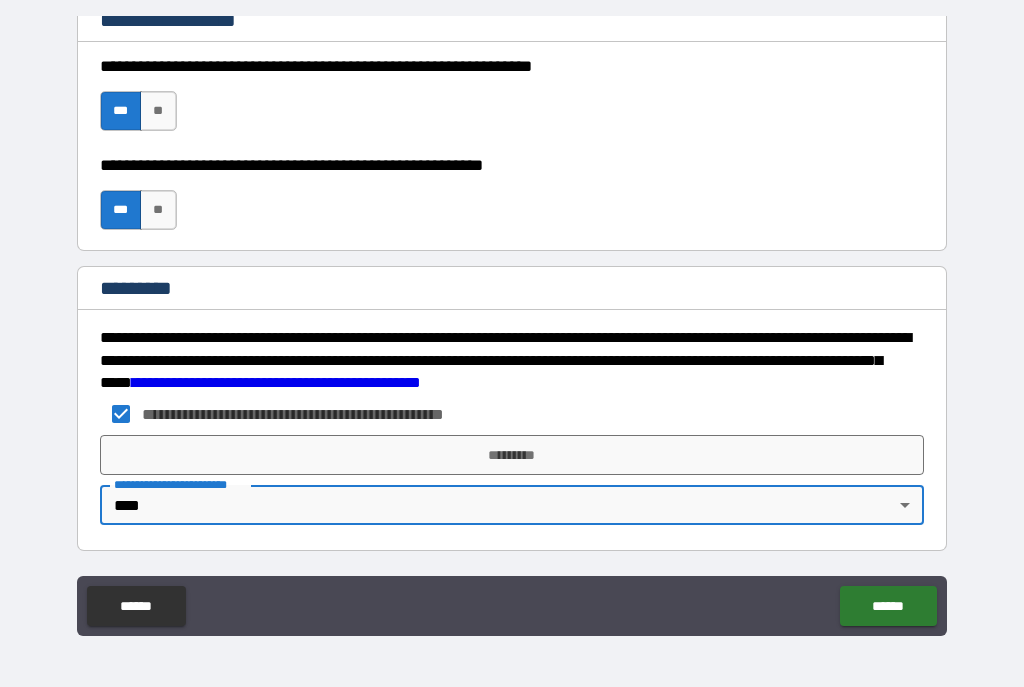 type on "*" 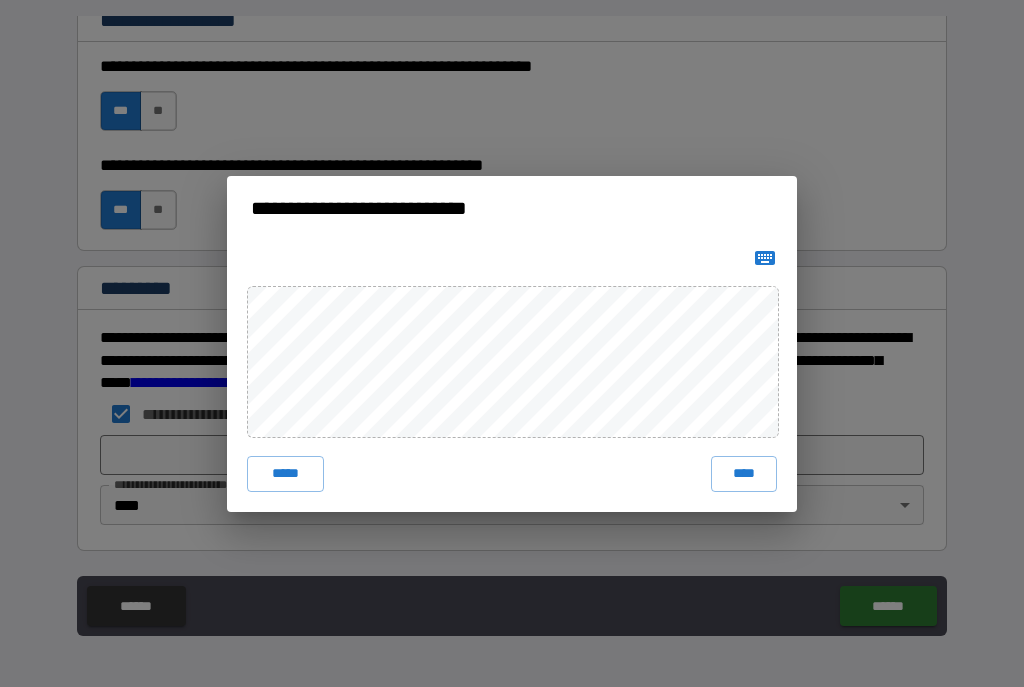 click 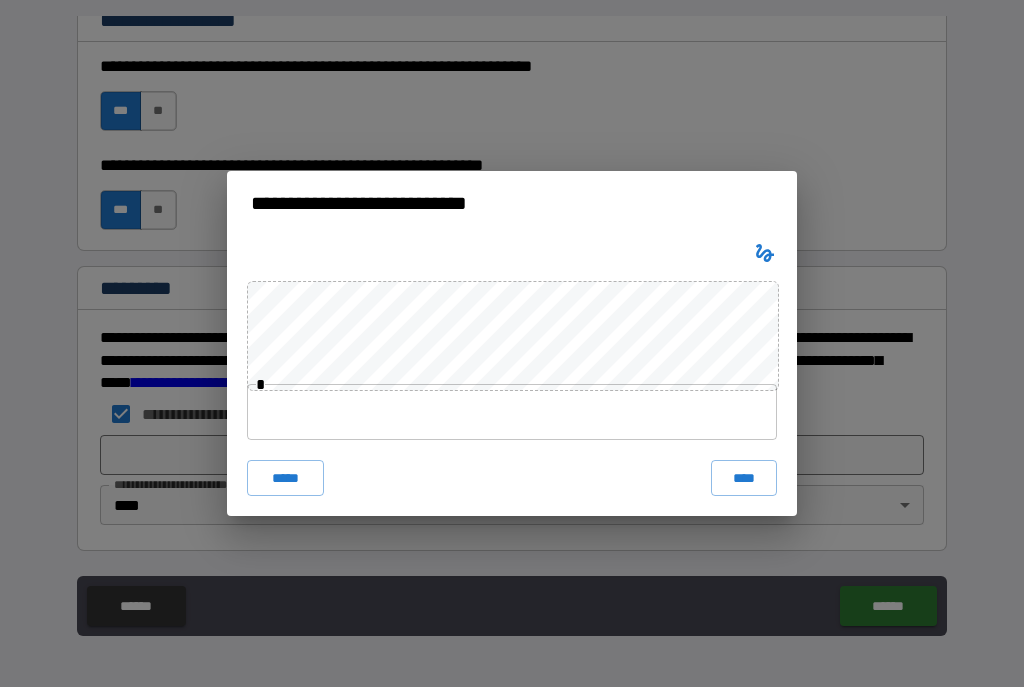 click at bounding box center [512, 412] 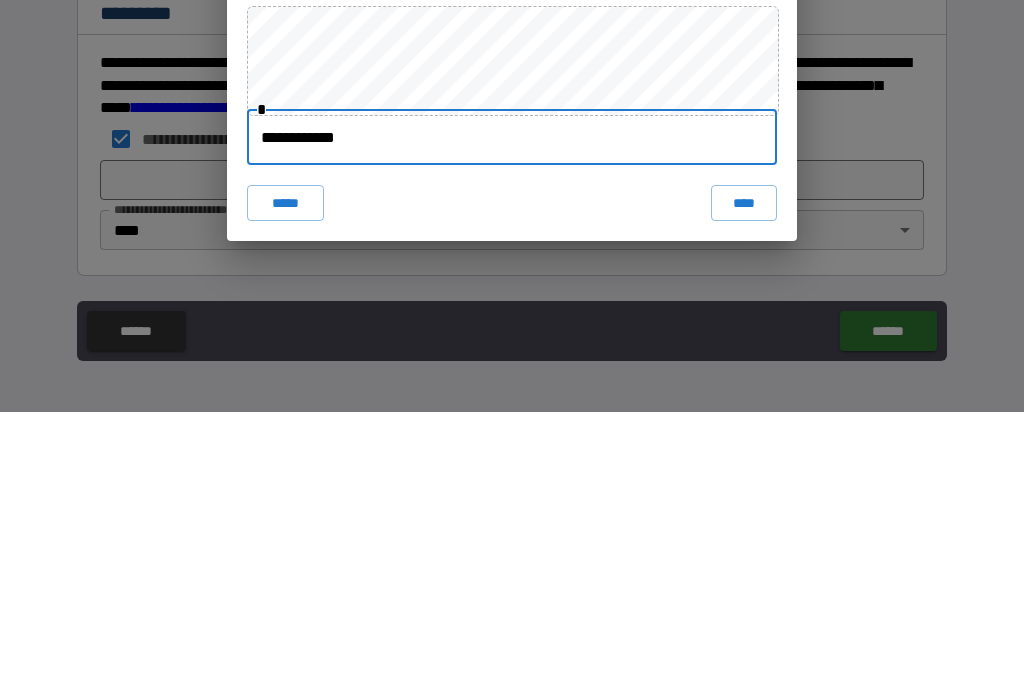 type on "**********" 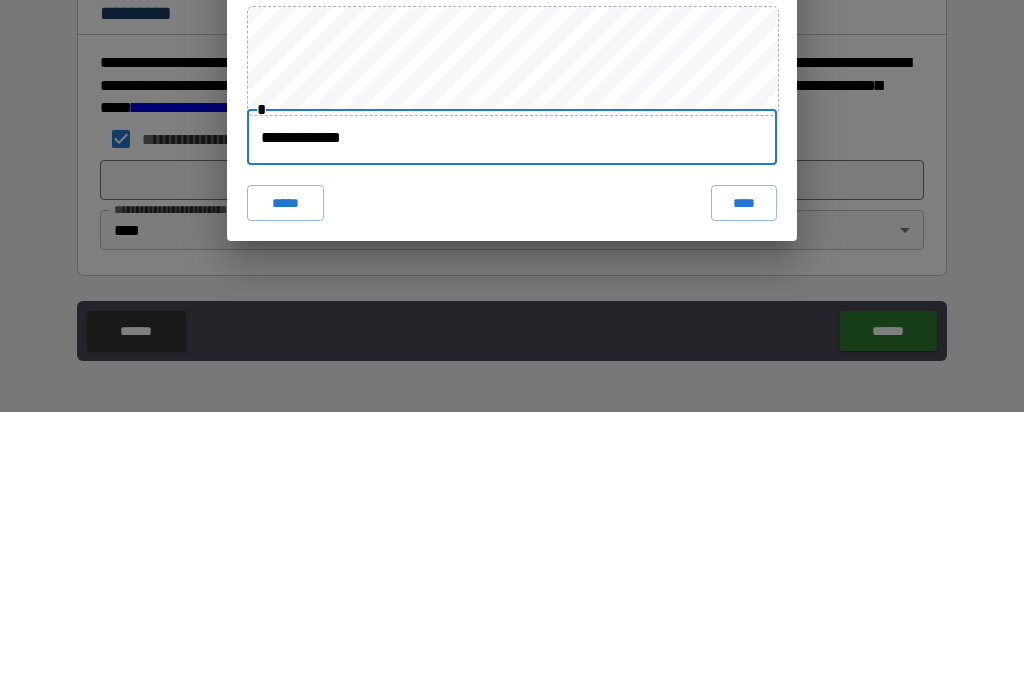 click on "****" at bounding box center [744, 478] 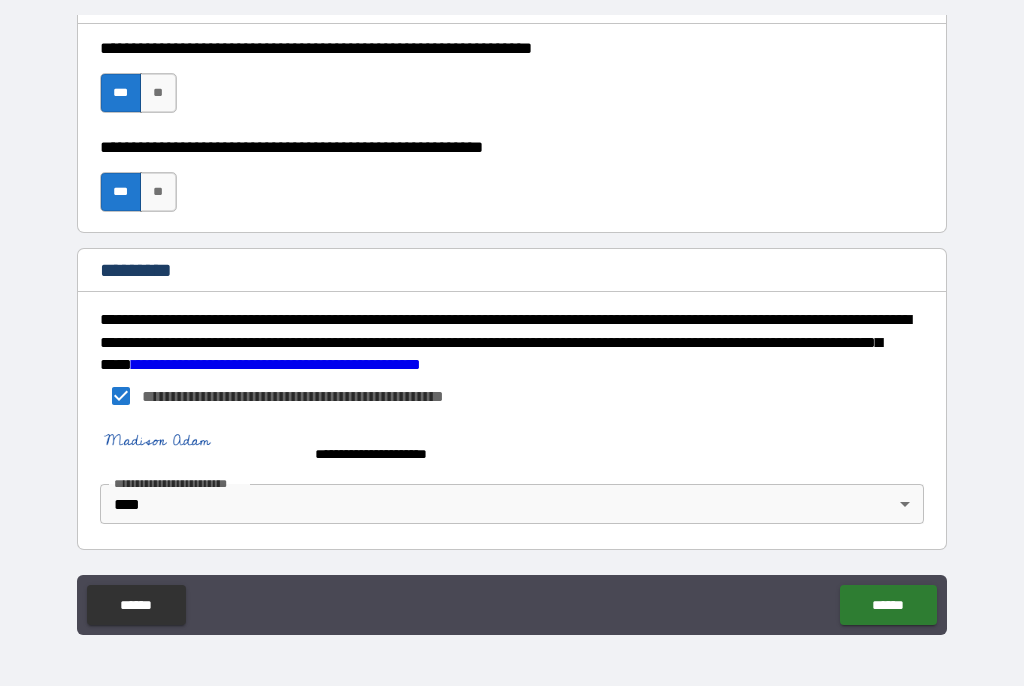 scroll, scrollTop: 3061, scrollLeft: 0, axis: vertical 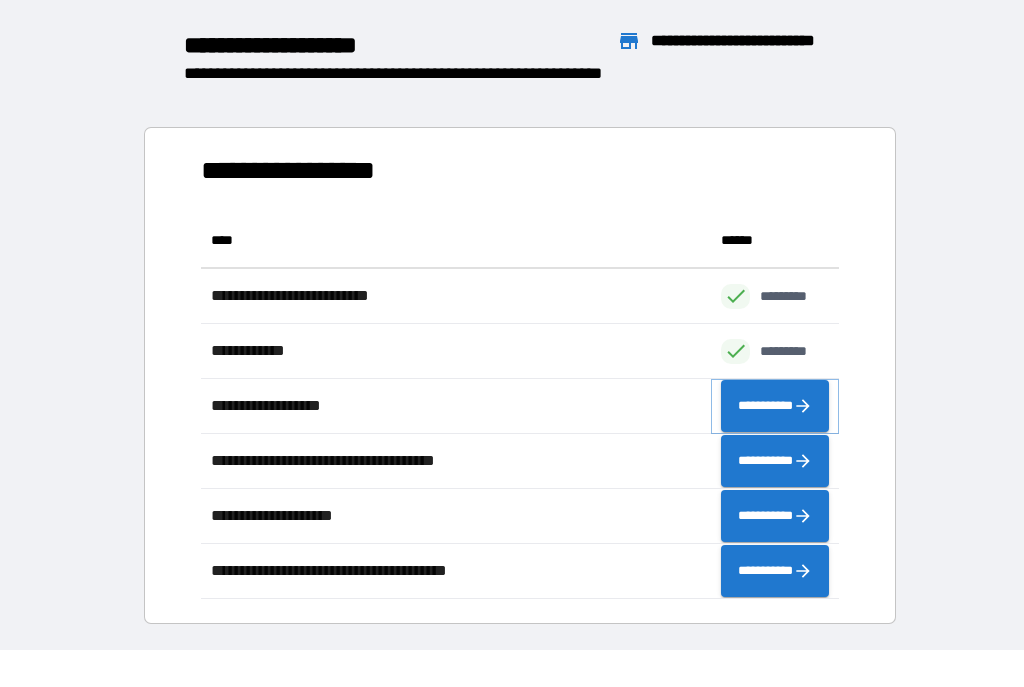 click on "**********" at bounding box center [775, 407] 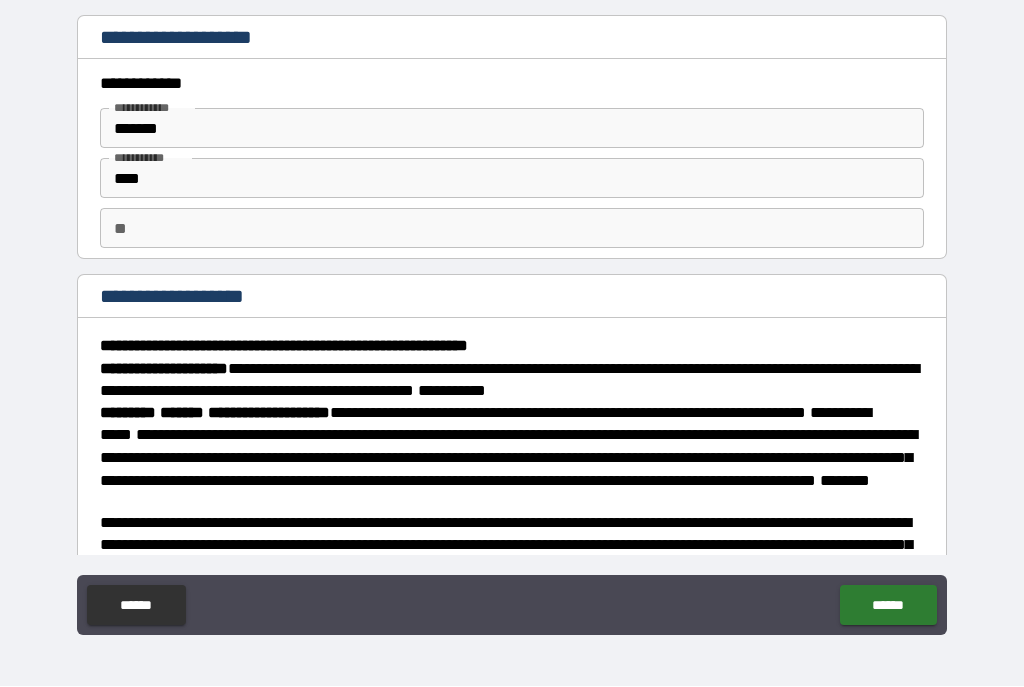 click on "**" at bounding box center [512, 229] 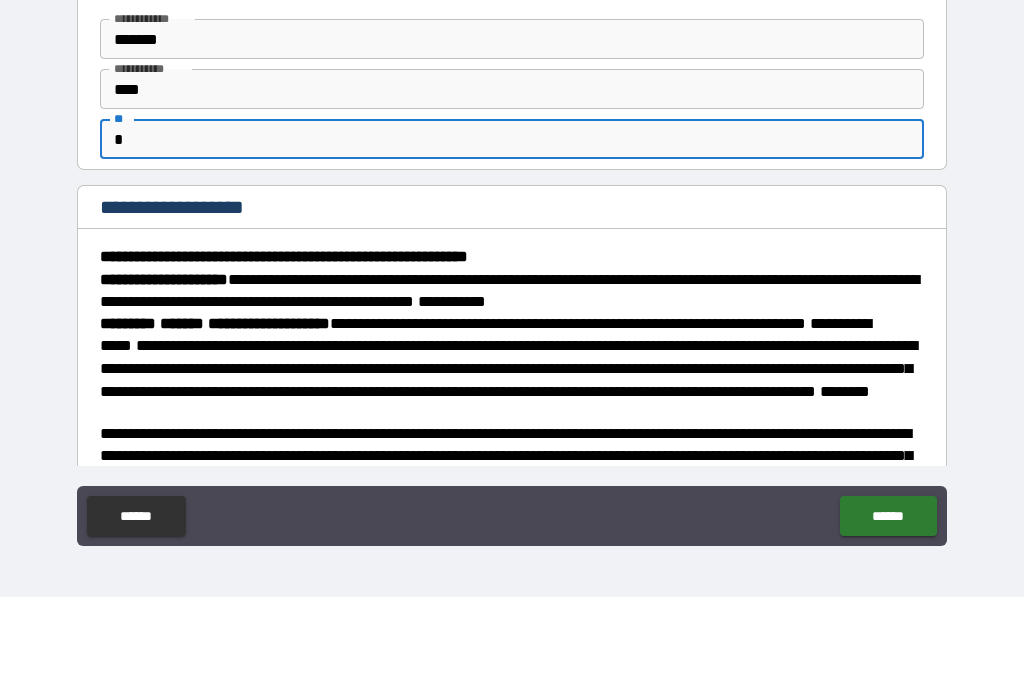 type on "*" 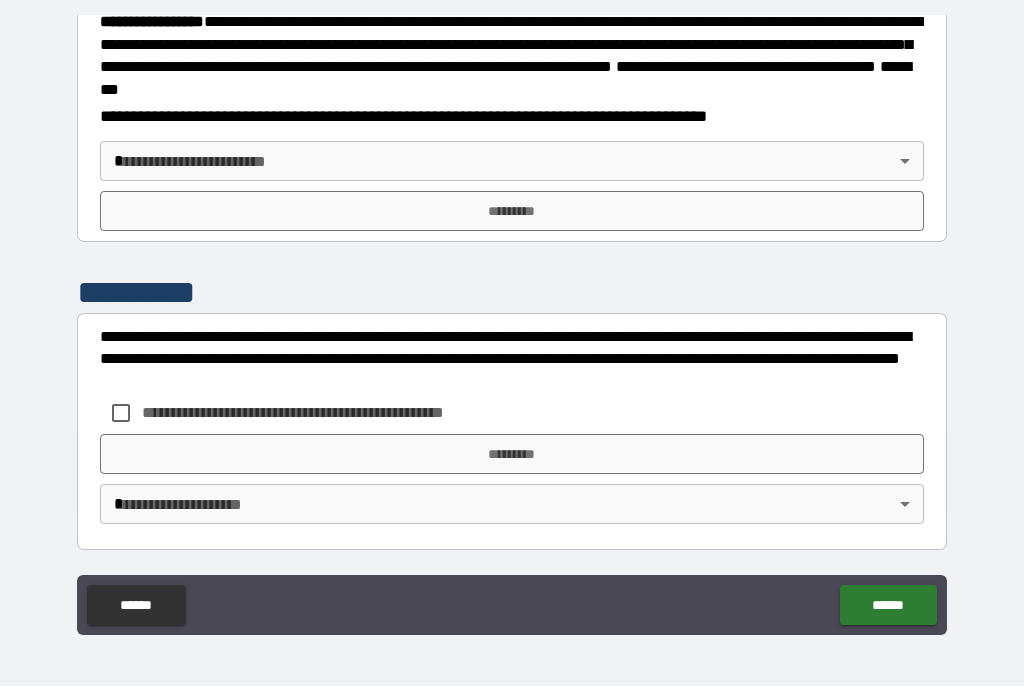 scroll, scrollTop: 2287, scrollLeft: 0, axis: vertical 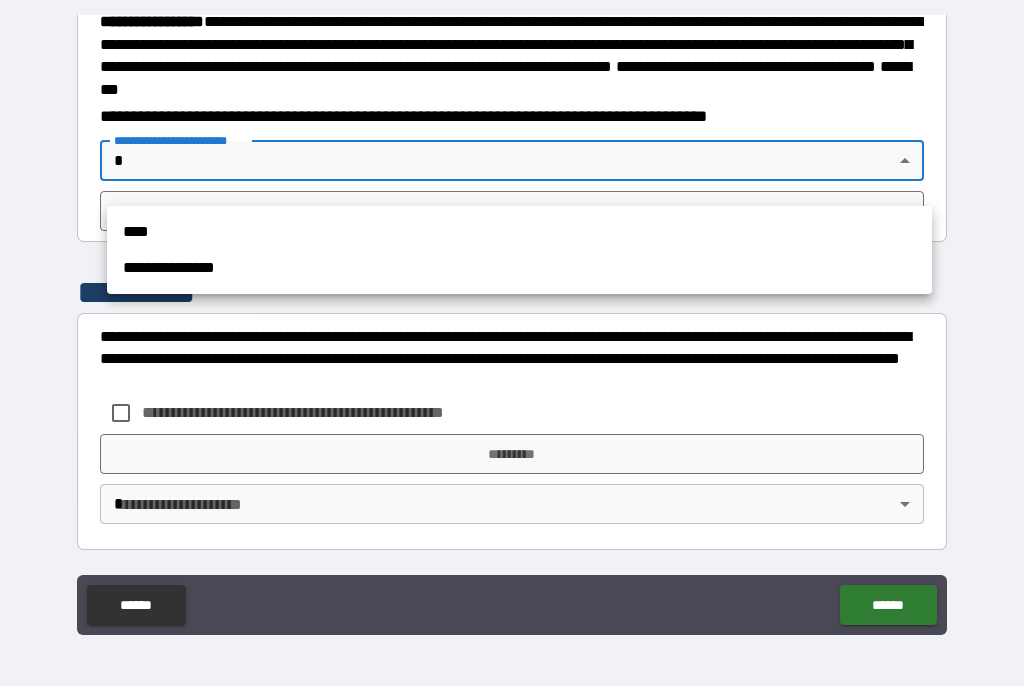 click on "****" at bounding box center [519, 233] 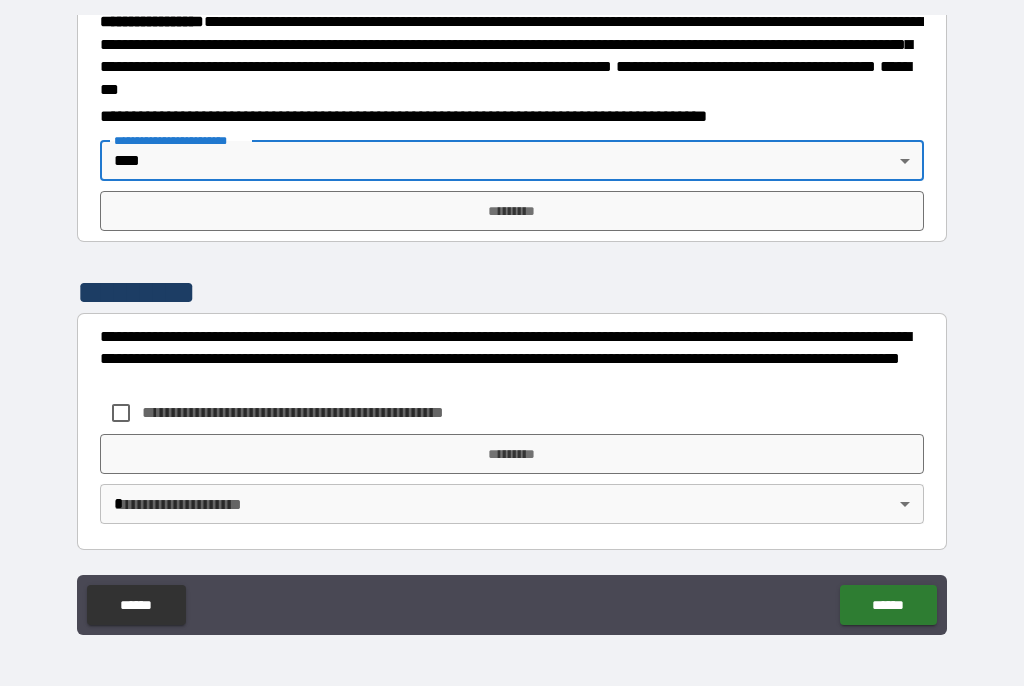 click on "*********" at bounding box center (512, 212) 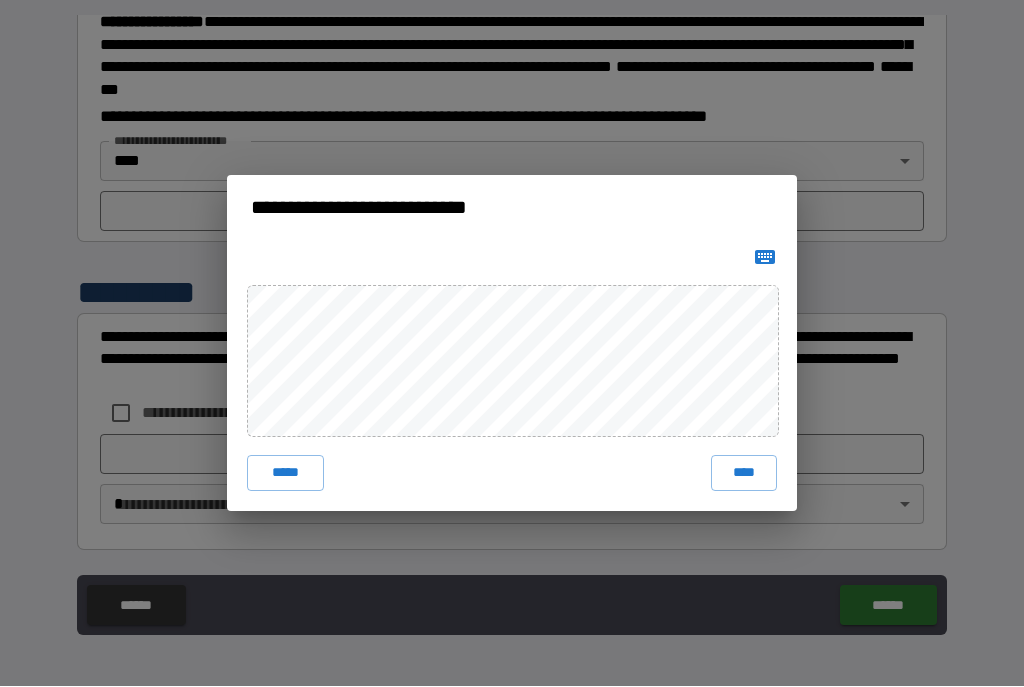 click 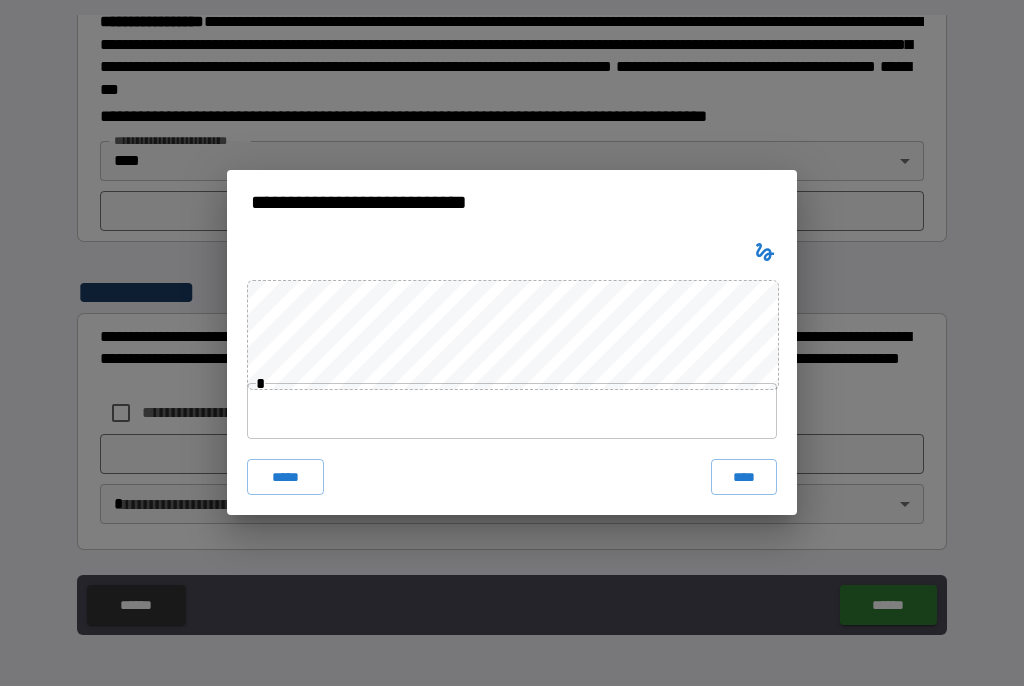 click at bounding box center [512, 412] 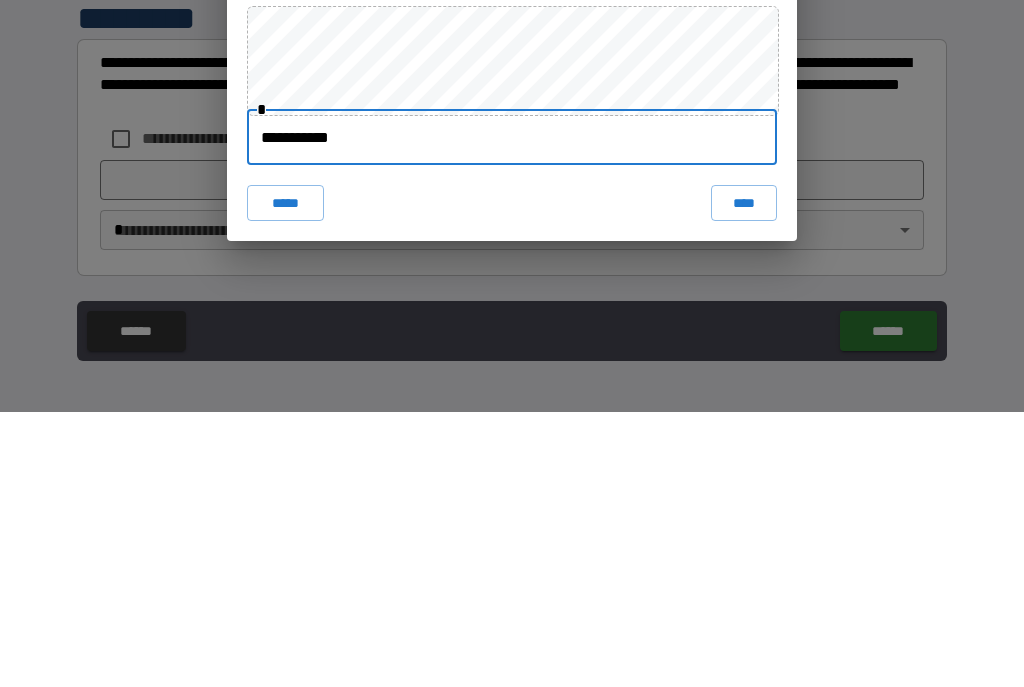 type on "**********" 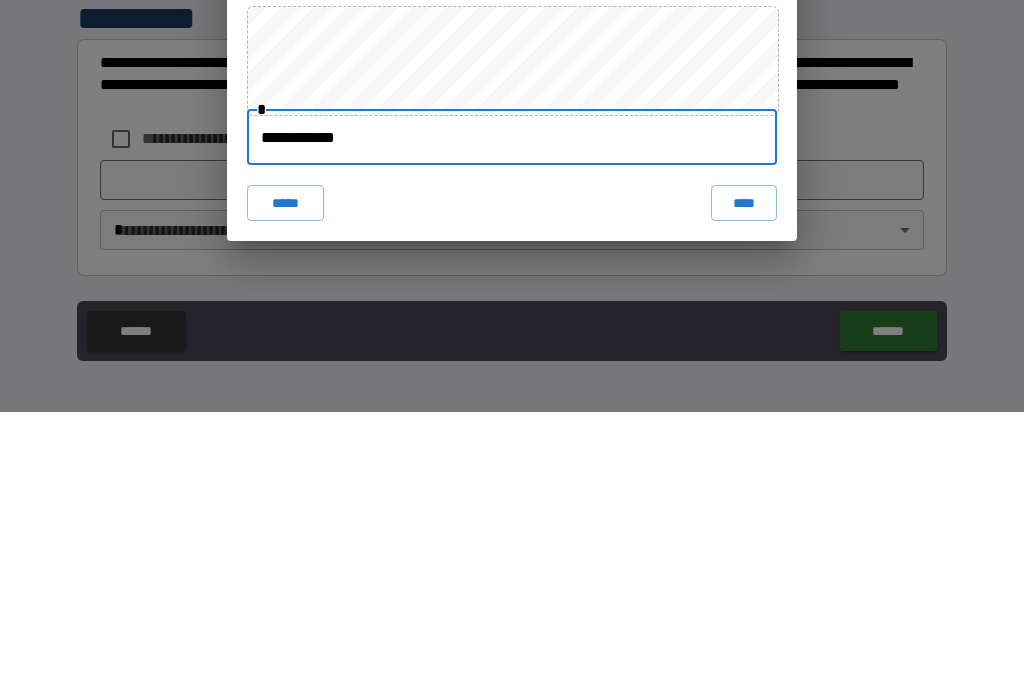 click on "****" at bounding box center [744, 478] 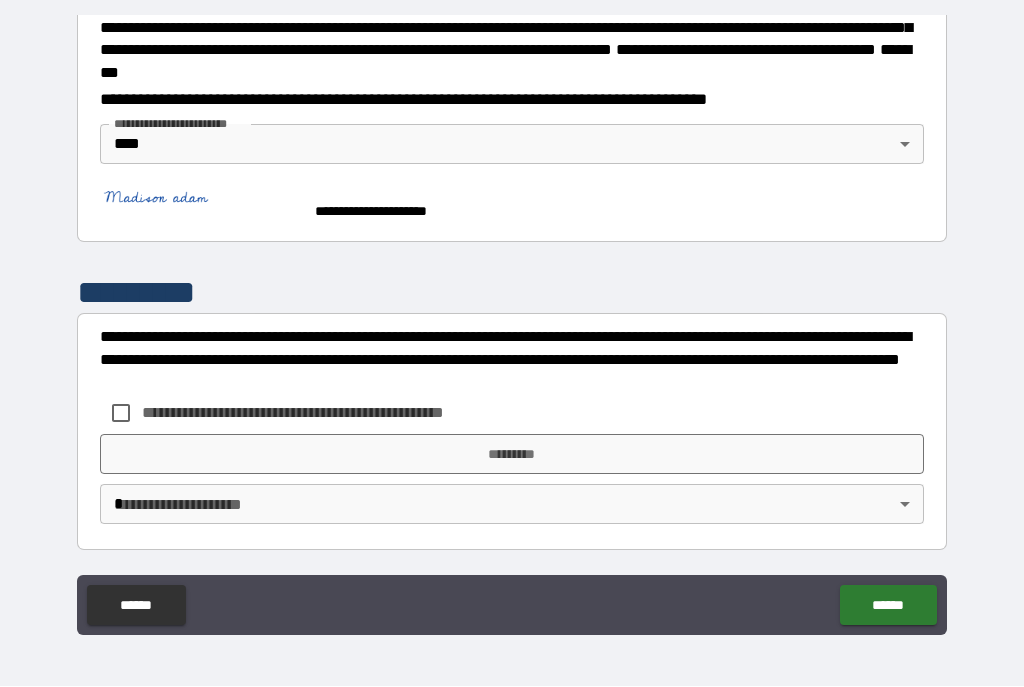 scroll, scrollTop: 2322, scrollLeft: 0, axis: vertical 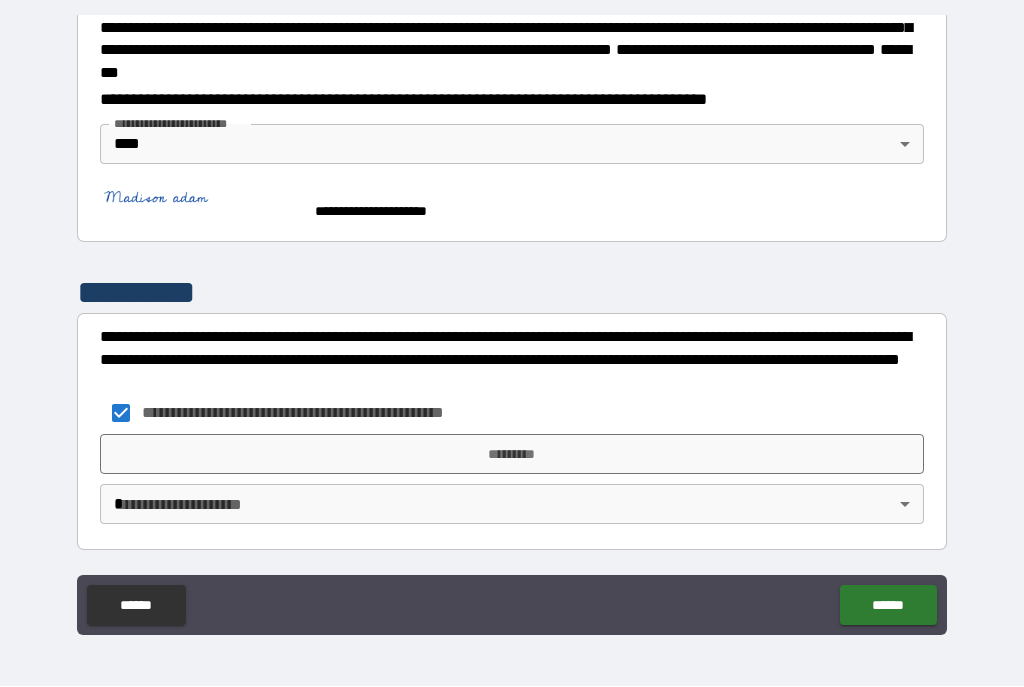 click on "**********" at bounding box center [512, 325] 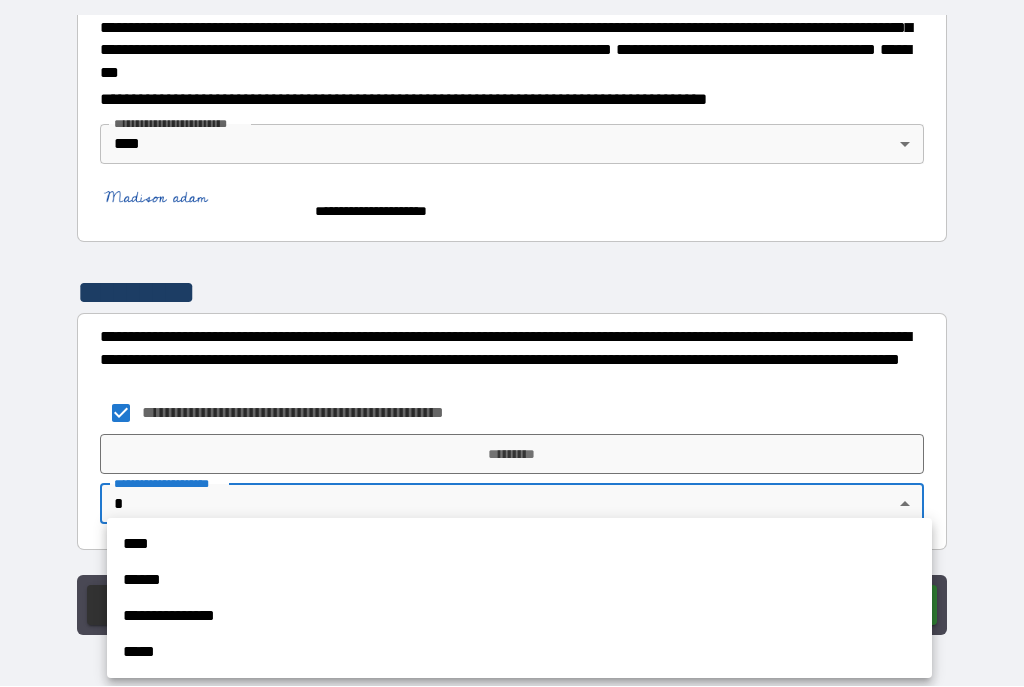 click on "****" at bounding box center (519, 545) 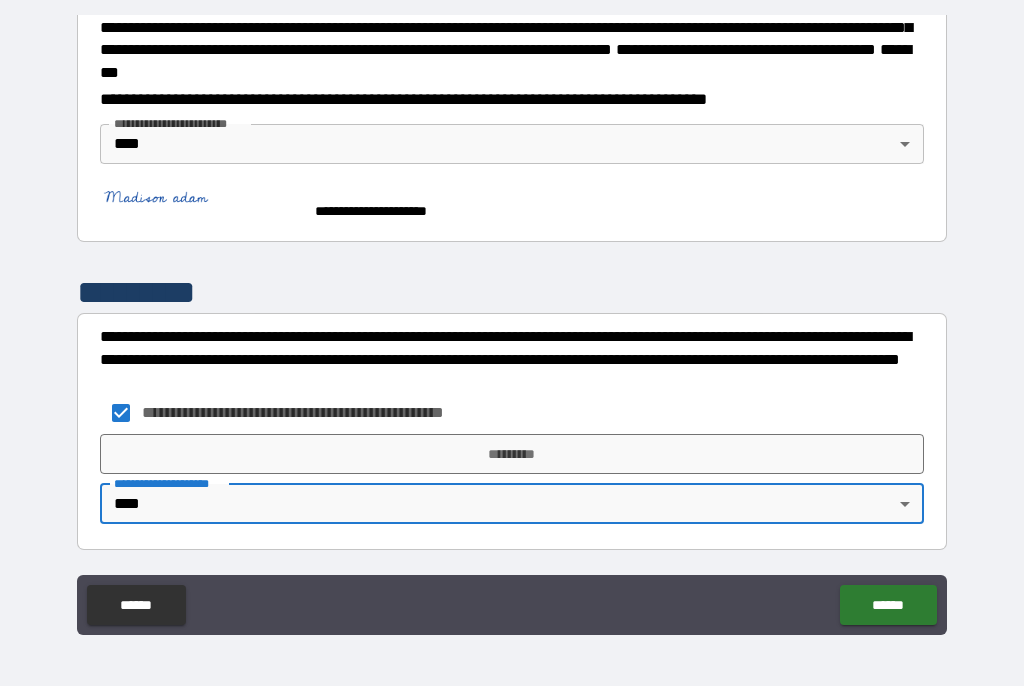 type on "****" 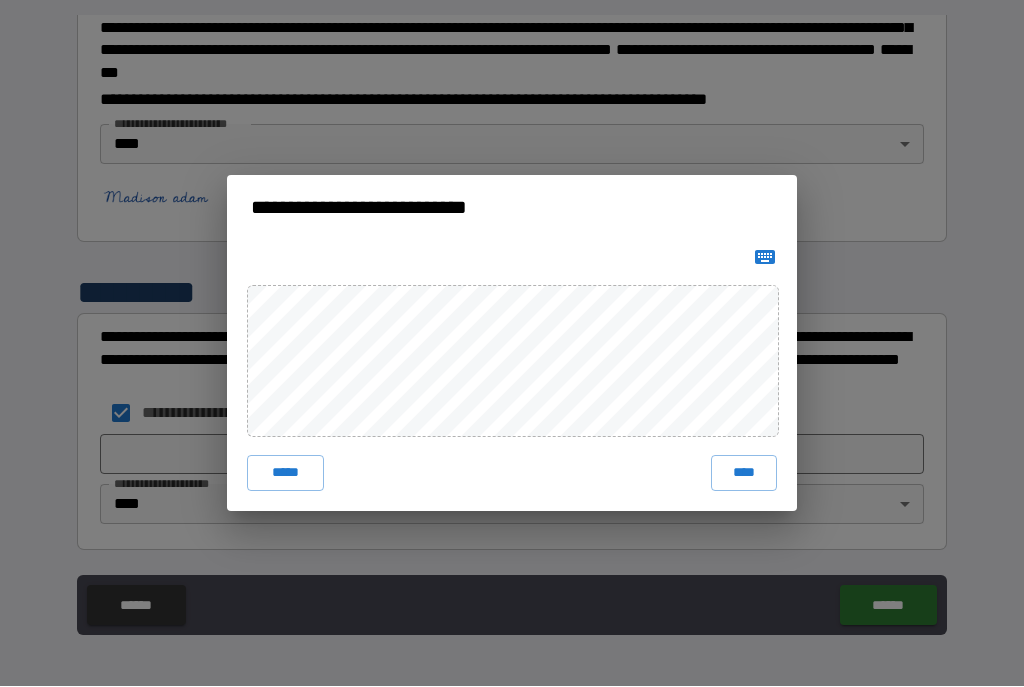 click 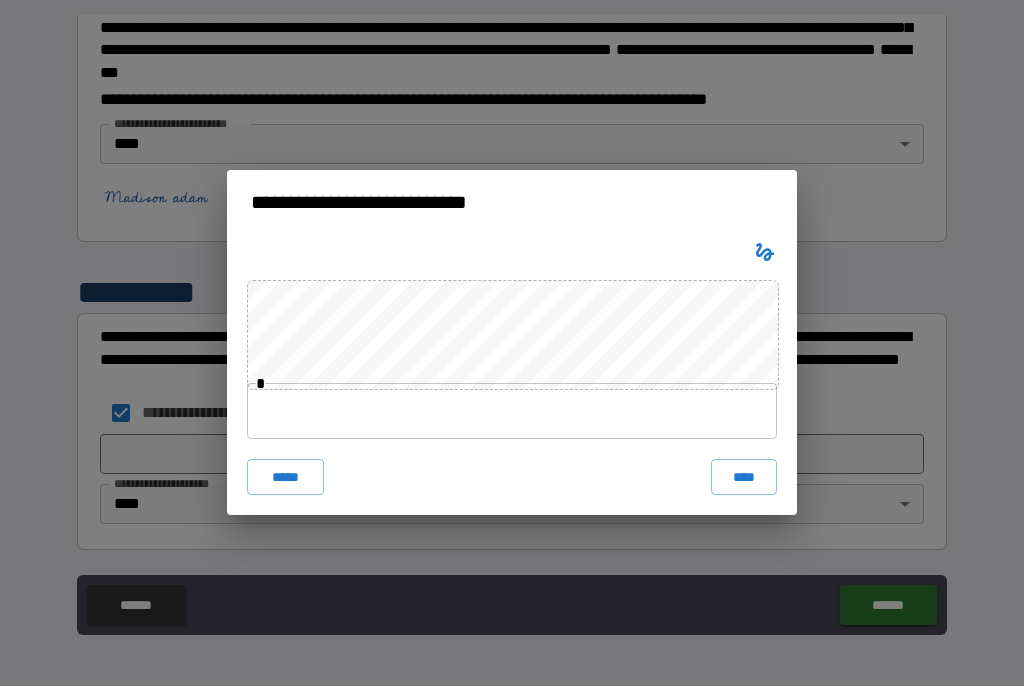 click at bounding box center [512, 412] 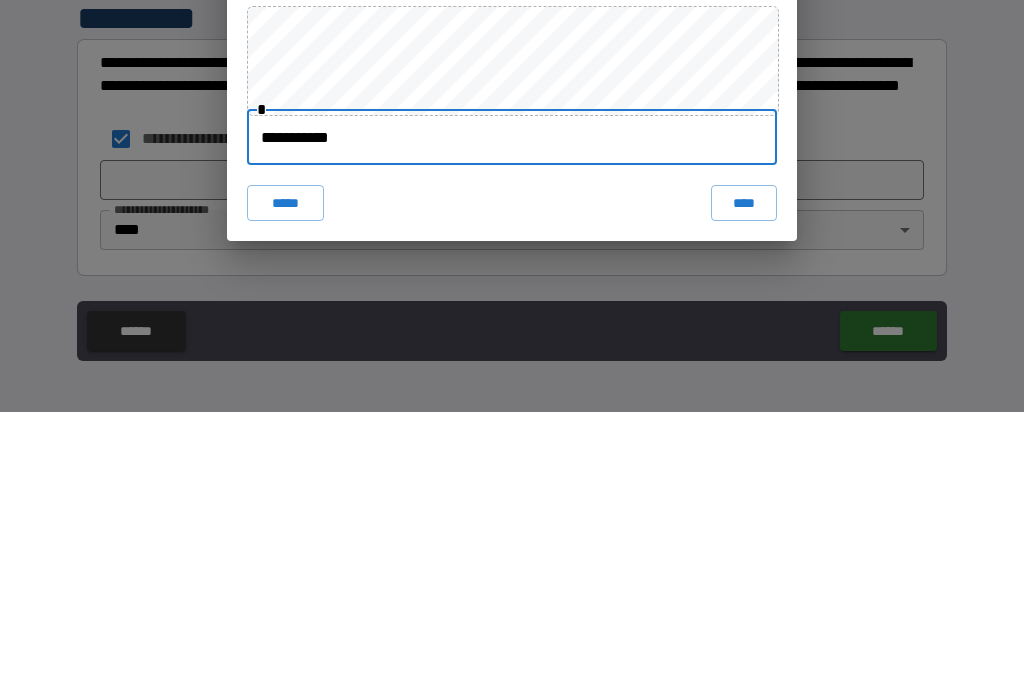 type on "**********" 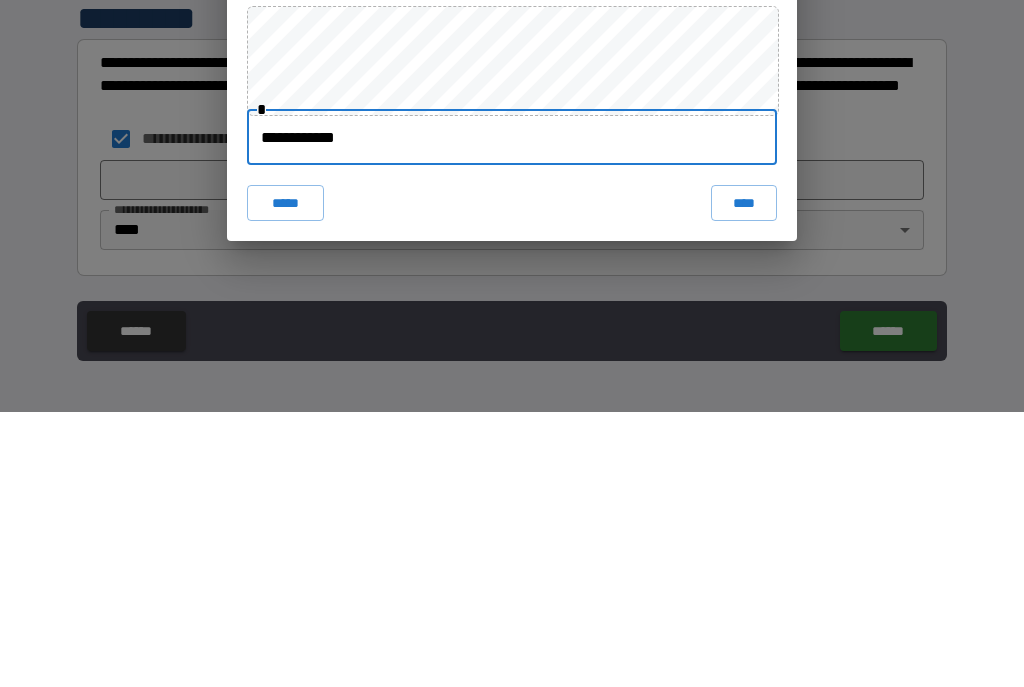 click on "****" at bounding box center [744, 478] 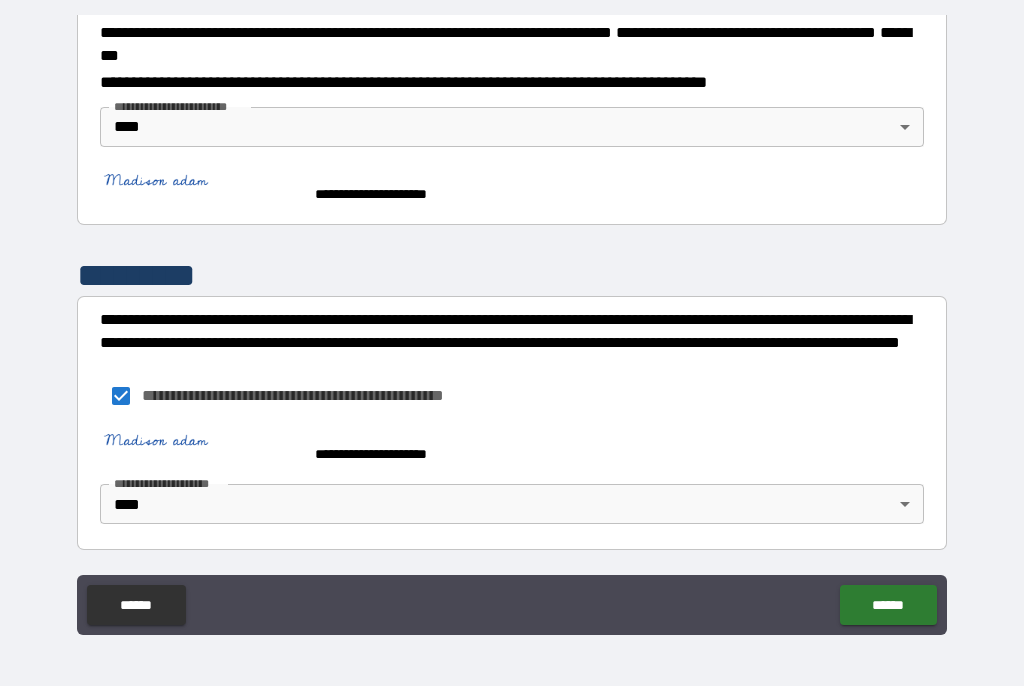 click on "******" at bounding box center (888, 606) 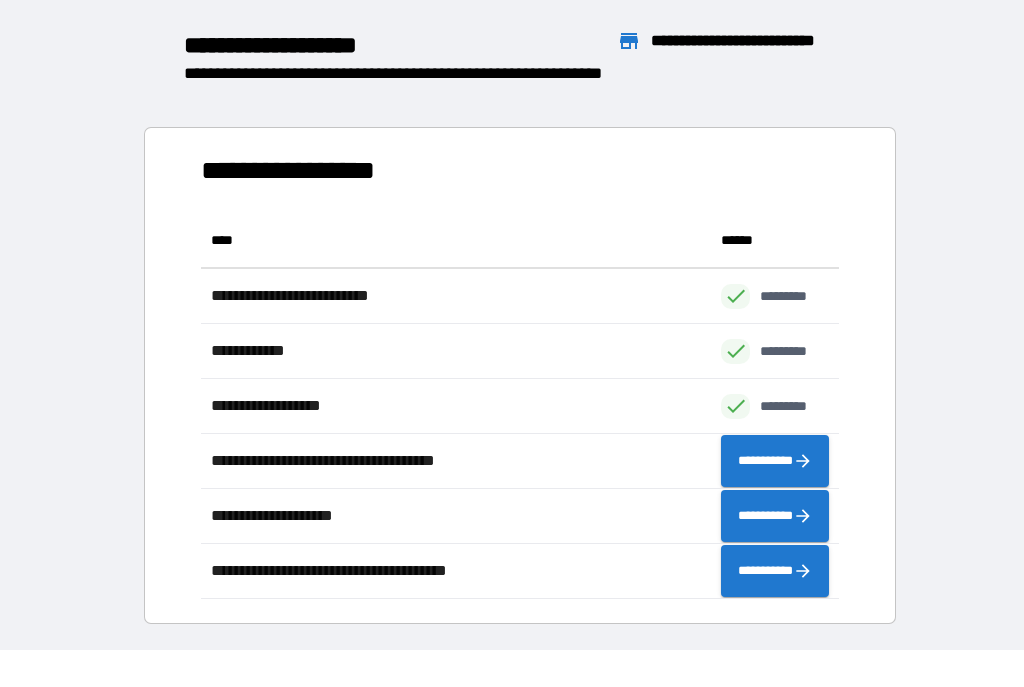 scroll, scrollTop: 1, scrollLeft: 1, axis: both 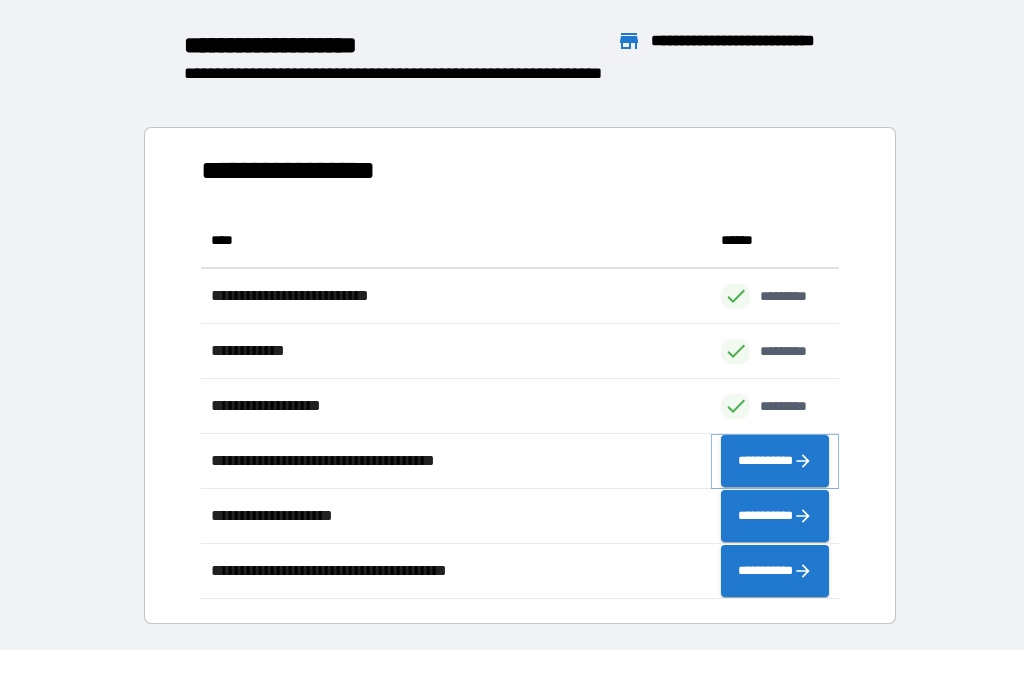 click on "**********" at bounding box center [775, 462] 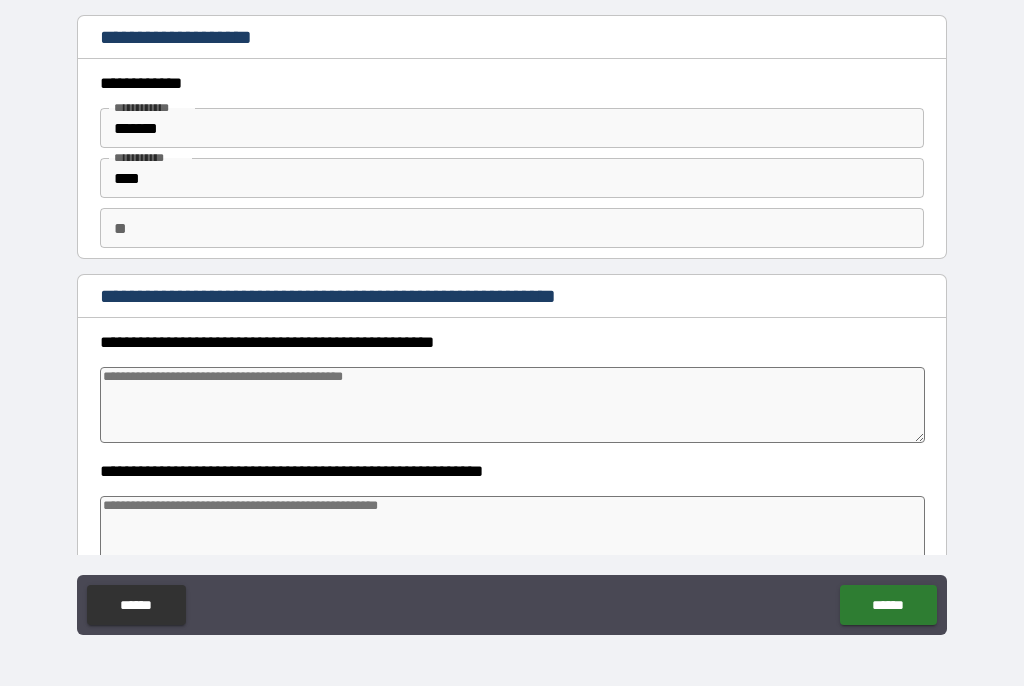 type on "*" 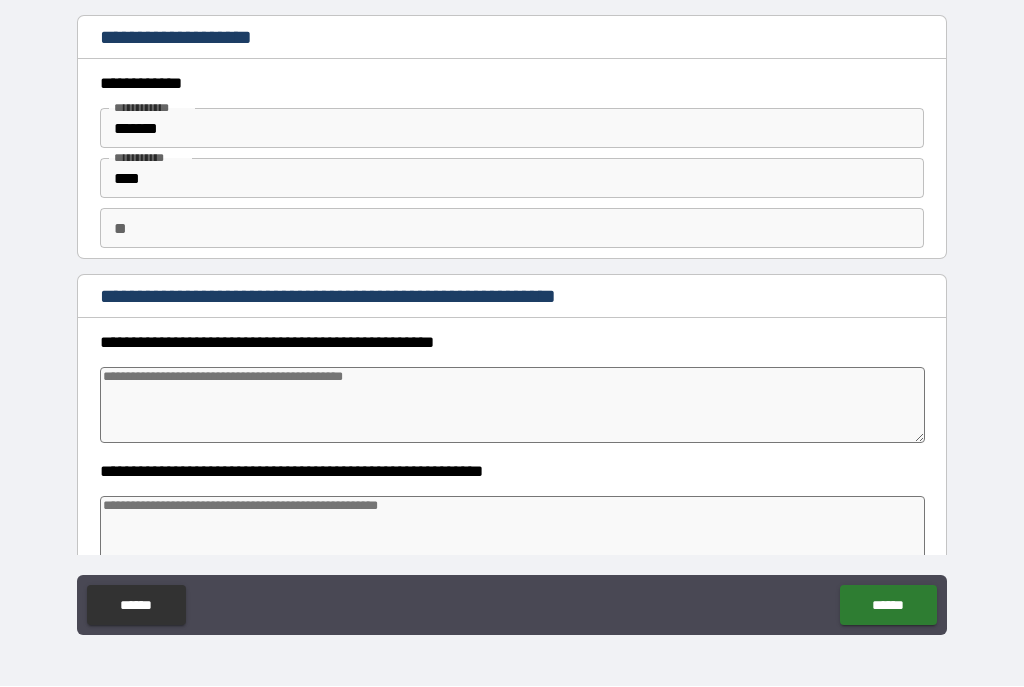 type on "*" 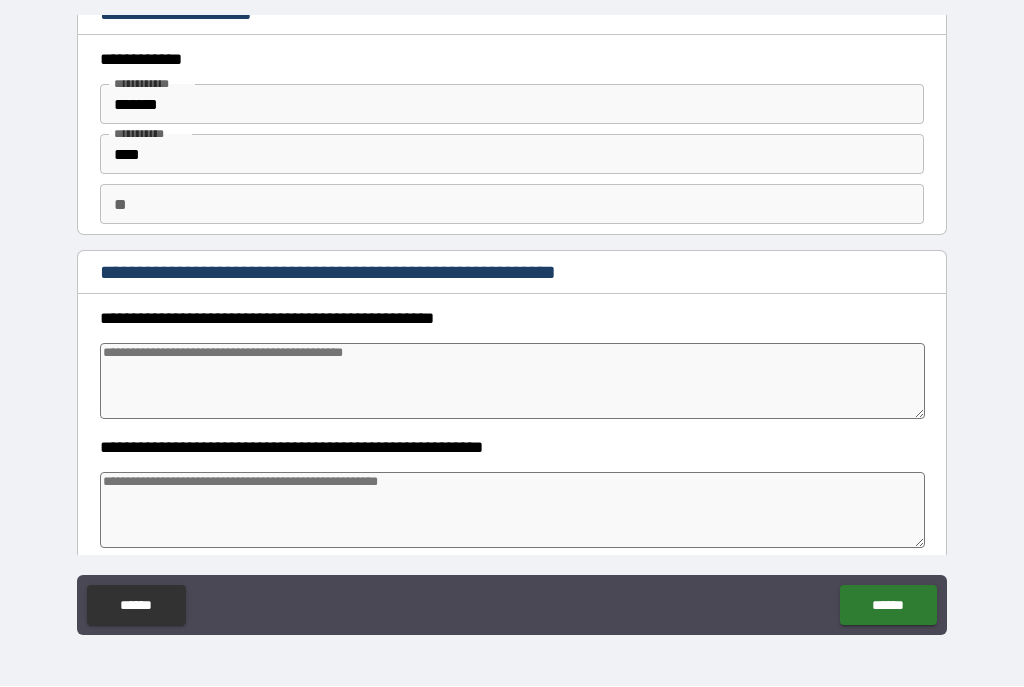scroll, scrollTop: 26, scrollLeft: 0, axis: vertical 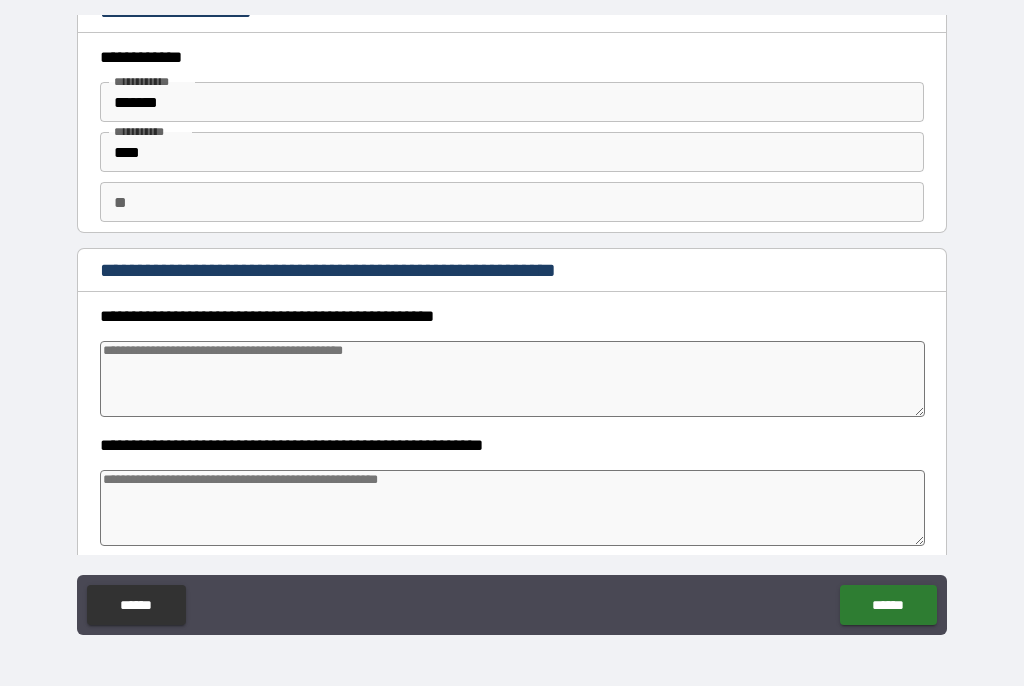 click on "**" at bounding box center [512, 203] 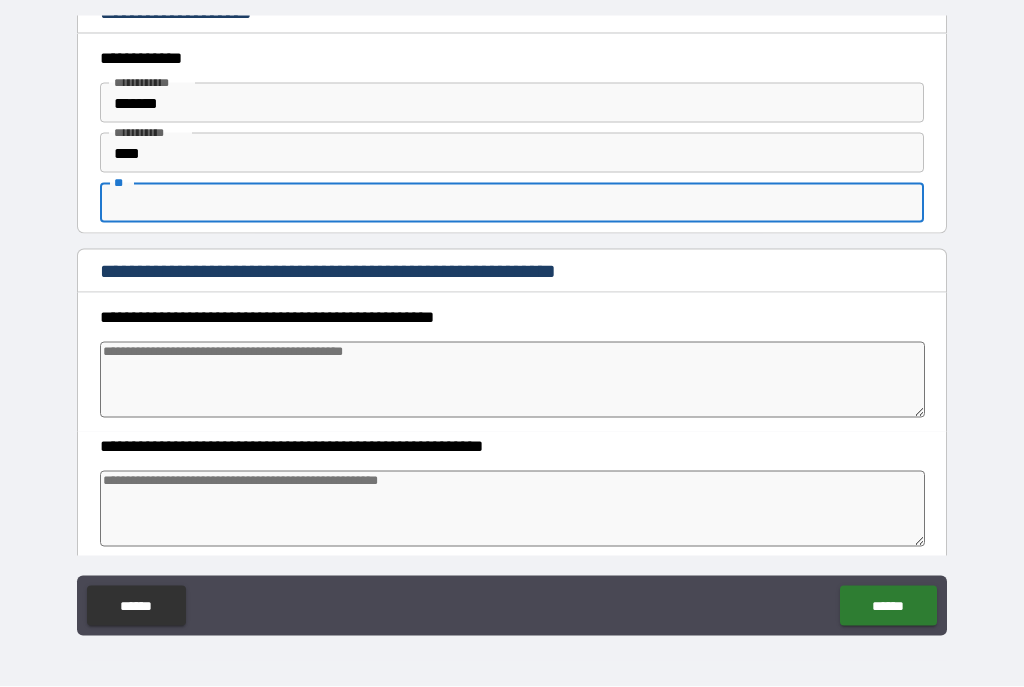 type on "*" 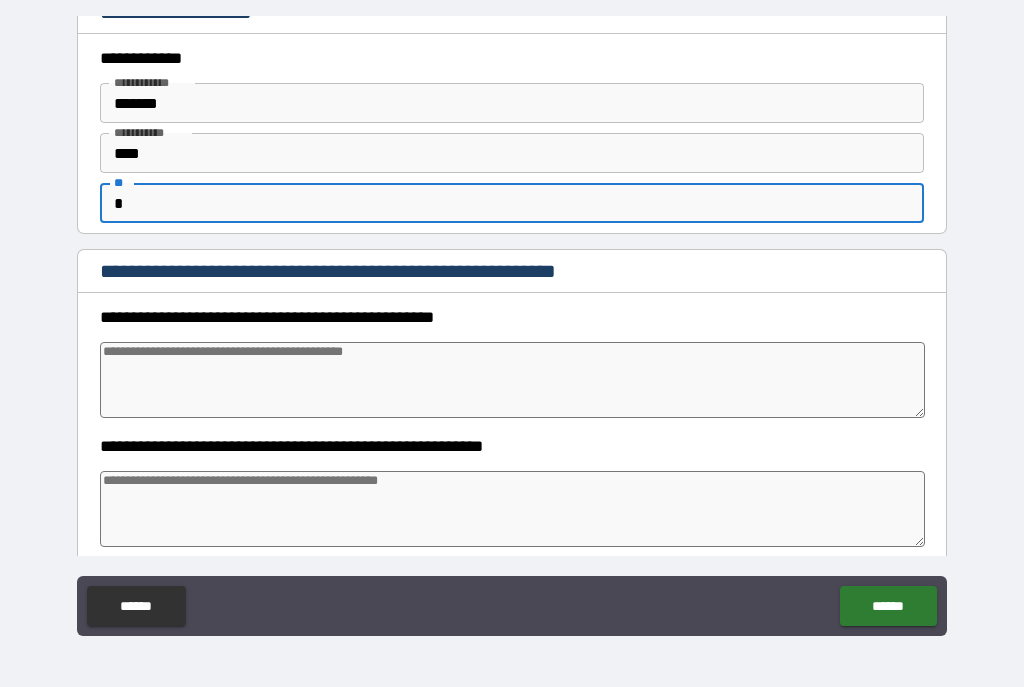 type on "*" 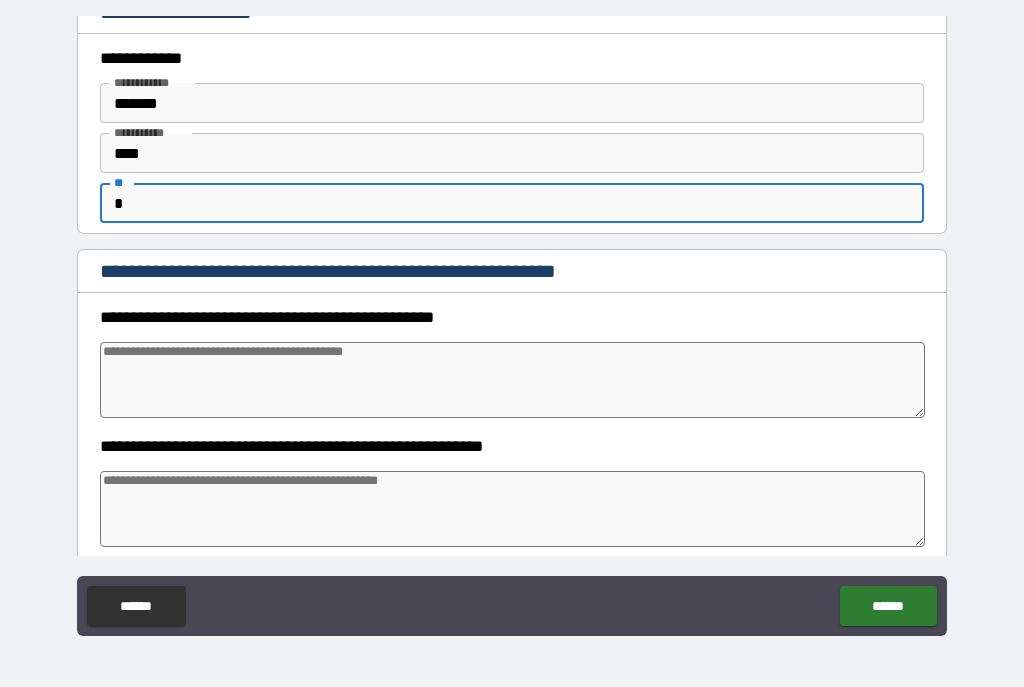 type on "*" 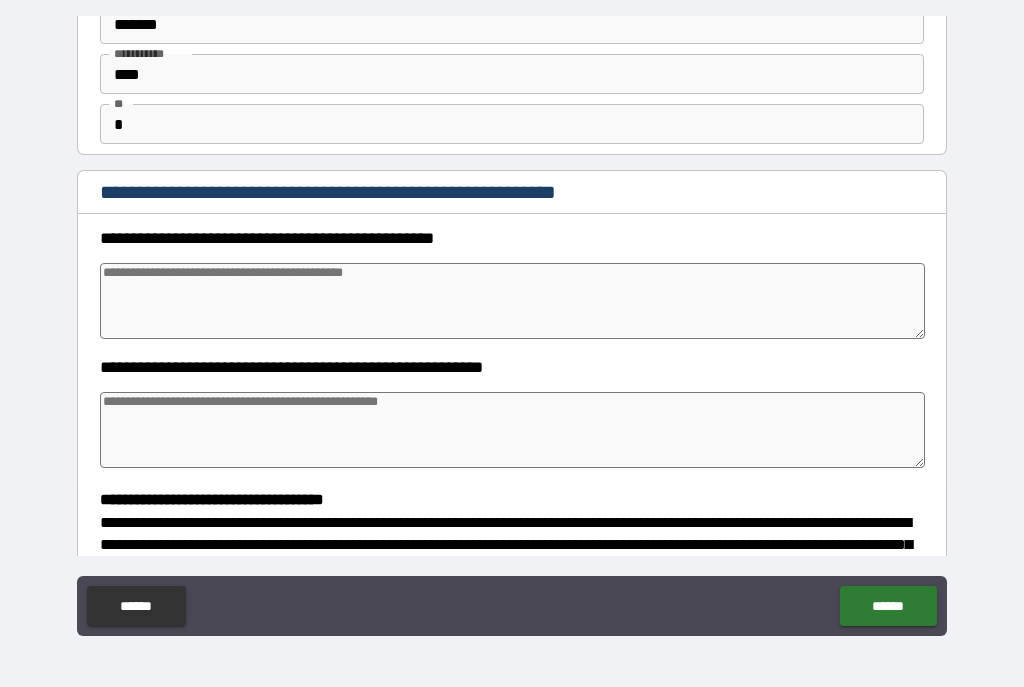 scroll, scrollTop: 122, scrollLeft: 0, axis: vertical 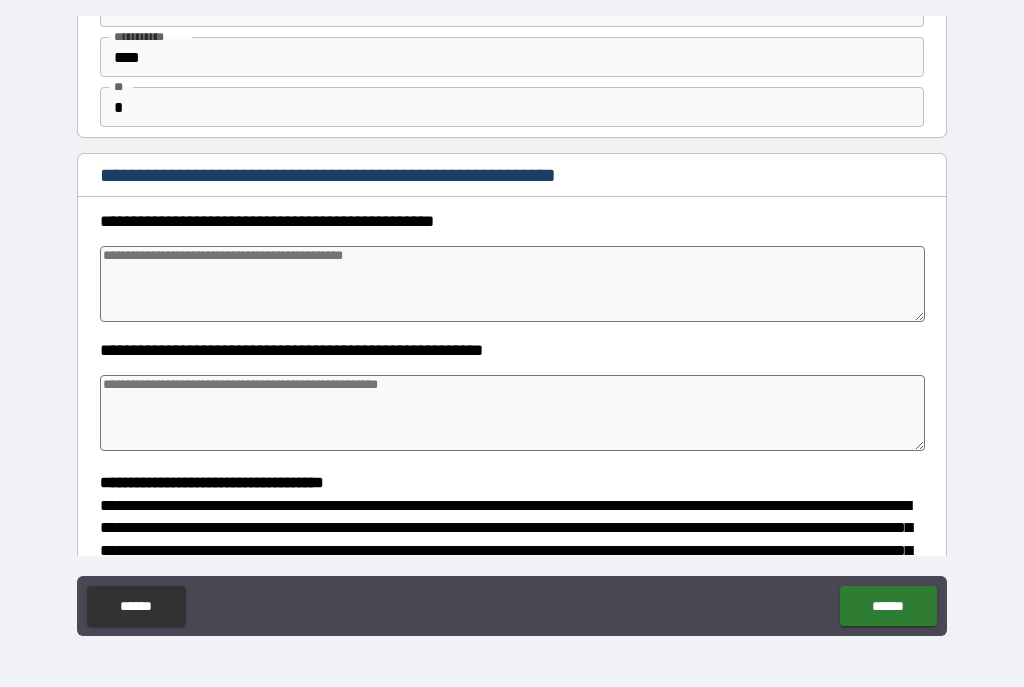 click at bounding box center (513, 284) 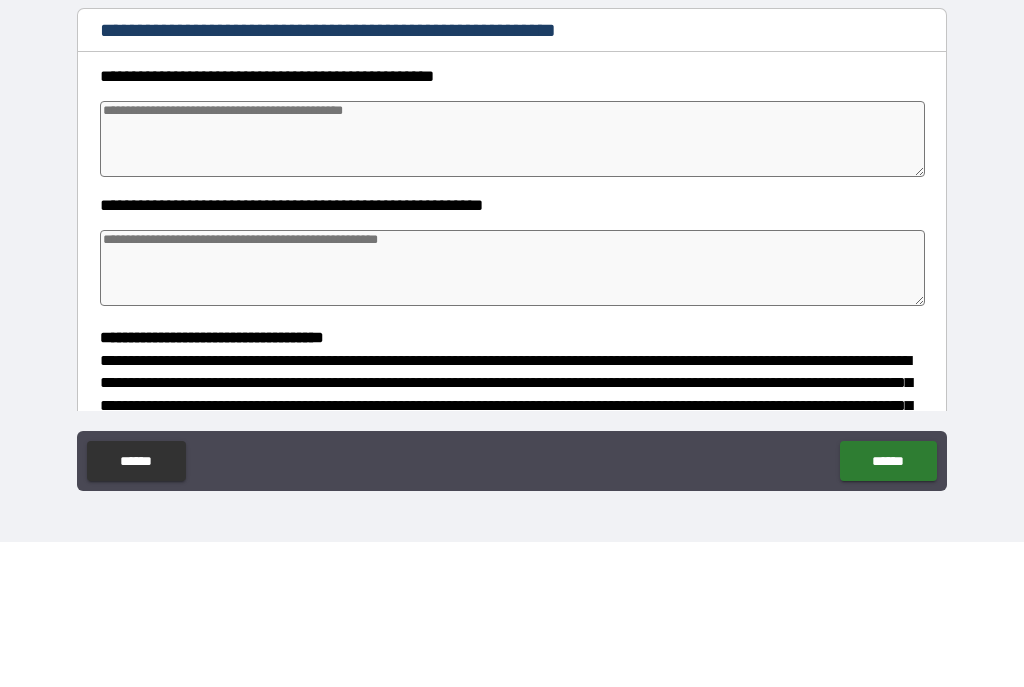 type on "*" 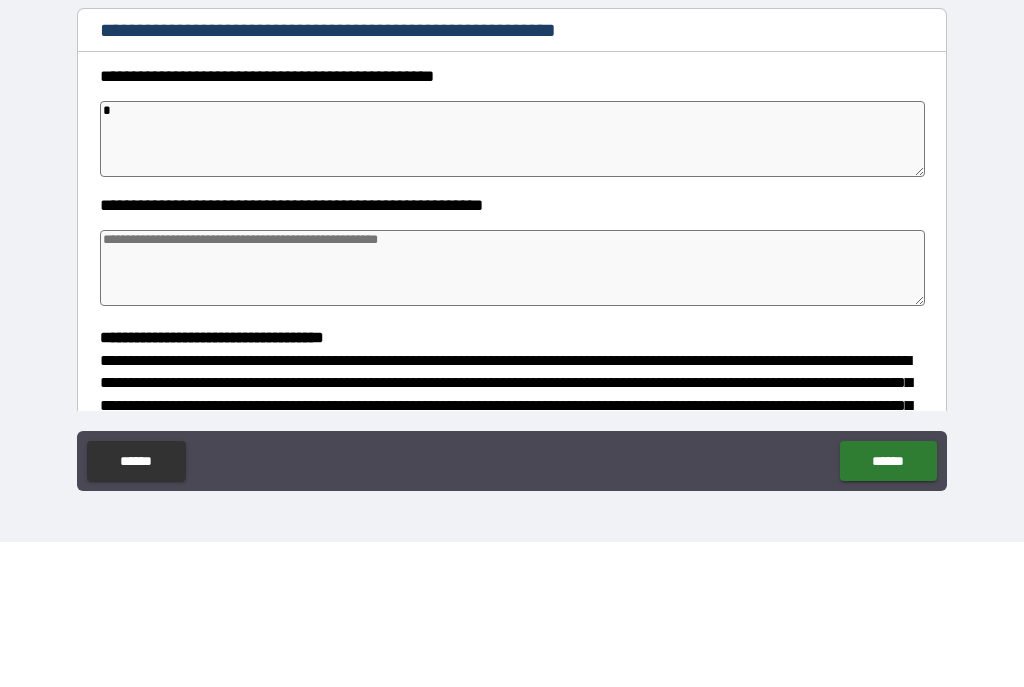 type on "*" 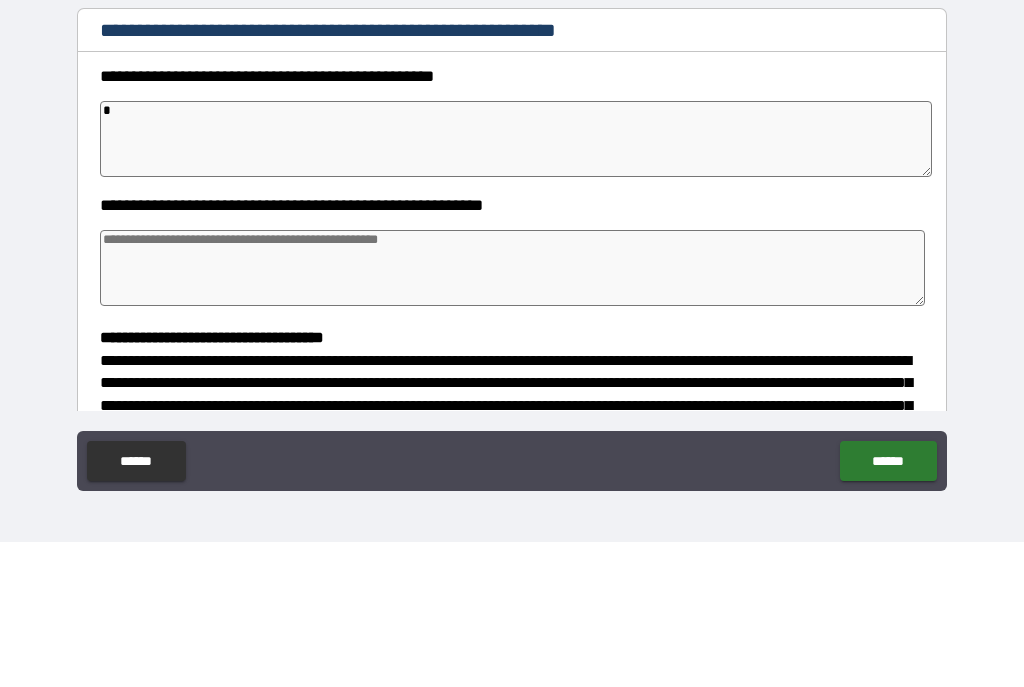 type on "**" 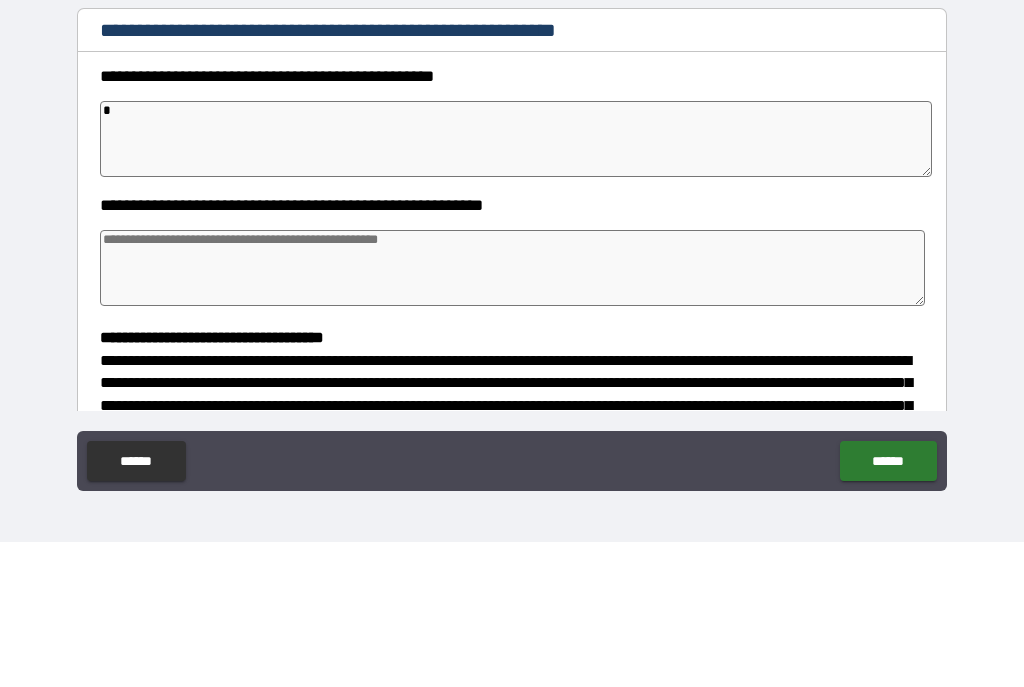 type on "*" 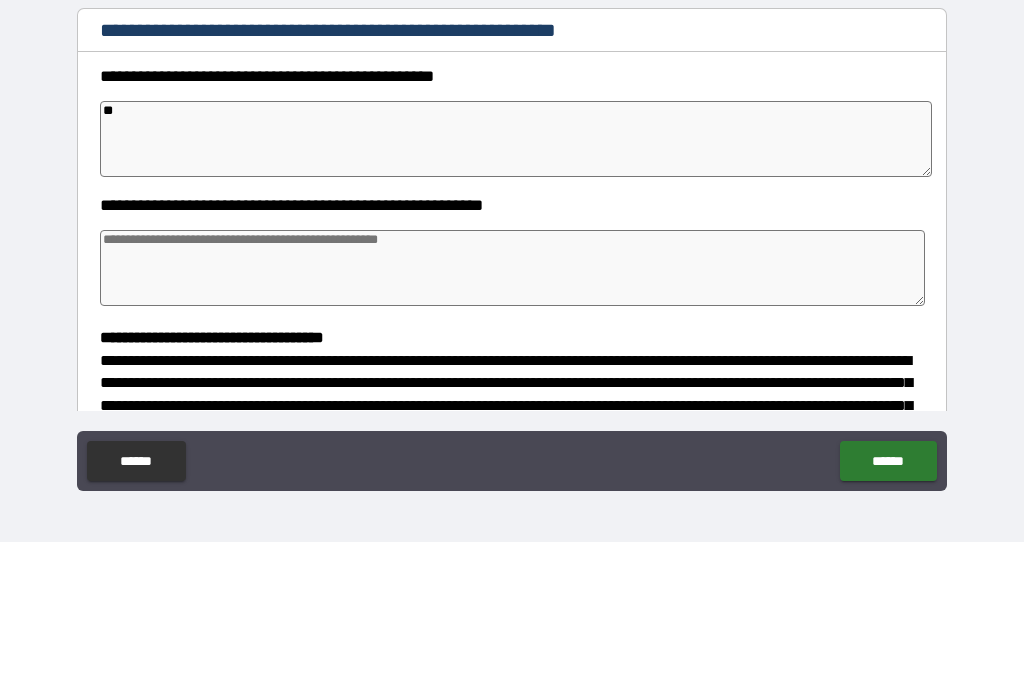 type on "***" 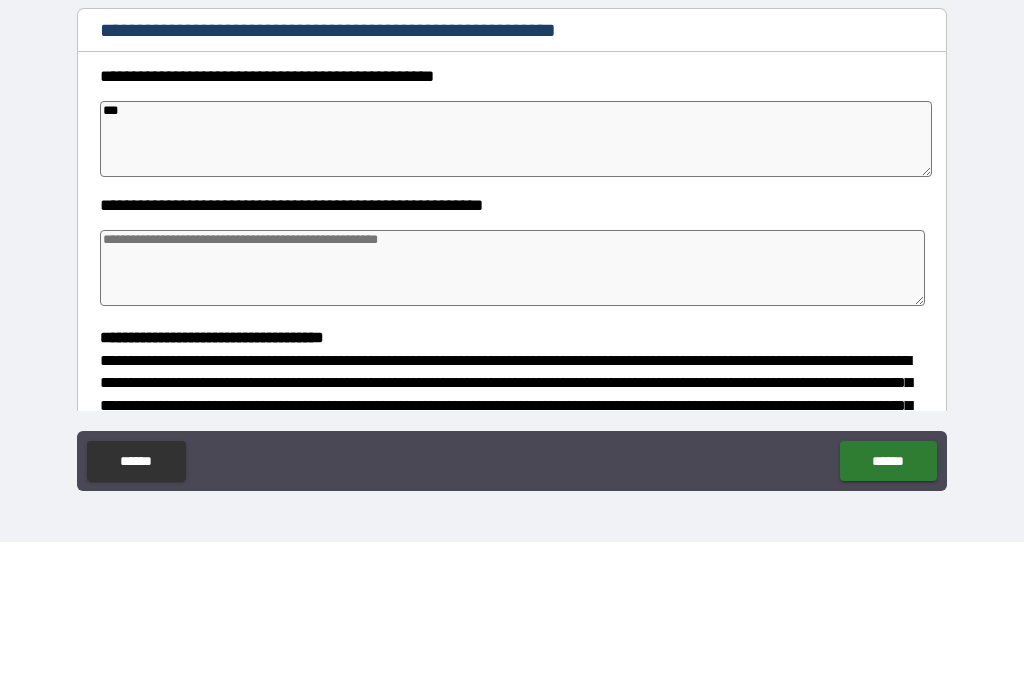 type on "*" 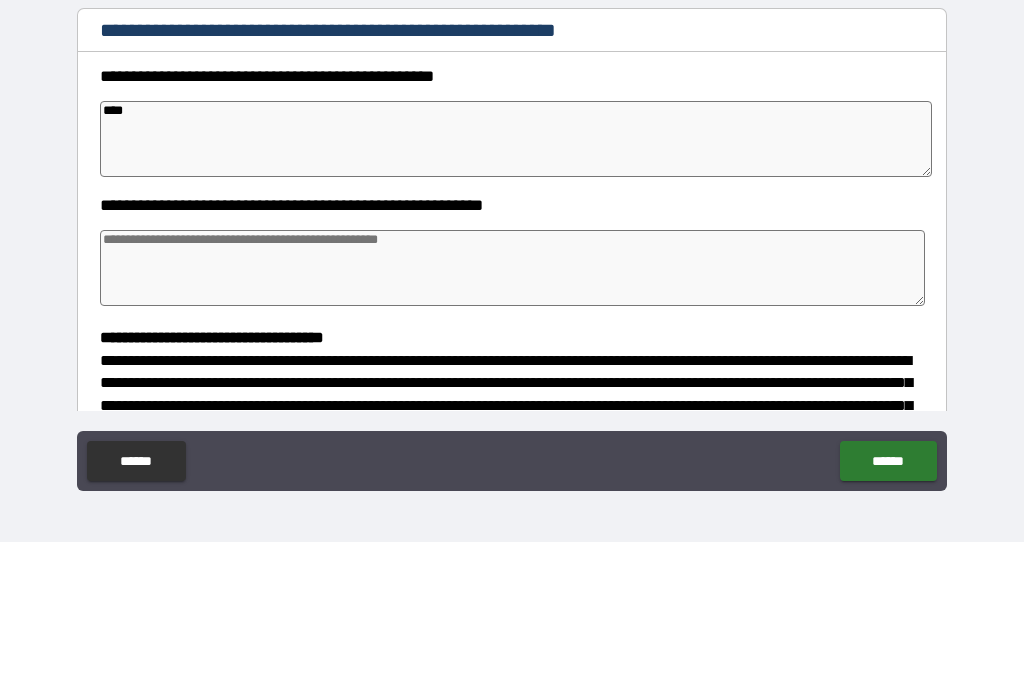 type on "*" 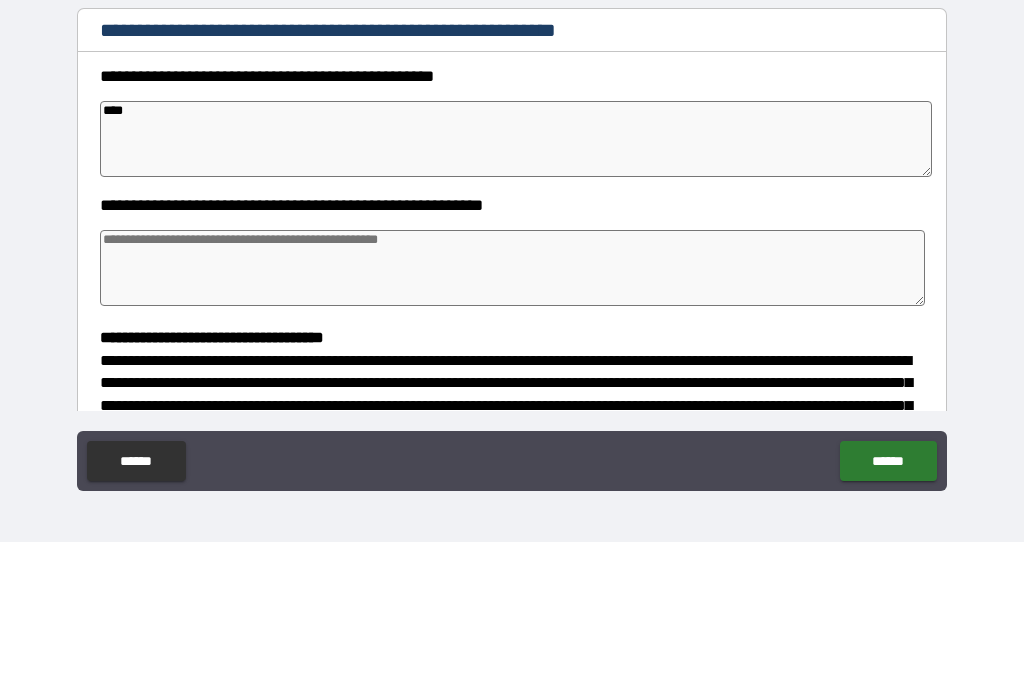 type on "*****" 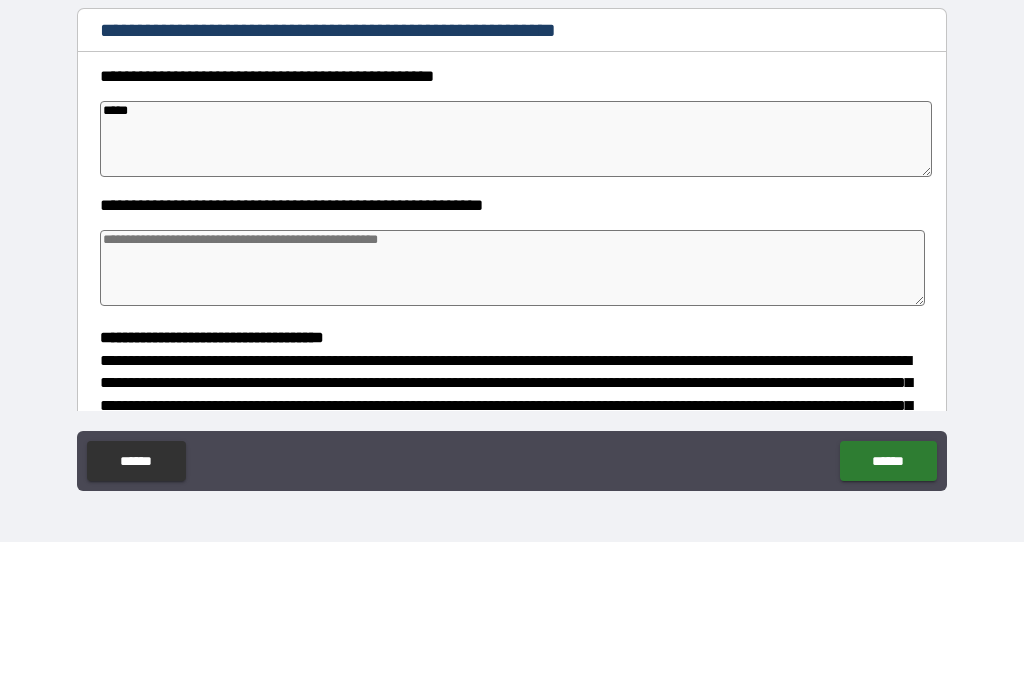 type on "*" 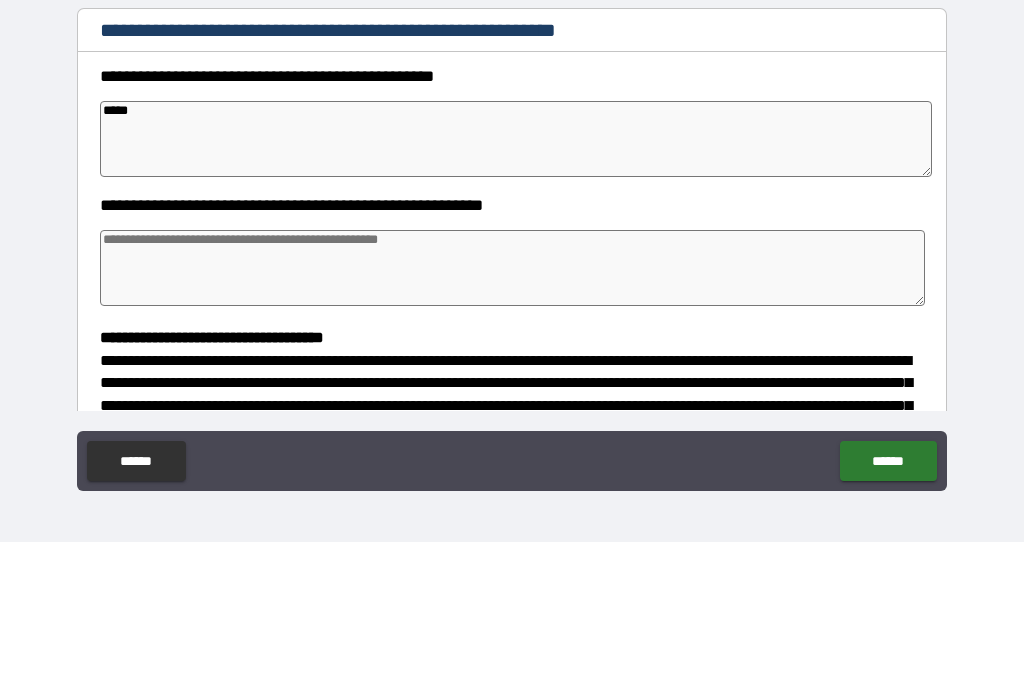 type on "******" 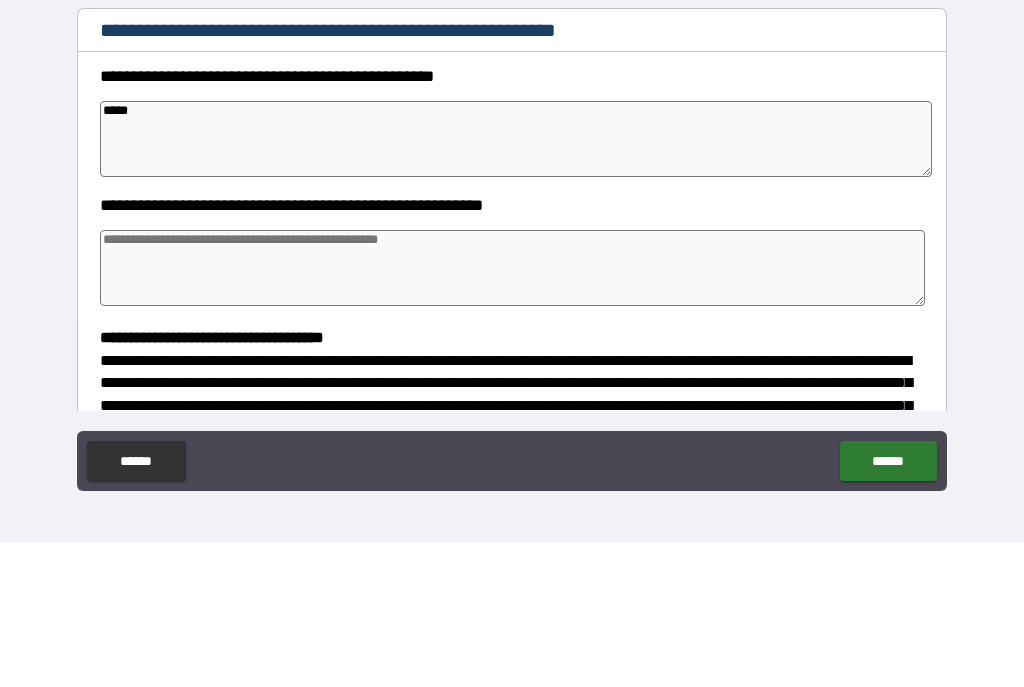 type on "*" 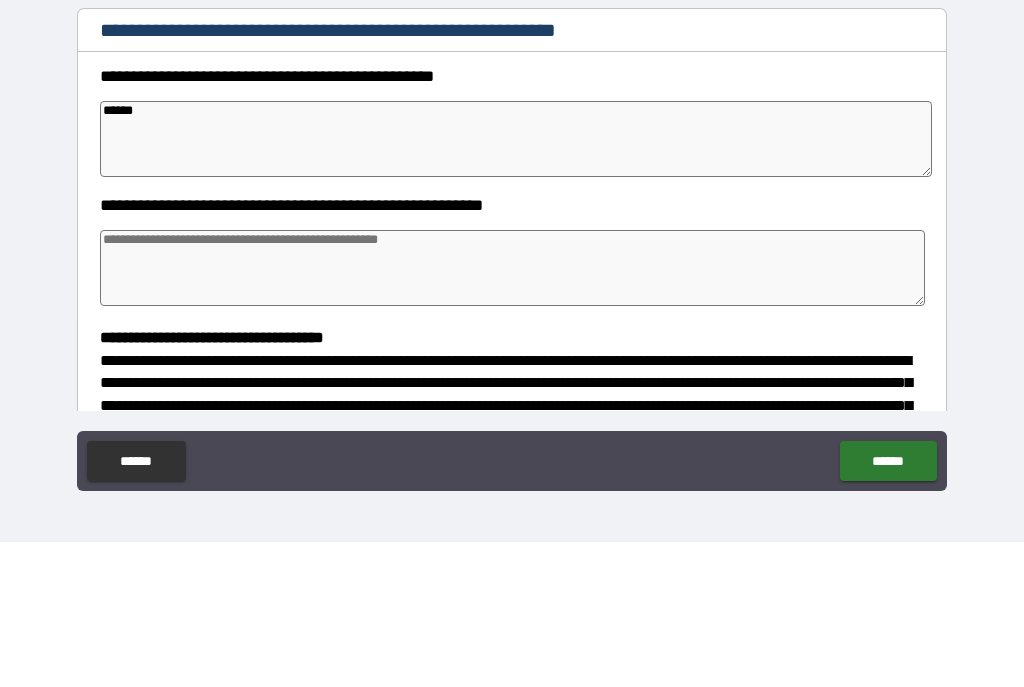 type on "*" 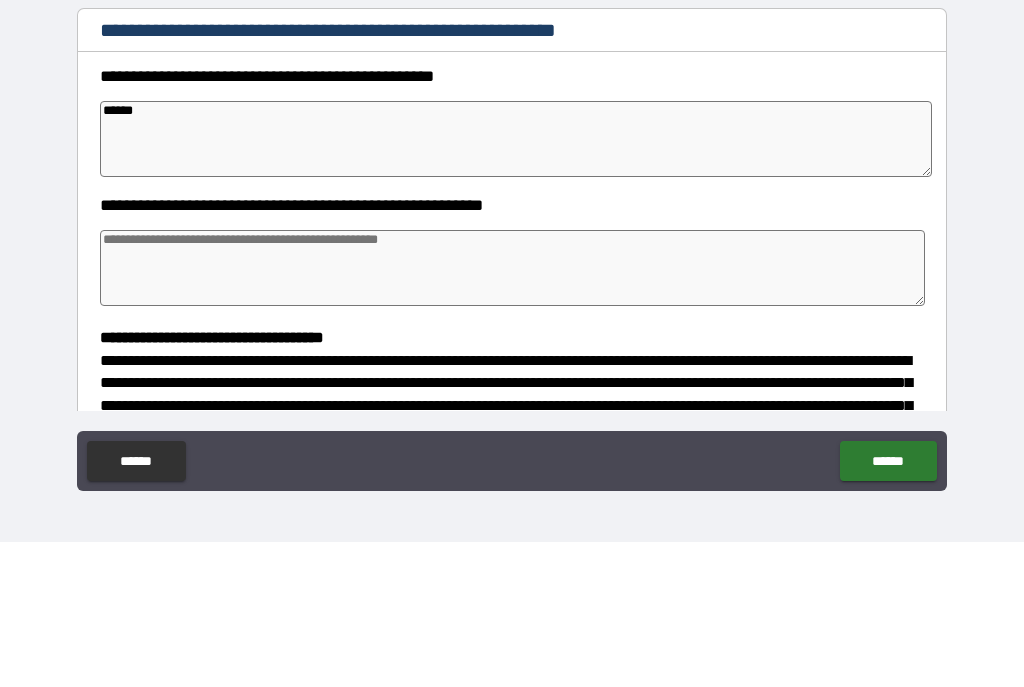 type on "*" 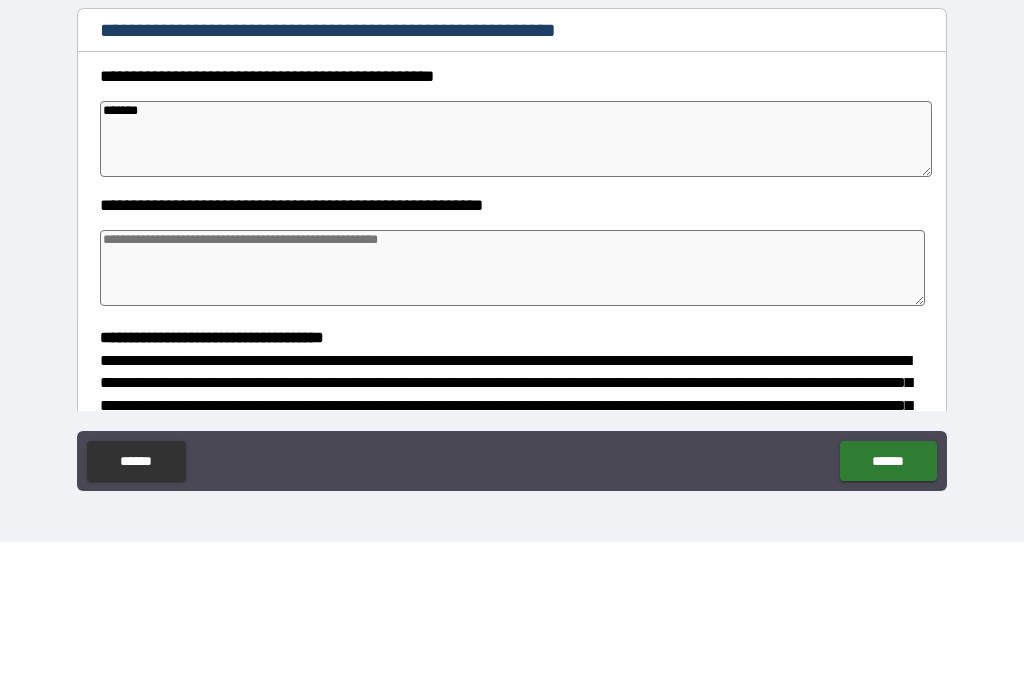 type on "*" 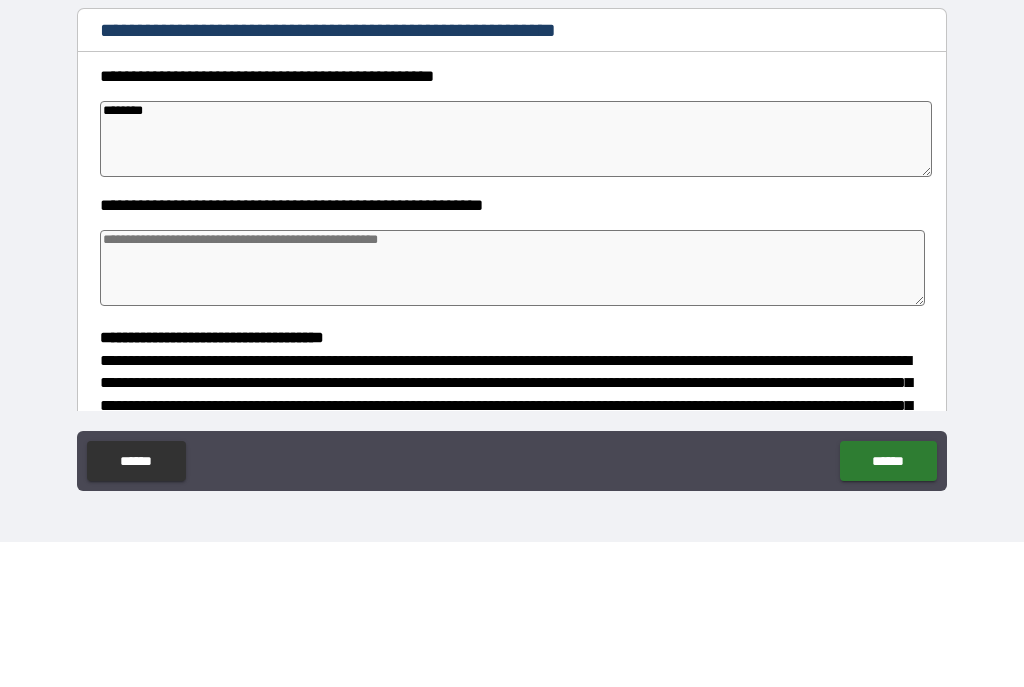 type on "*" 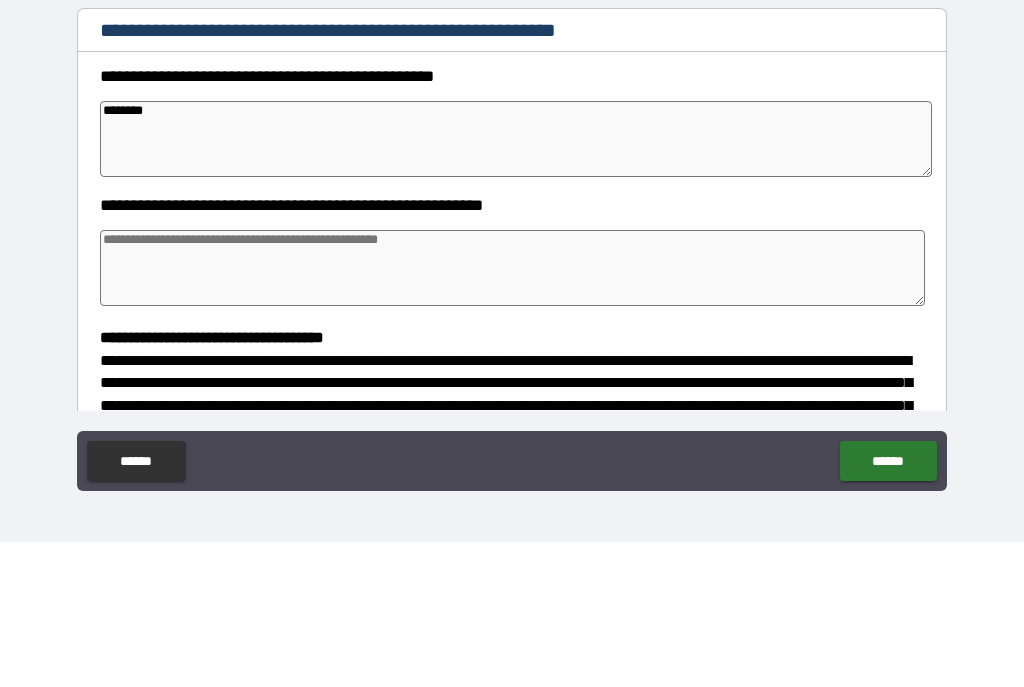 type on "*" 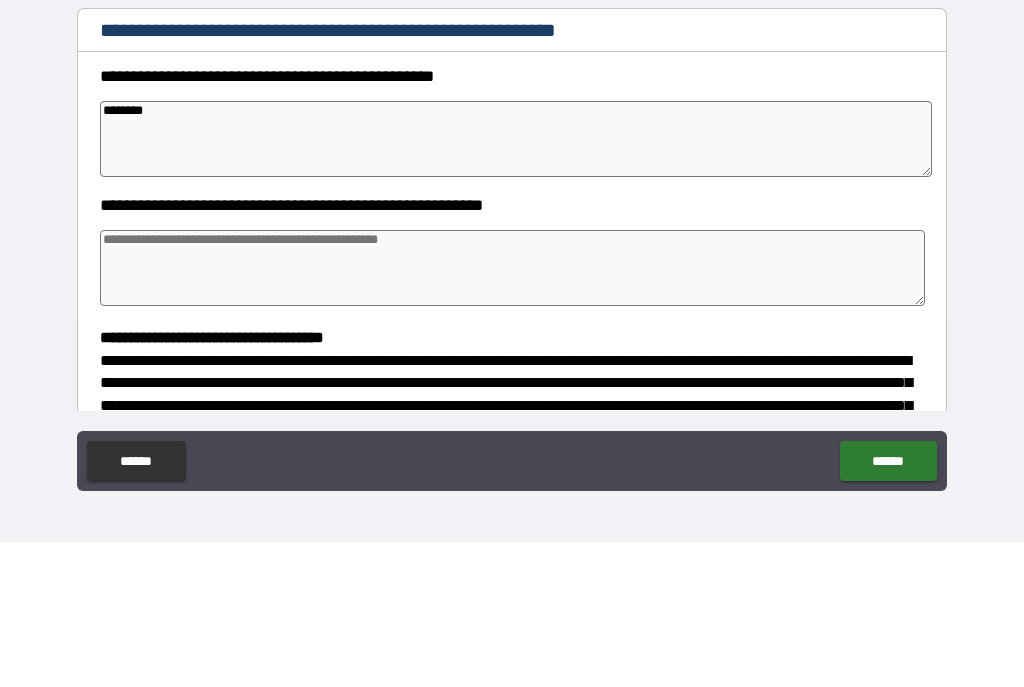type on "*" 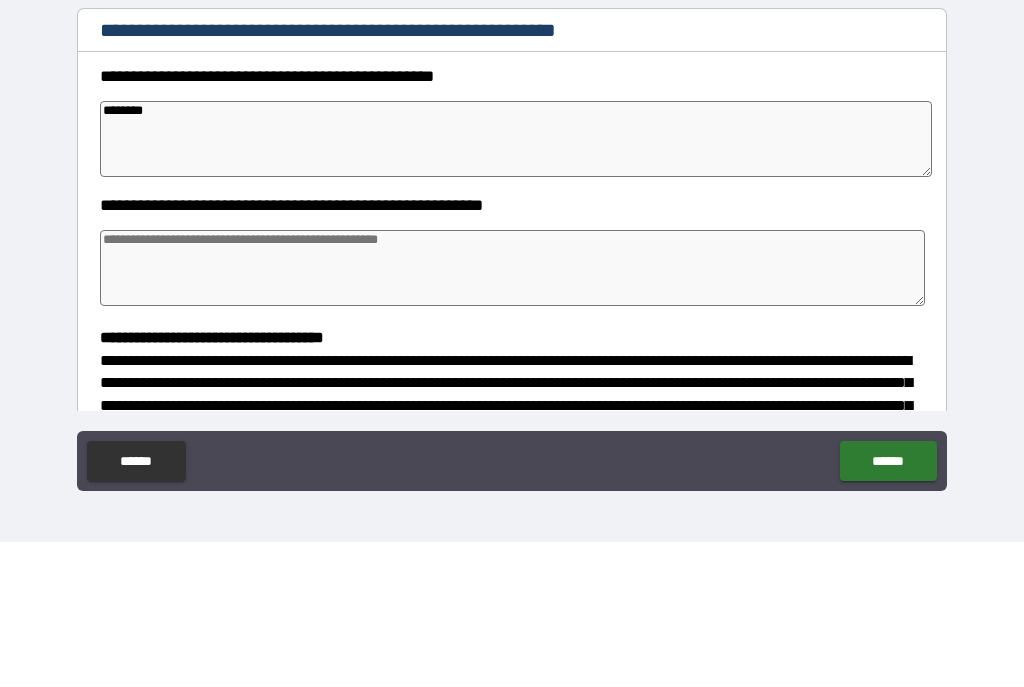 type on "*********" 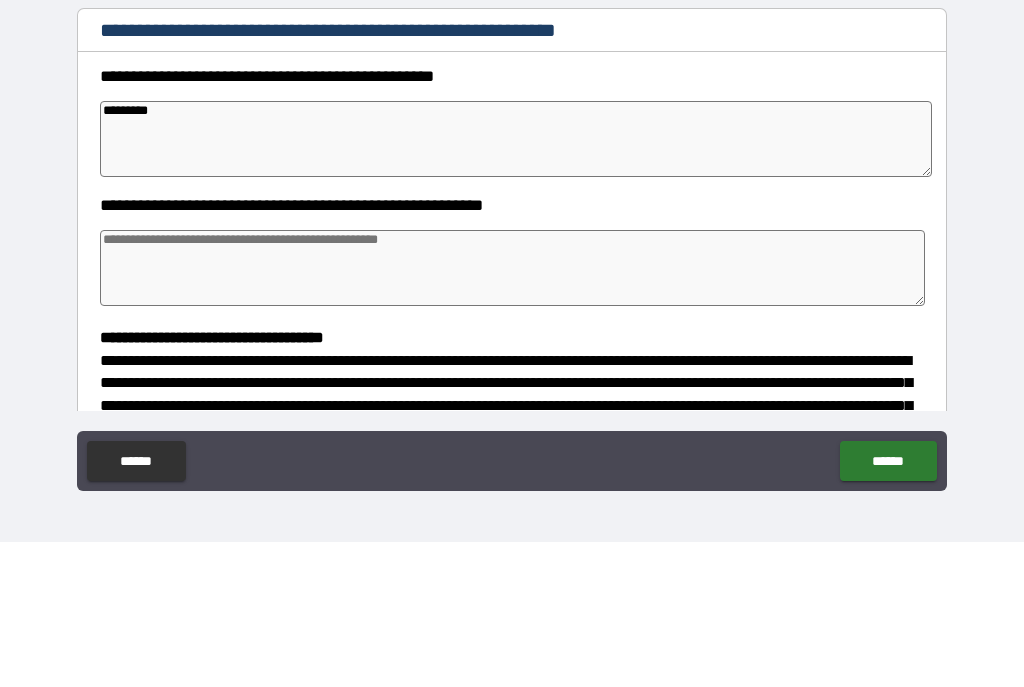 type on "*" 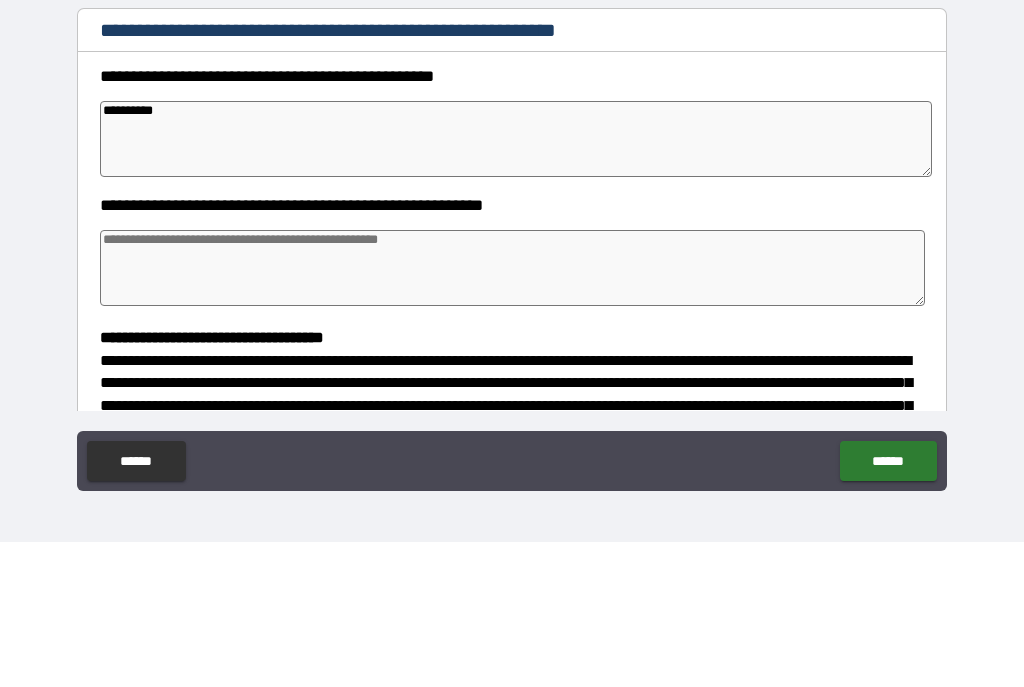 type on "*" 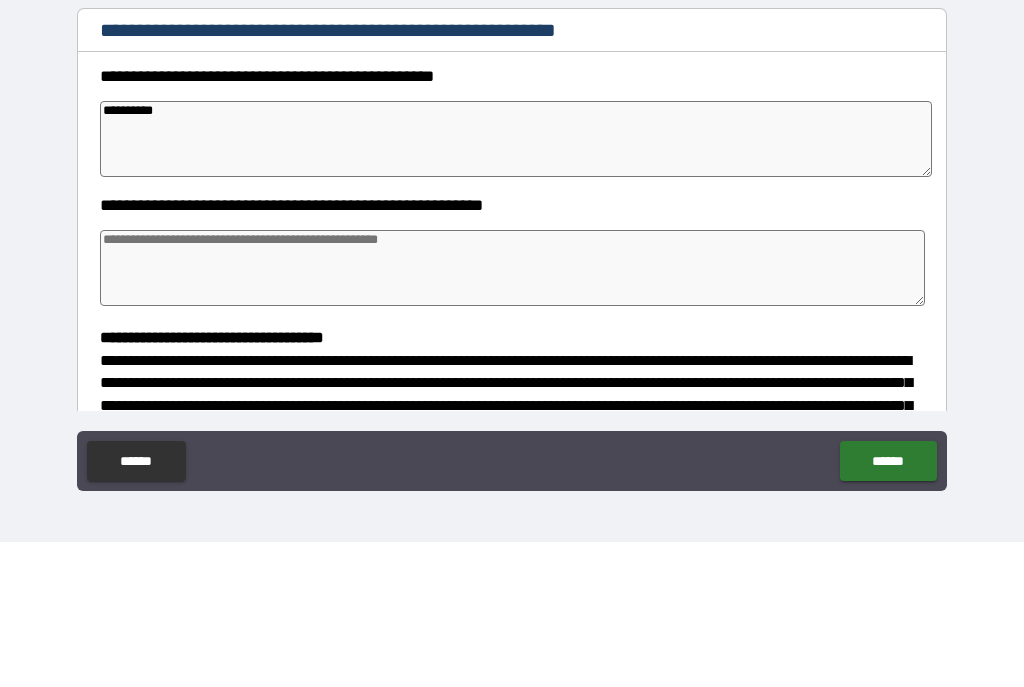 type on "*" 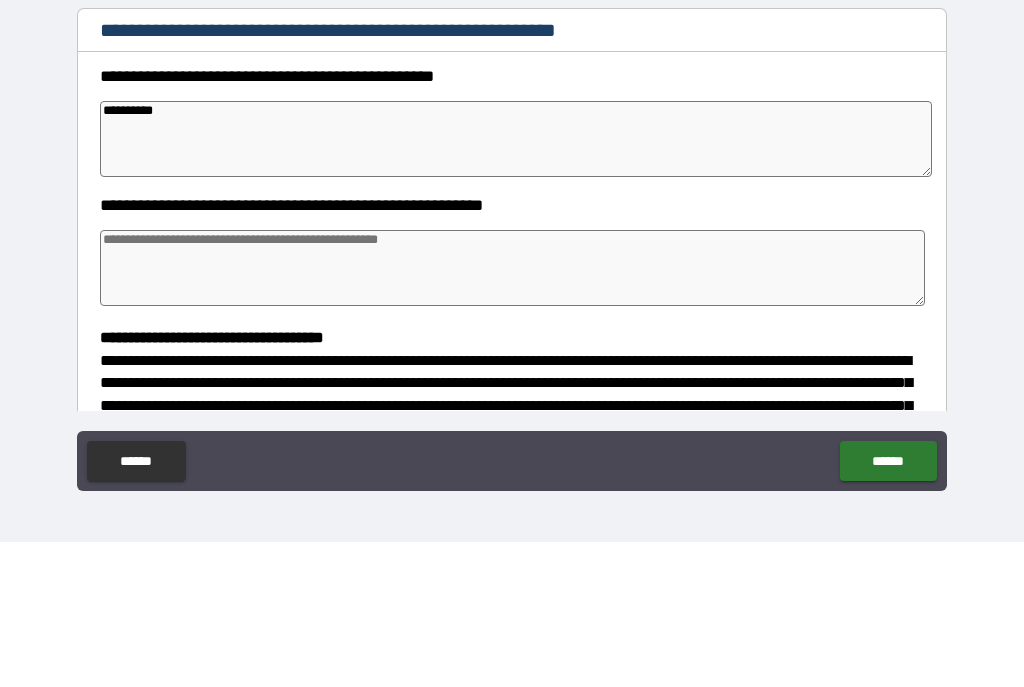 type on "*" 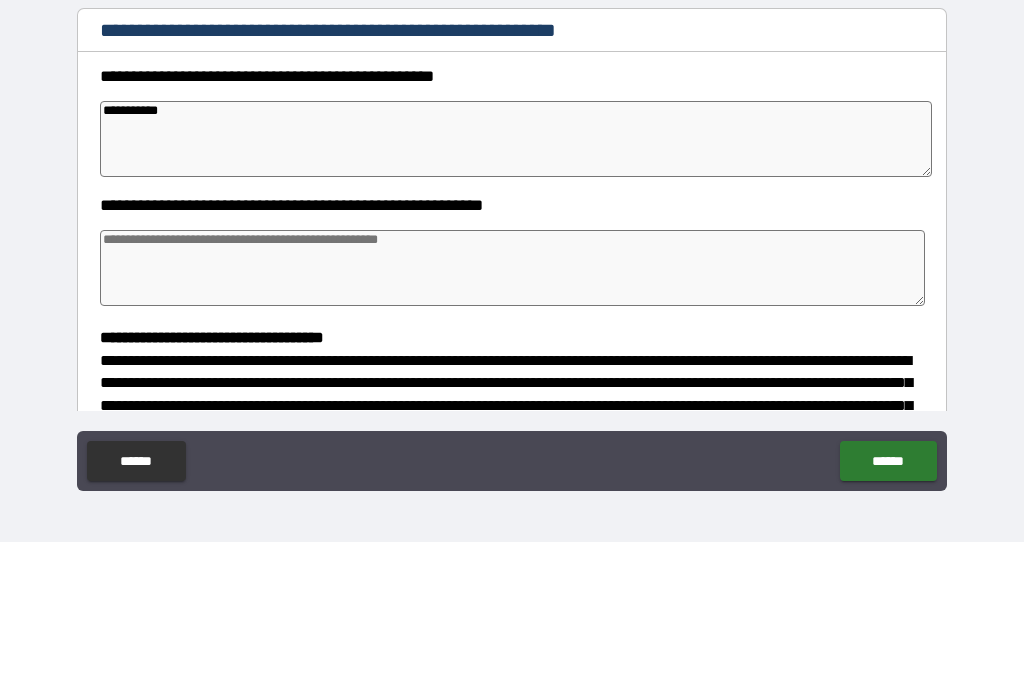 type on "**********" 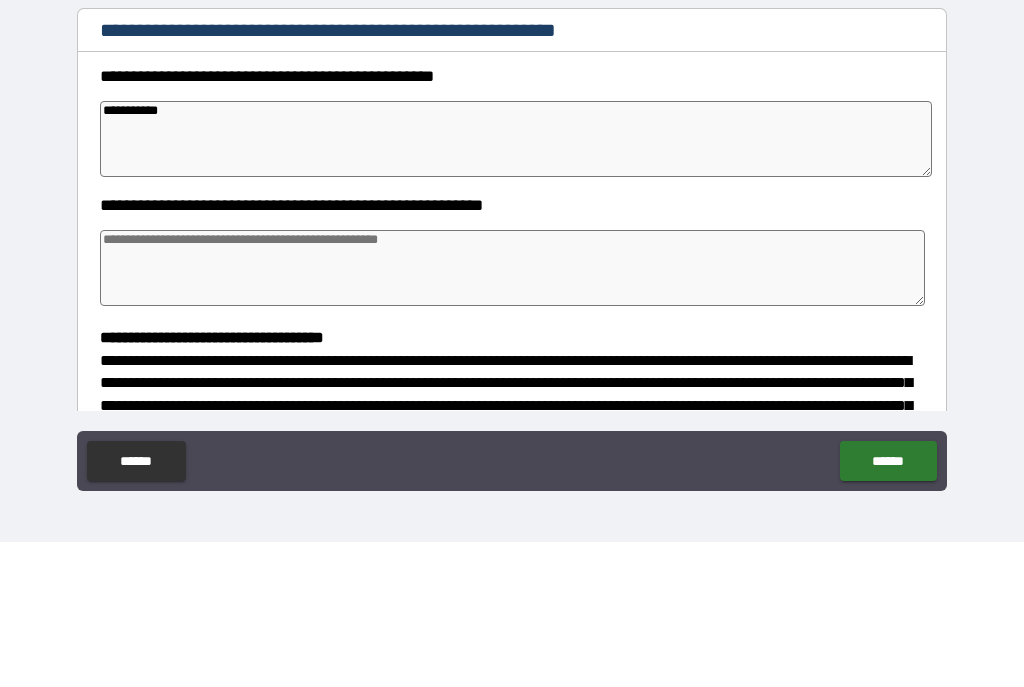 type on "*" 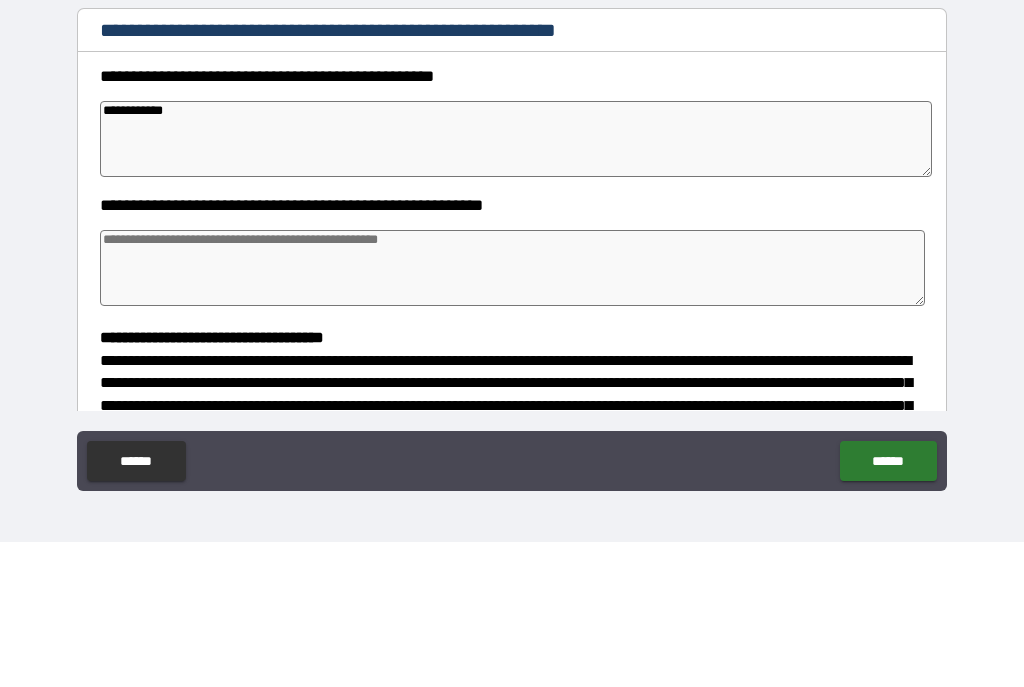 type on "*" 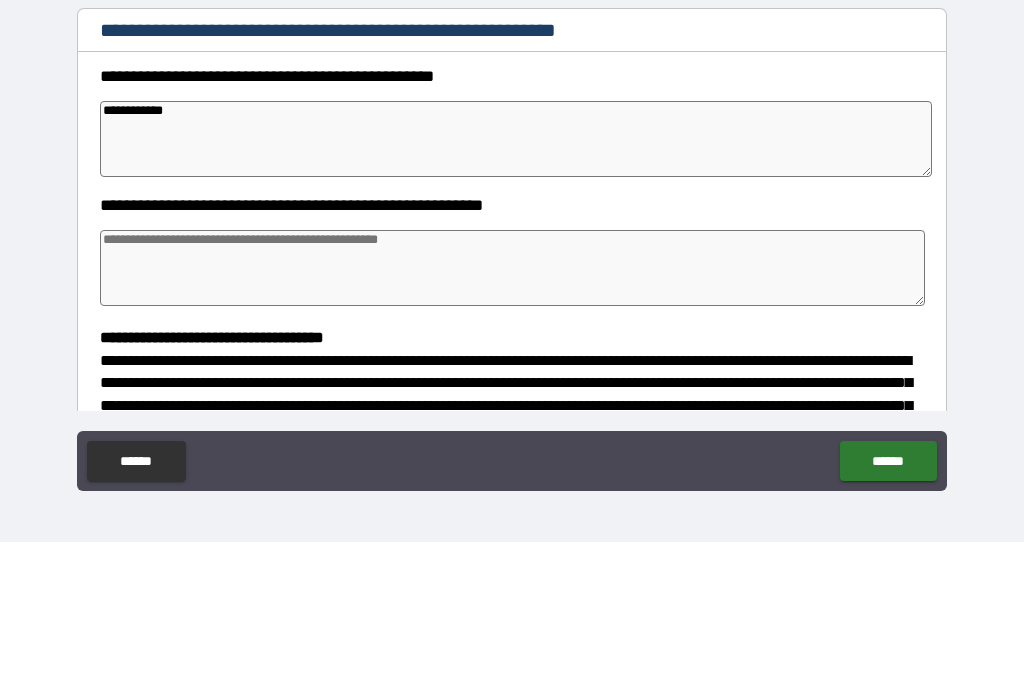 type on "*" 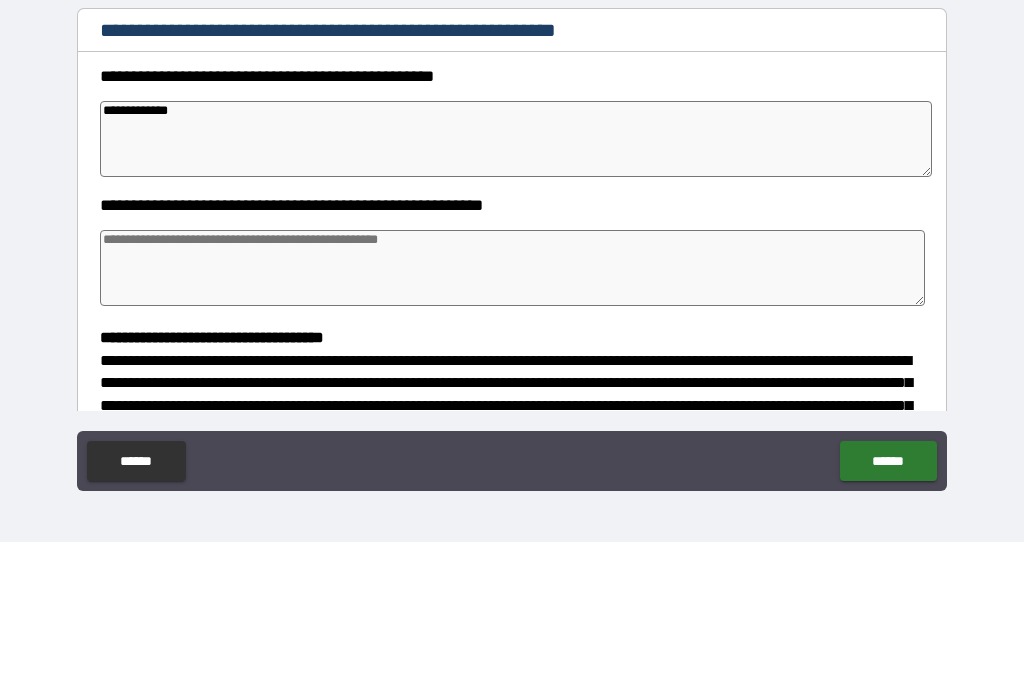 type on "*" 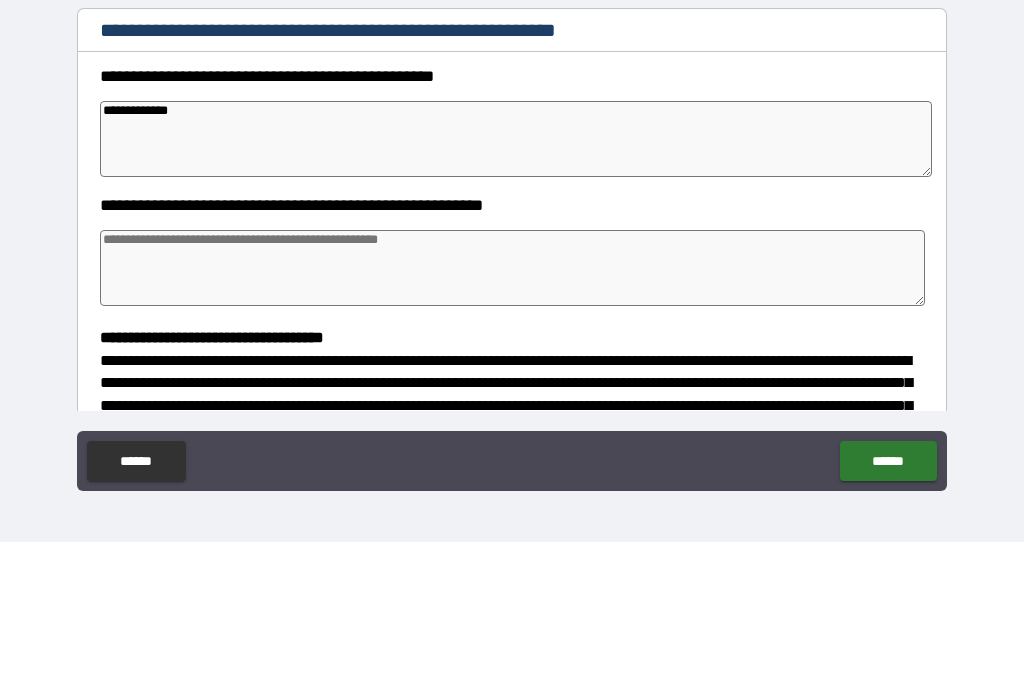 type on "*" 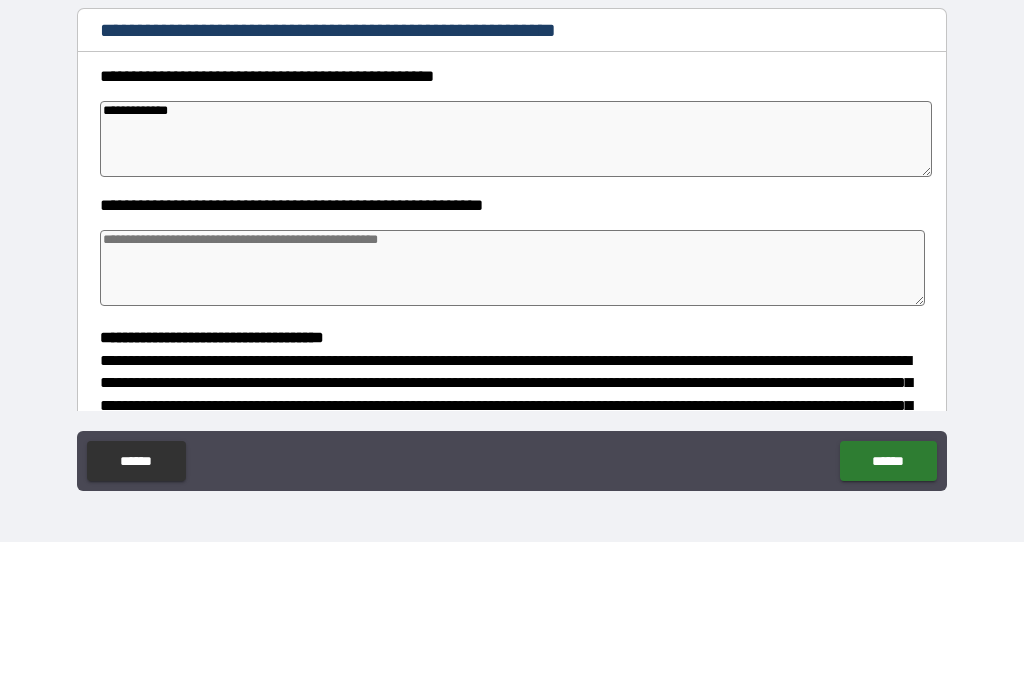 type on "*" 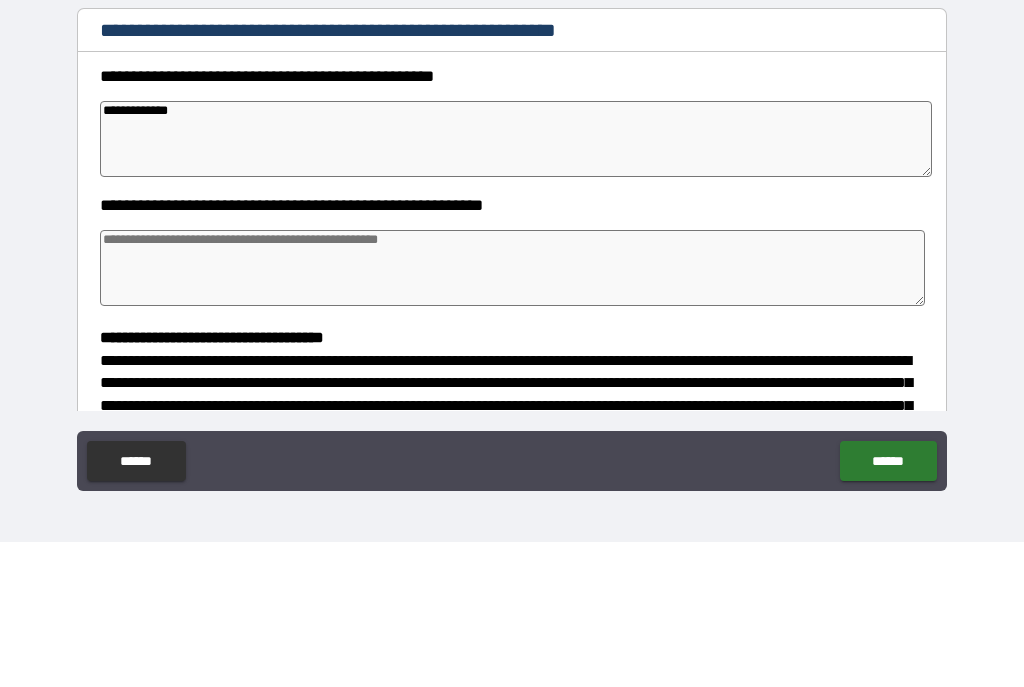 type on "**********" 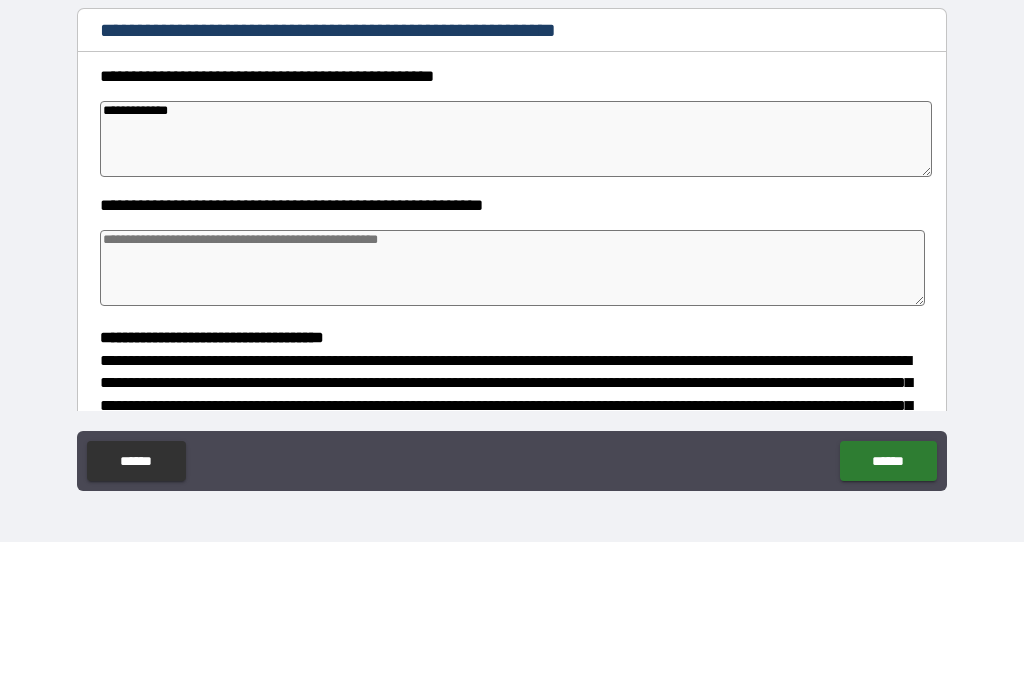 type on "*" 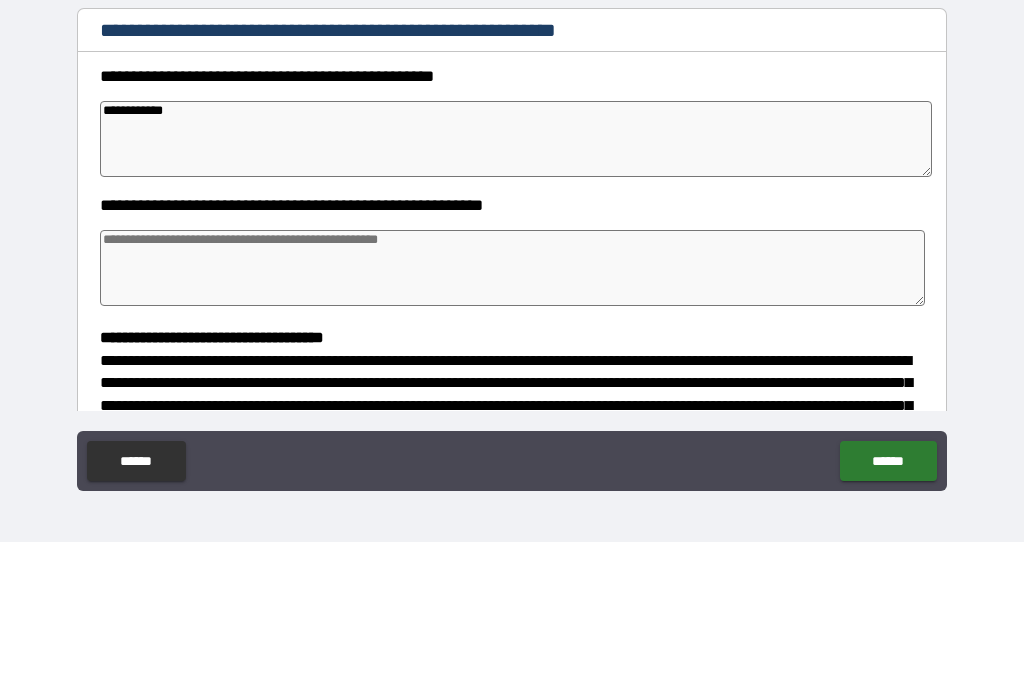 type on "*" 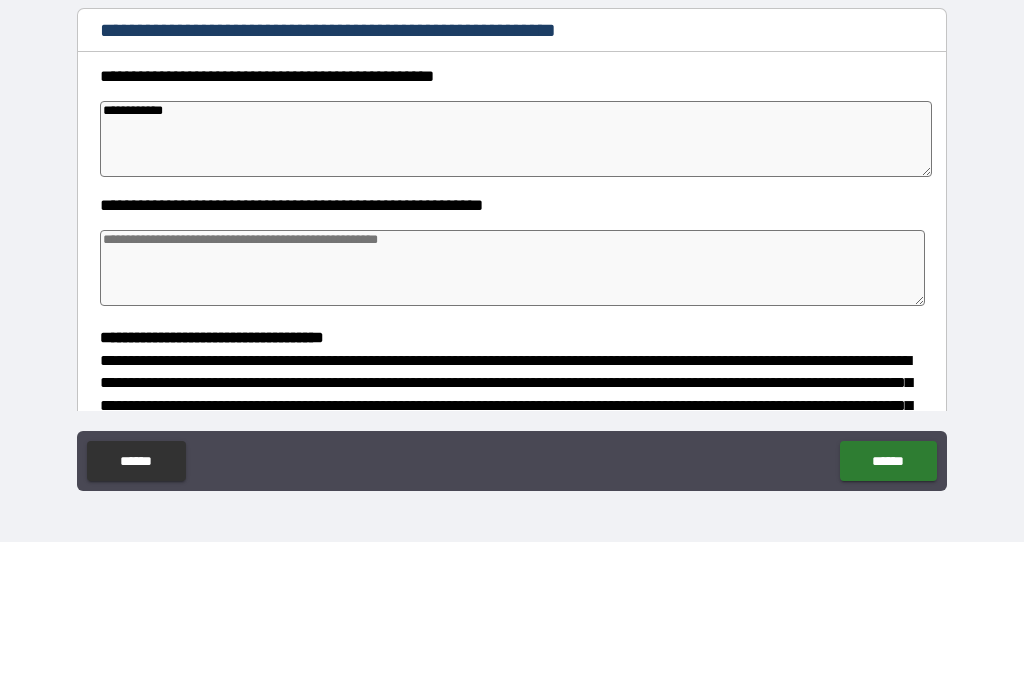 type on "**********" 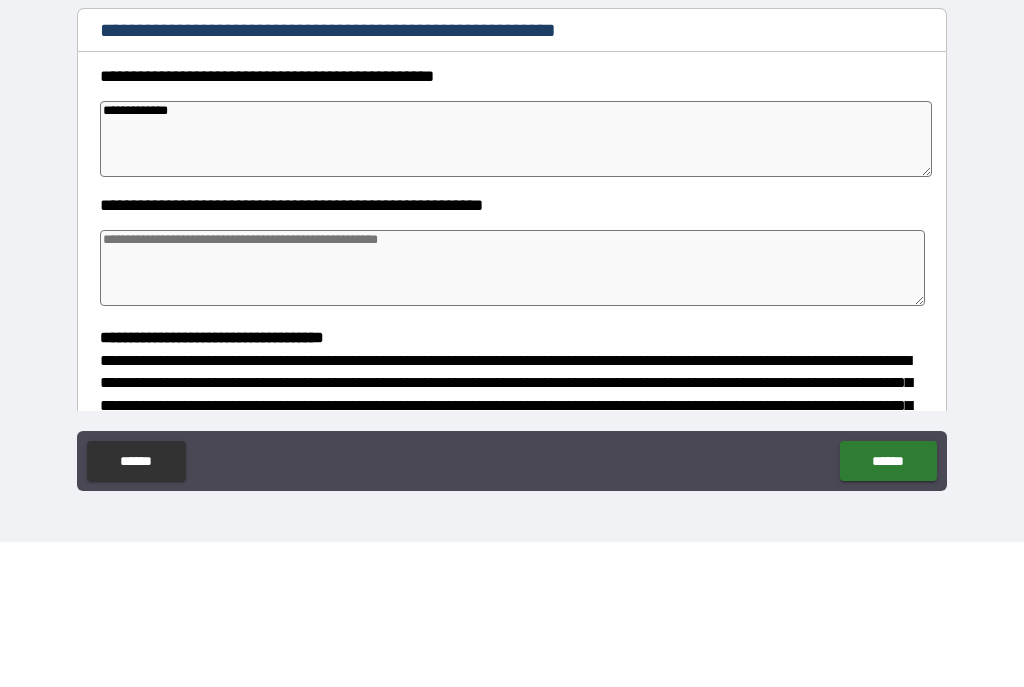 type on "*" 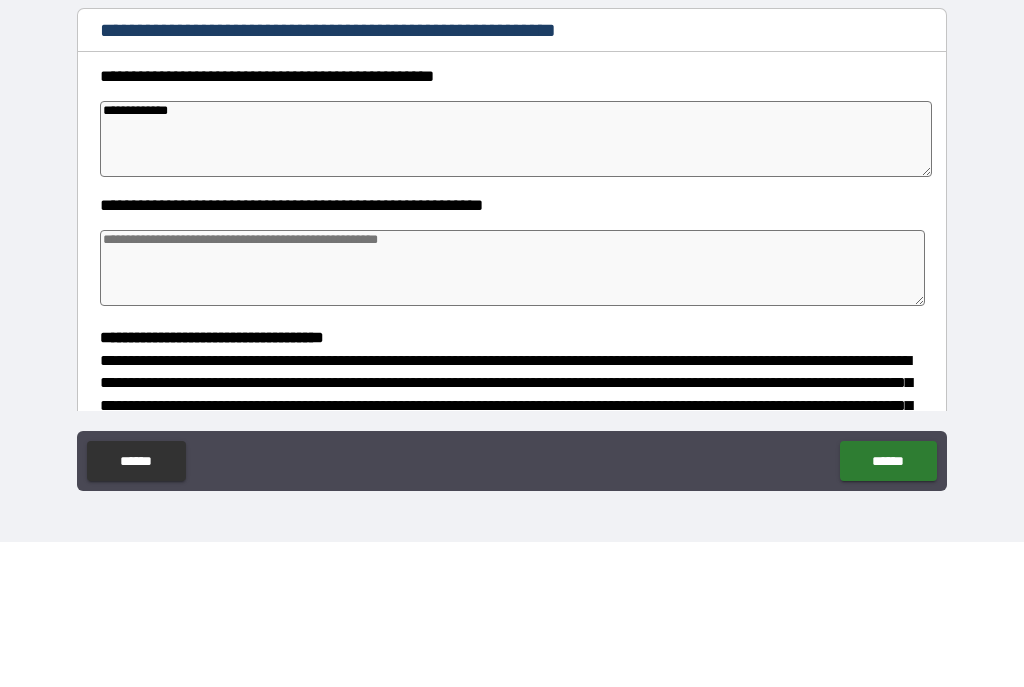 type on "*" 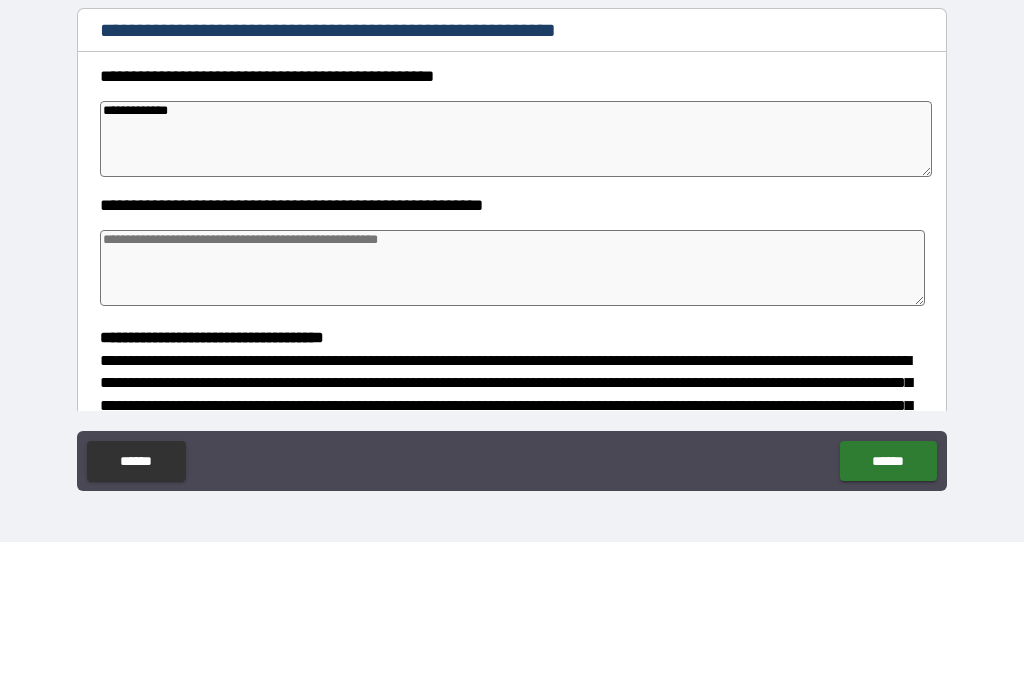 type on "*" 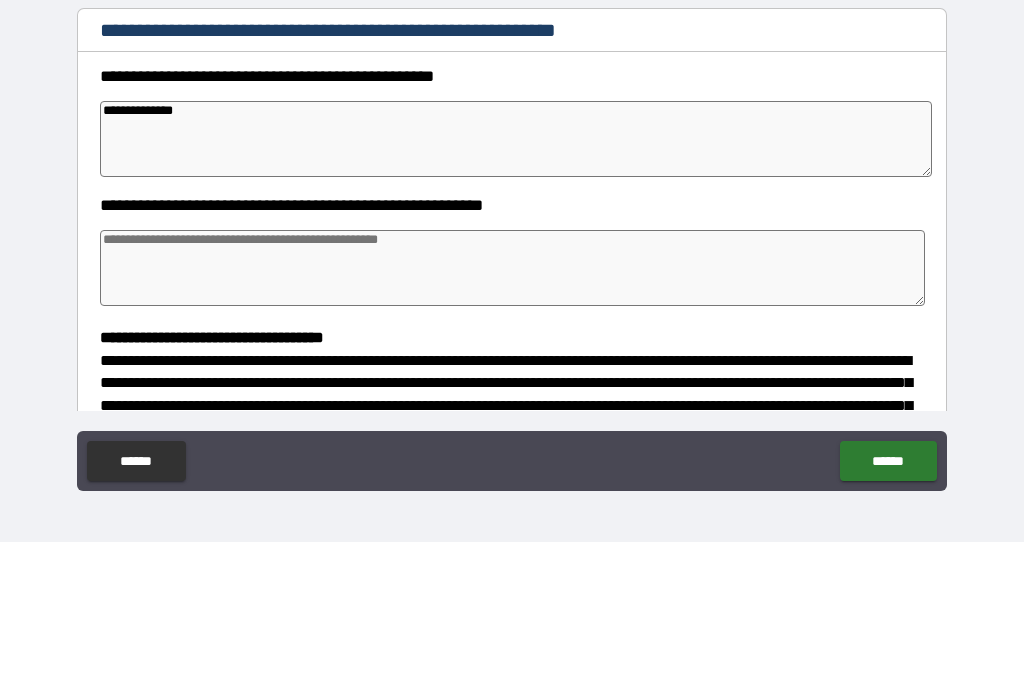 type on "*" 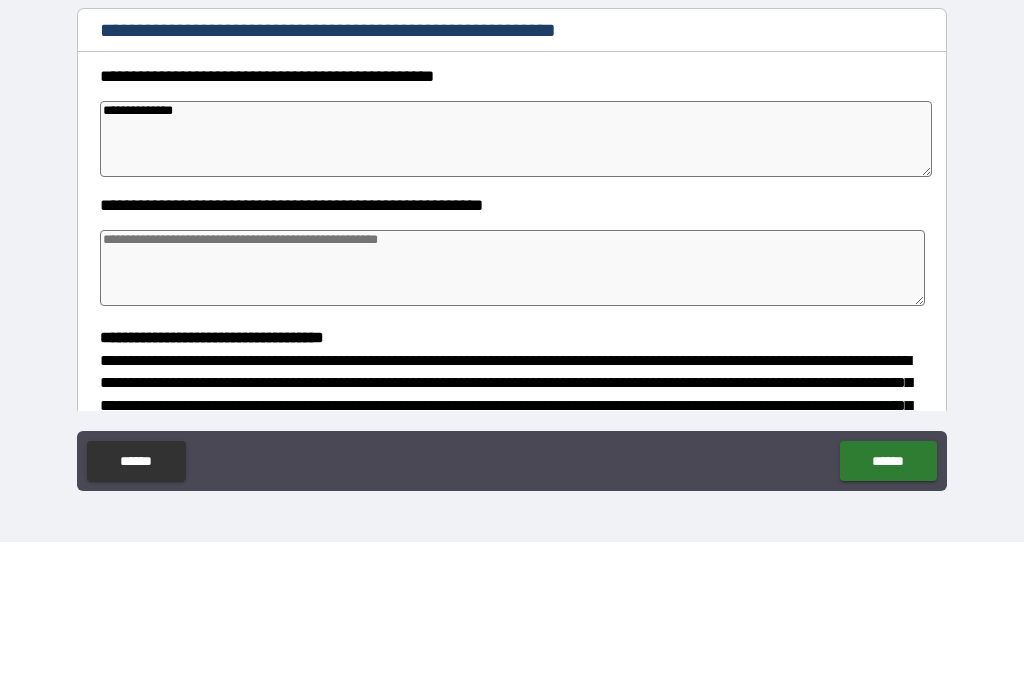 type on "*" 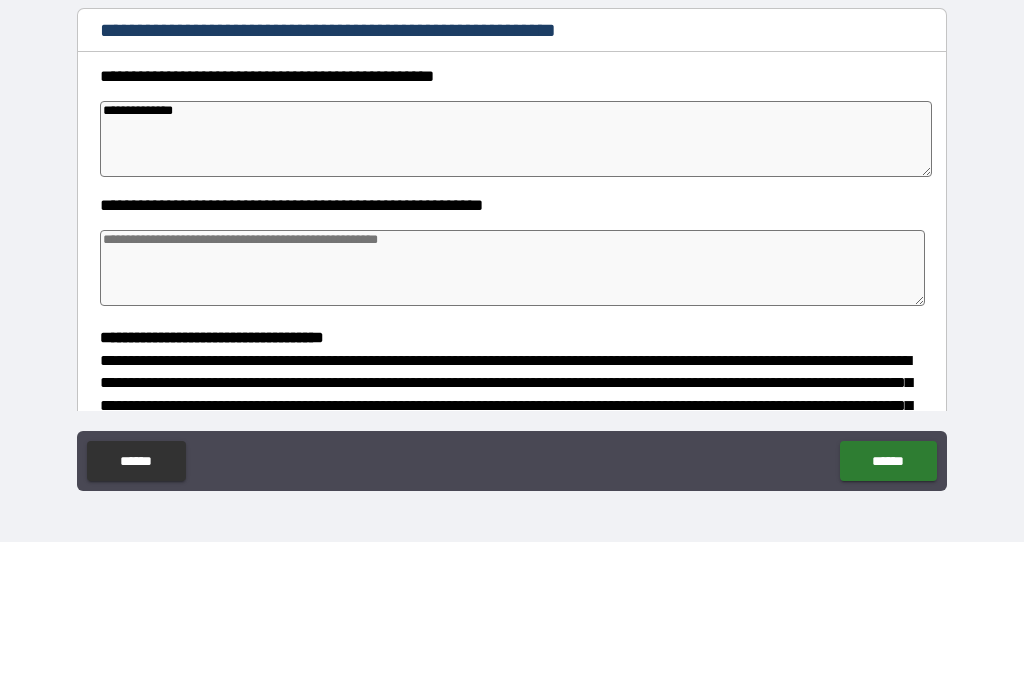 type on "*" 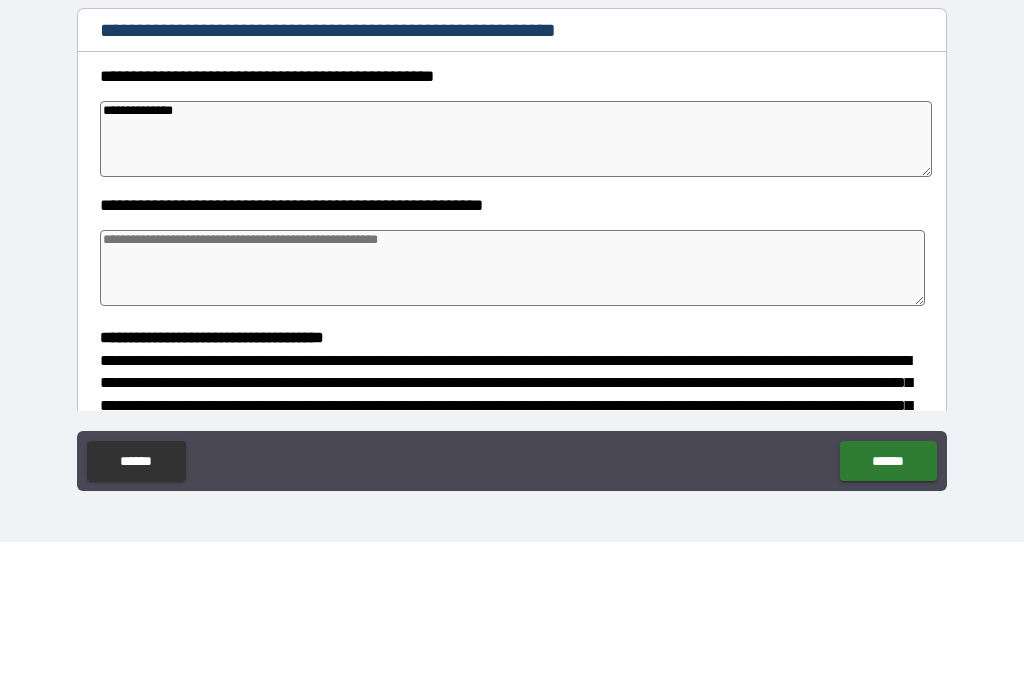 type on "**********" 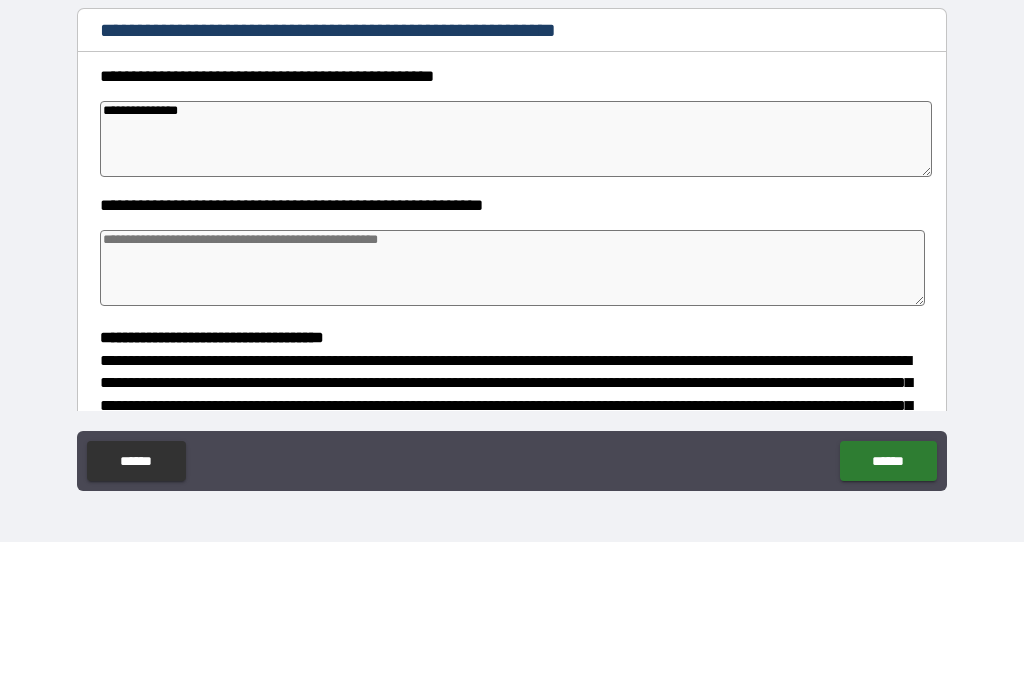 type on "*" 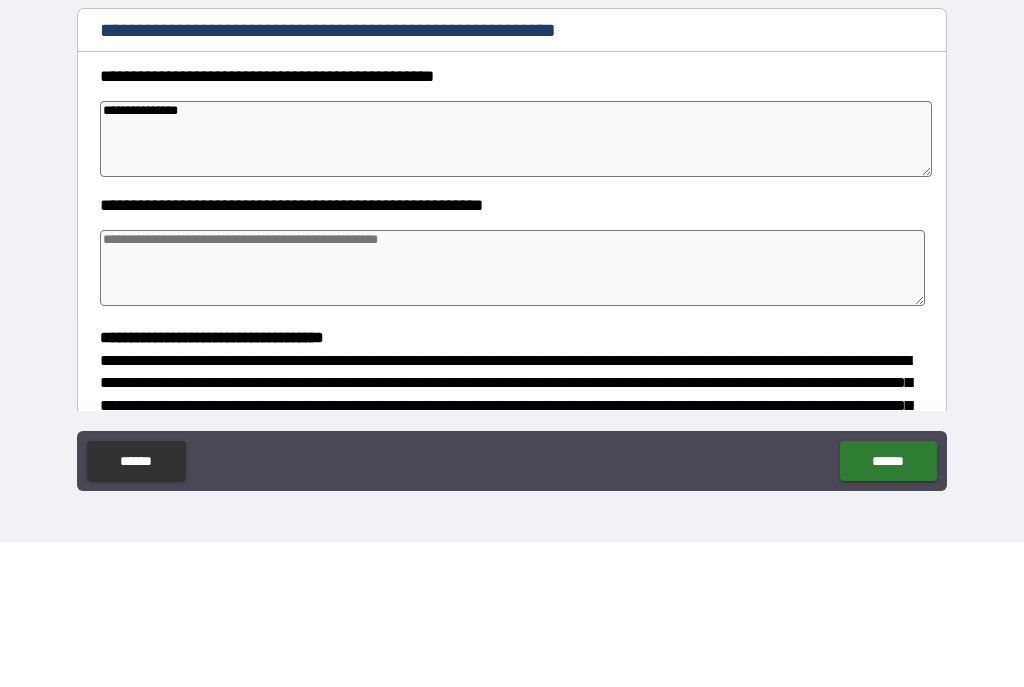 type on "*" 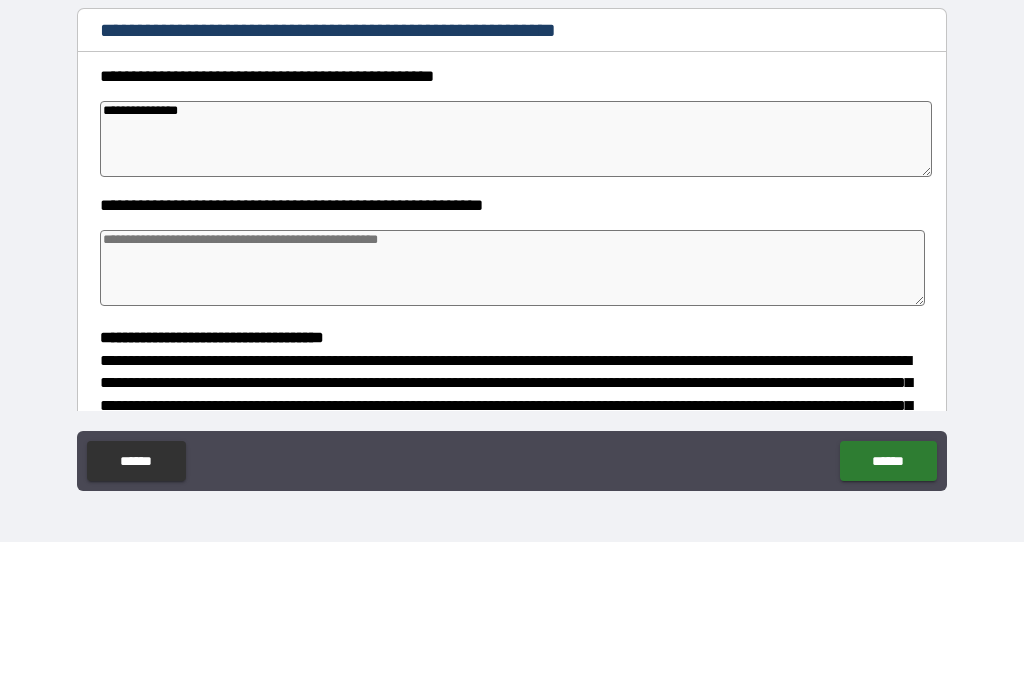type on "*" 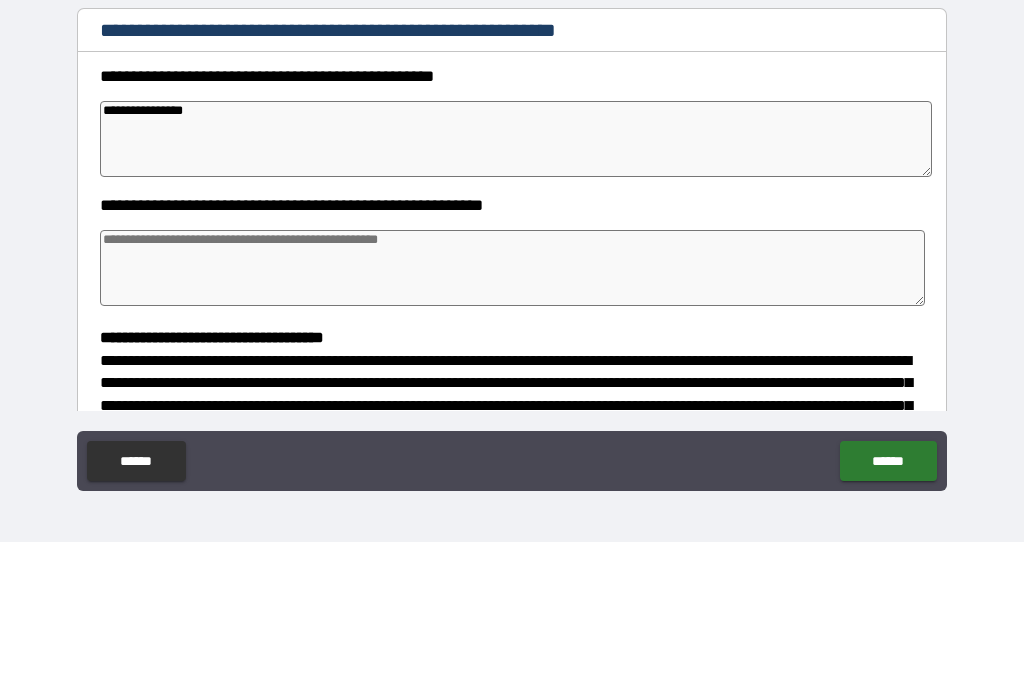 type on "*" 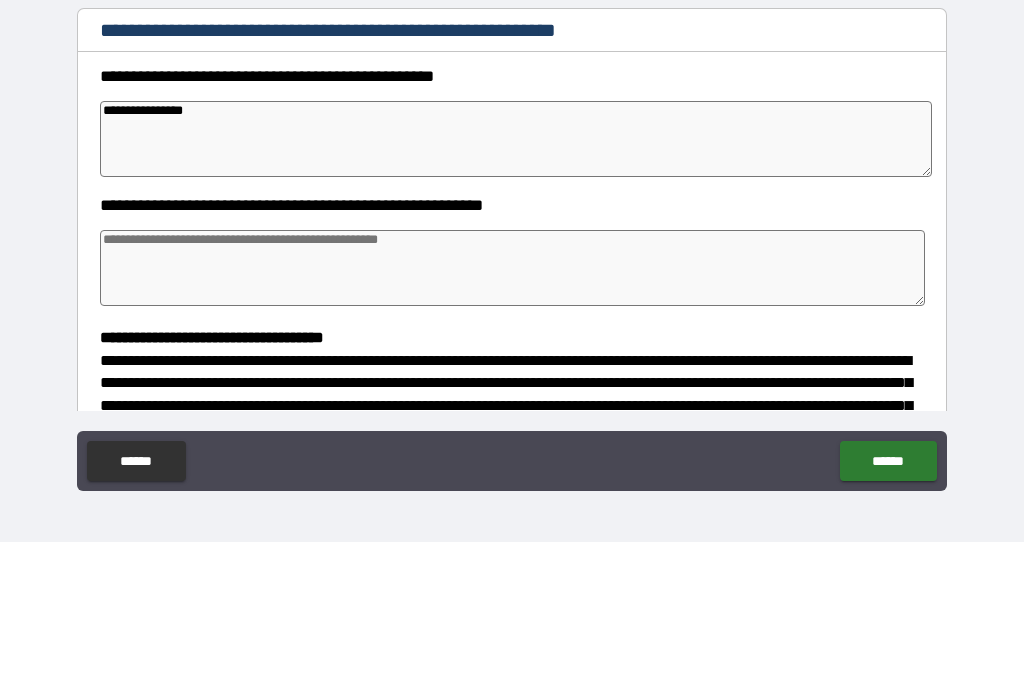 type on "*" 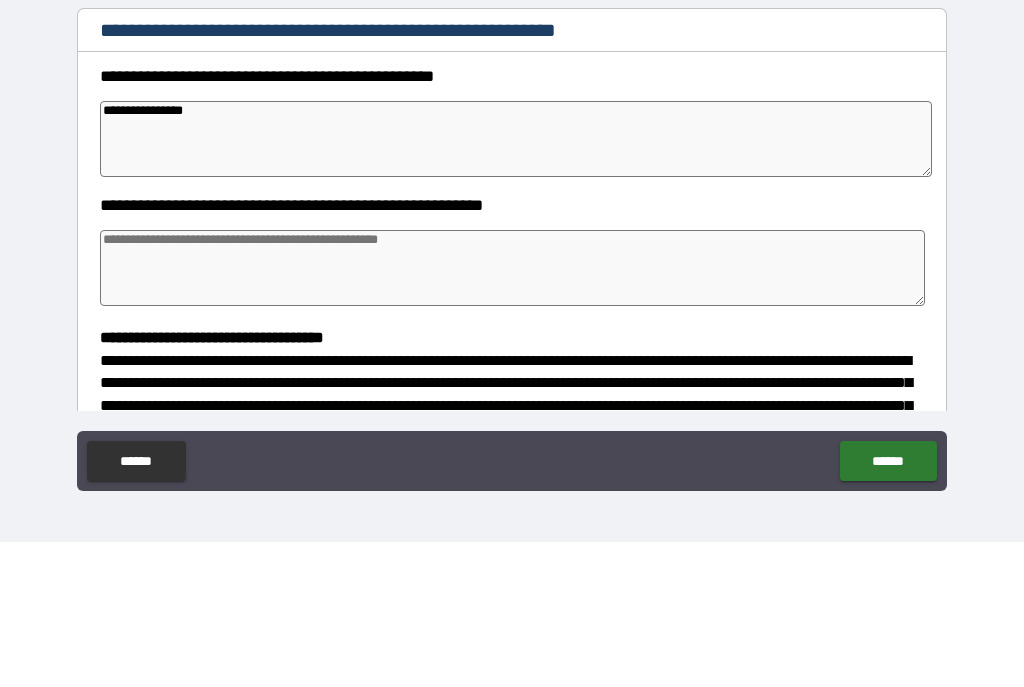 type on "*" 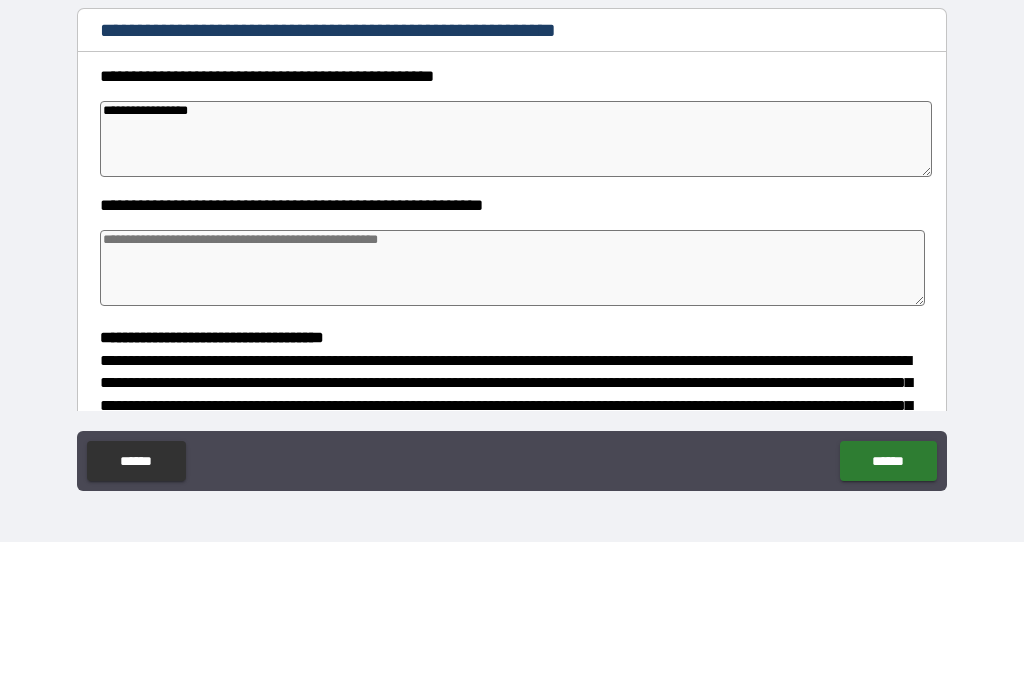 type on "*" 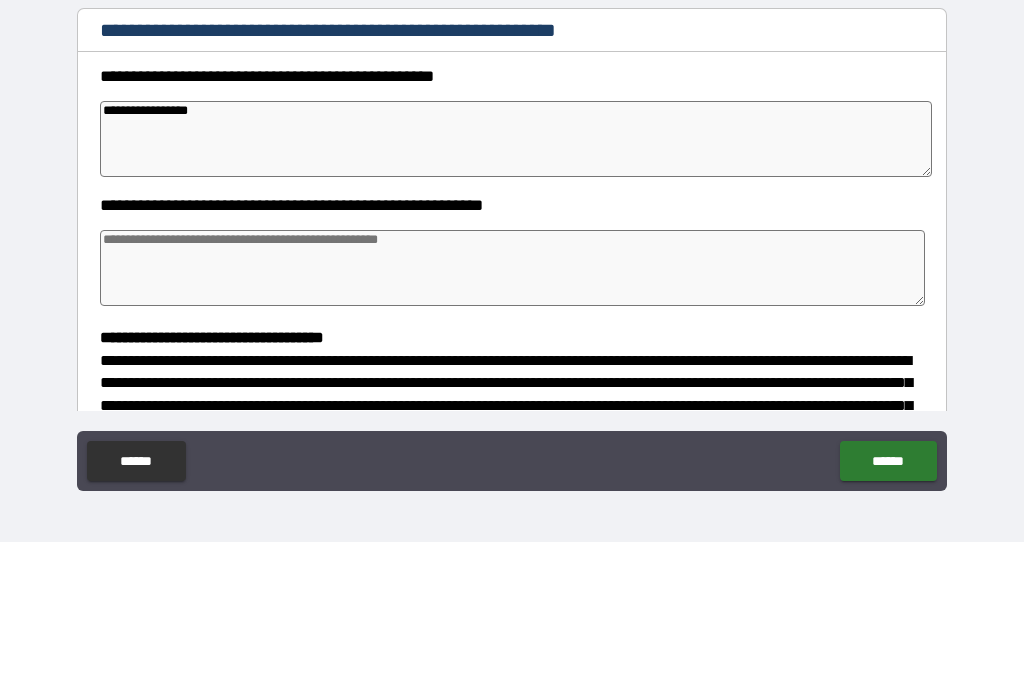 type on "*" 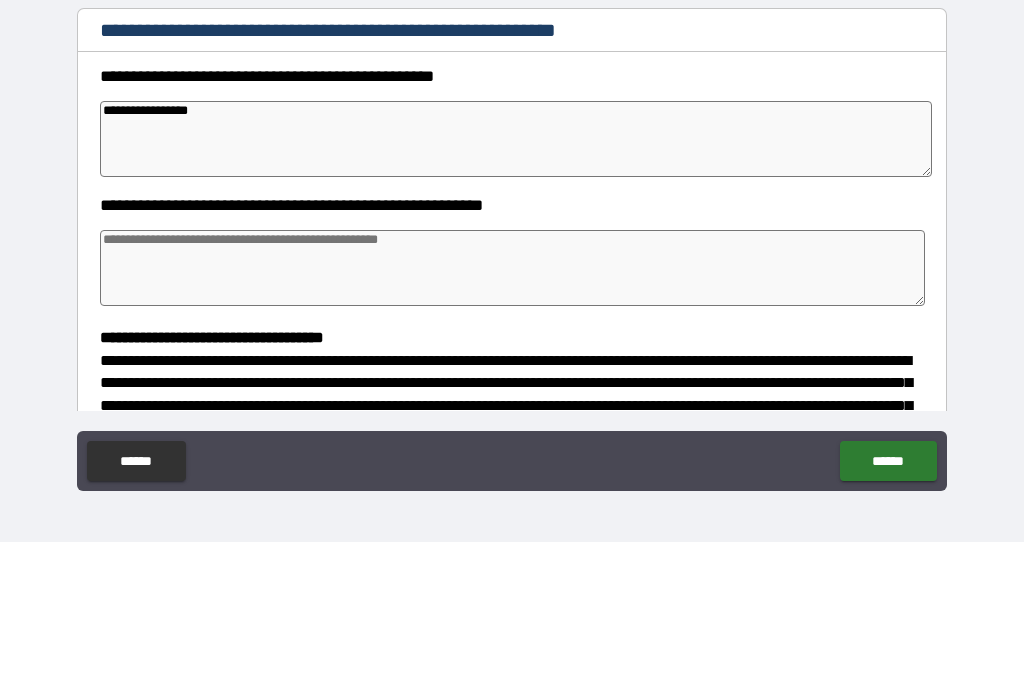 type on "*" 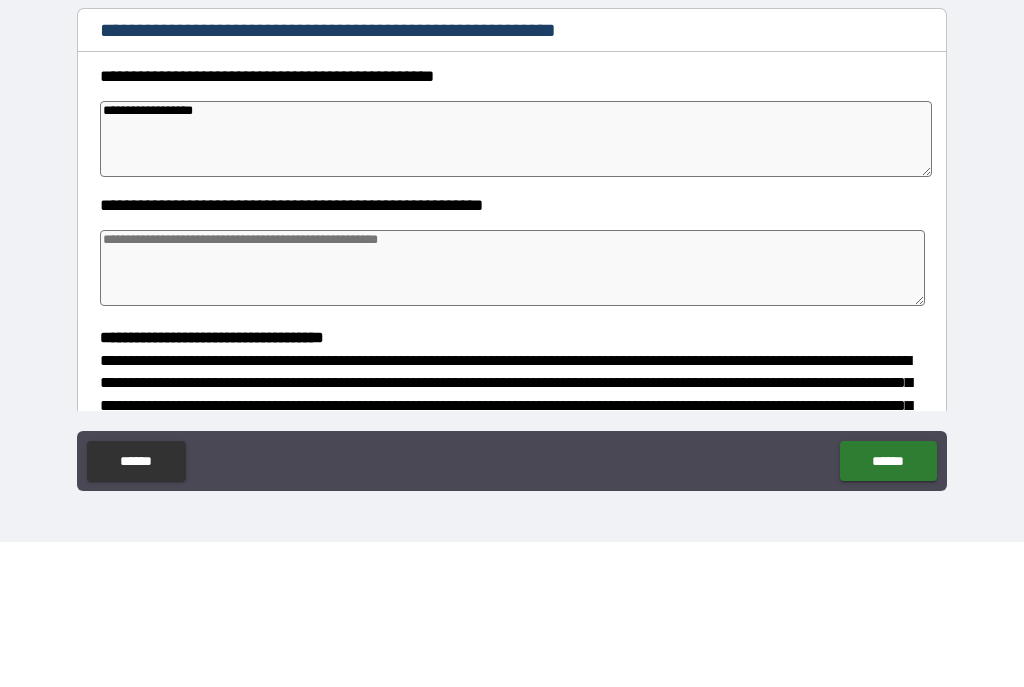 type on "*" 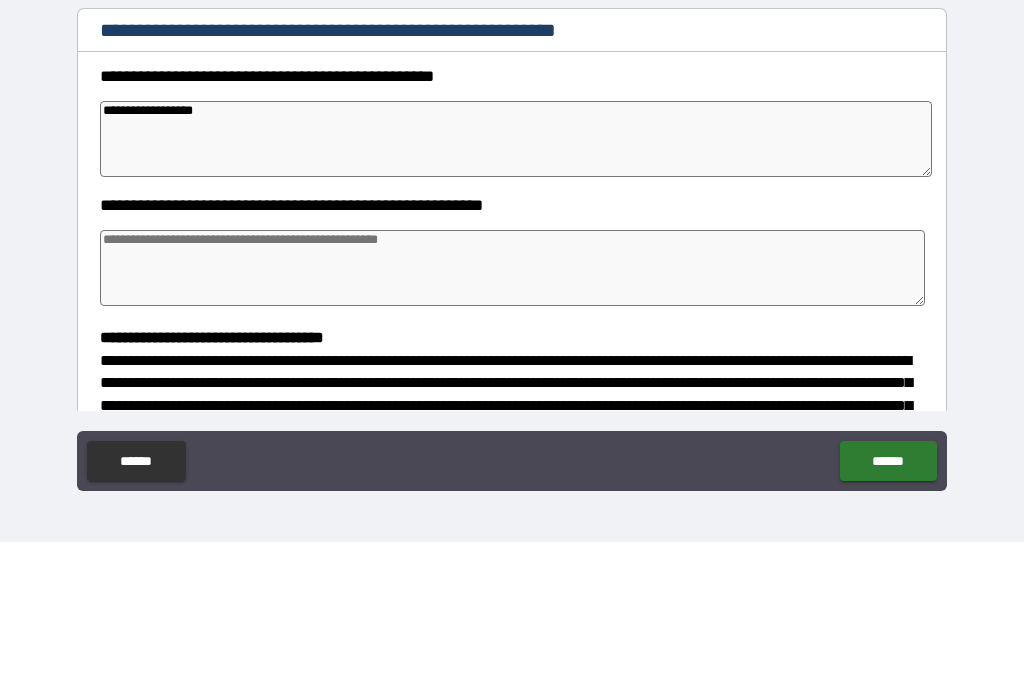 type on "*" 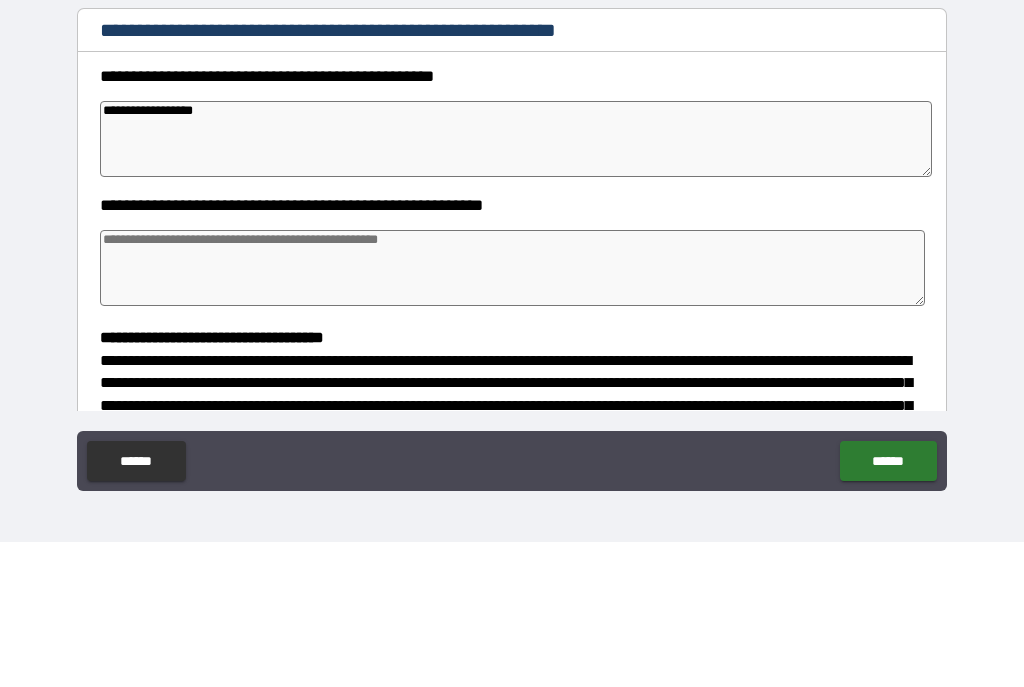 type on "*" 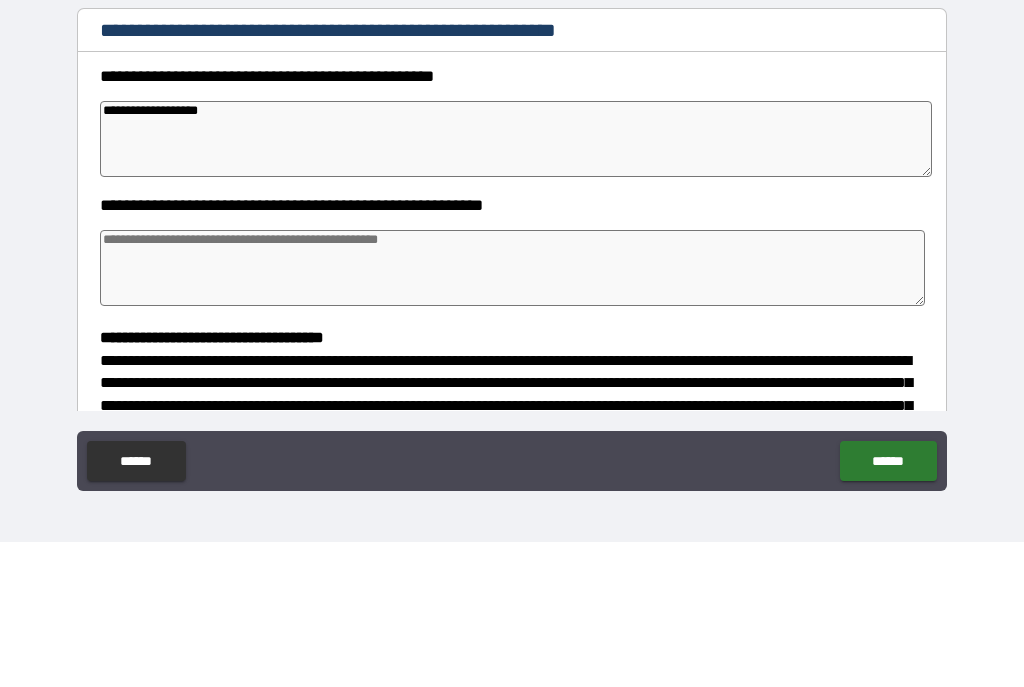 type on "*" 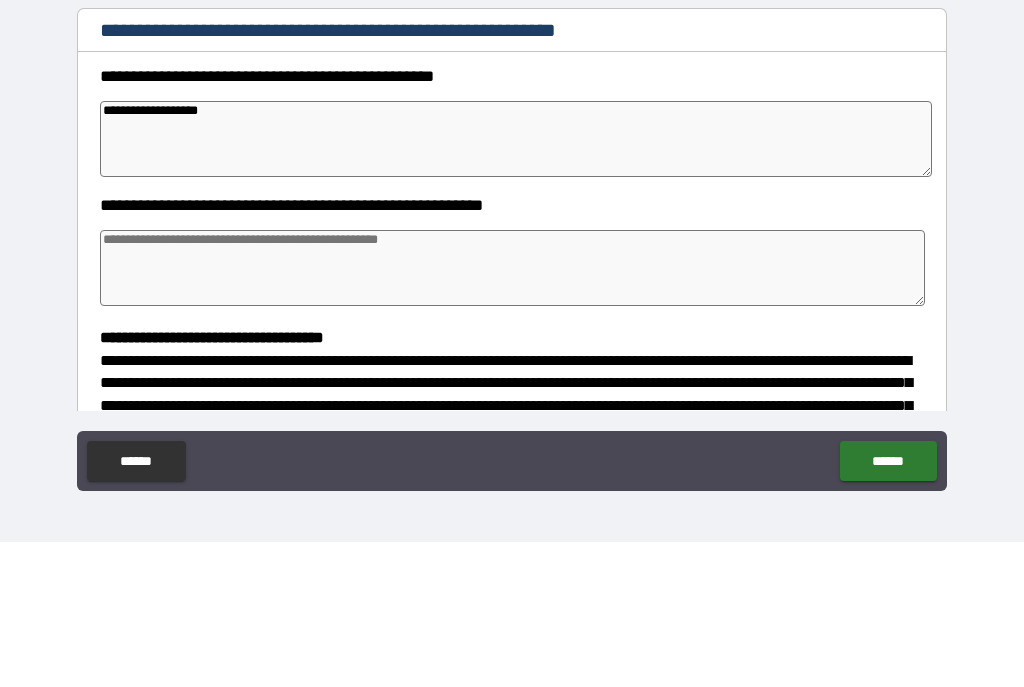 type on "*" 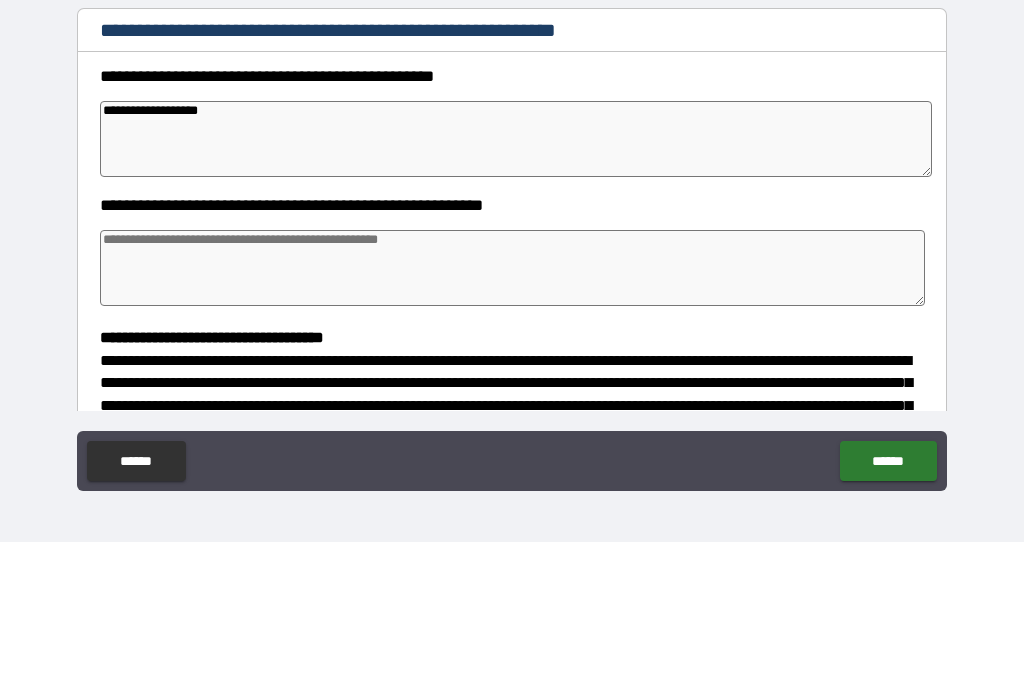 type on "**********" 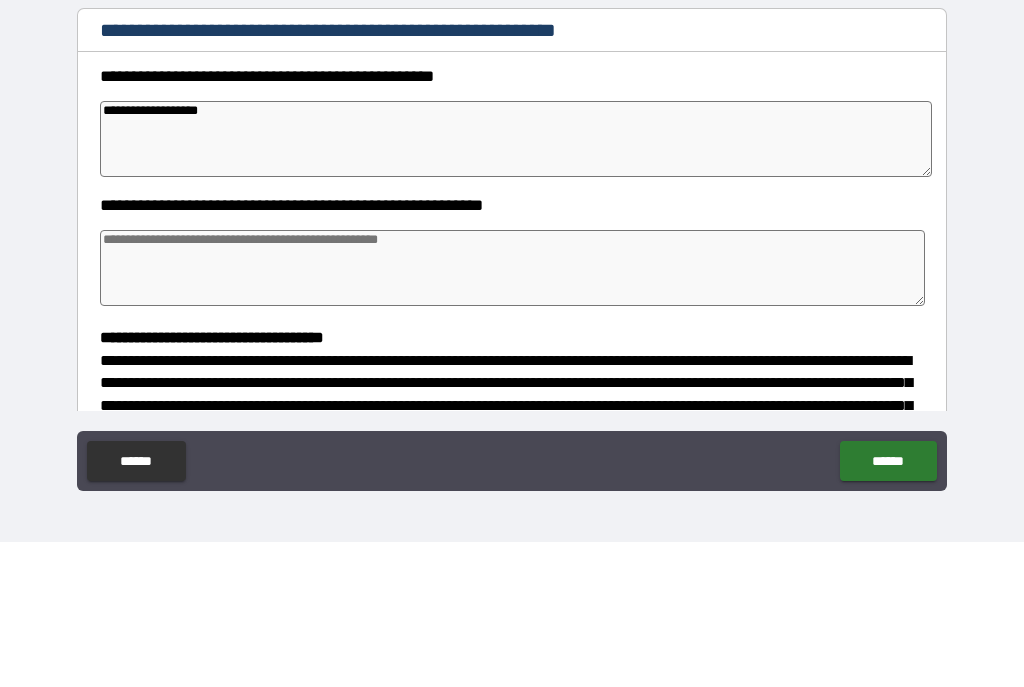 type on "*" 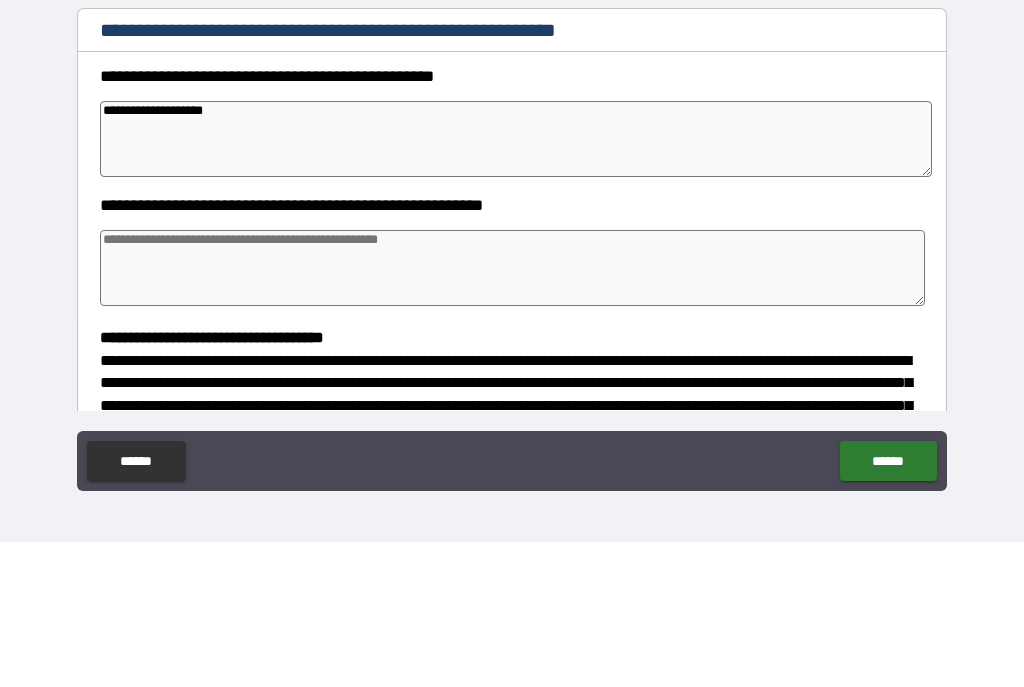 type on "*" 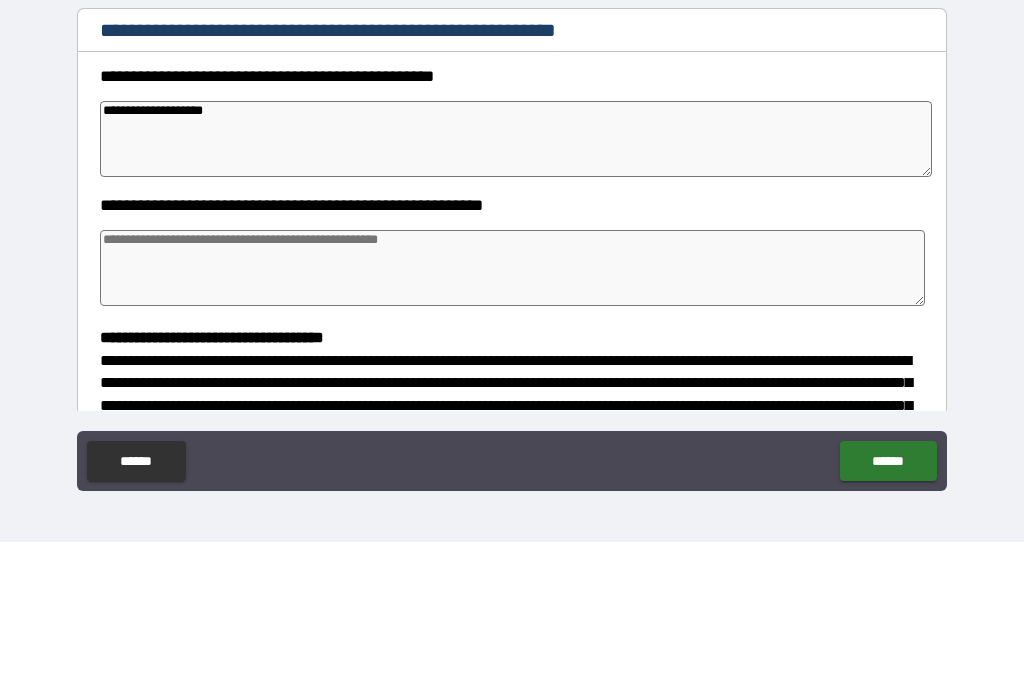 type on "**********" 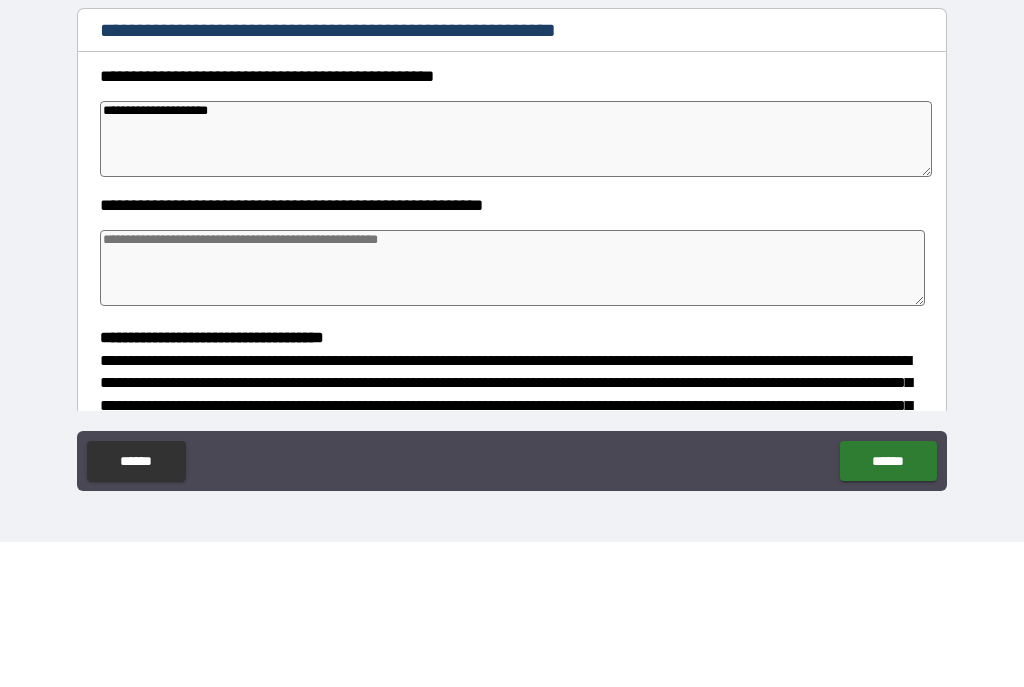 type on "*" 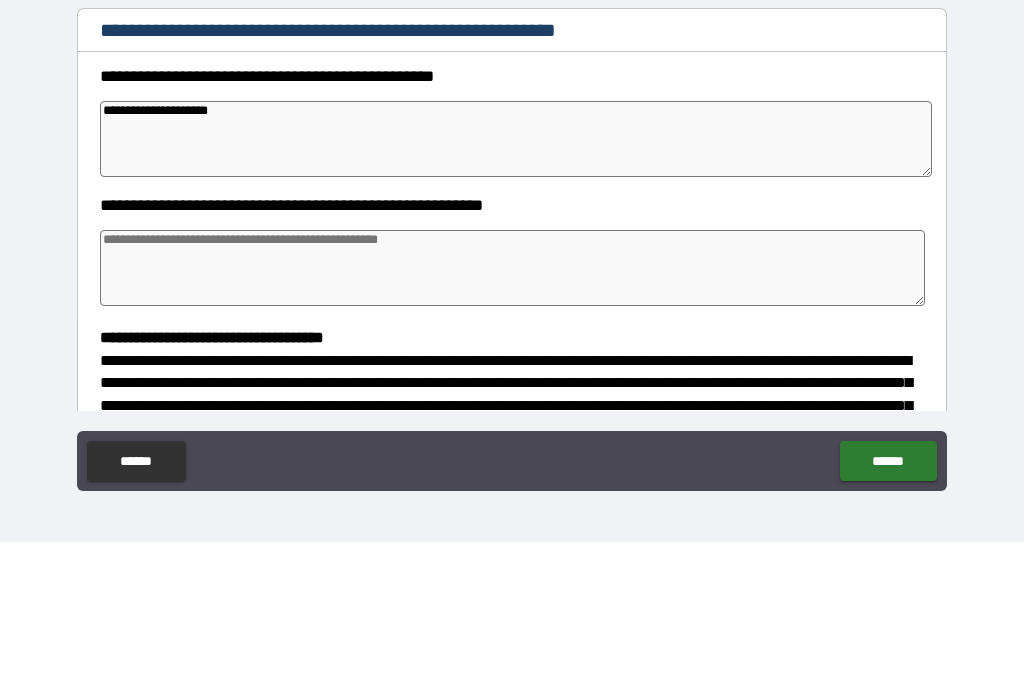 type on "*" 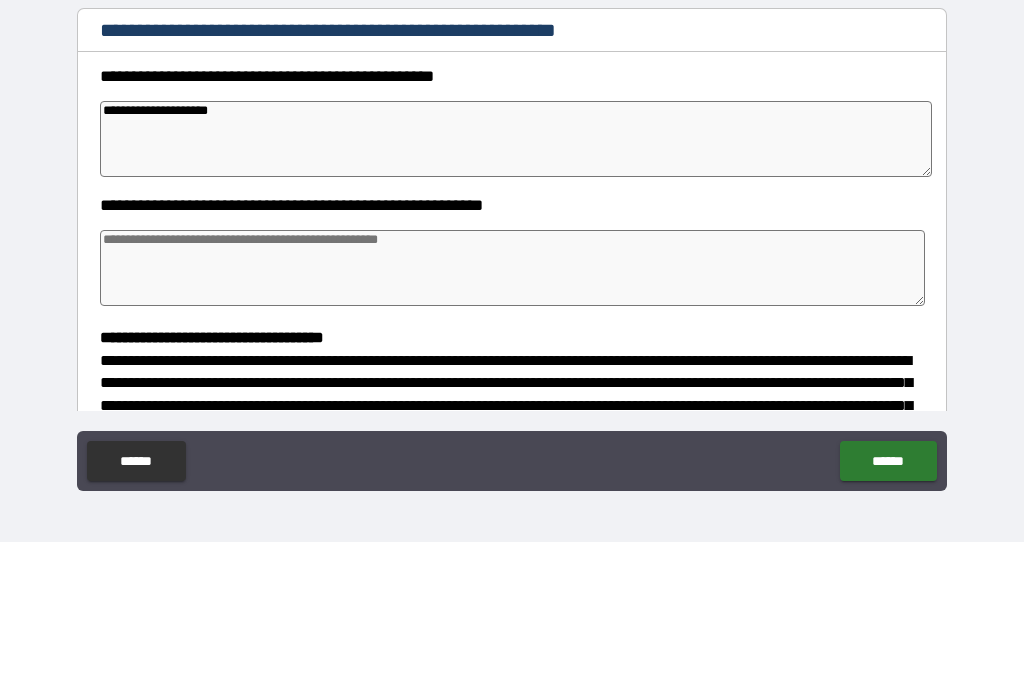 type on "*" 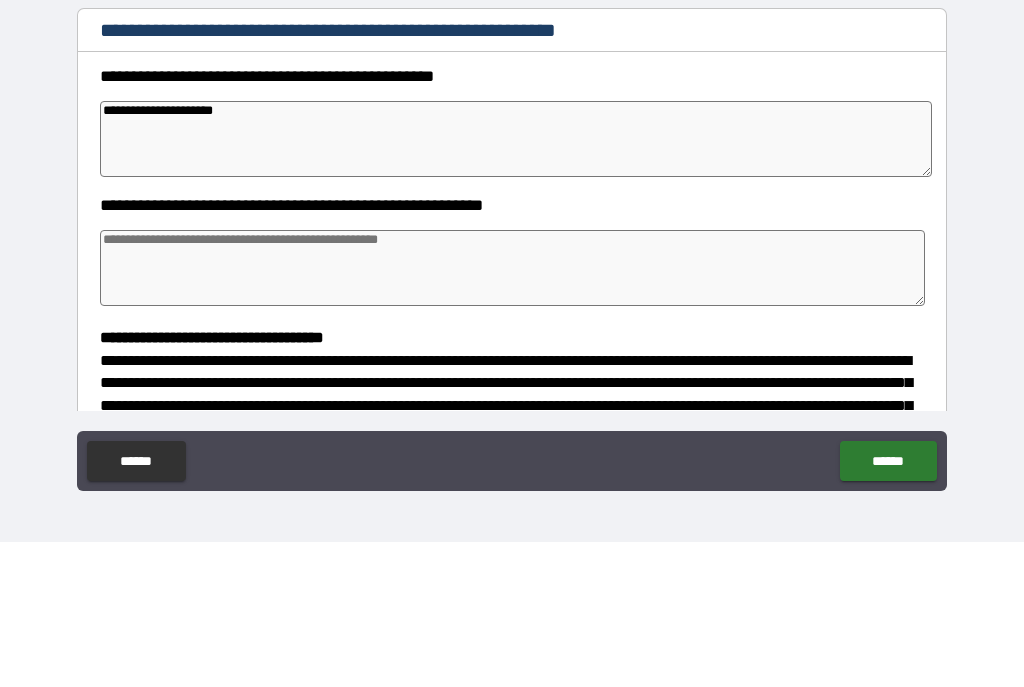 type on "*" 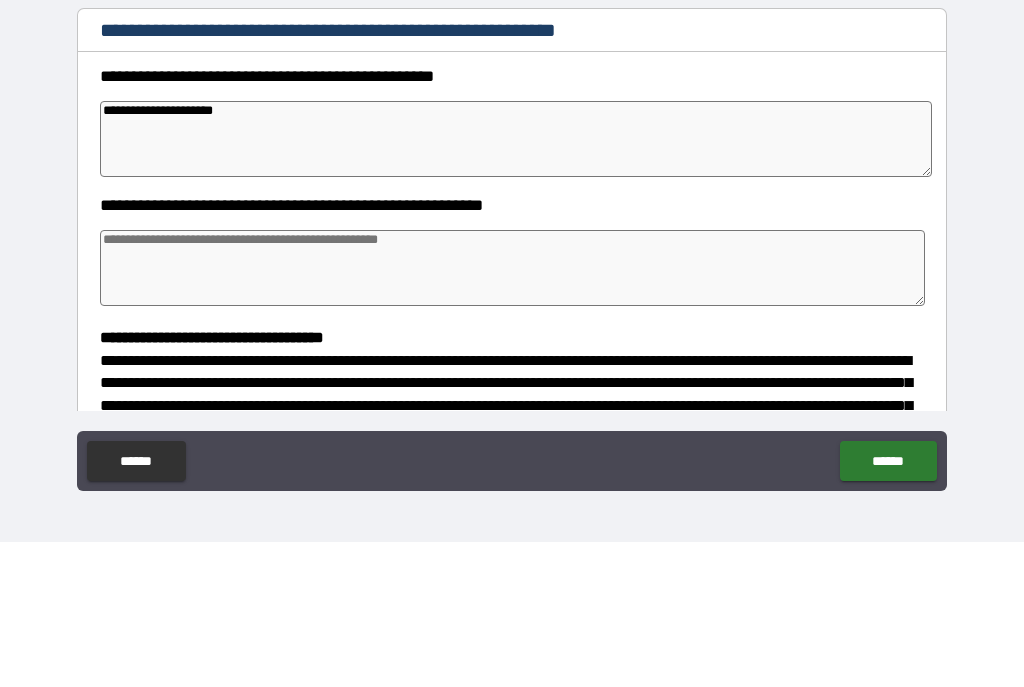type on "**********" 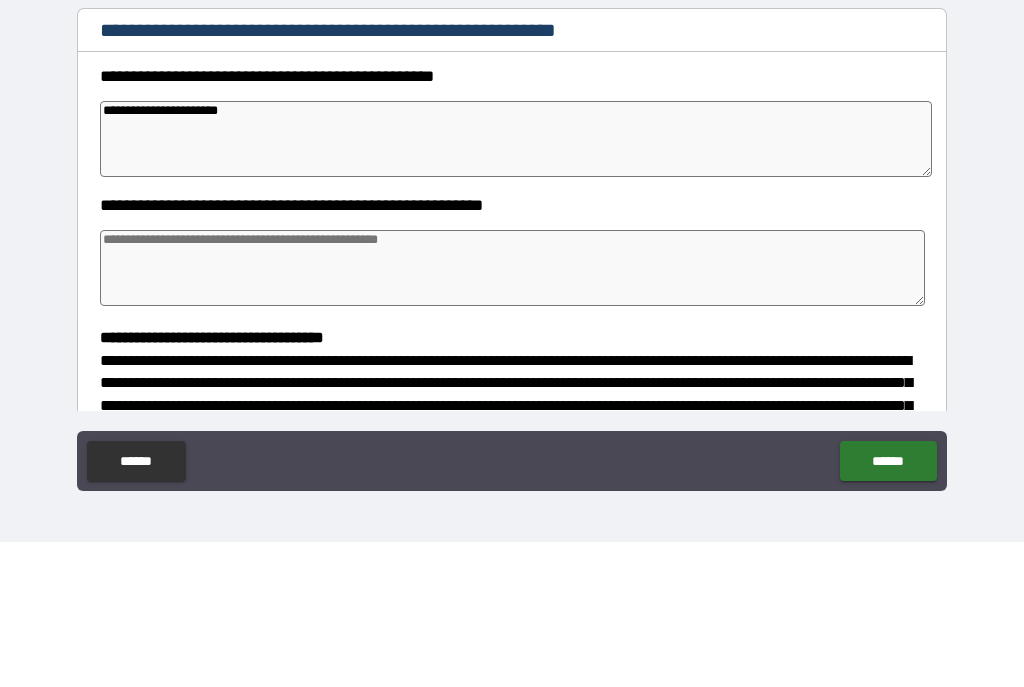type on "*" 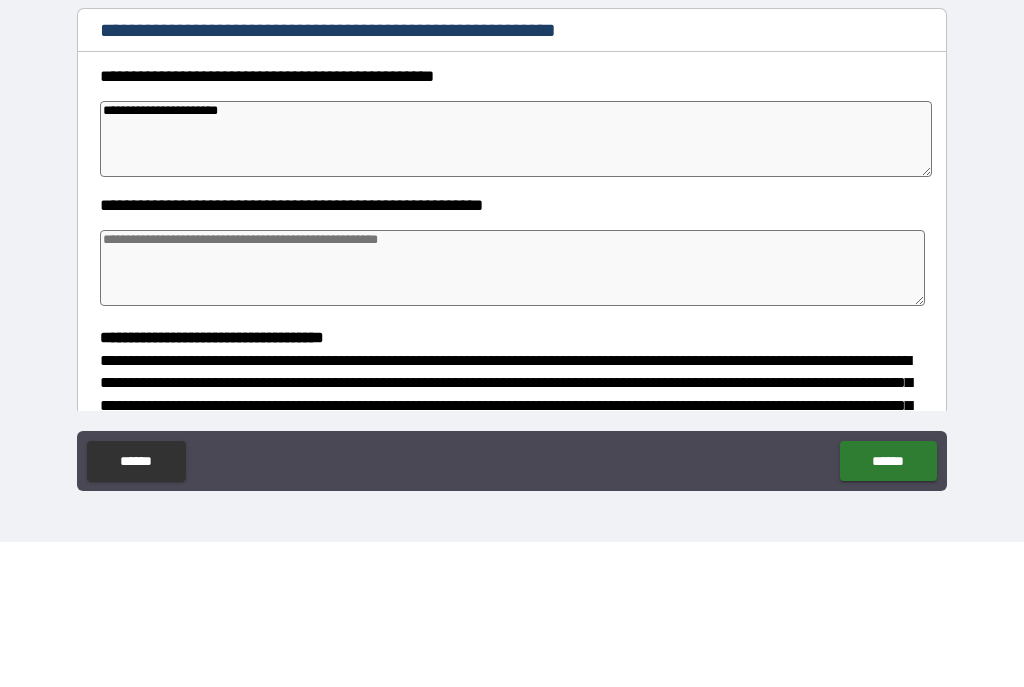 type on "*" 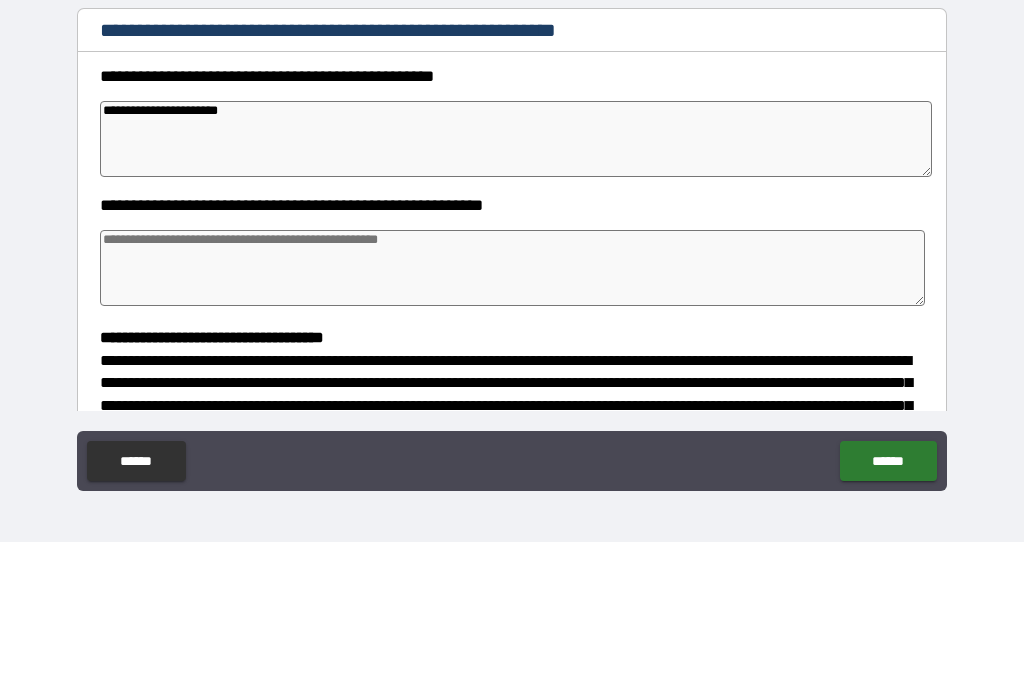 type on "*" 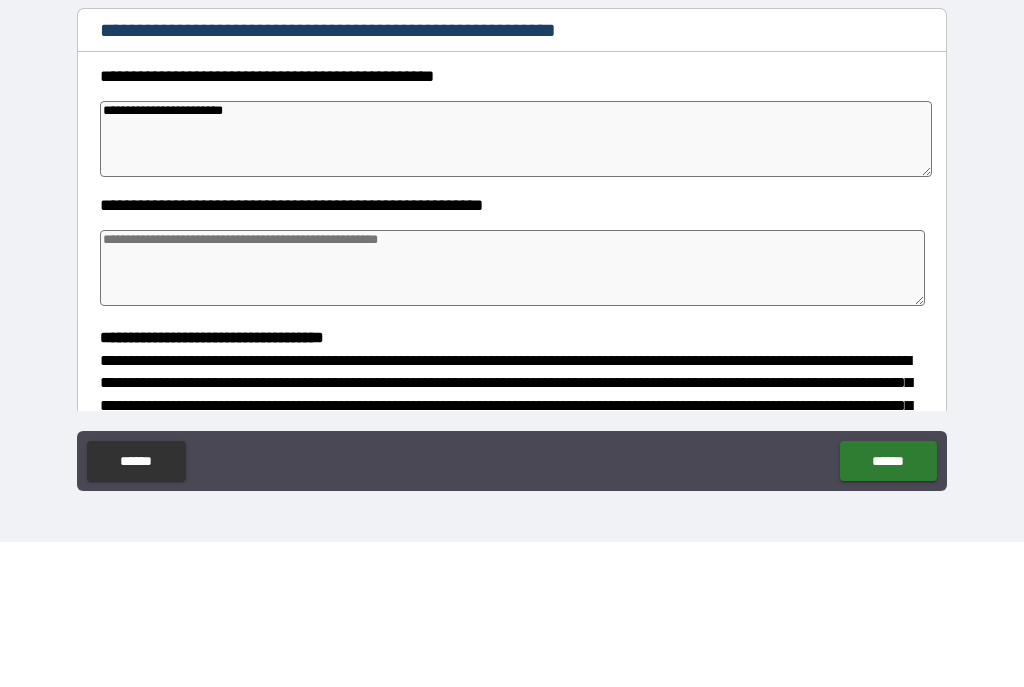 type on "*" 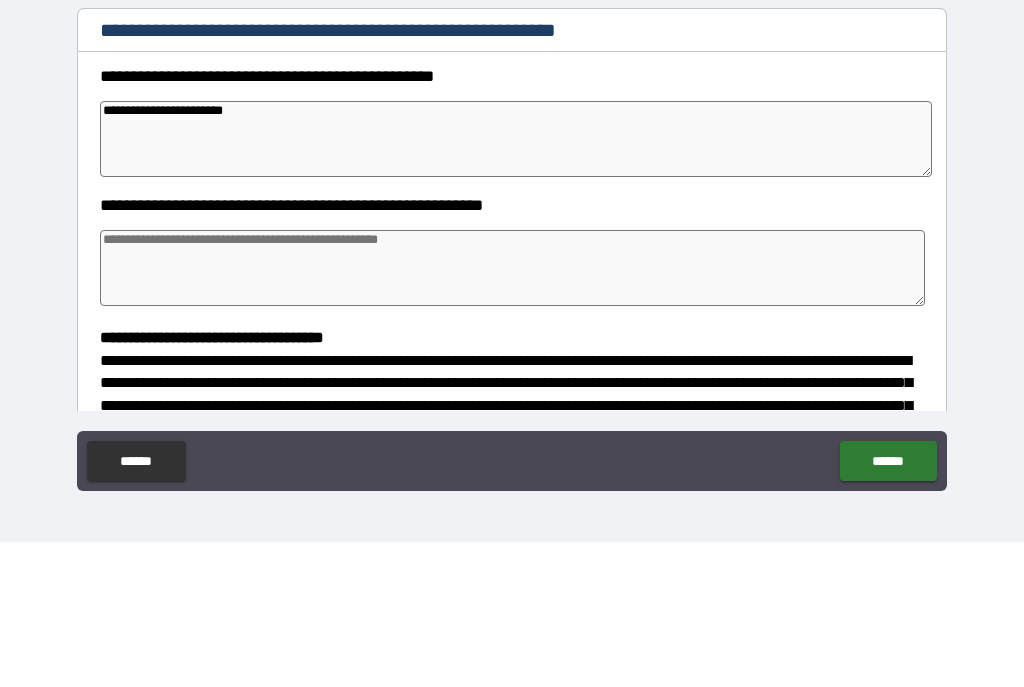 type on "*" 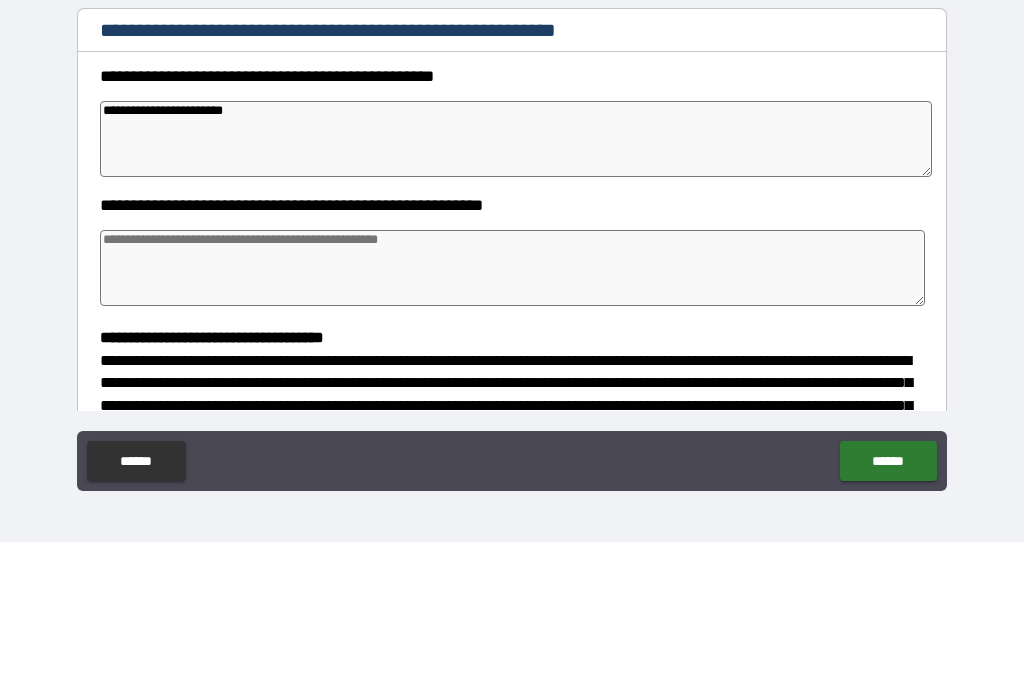 type on "*" 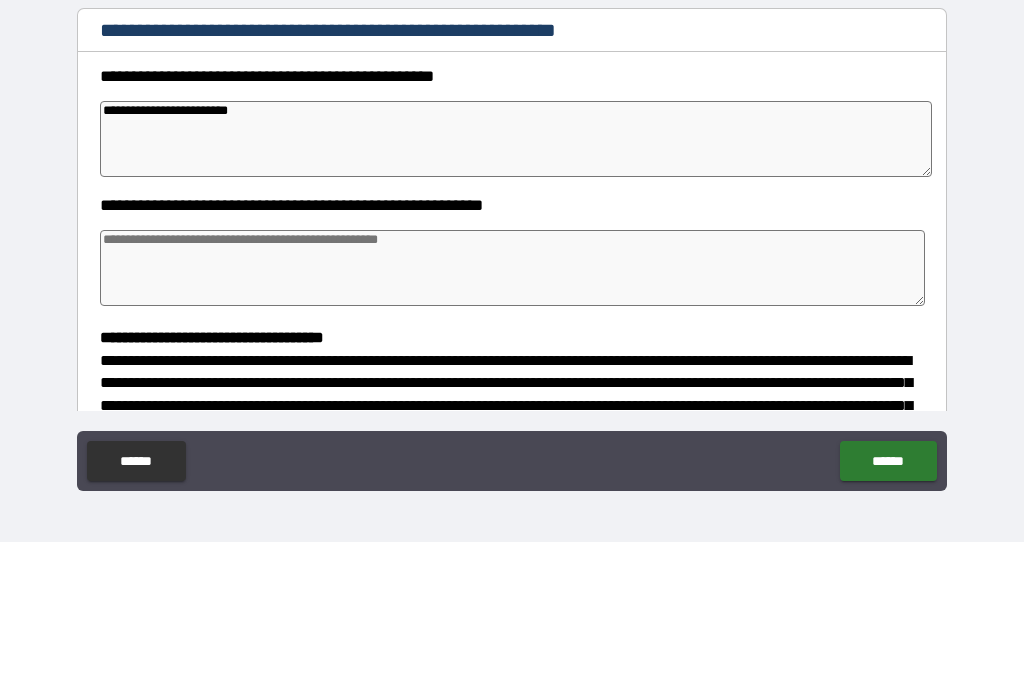 type on "*" 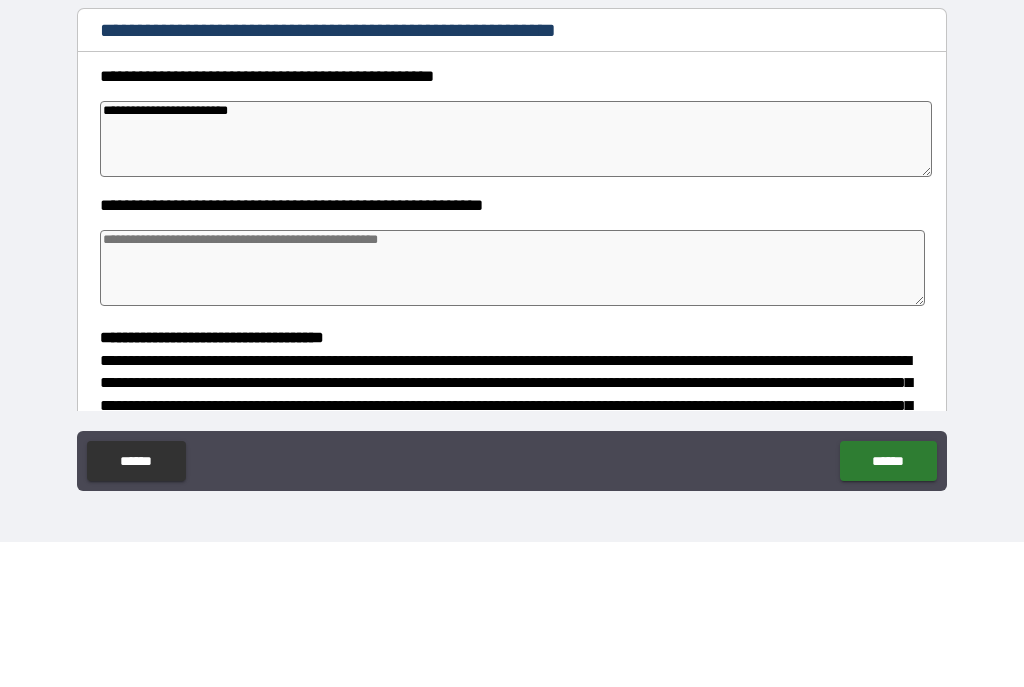 type on "*" 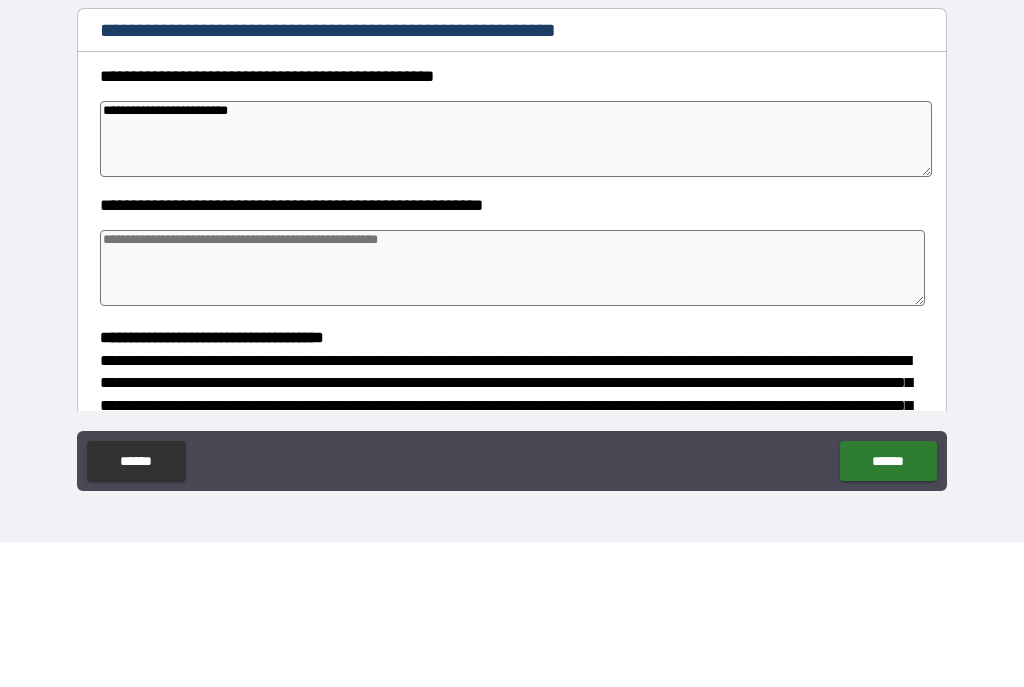 type on "*" 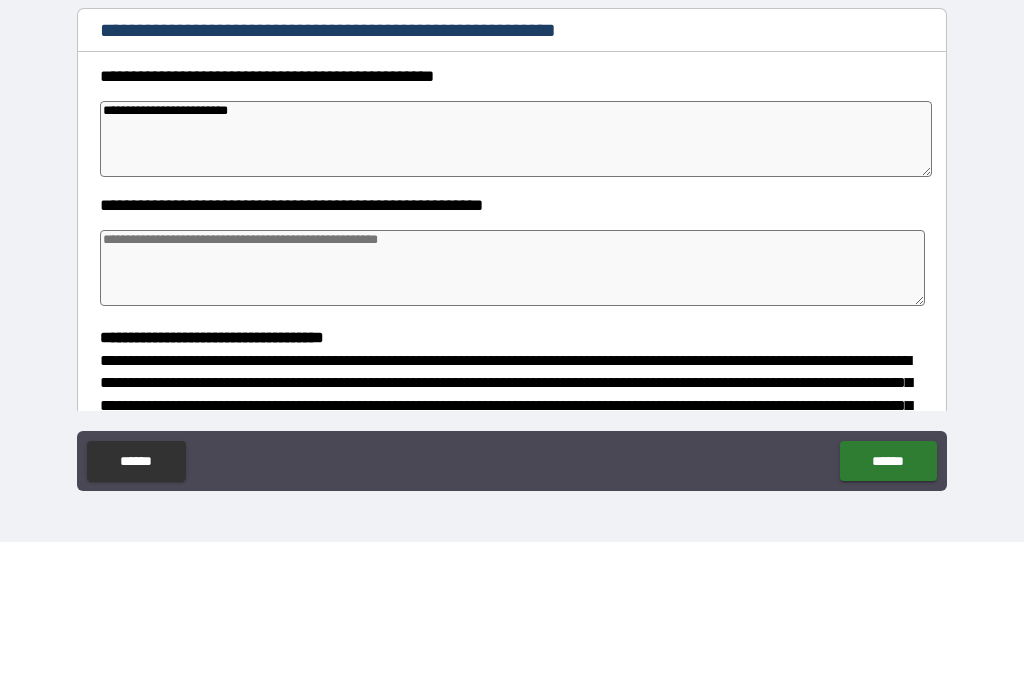 type on "**********" 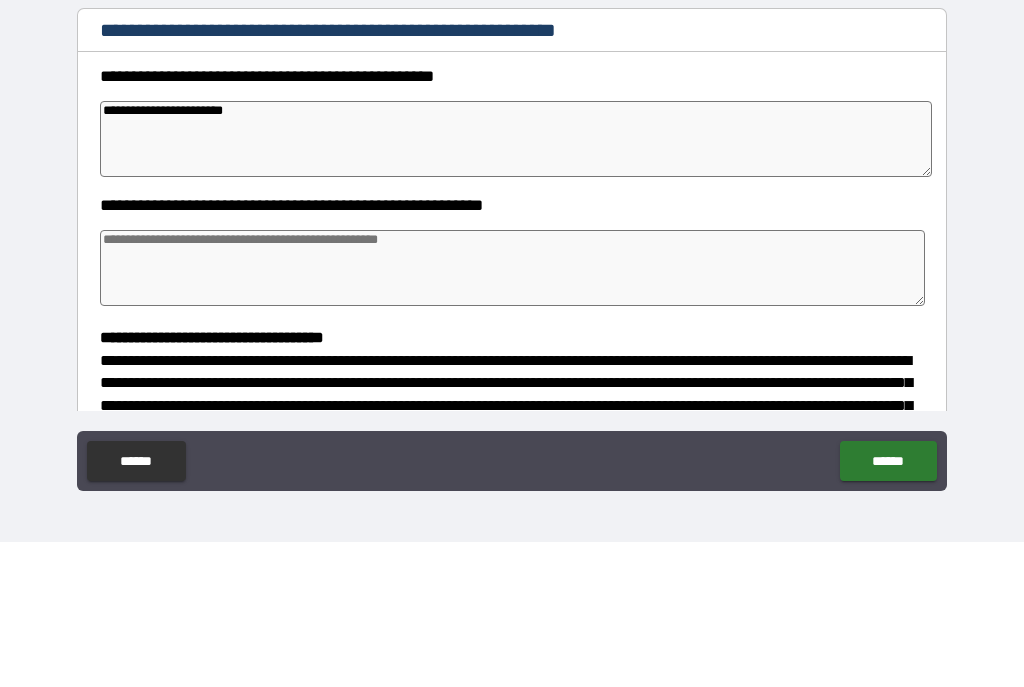 type on "*" 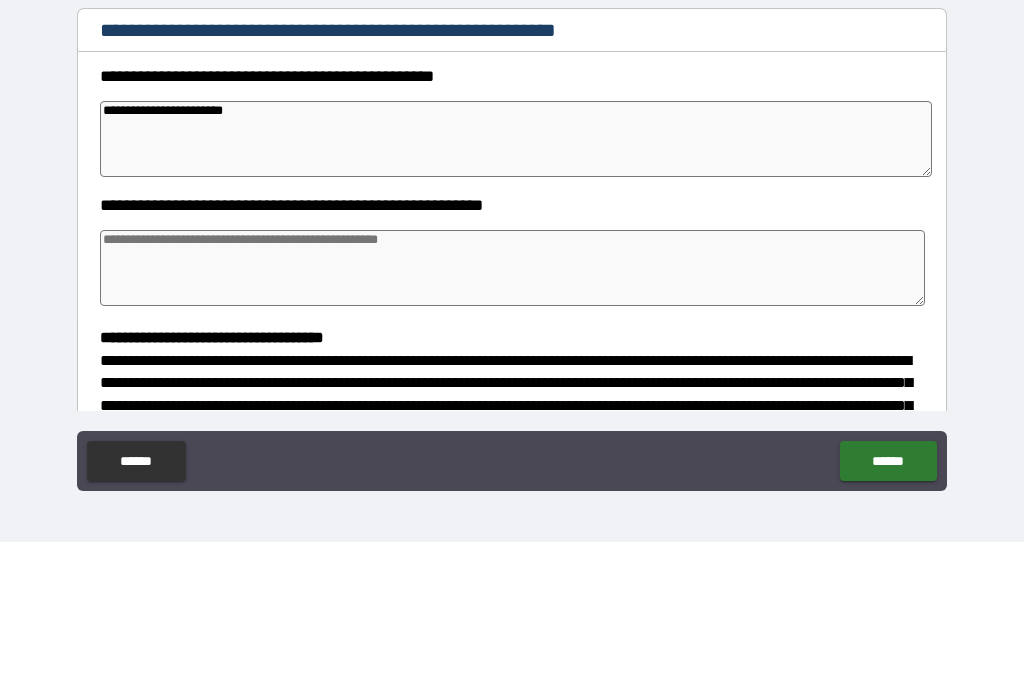 type on "*" 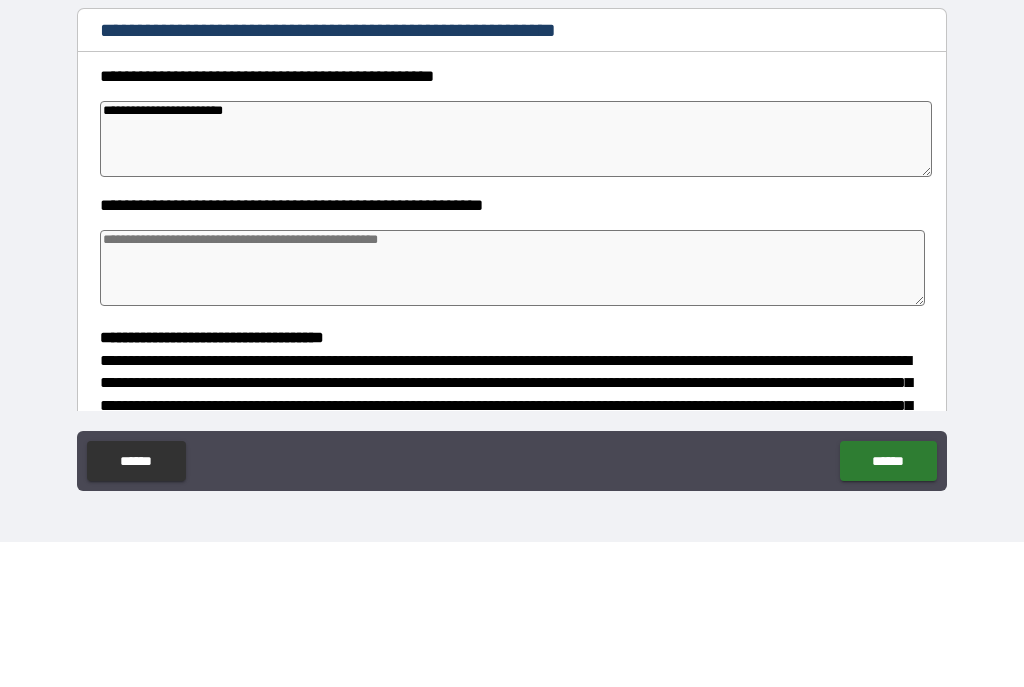 type on "*" 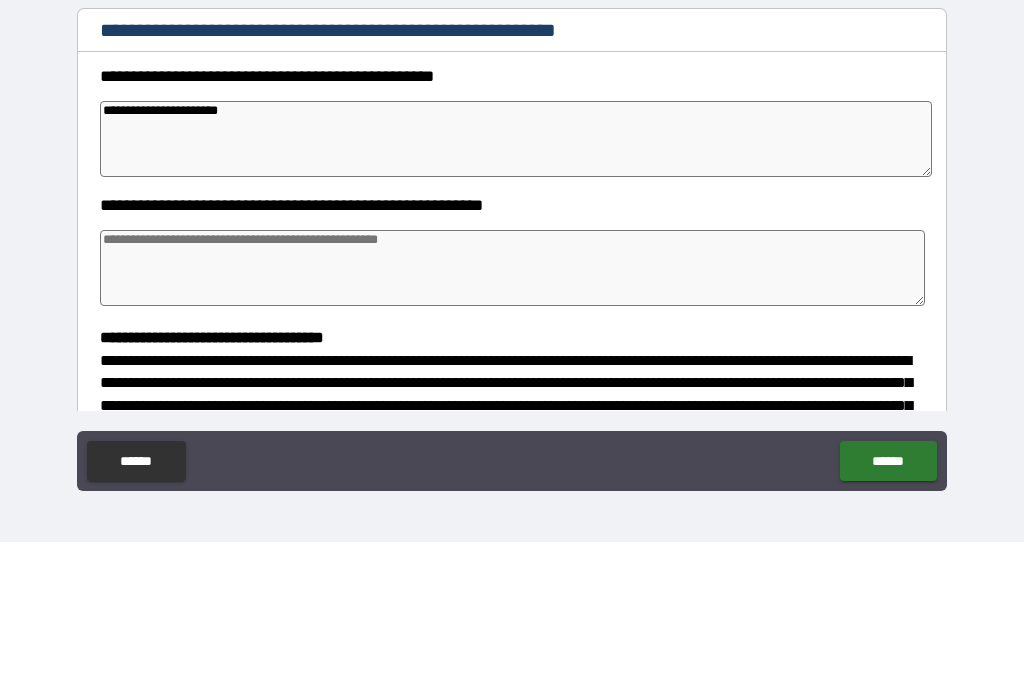 type on "*" 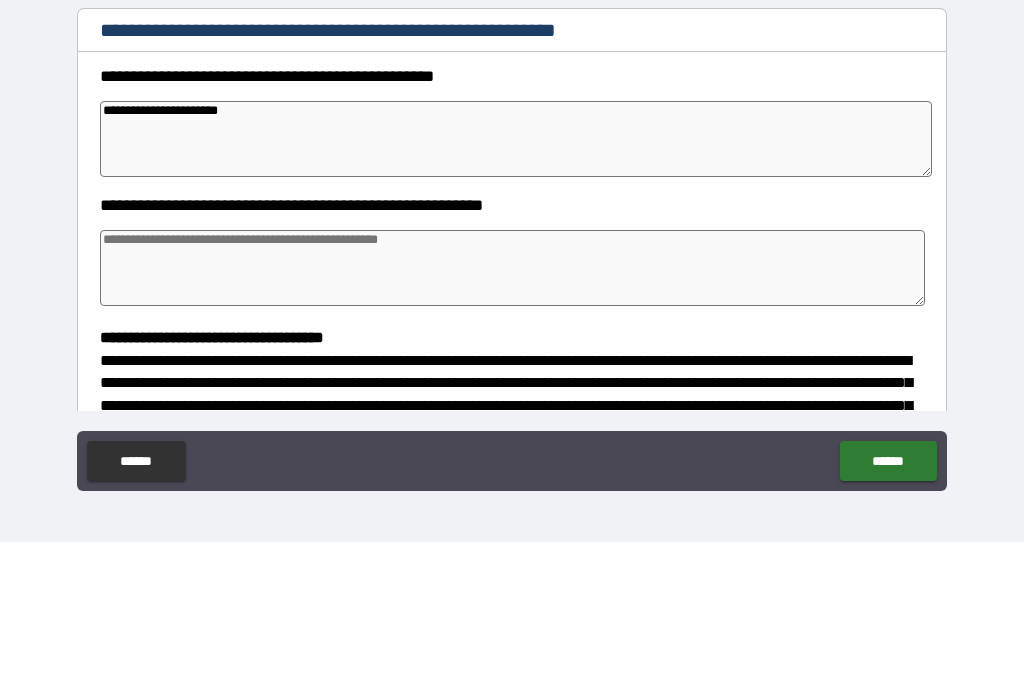type on "*" 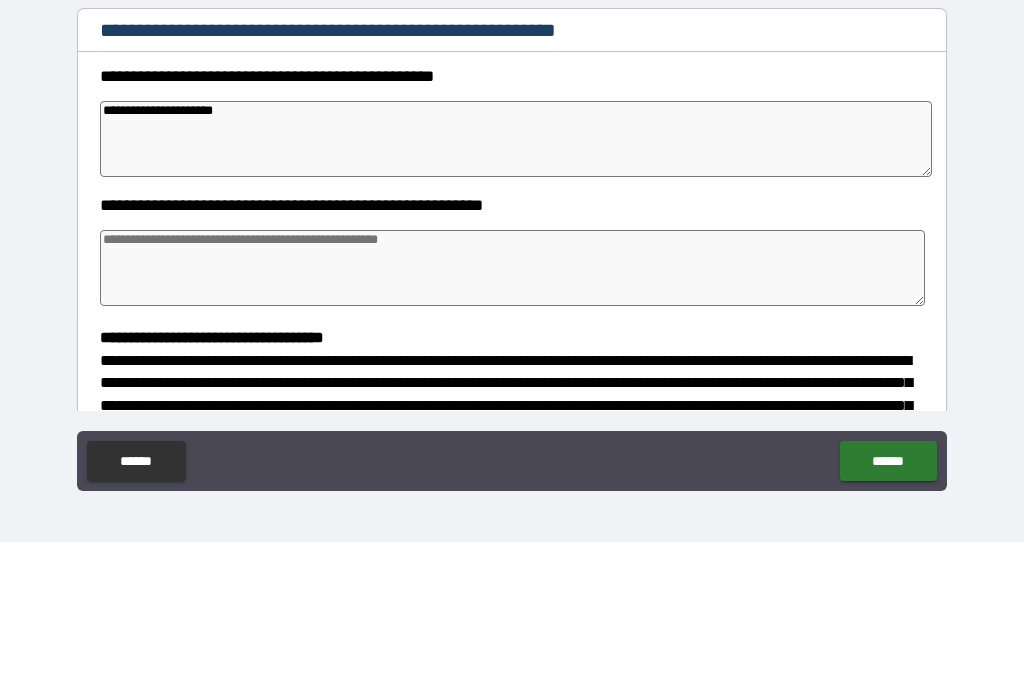 type on "**********" 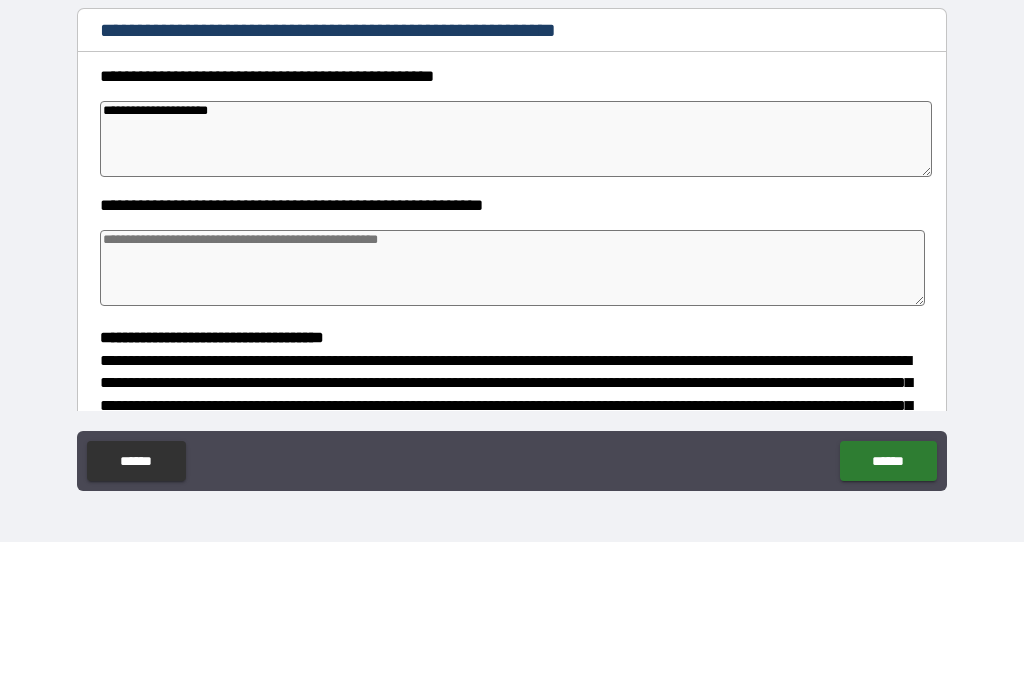 type on "*" 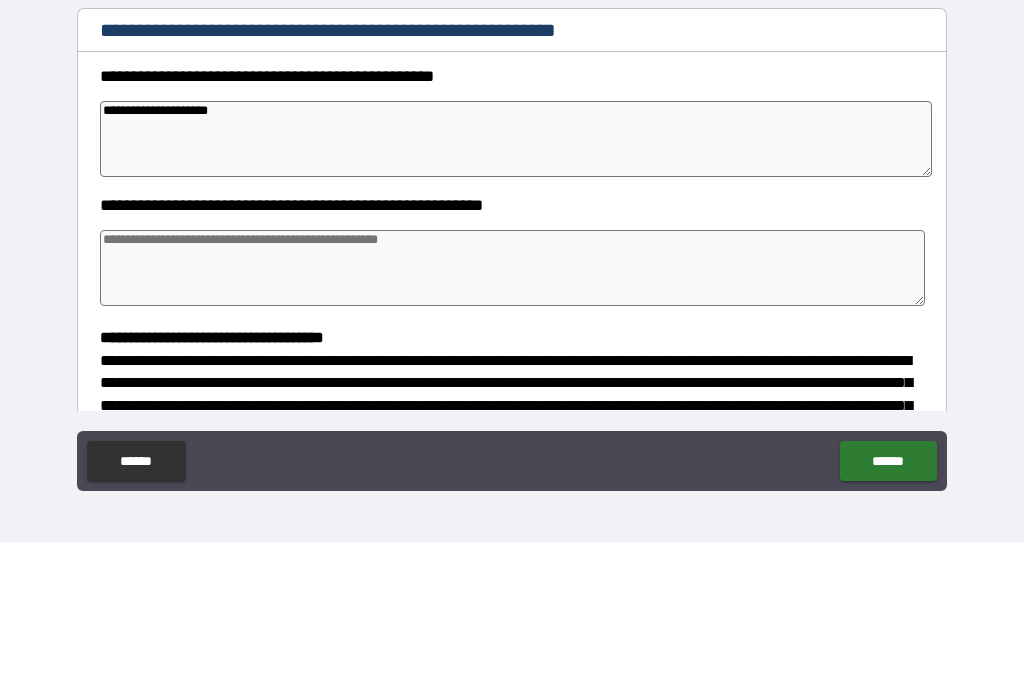 type on "*" 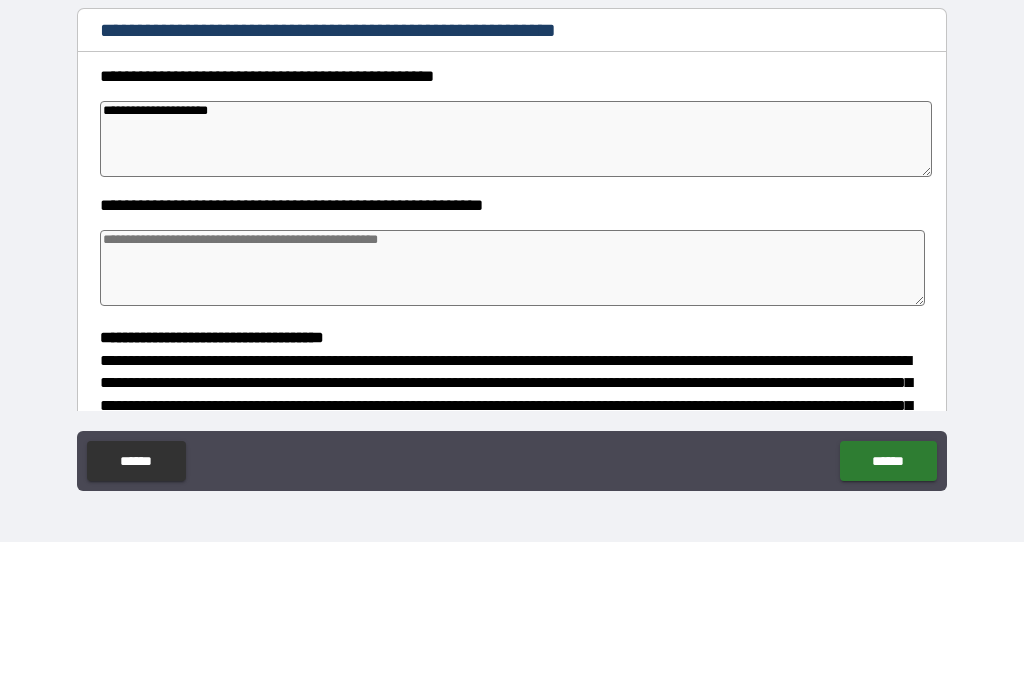 type on "*" 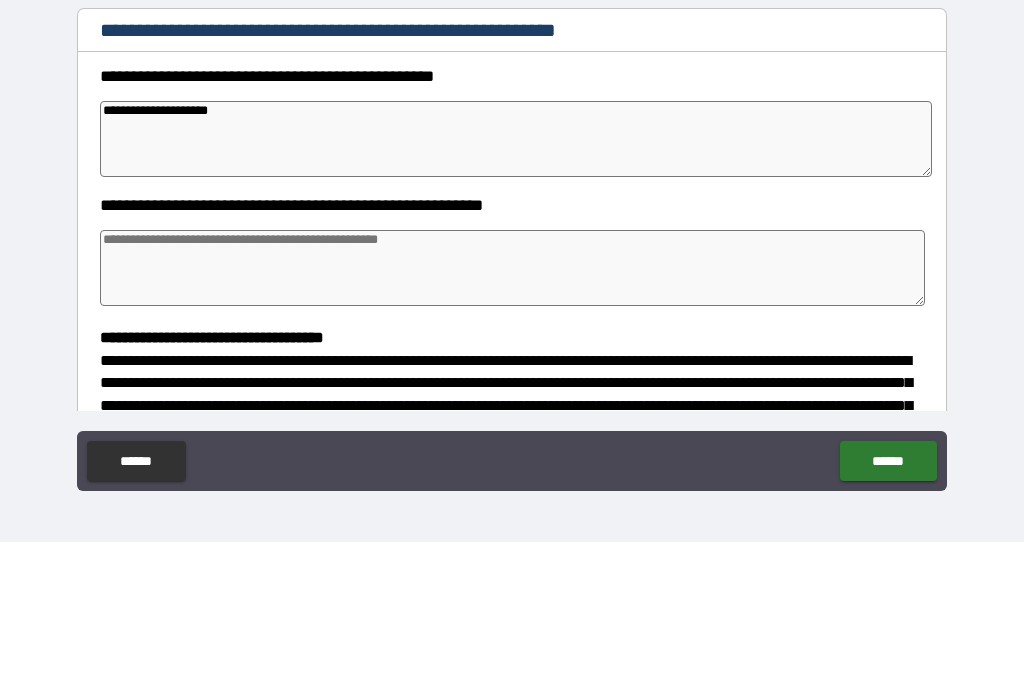 type on "**********" 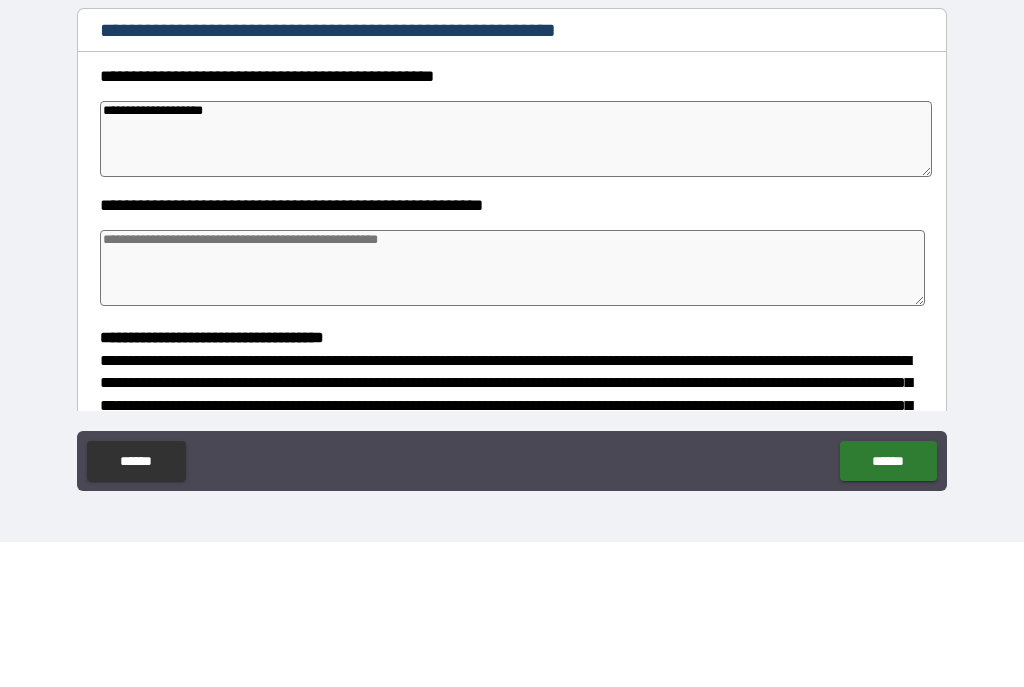 type on "*" 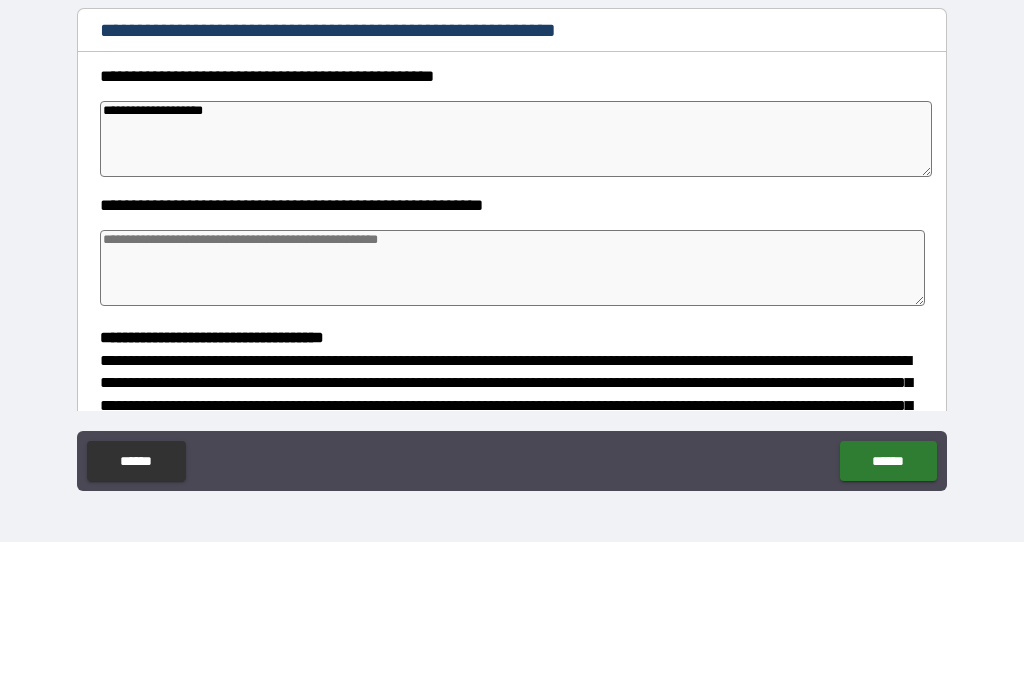 type on "*" 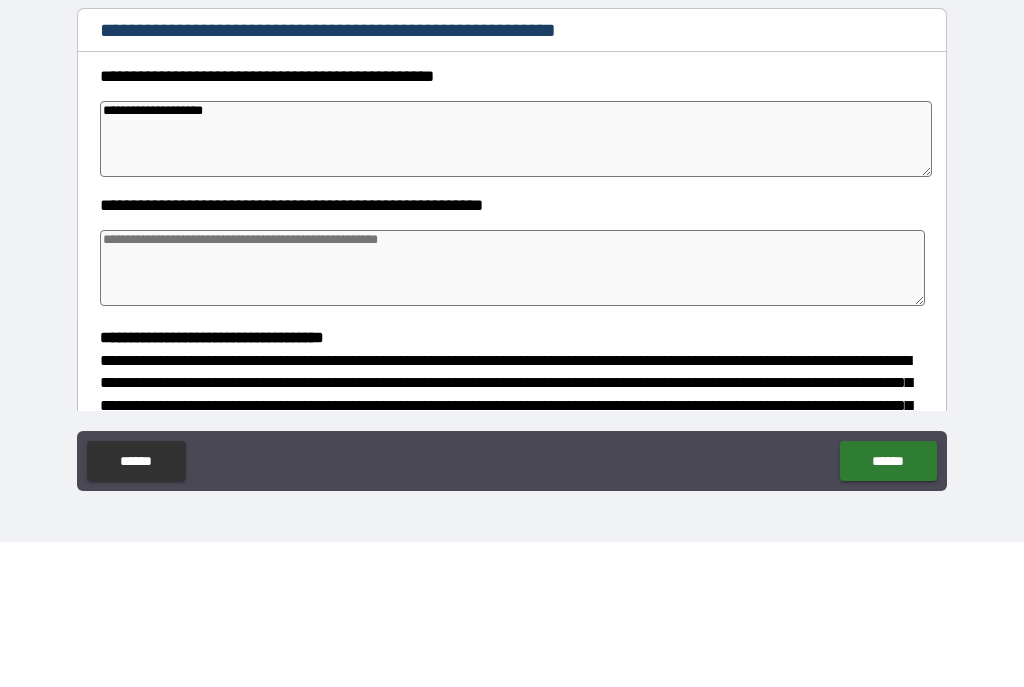 type on "*" 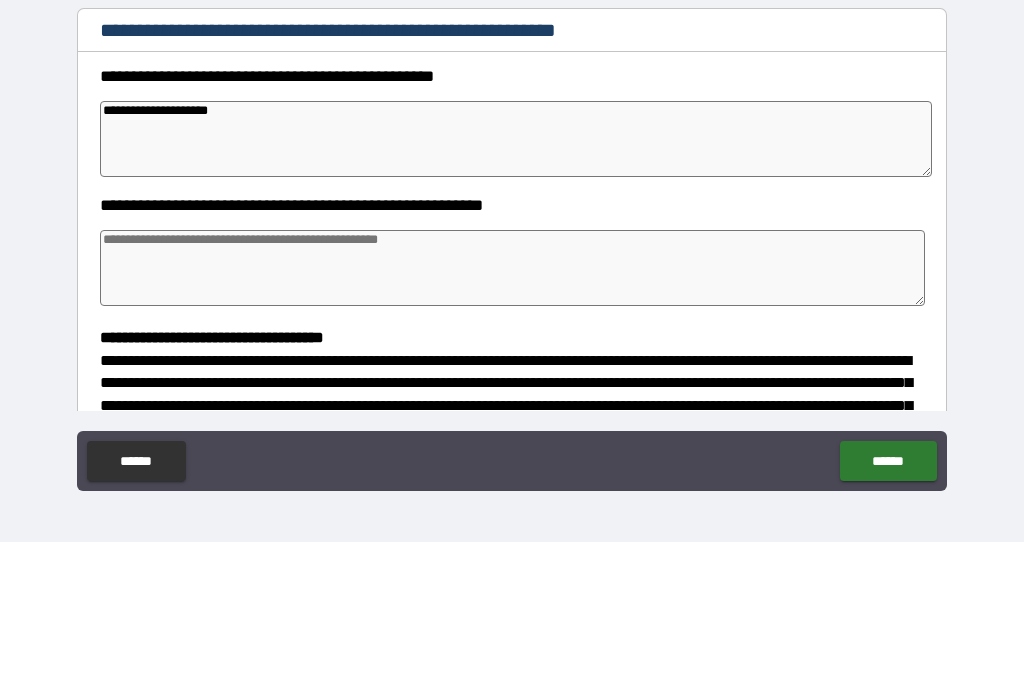type on "*" 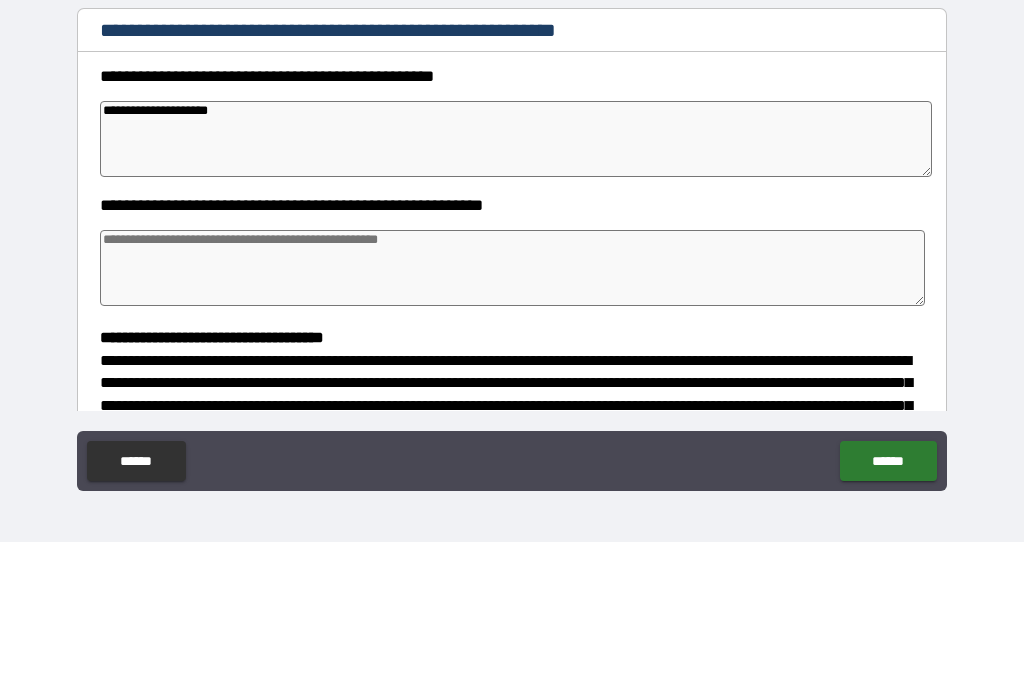 type on "*" 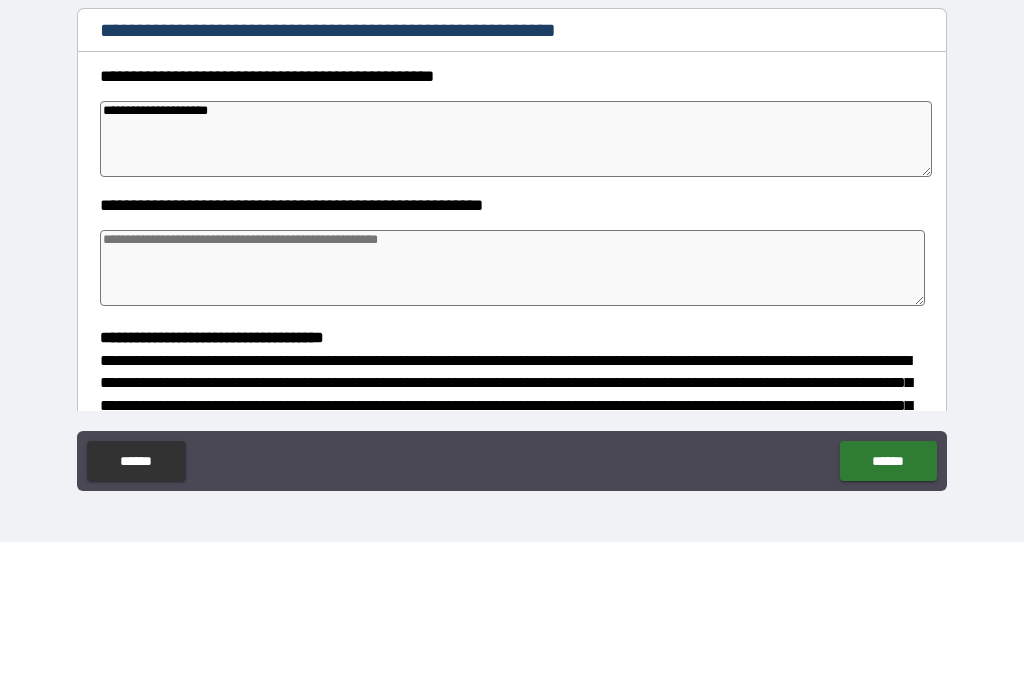 type on "*" 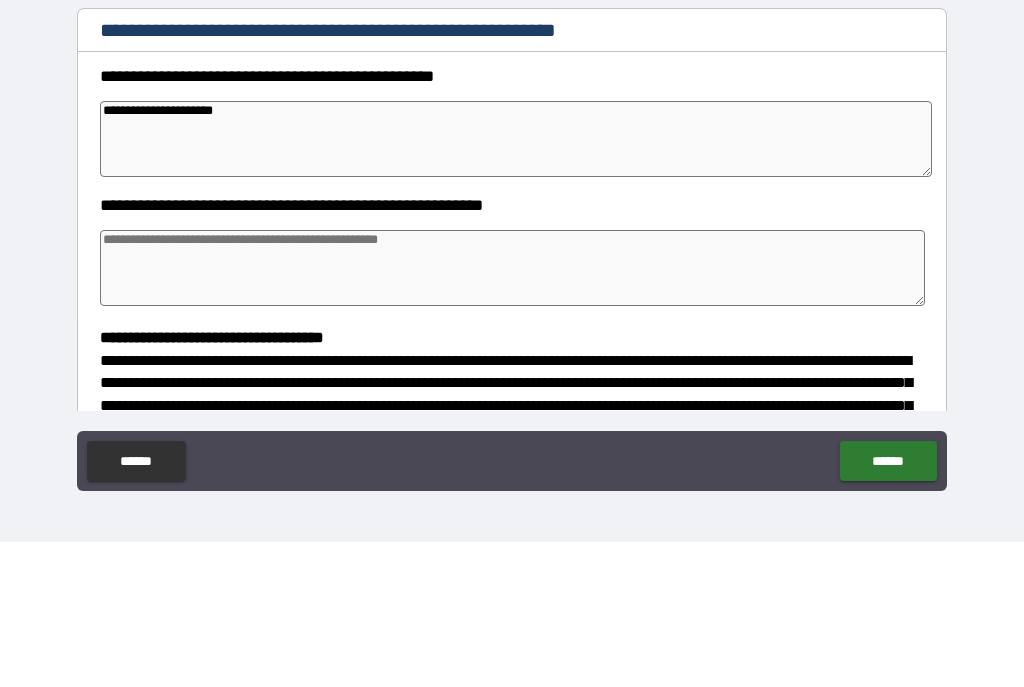 type on "*" 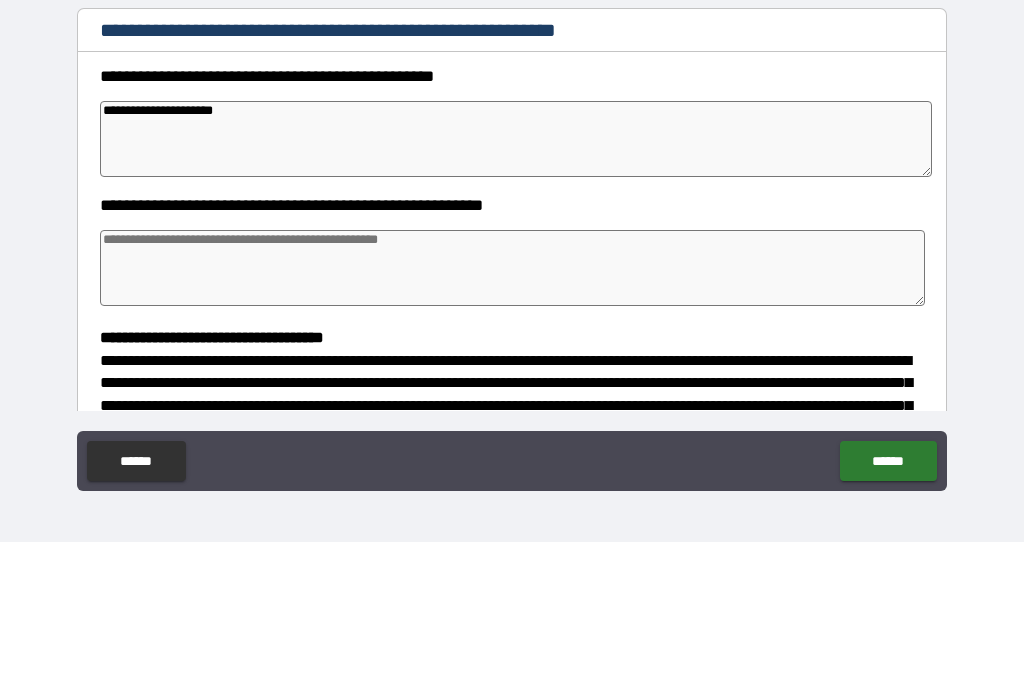type on "*" 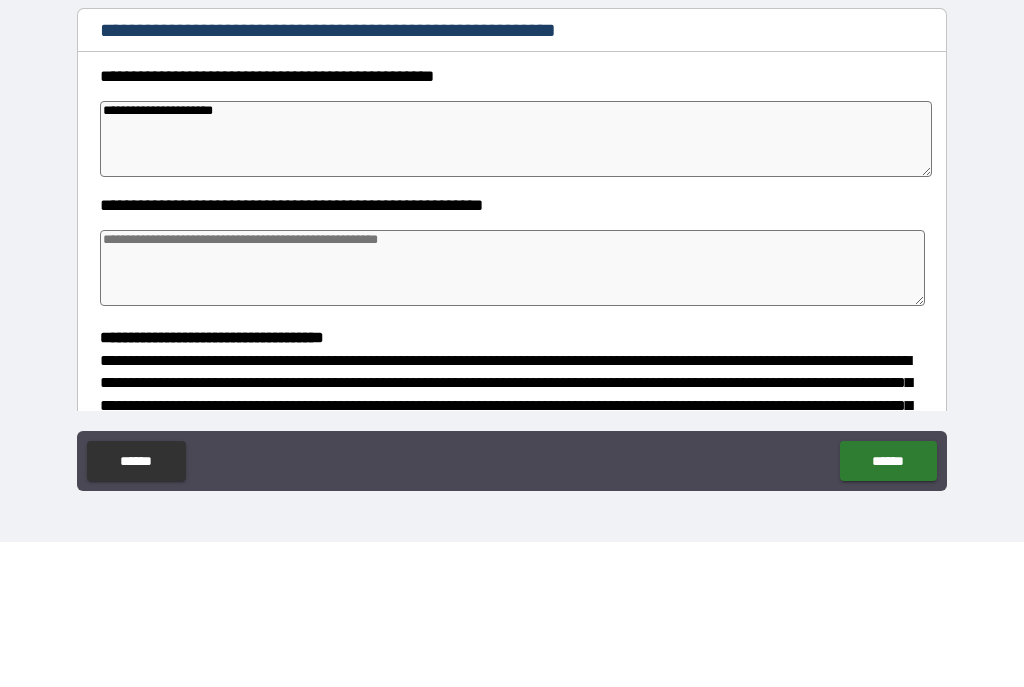 type on "*" 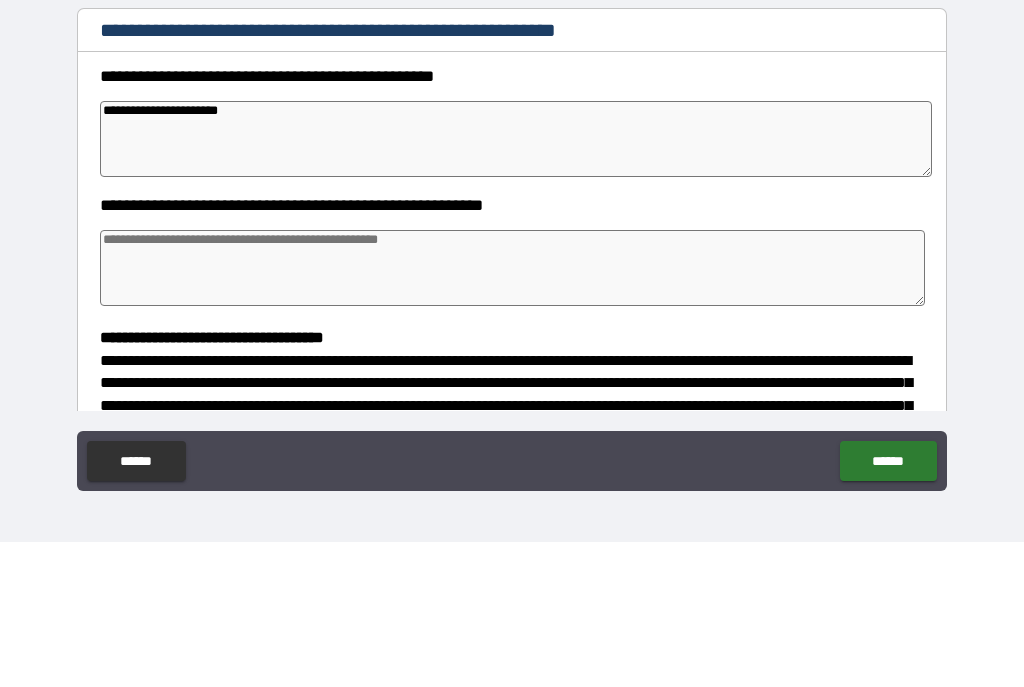 type on "*" 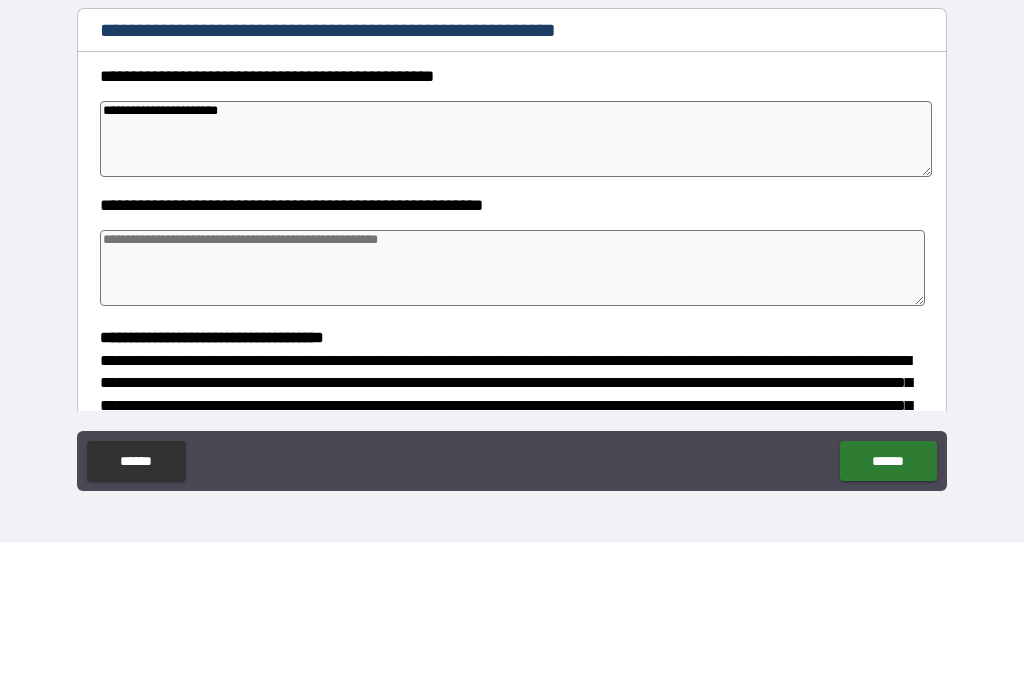 type on "*" 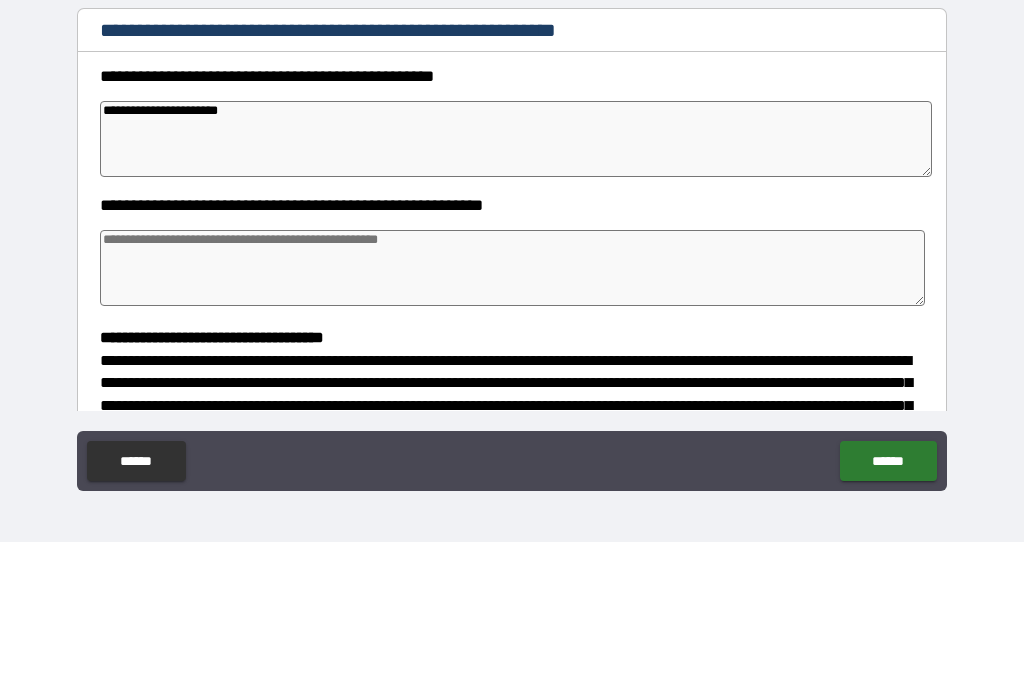 type on "*" 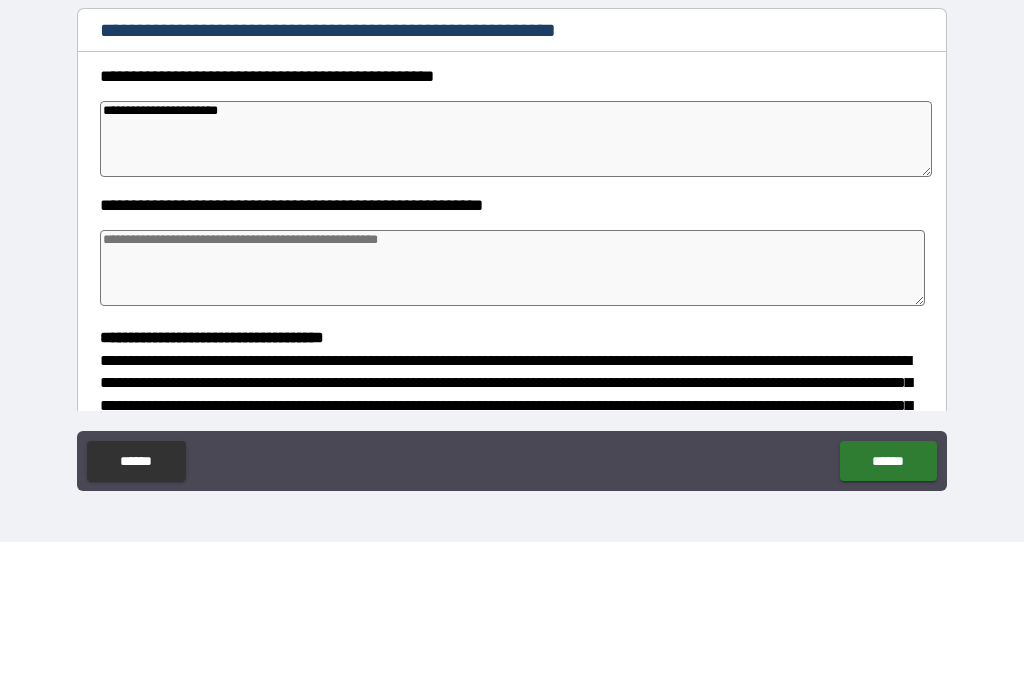 type on "**********" 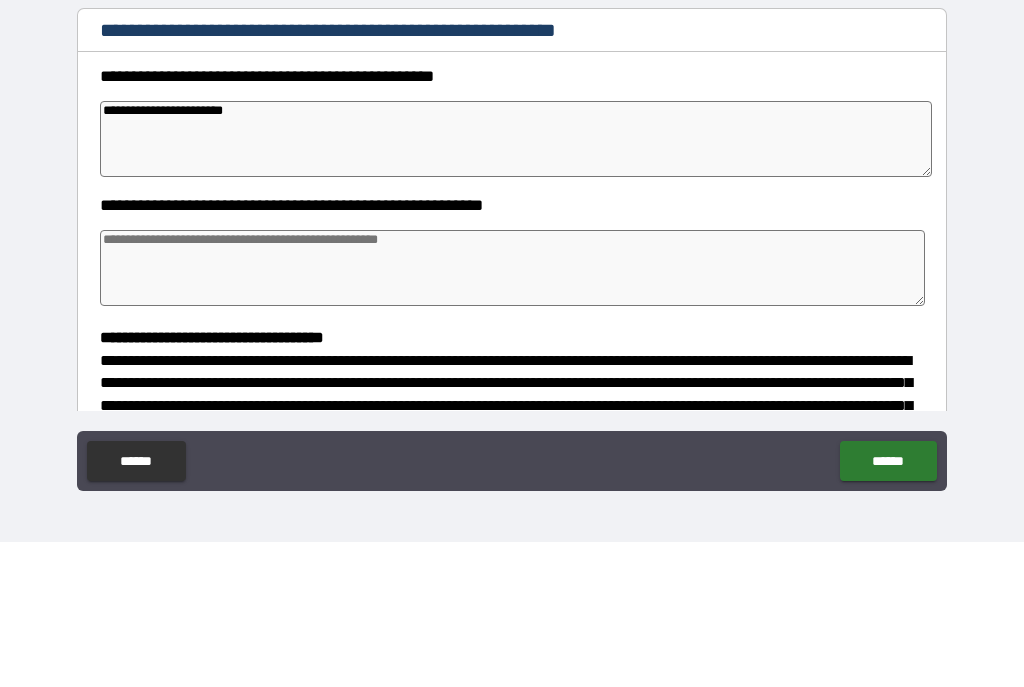 type on "*" 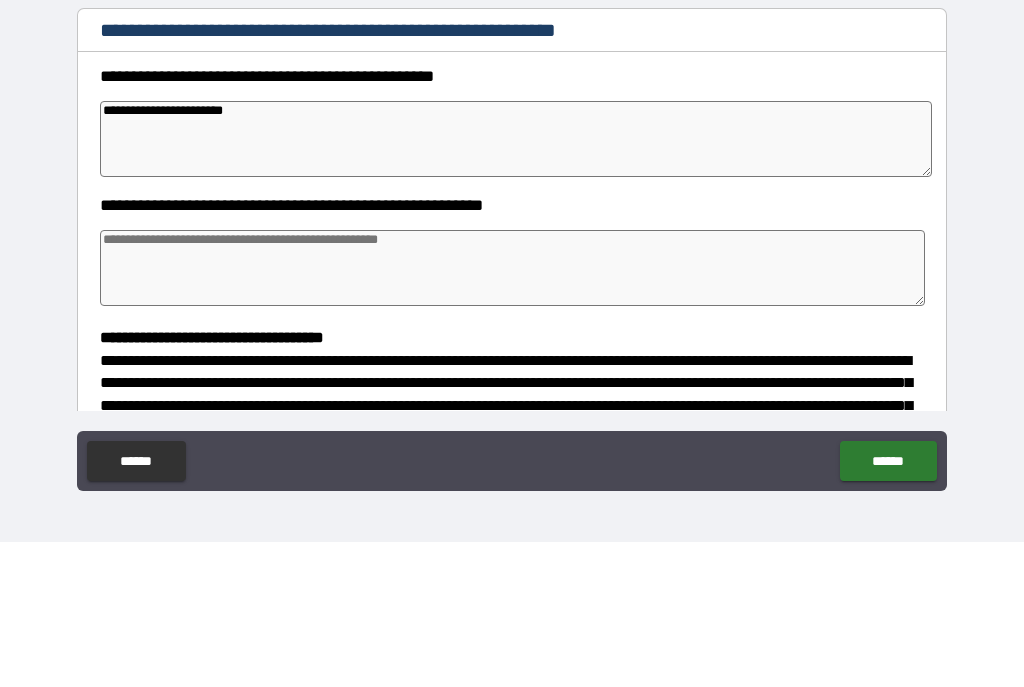 type on "*" 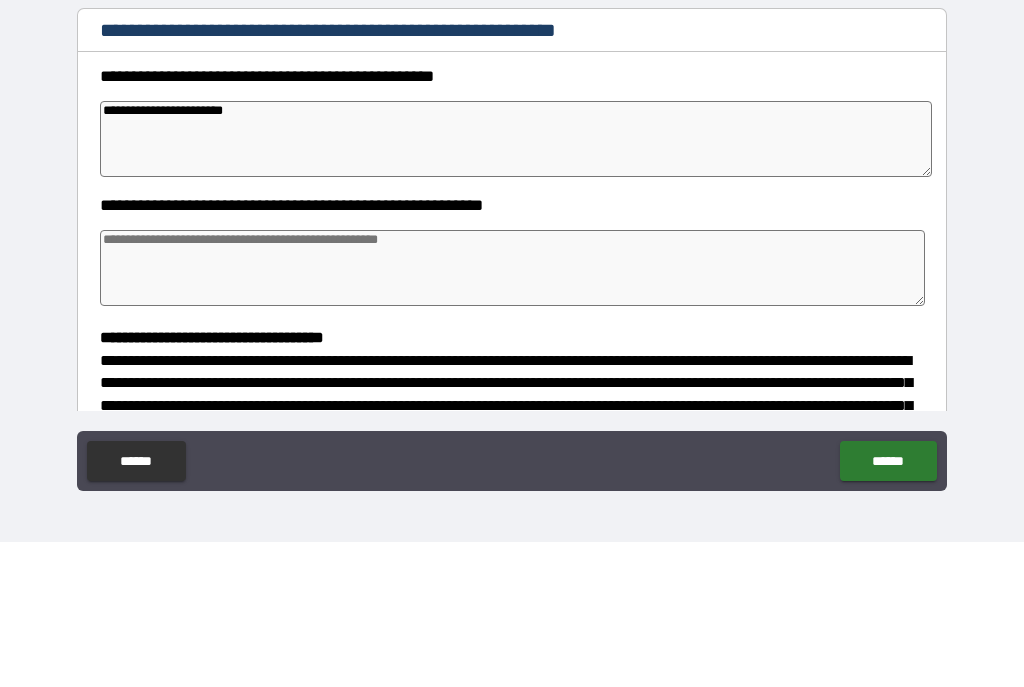 type on "*" 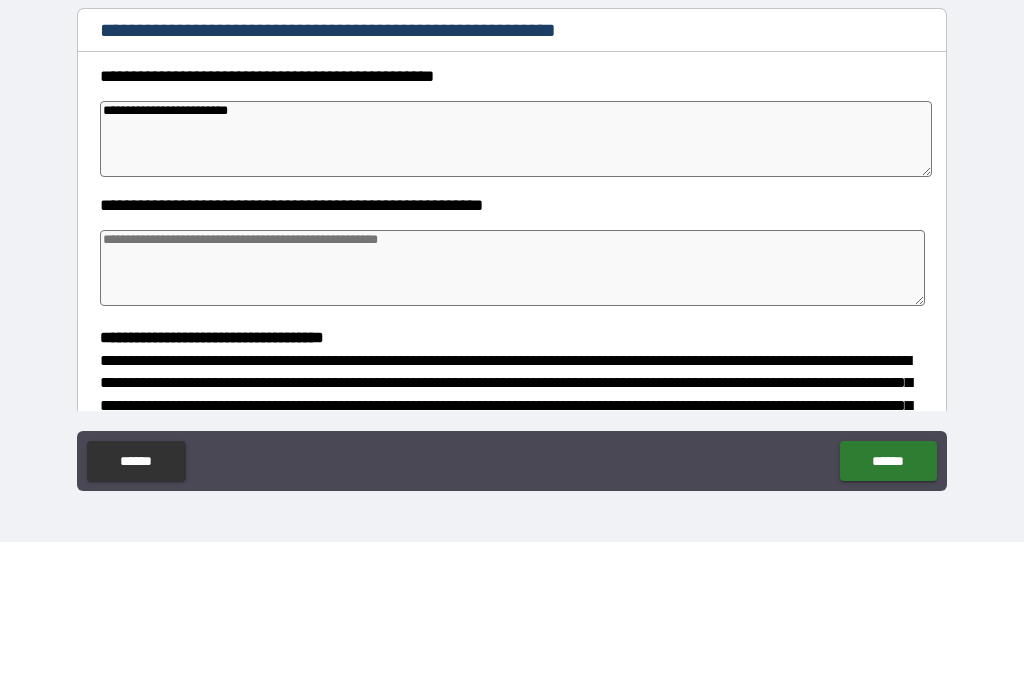 type on "*" 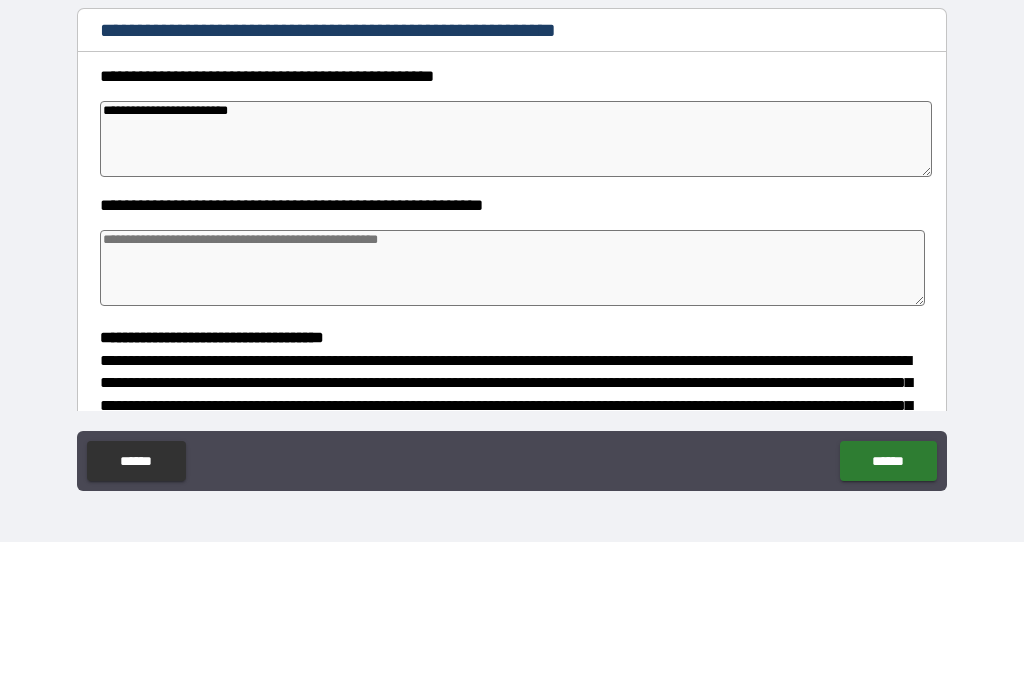 type on "*" 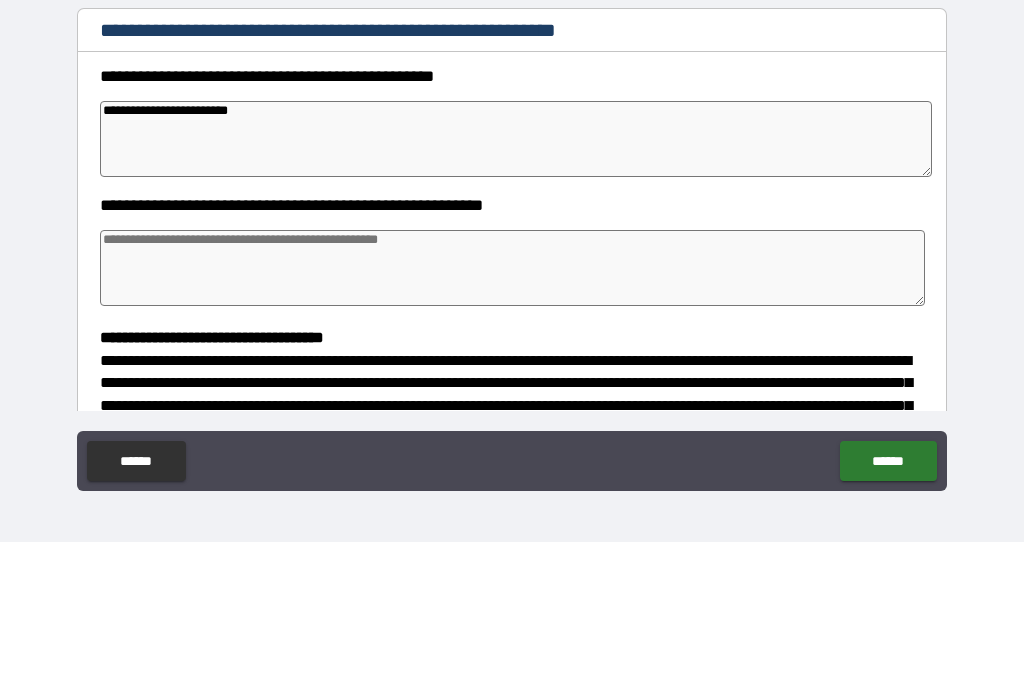 type on "*" 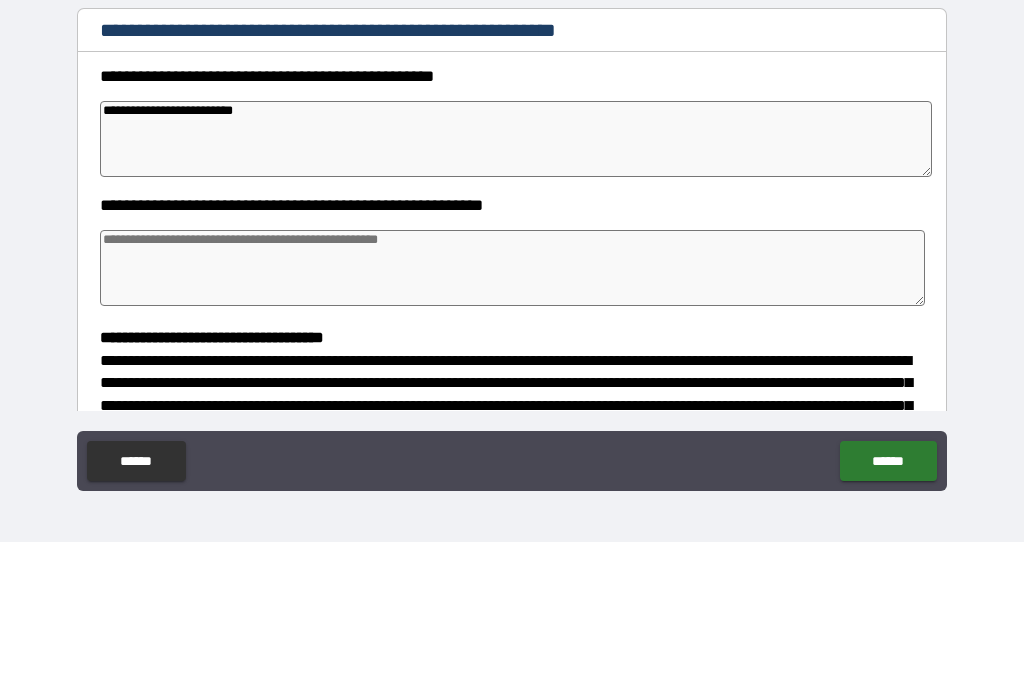 type 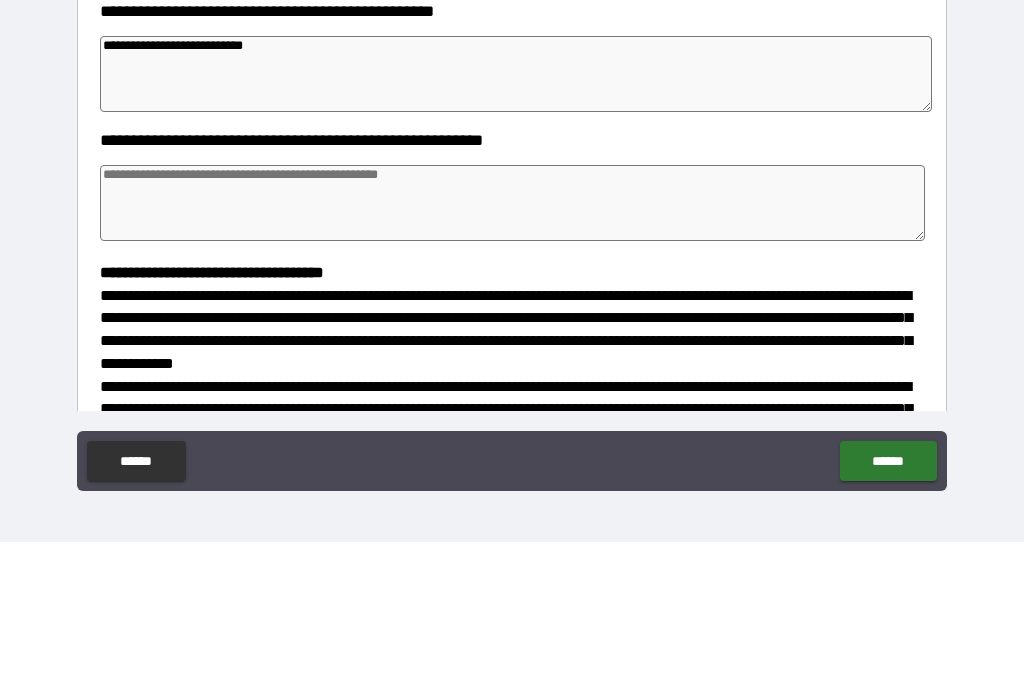 scroll, scrollTop: 189, scrollLeft: 0, axis: vertical 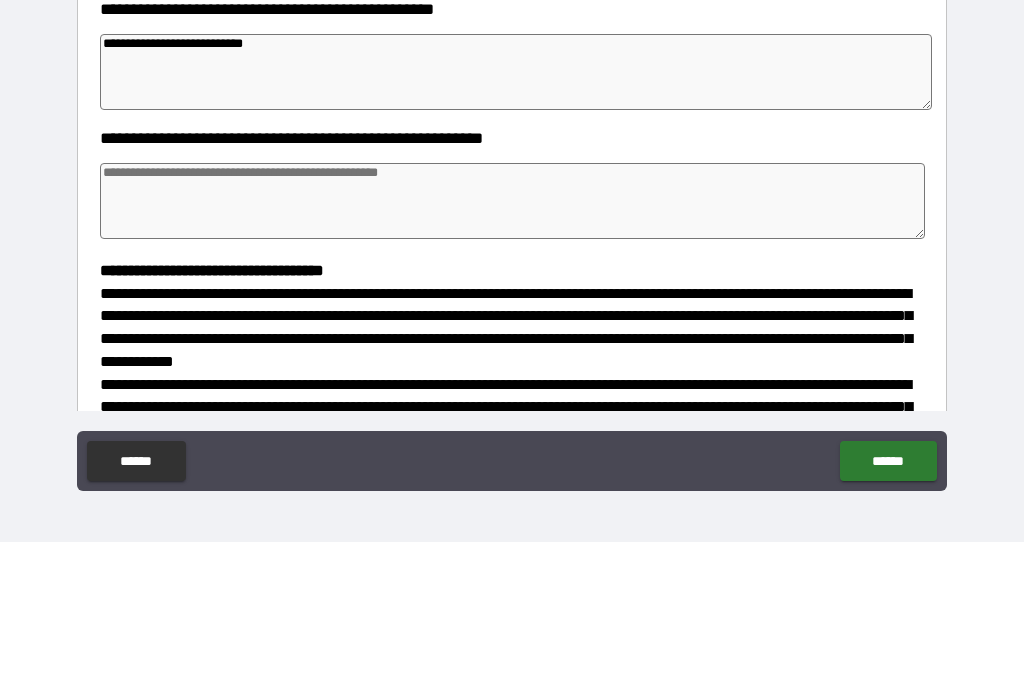 click at bounding box center [513, 346] 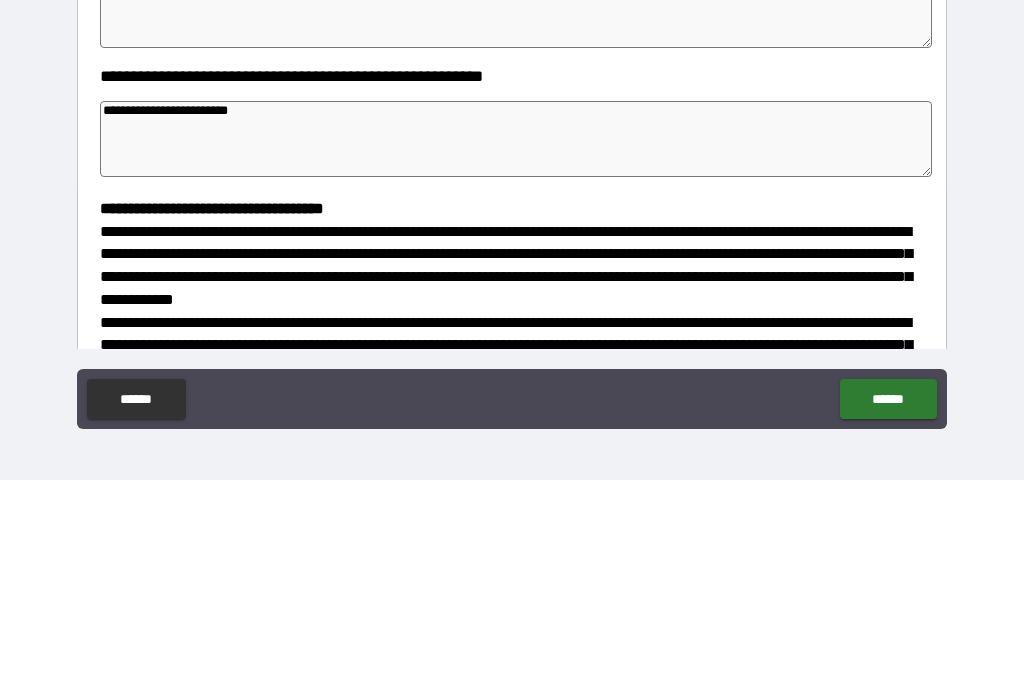 click on "**********" at bounding box center [512, 328] 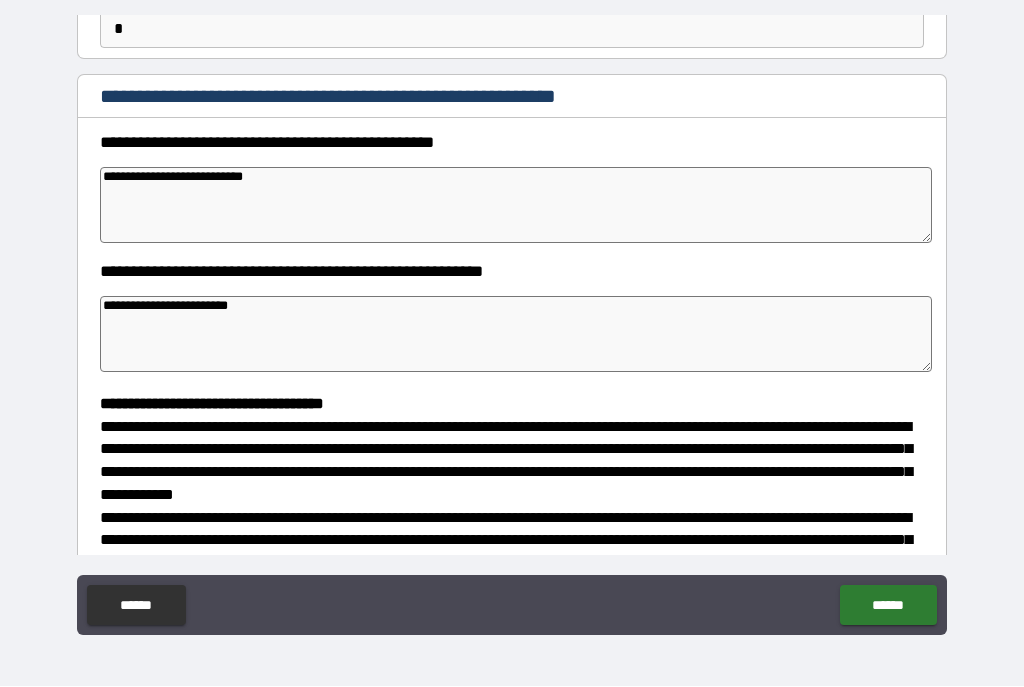 scroll, scrollTop: 201, scrollLeft: 0, axis: vertical 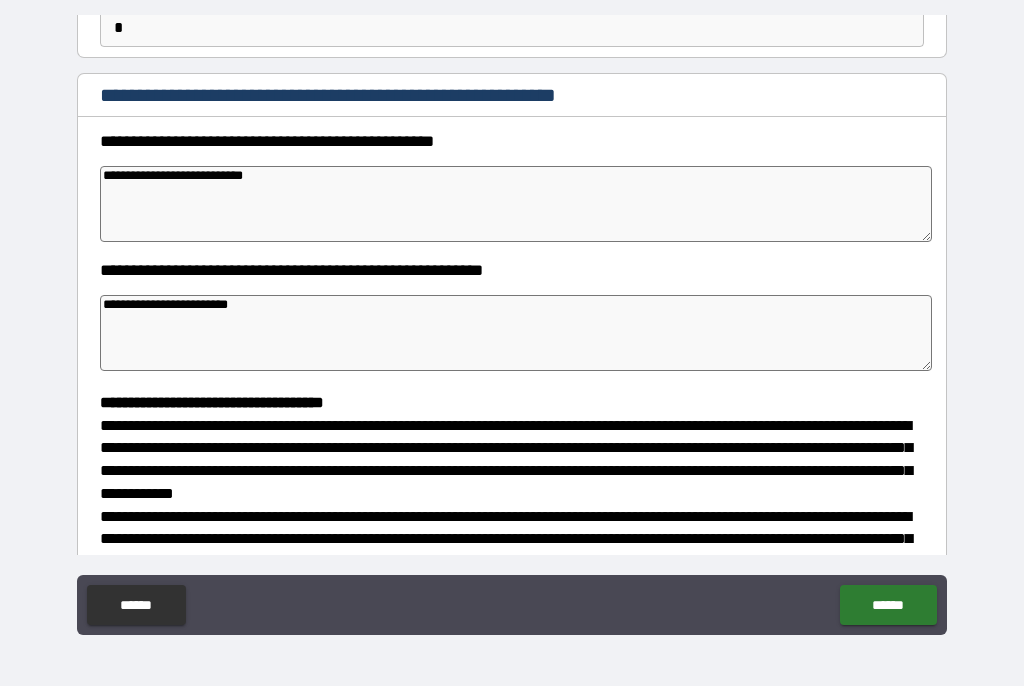 click on "**********" at bounding box center (516, 205) 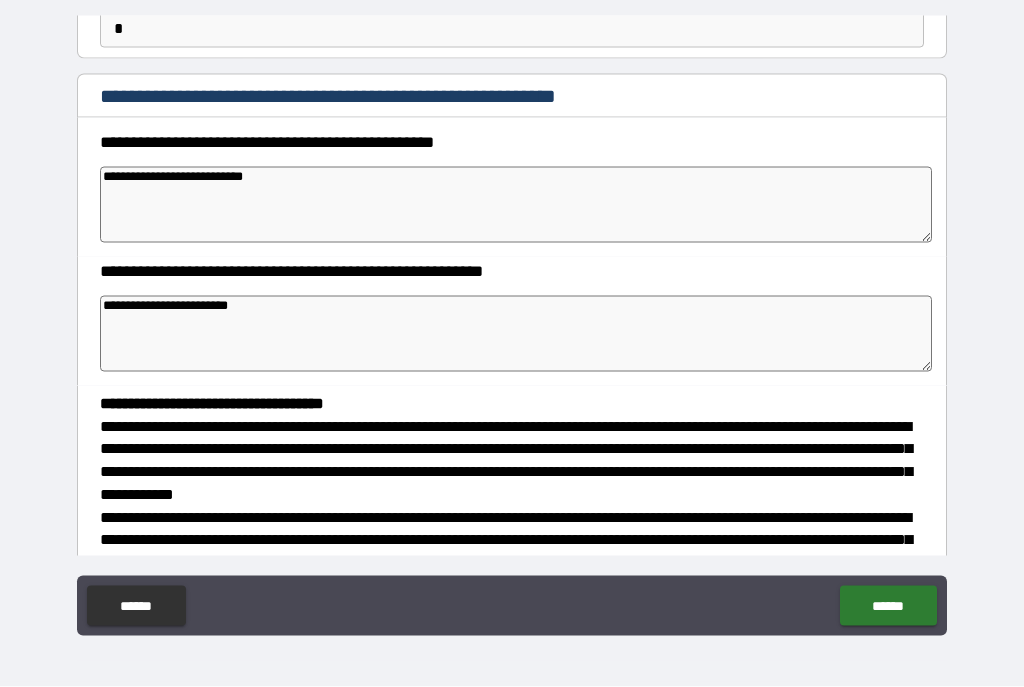 click on "**********" at bounding box center [512, 328] 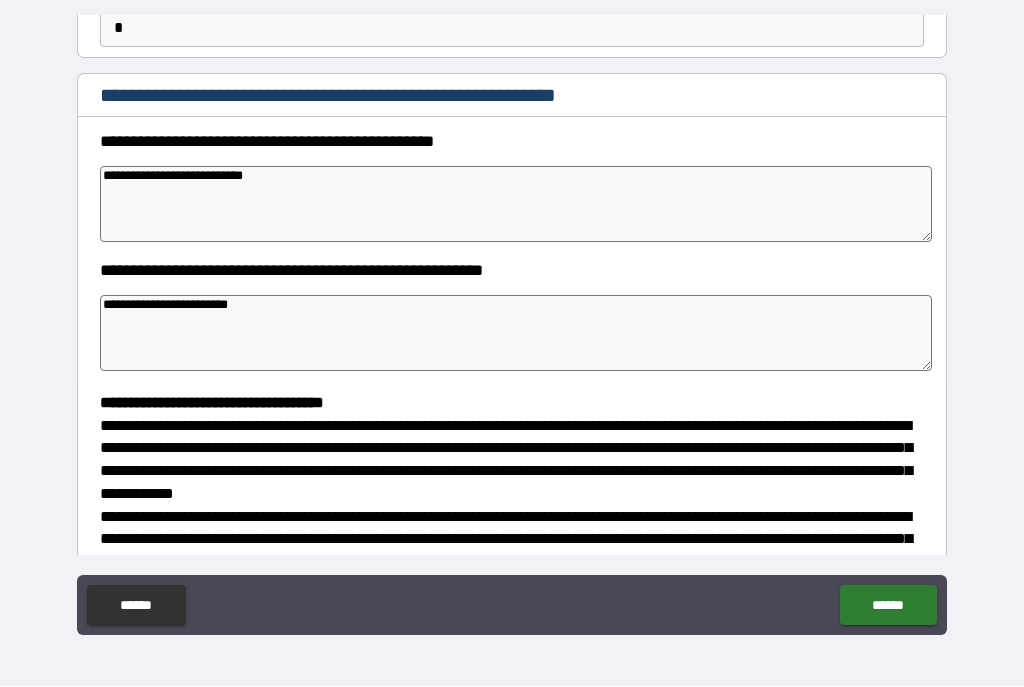 click on "**********" at bounding box center (516, 334) 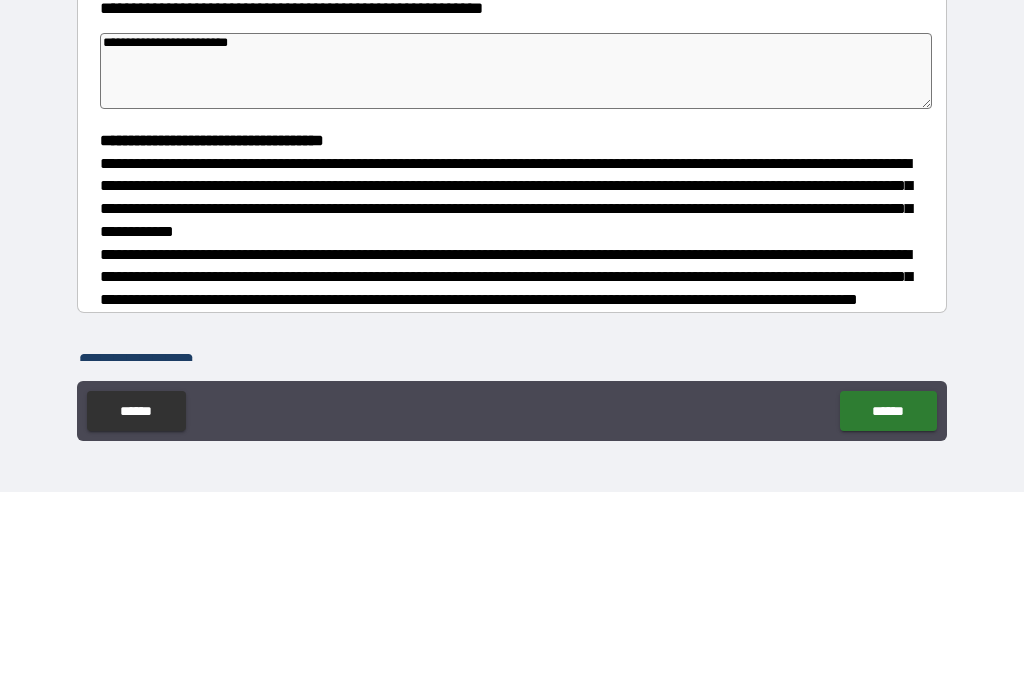 scroll, scrollTop: 267, scrollLeft: 0, axis: vertical 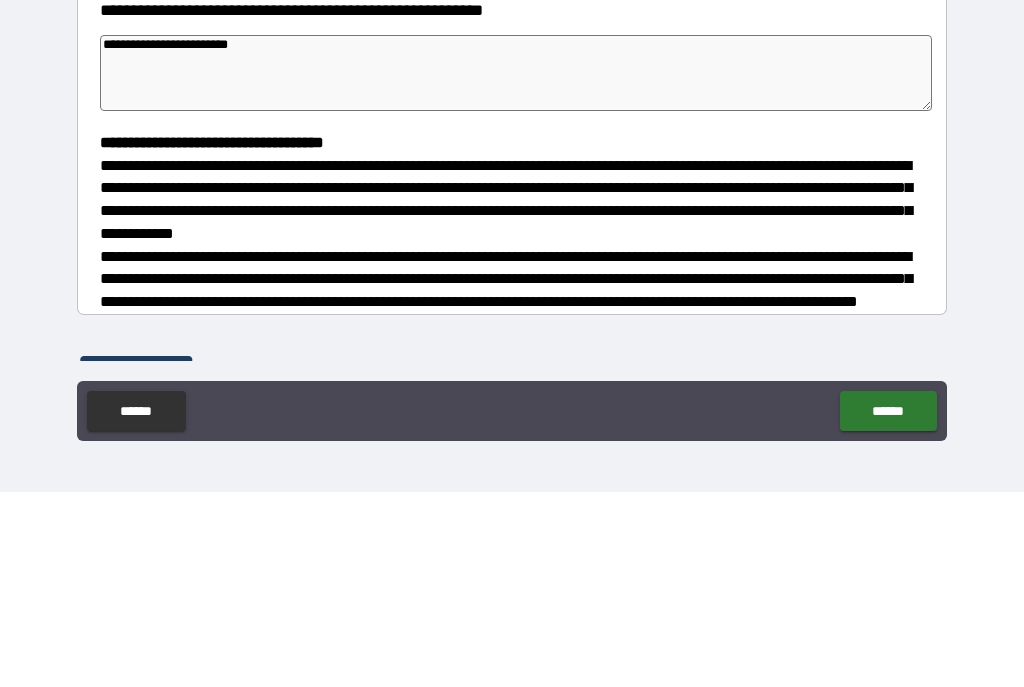 click on "**********" at bounding box center (512, 328) 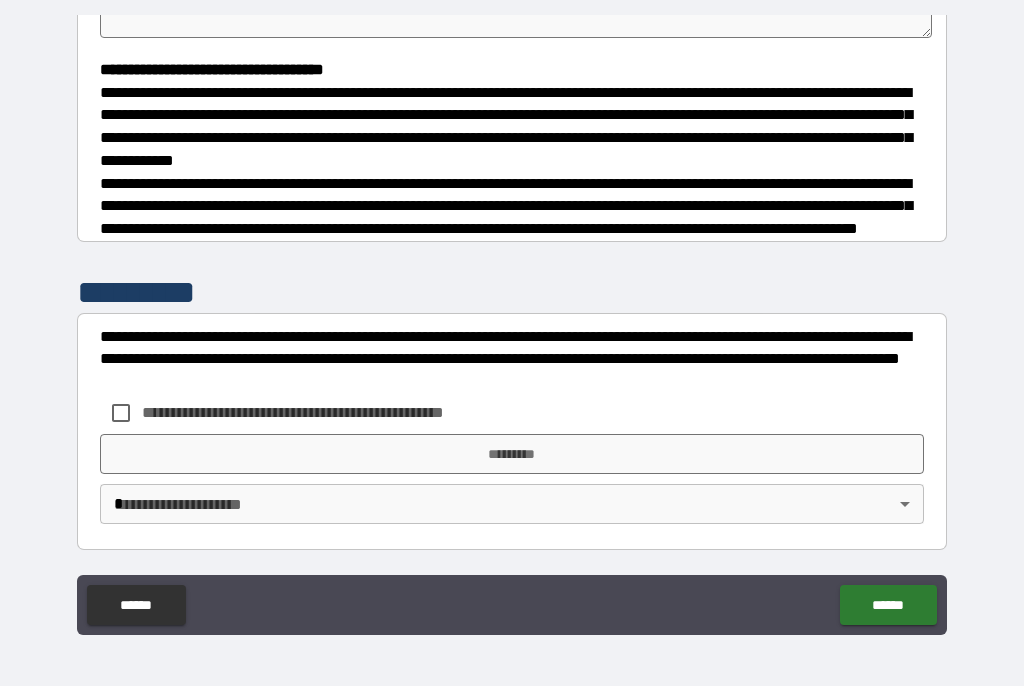 scroll, scrollTop: 550, scrollLeft: 0, axis: vertical 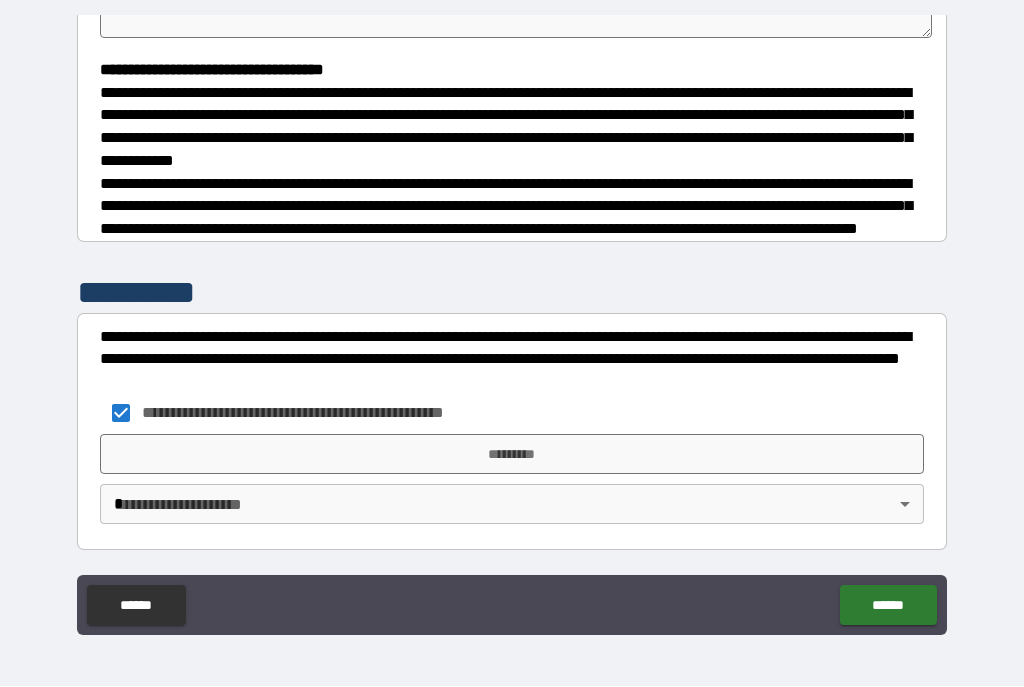 click on "**********" at bounding box center [512, 325] 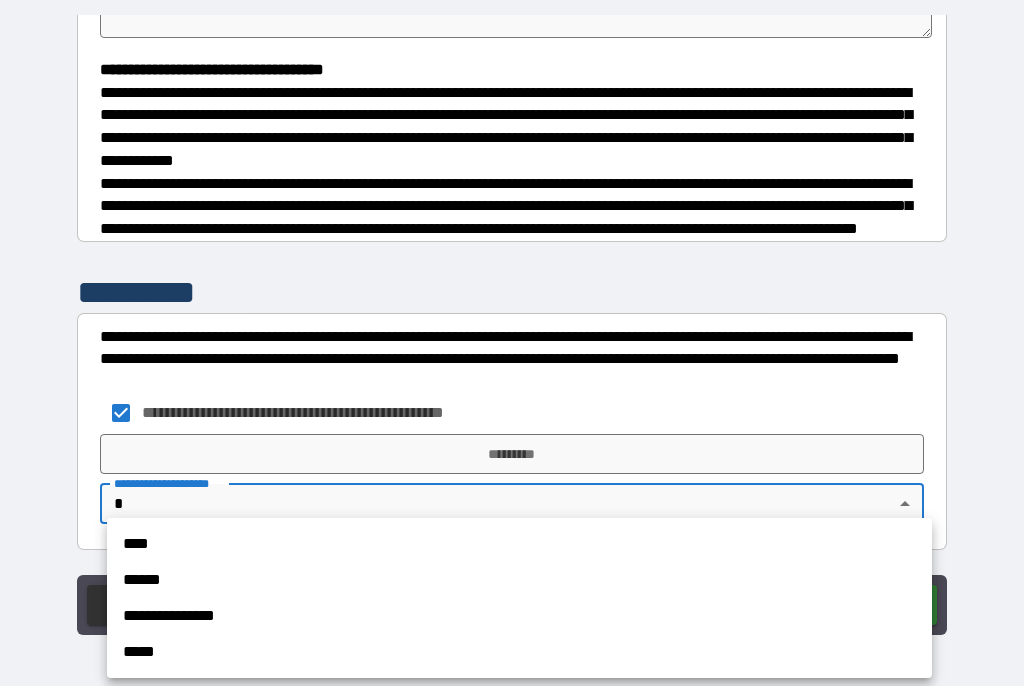 click on "****" at bounding box center (519, 545) 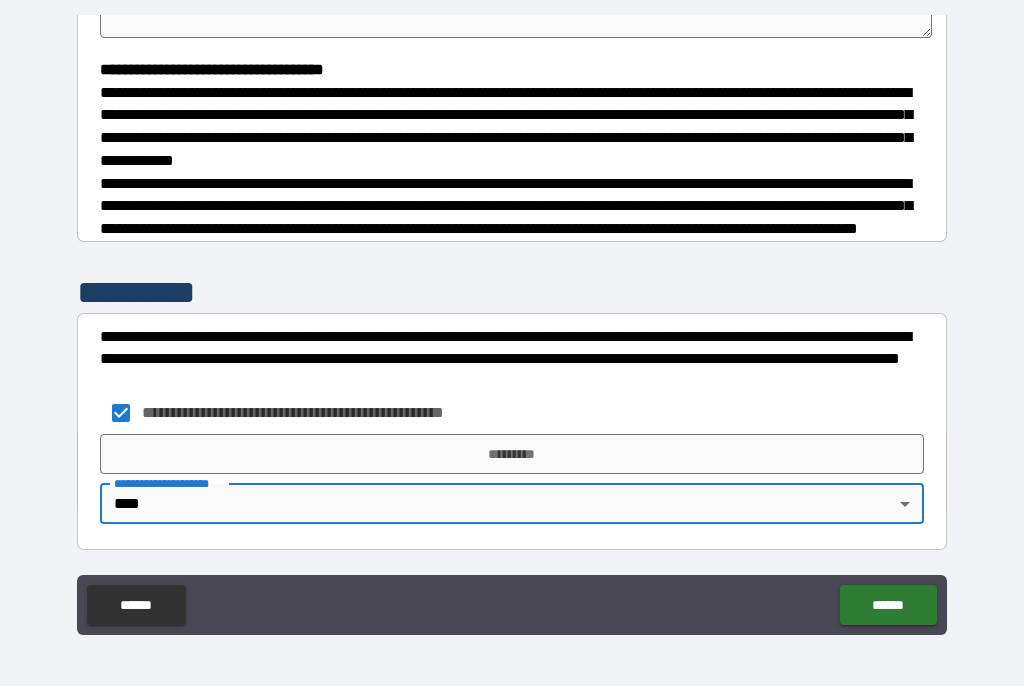 click on "*********" at bounding box center (512, 455) 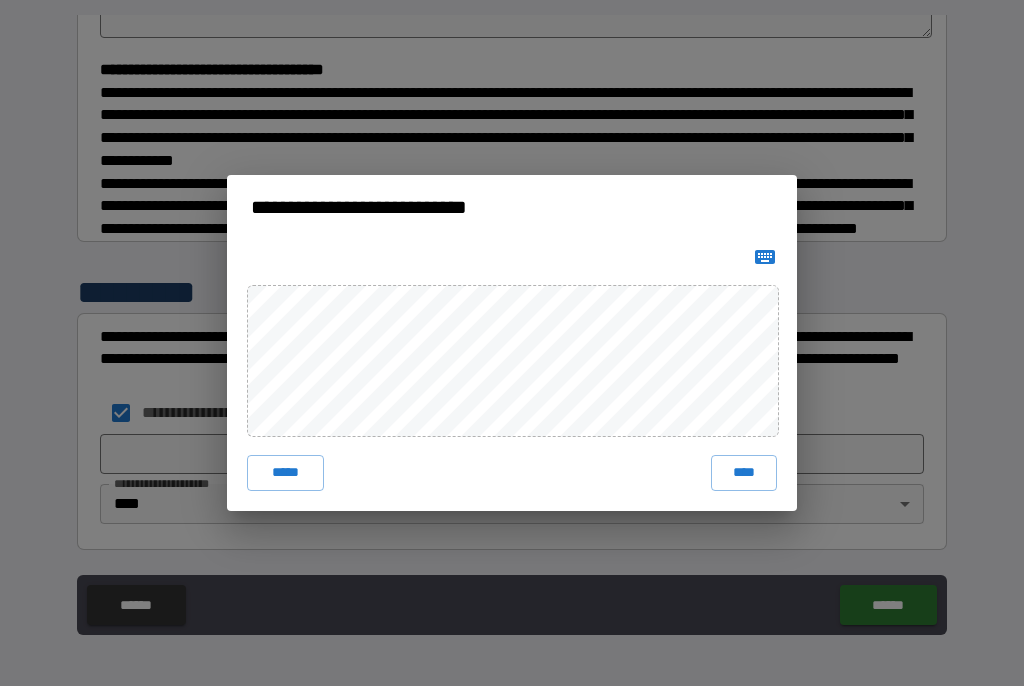click 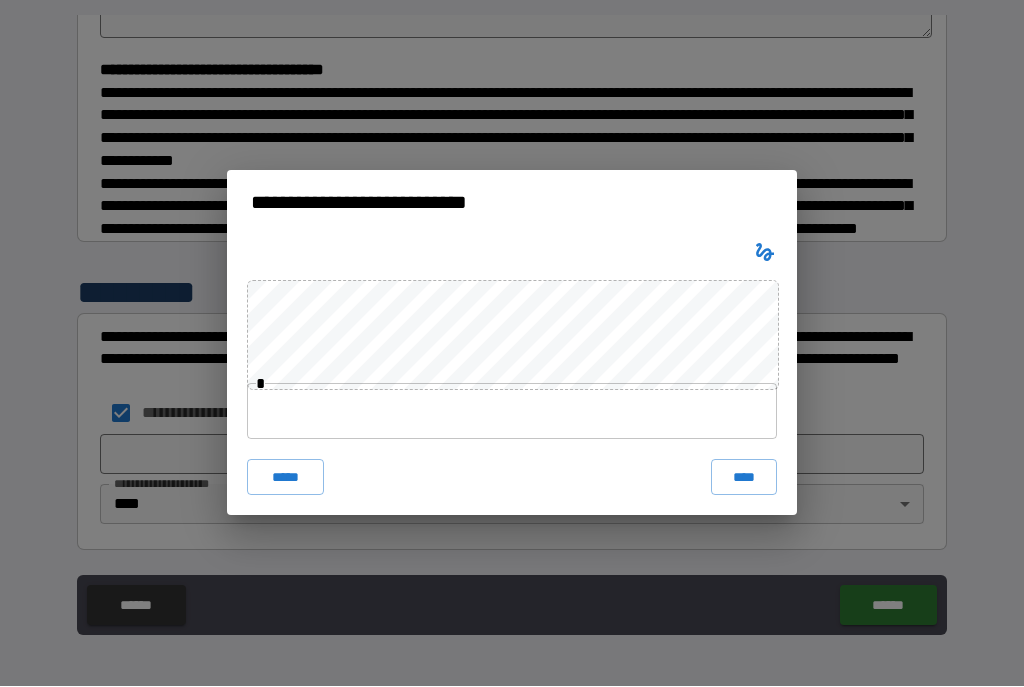 click at bounding box center [512, 412] 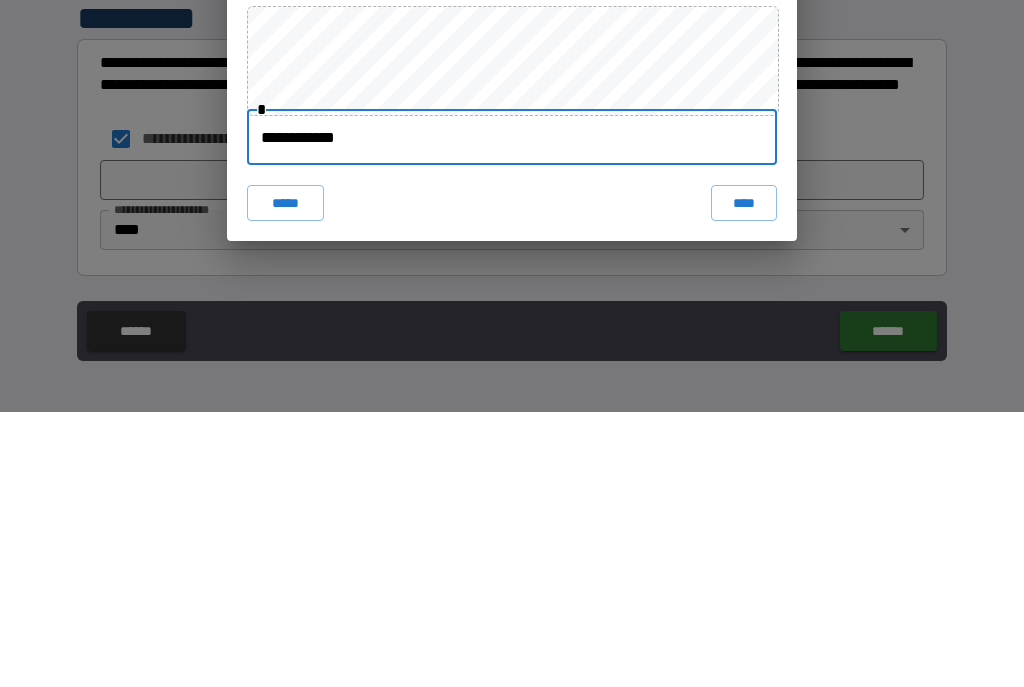 click on "****" at bounding box center (744, 478) 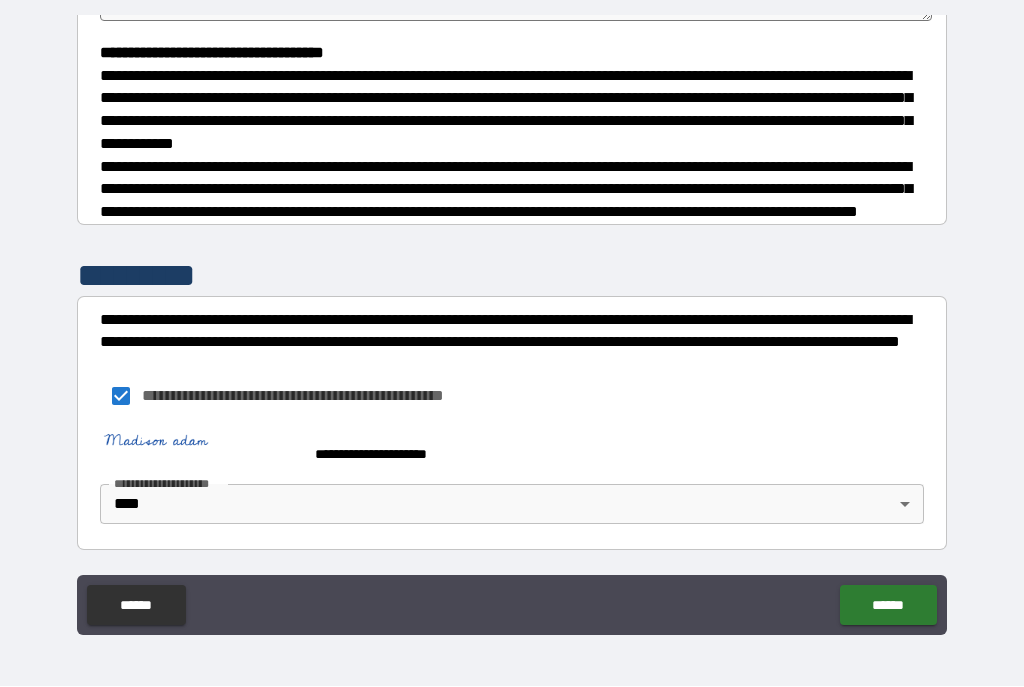 scroll, scrollTop: 567, scrollLeft: 0, axis: vertical 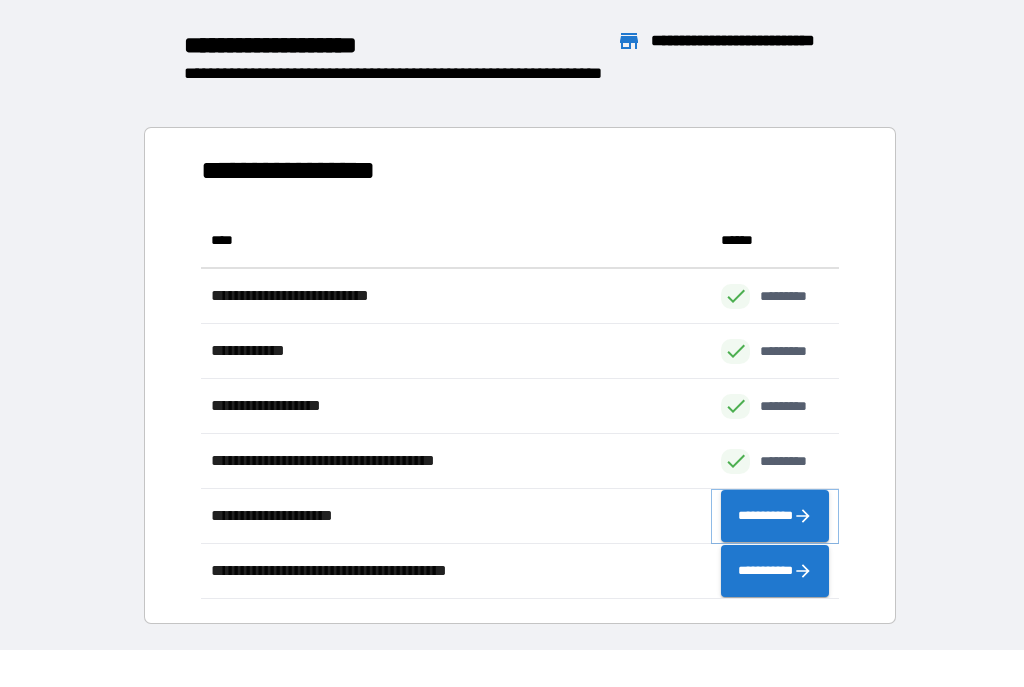 click on "**********" at bounding box center [775, 517] 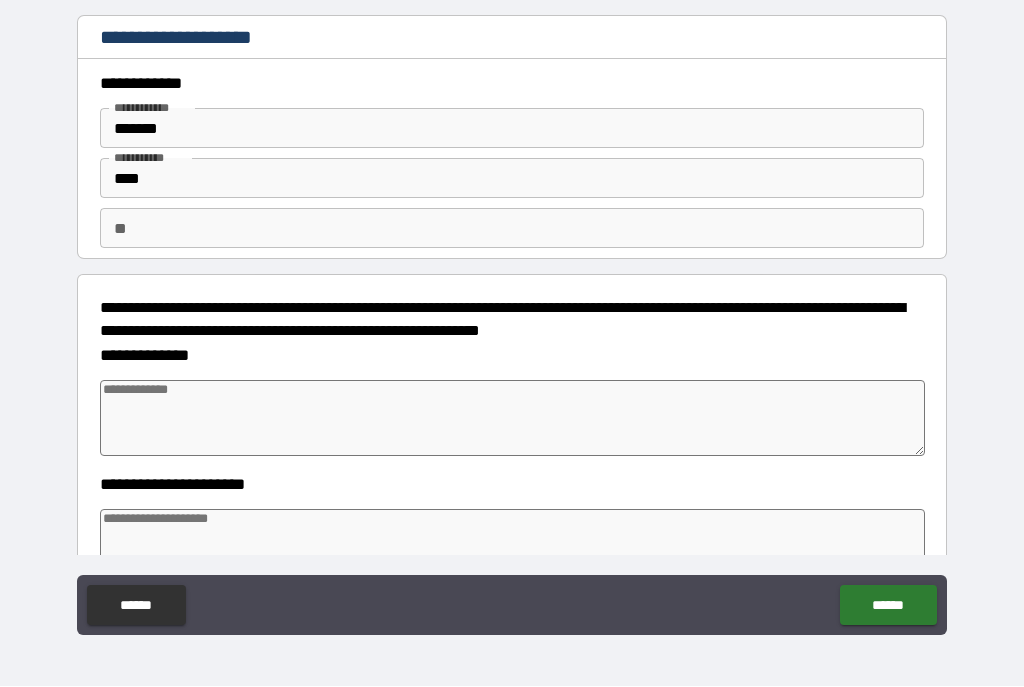 click on "**" at bounding box center (512, 229) 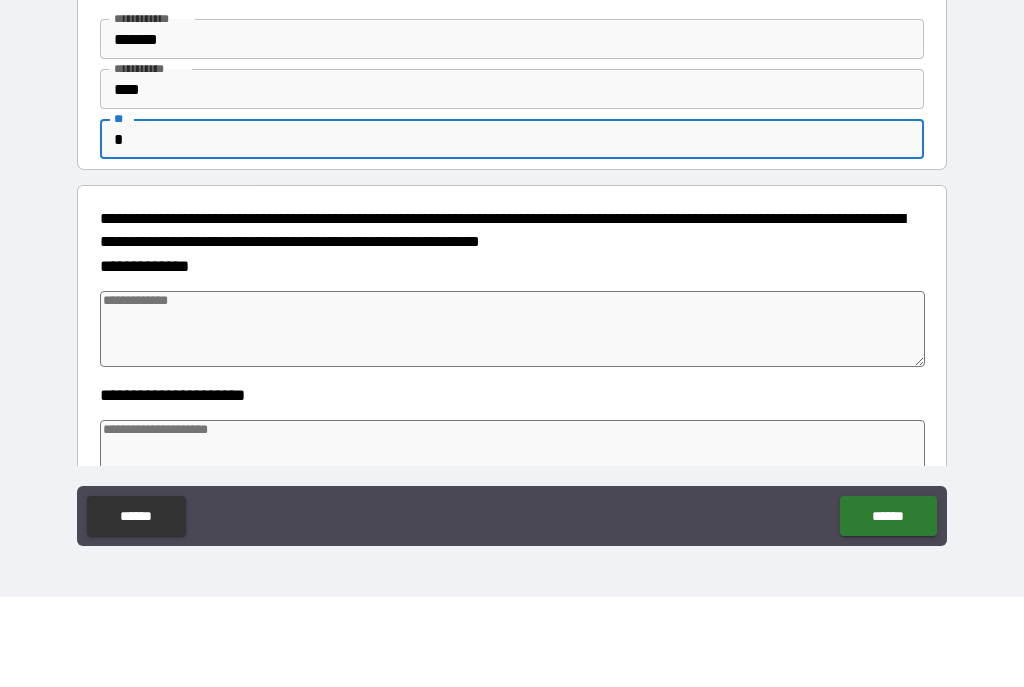 click on "**********" at bounding box center (512, 328) 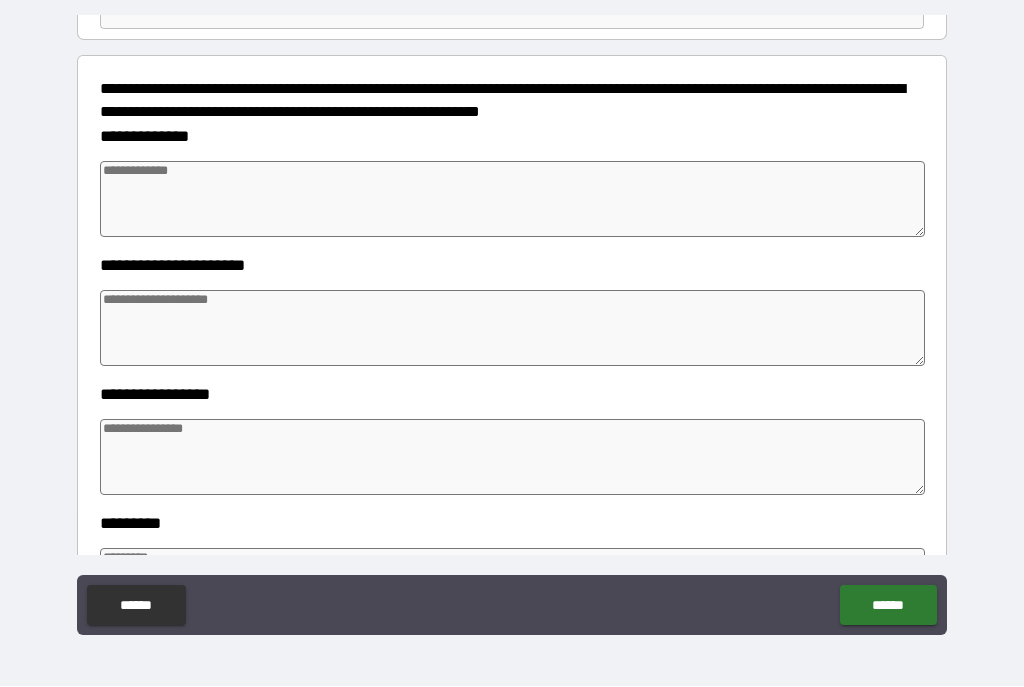 scroll, scrollTop: 220, scrollLeft: 0, axis: vertical 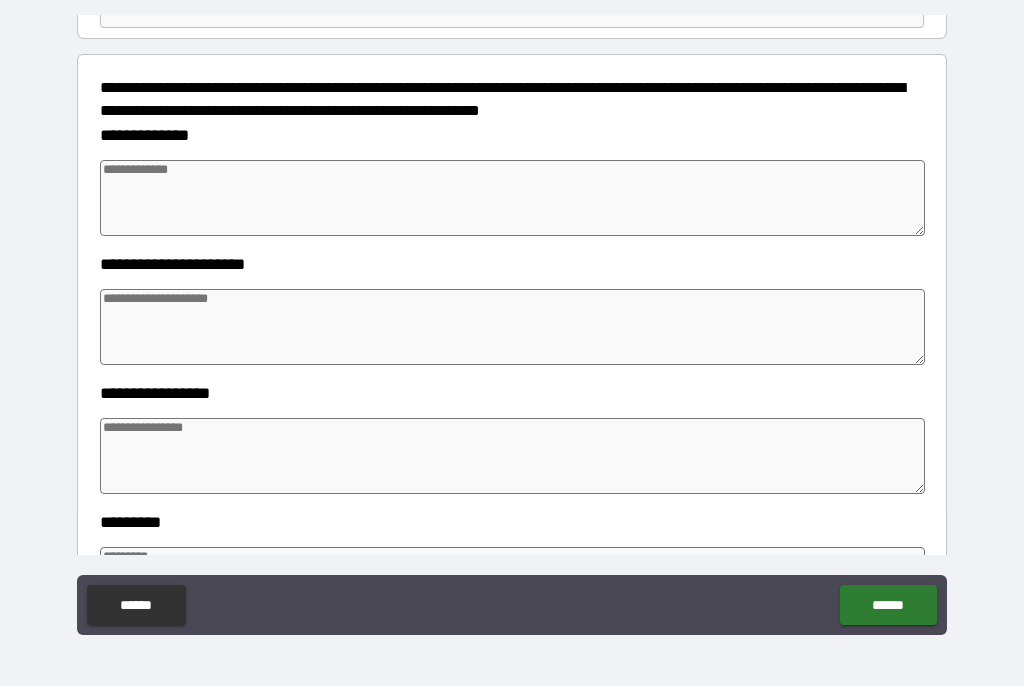 click at bounding box center [513, 199] 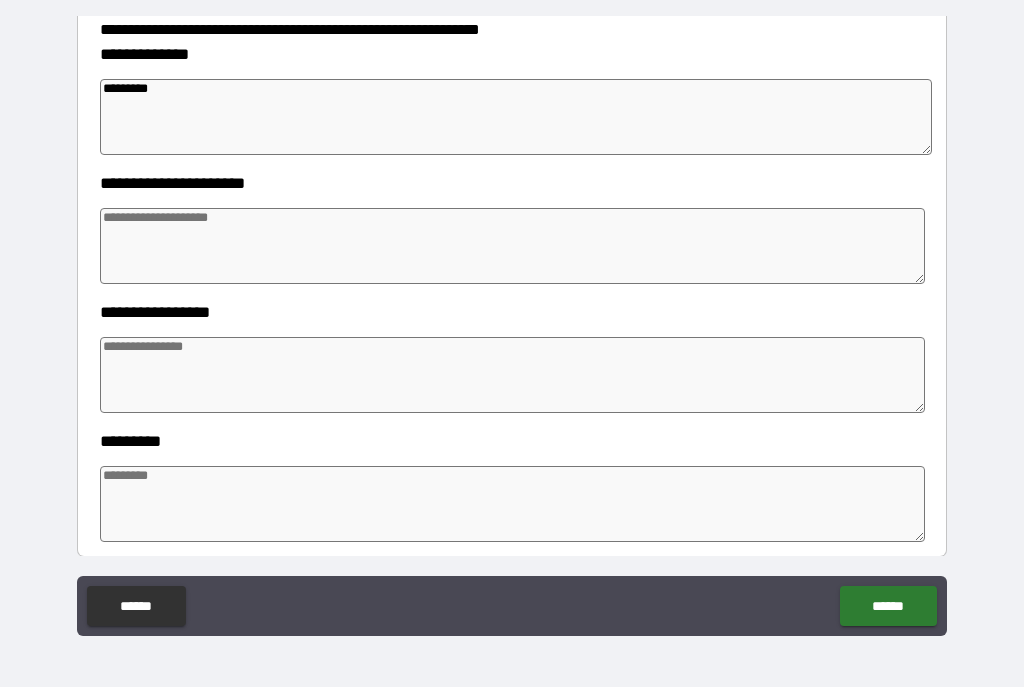 scroll, scrollTop: 299, scrollLeft: 0, axis: vertical 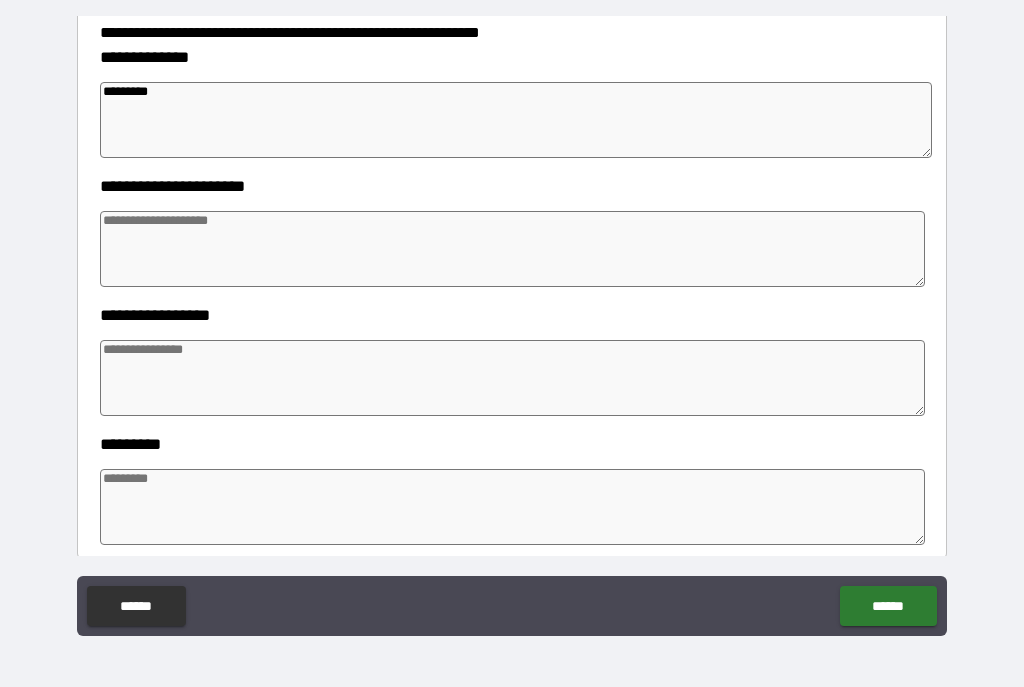 click at bounding box center (513, 249) 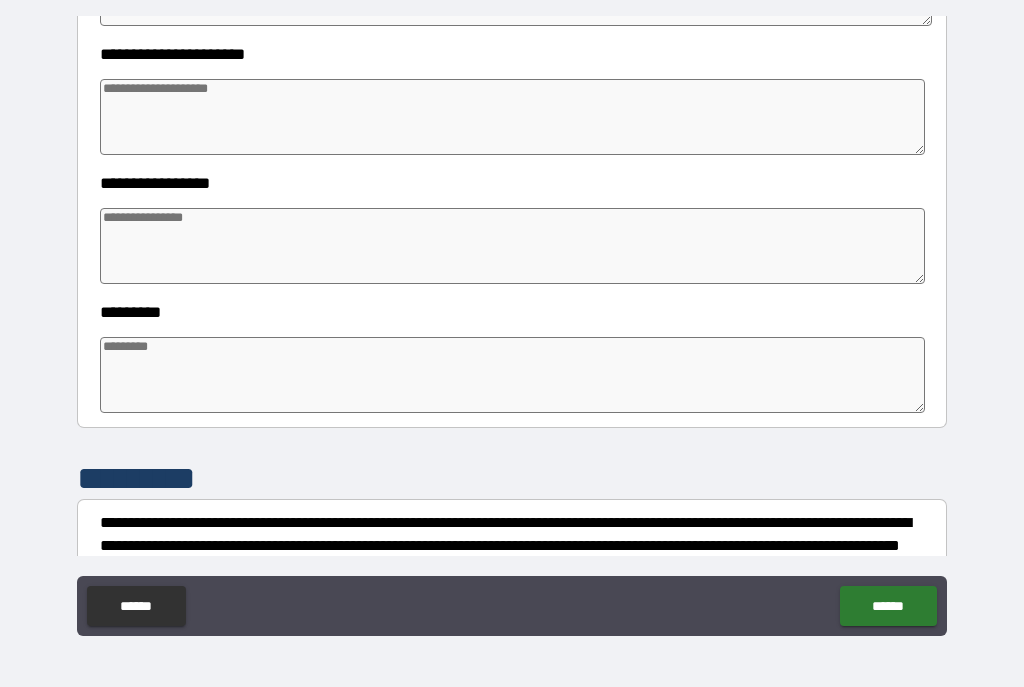 scroll, scrollTop: 450, scrollLeft: 0, axis: vertical 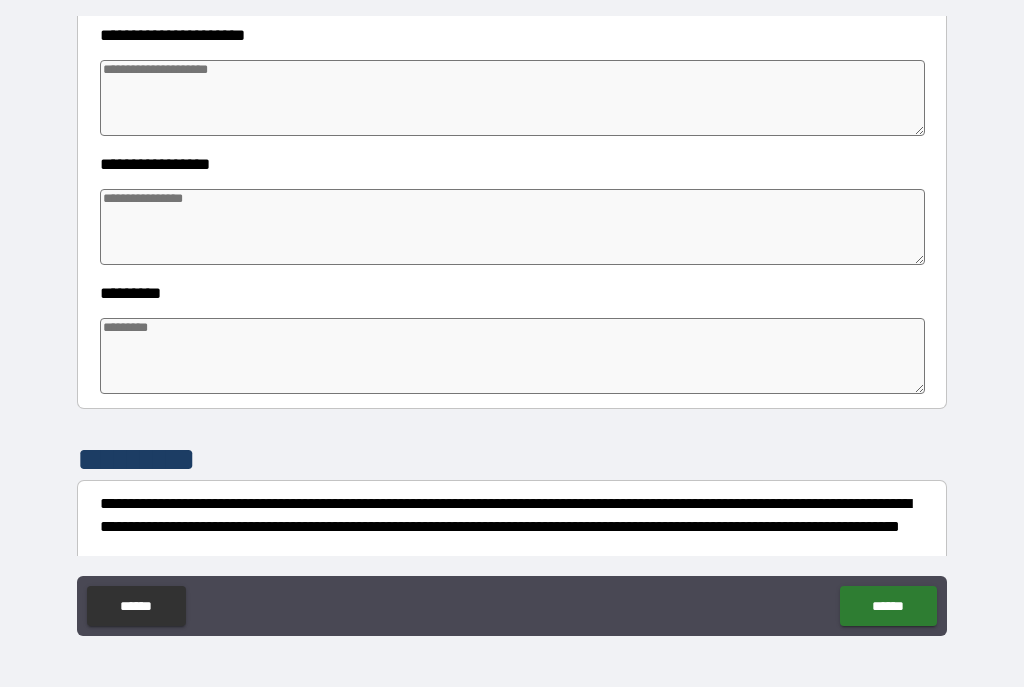 click at bounding box center [513, 227] 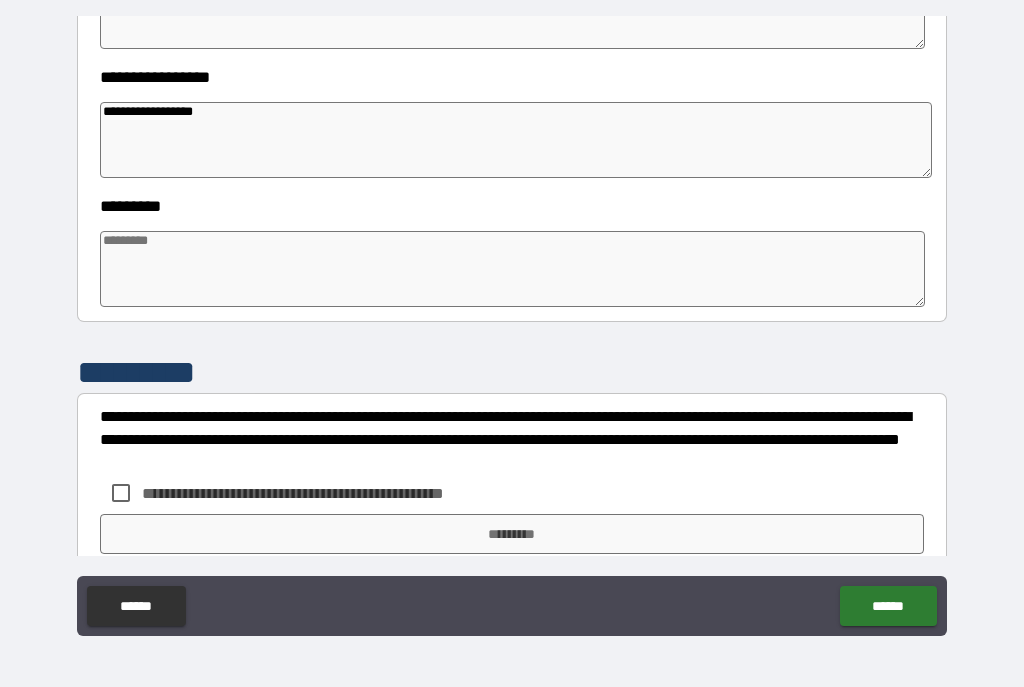 scroll, scrollTop: 541, scrollLeft: 0, axis: vertical 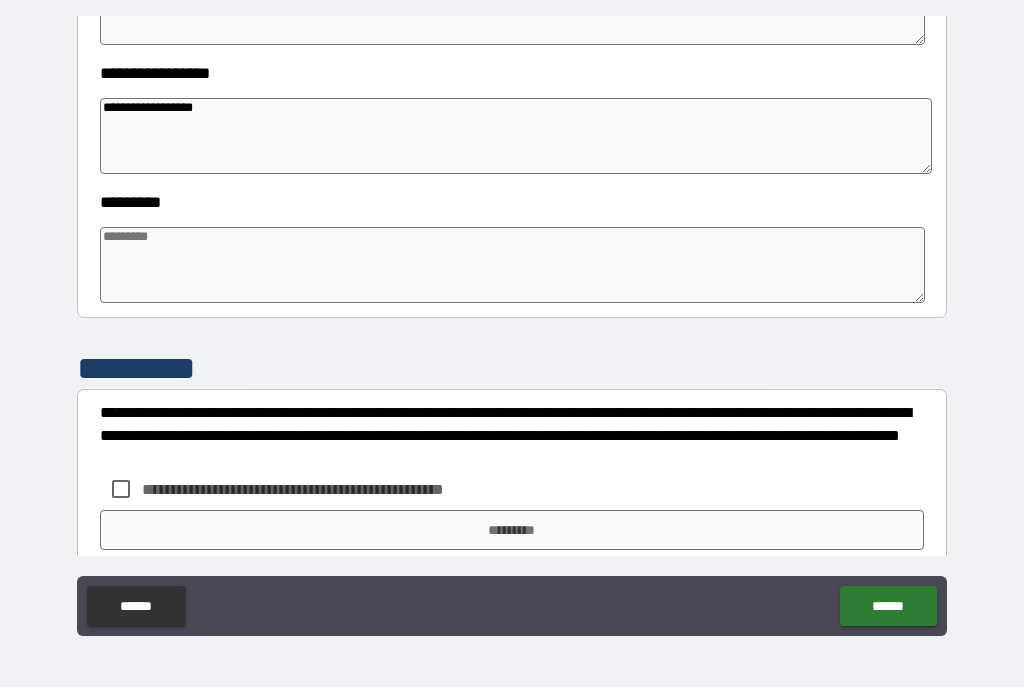 click at bounding box center [513, 265] 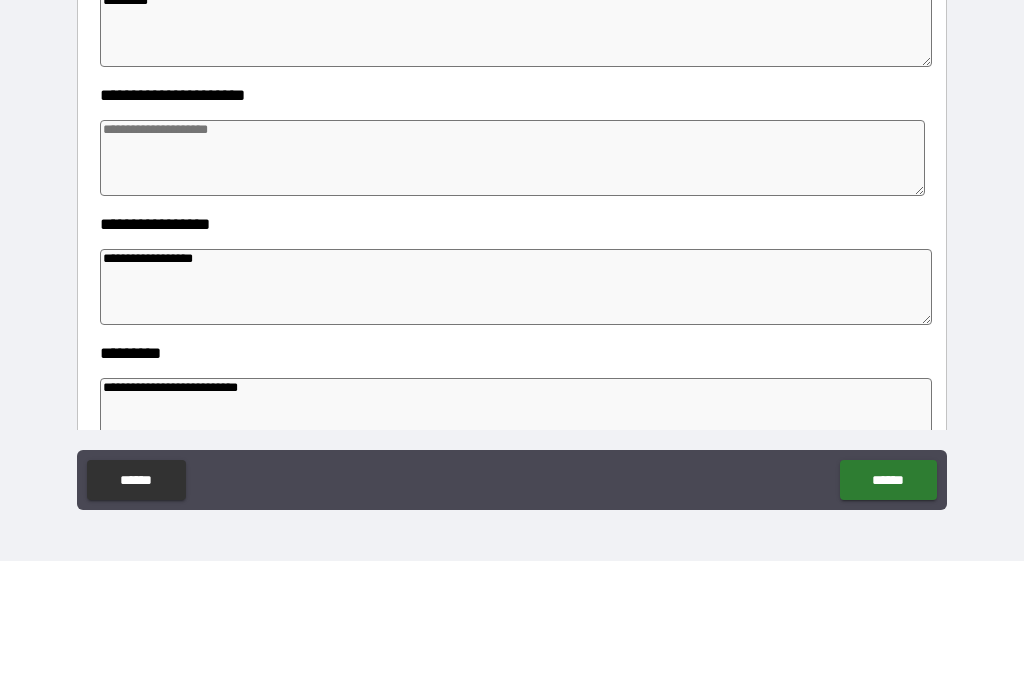scroll, scrollTop: 271, scrollLeft: 0, axis: vertical 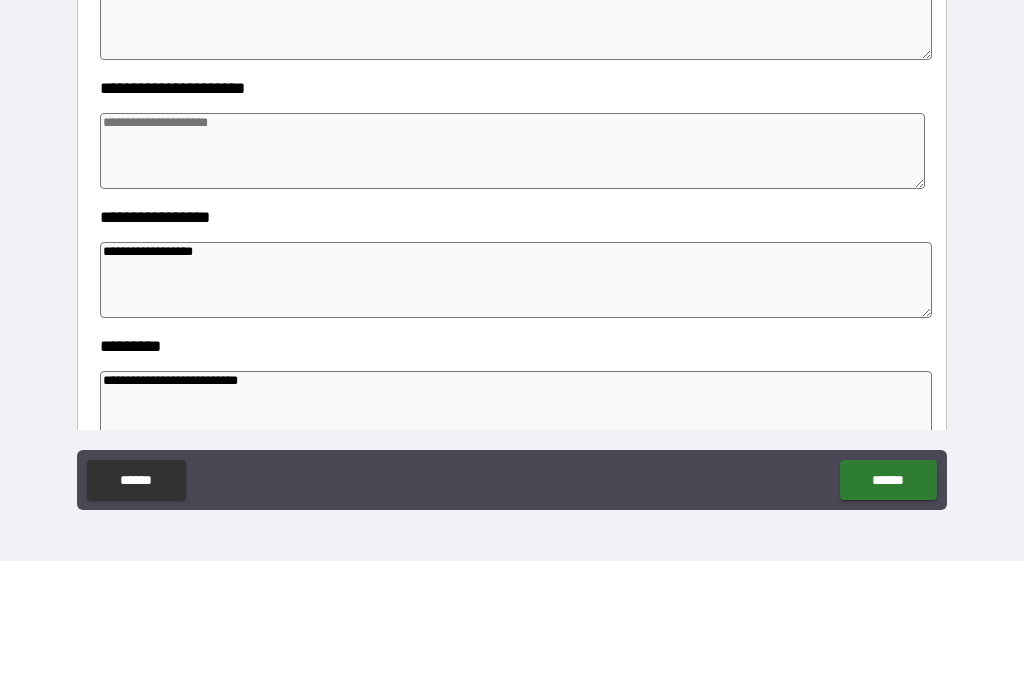 click at bounding box center (513, 277) 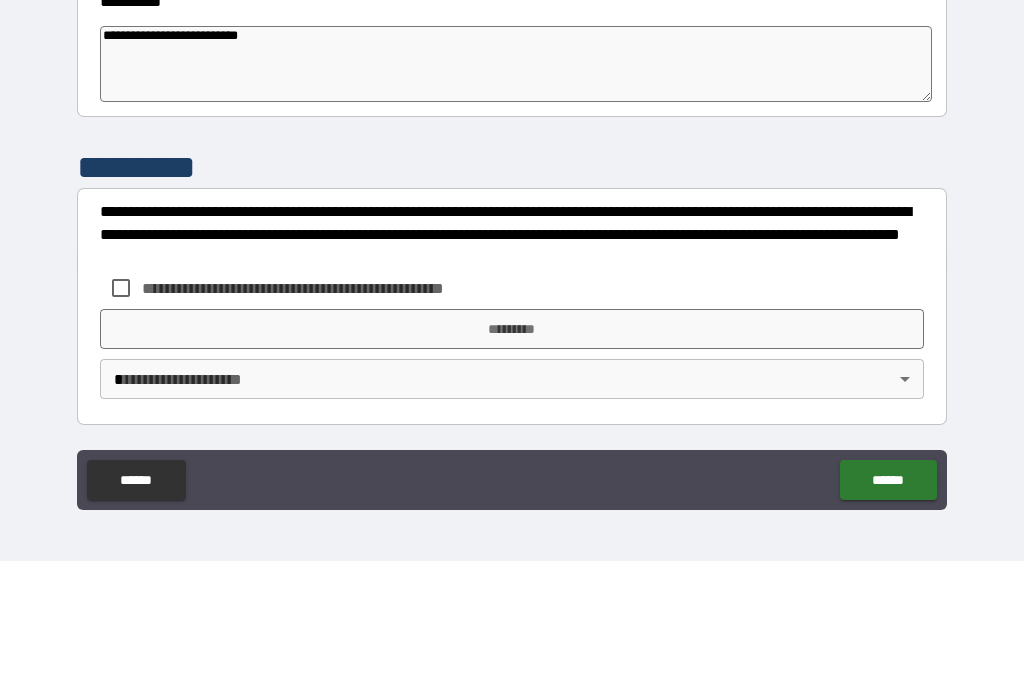 scroll, scrollTop: 616, scrollLeft: 0, axis: vertical 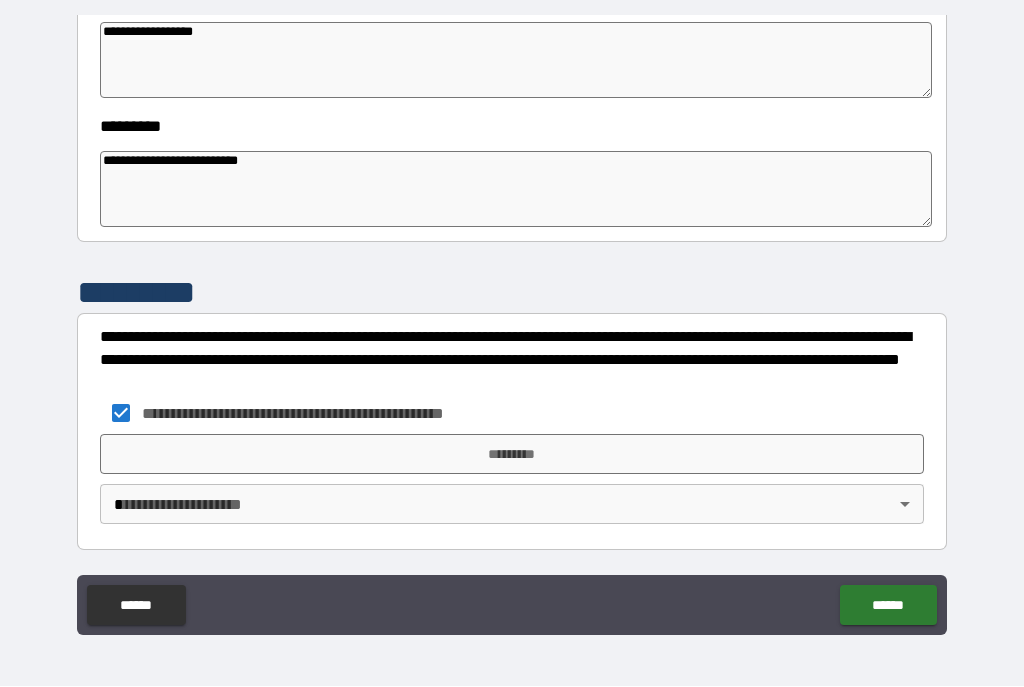 click on "**********" at bounding box center (512, 325) 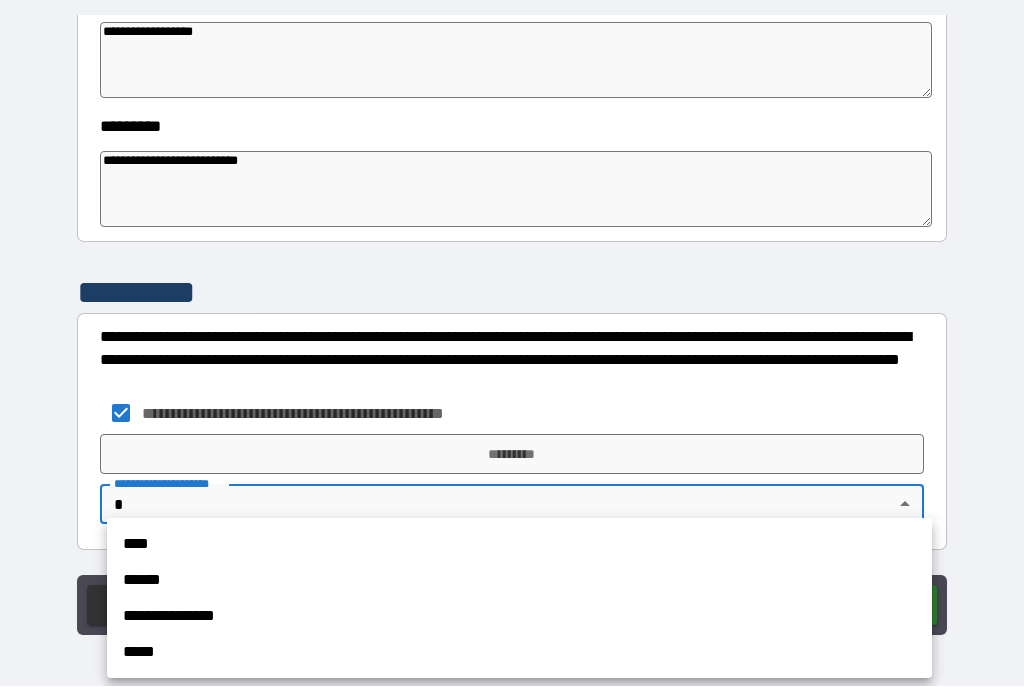 click on "****" at bounding box center [519, 545] 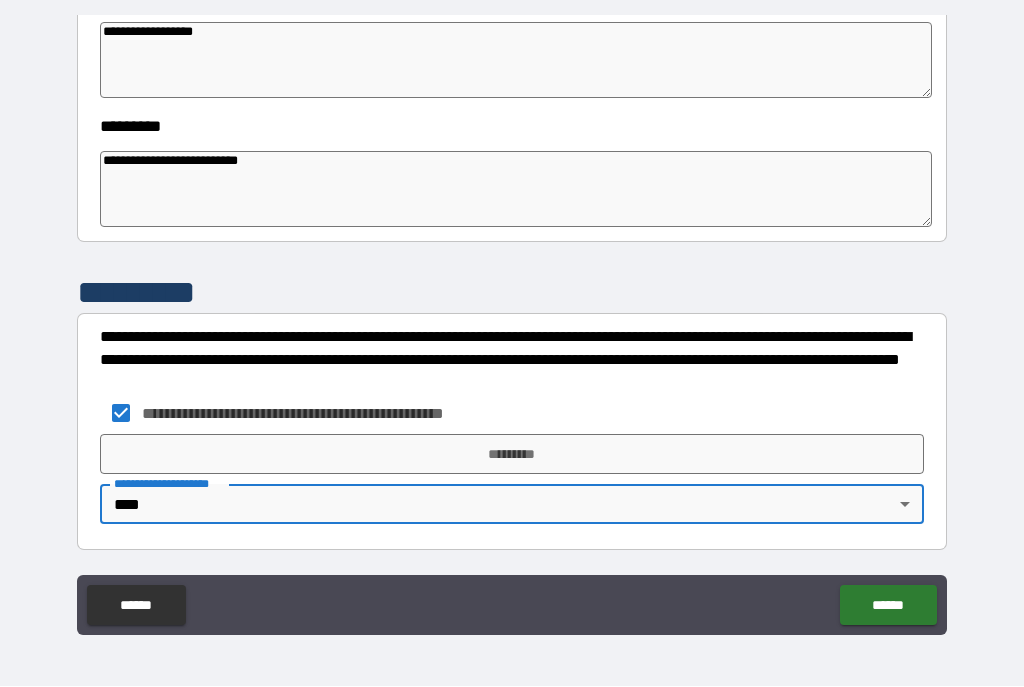 click on "*********" at bounding box center (512, 455) 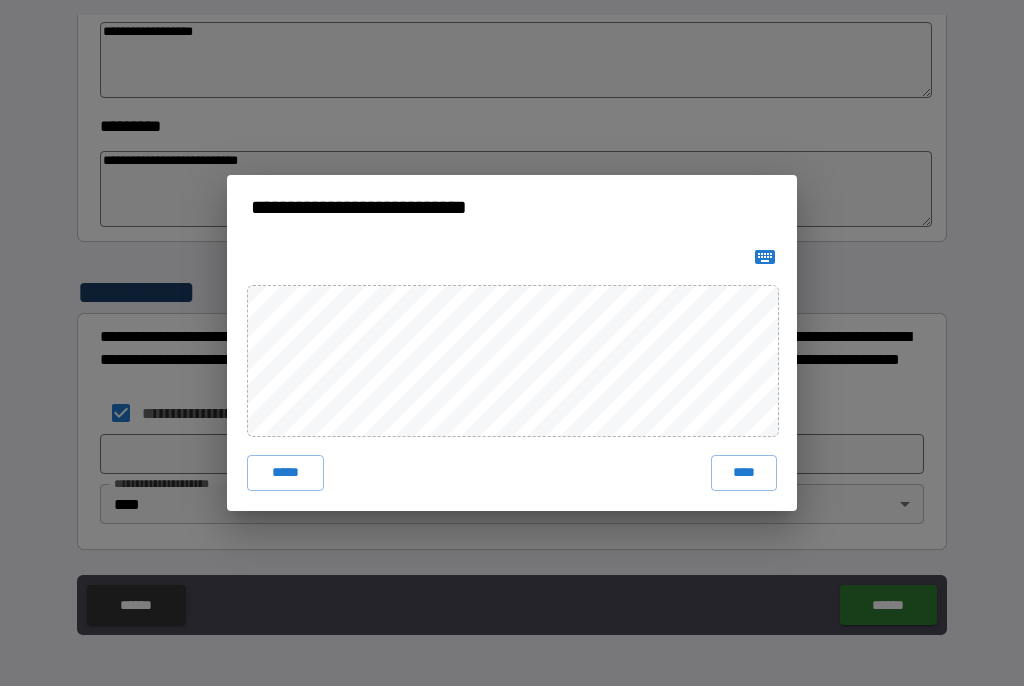 click 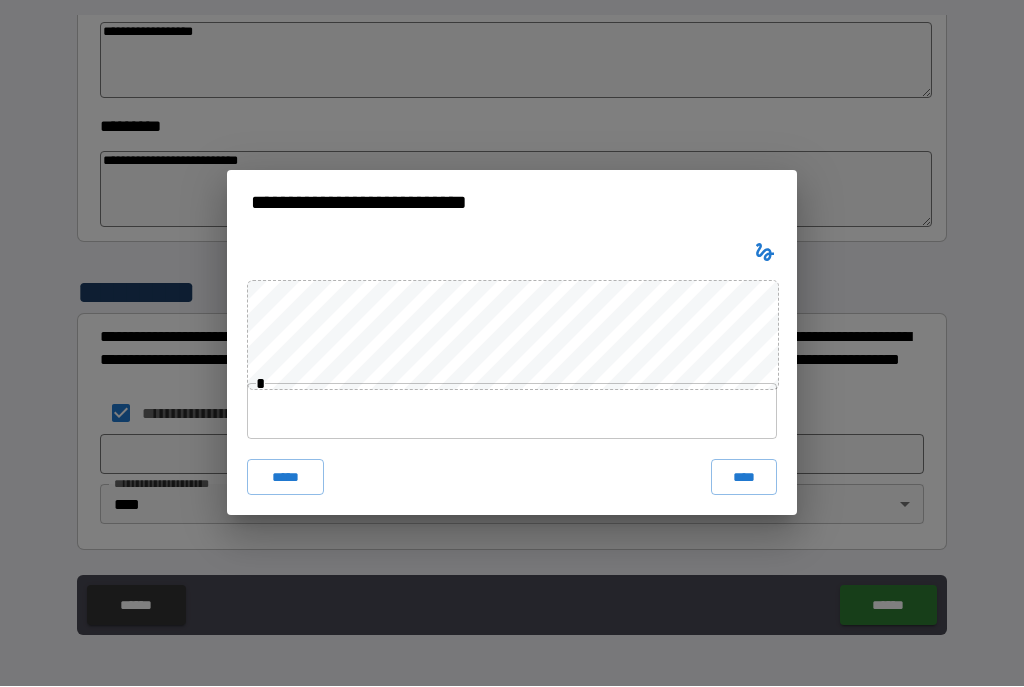 click at bounding box center [512, 412] 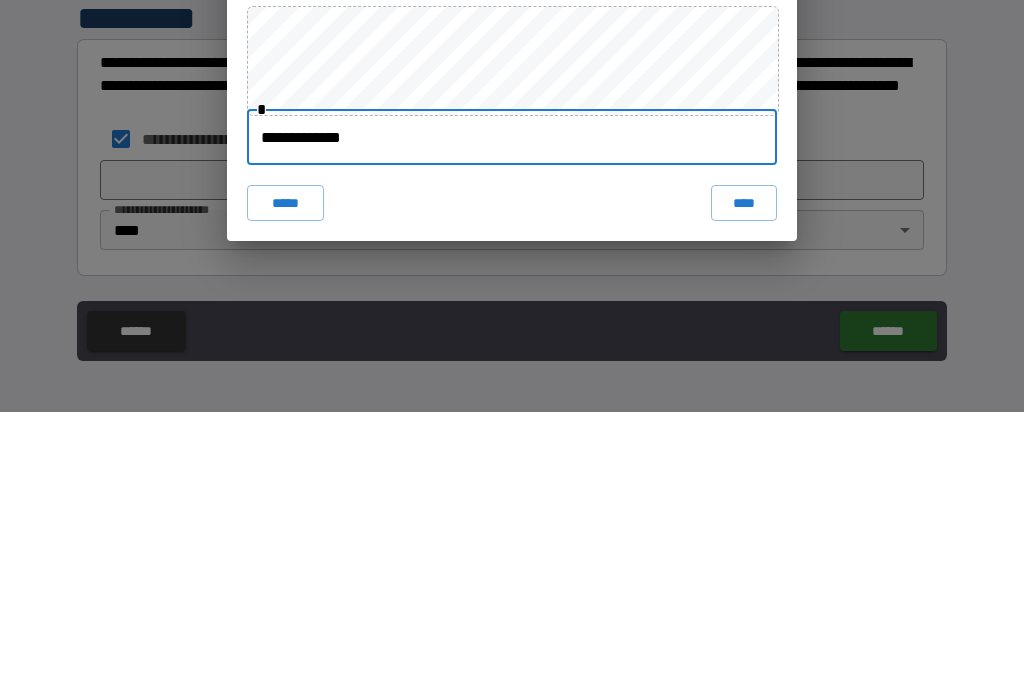 click on "****" at bounding box center (744, 478) 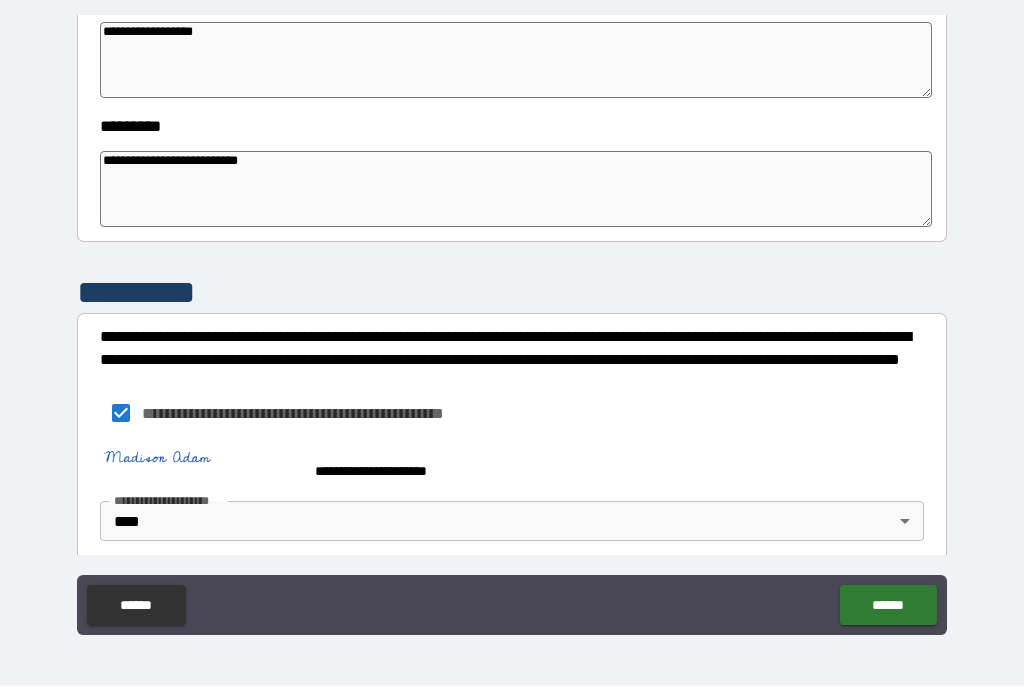 click on "******" at bounding box center [888, 606] 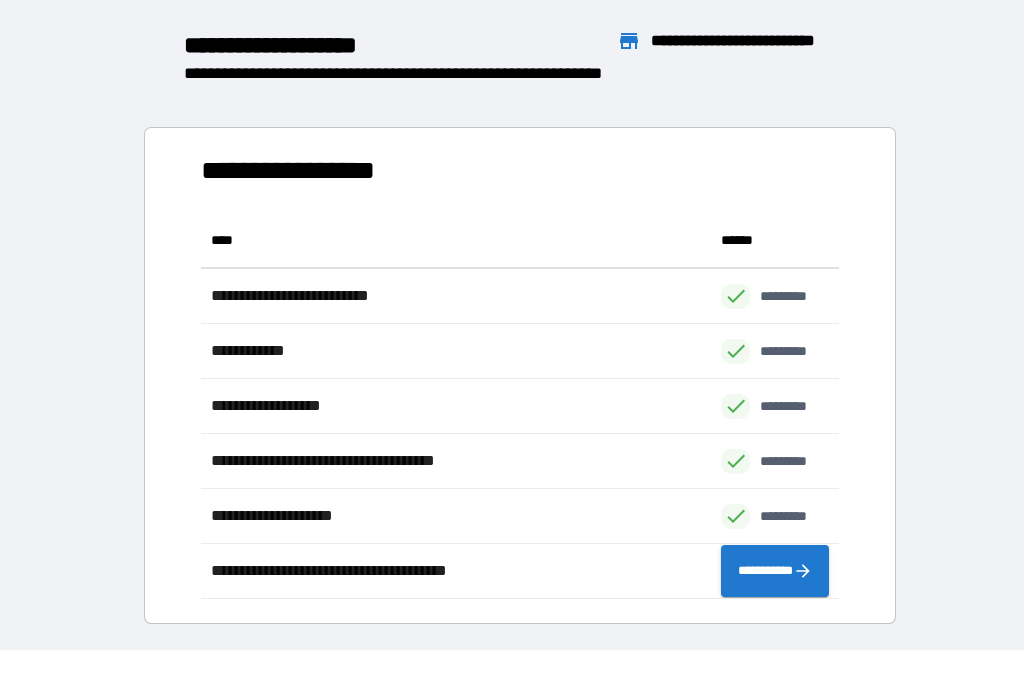 scroll, scrollTop: 386, scrollLeft: 638, axis: both 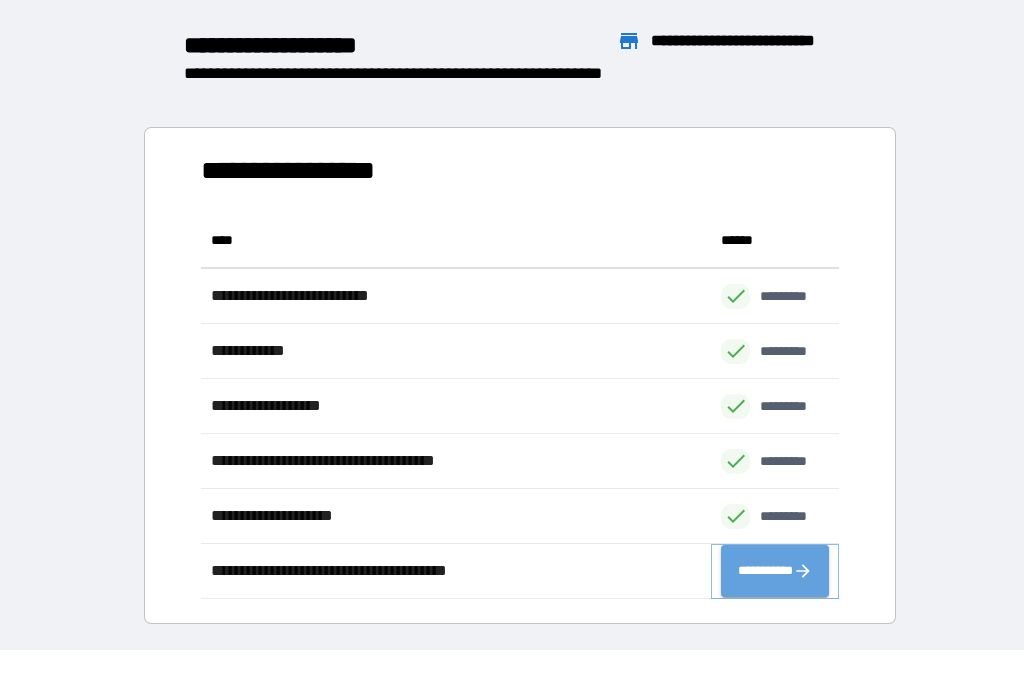 click on "**********" at bounding box center (775, 572) 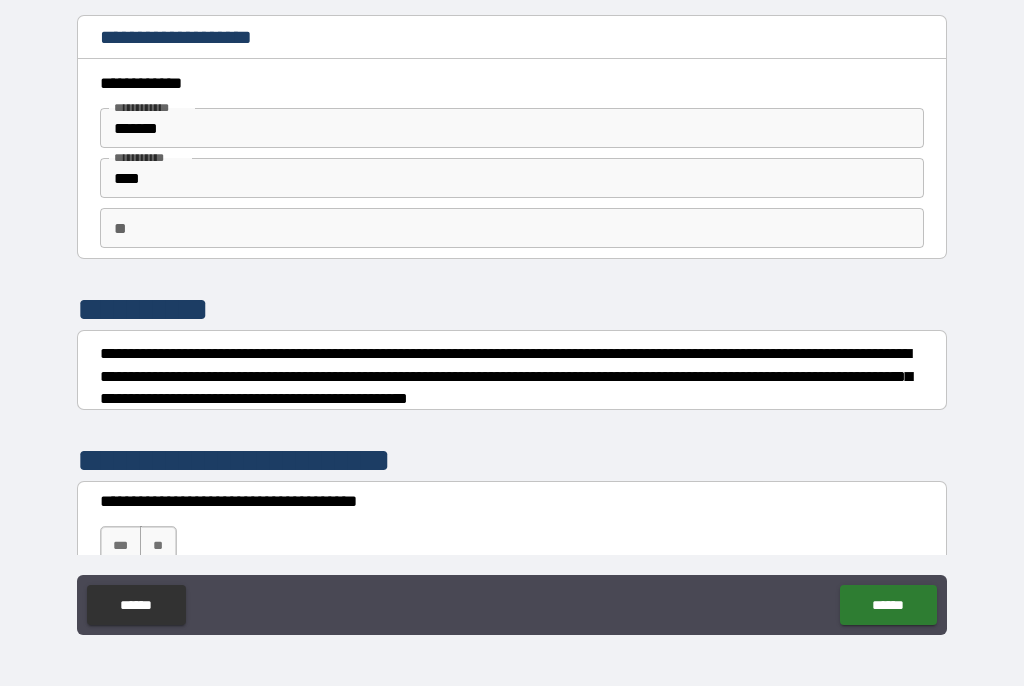 click on "**" at bounding box center [512, 229] 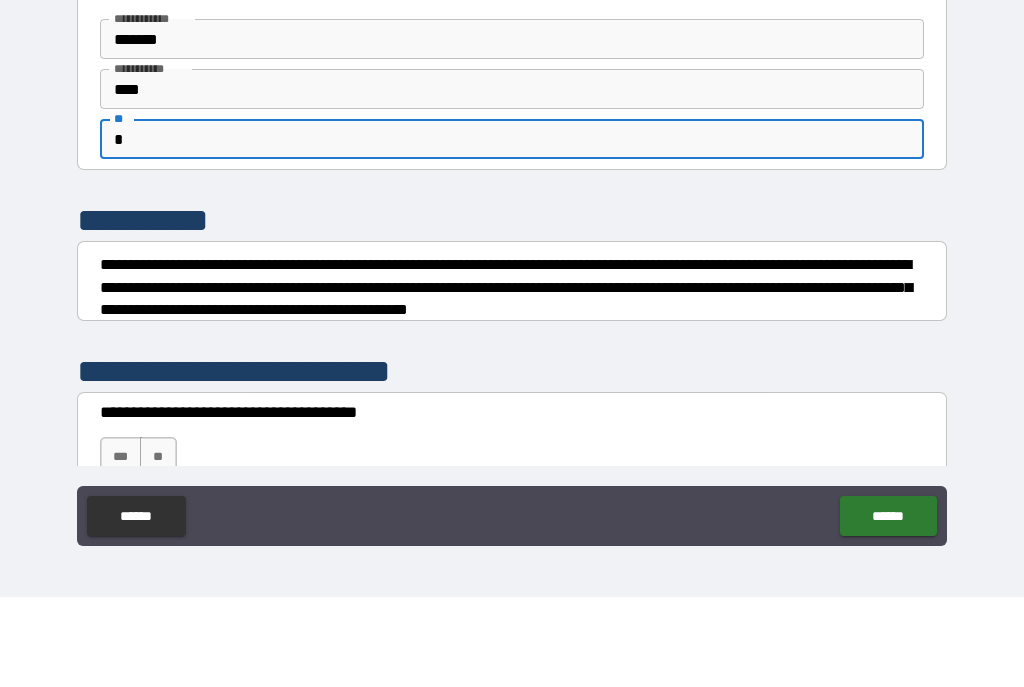 click on "**********" at bounding box center [512, 328] 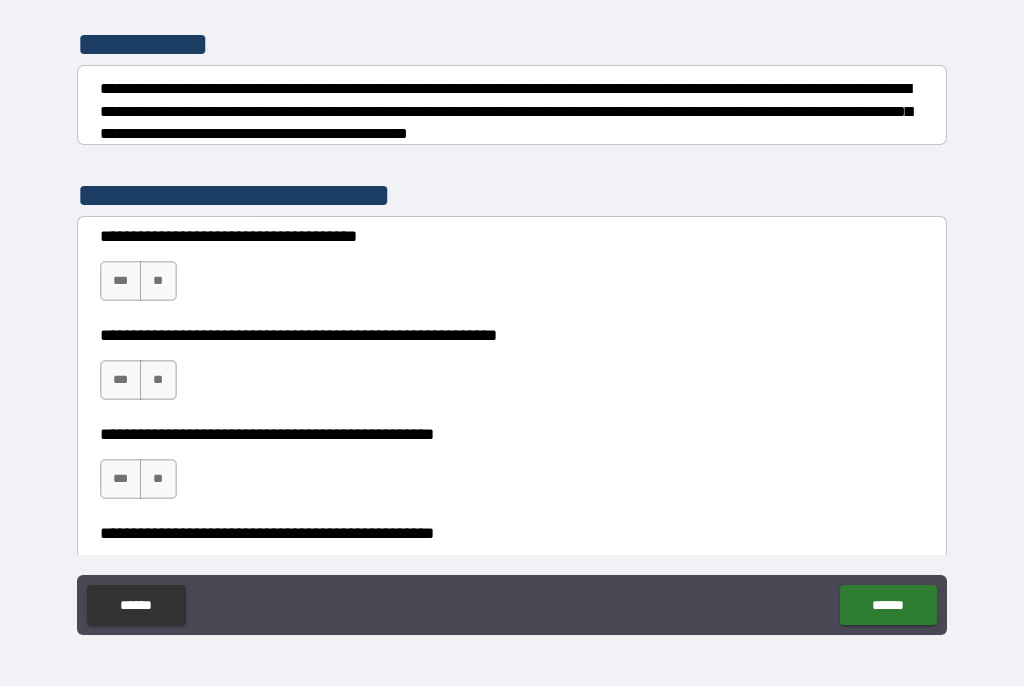 scroll, scrollTop: 266, scrollLeft: 0, axis: vertical 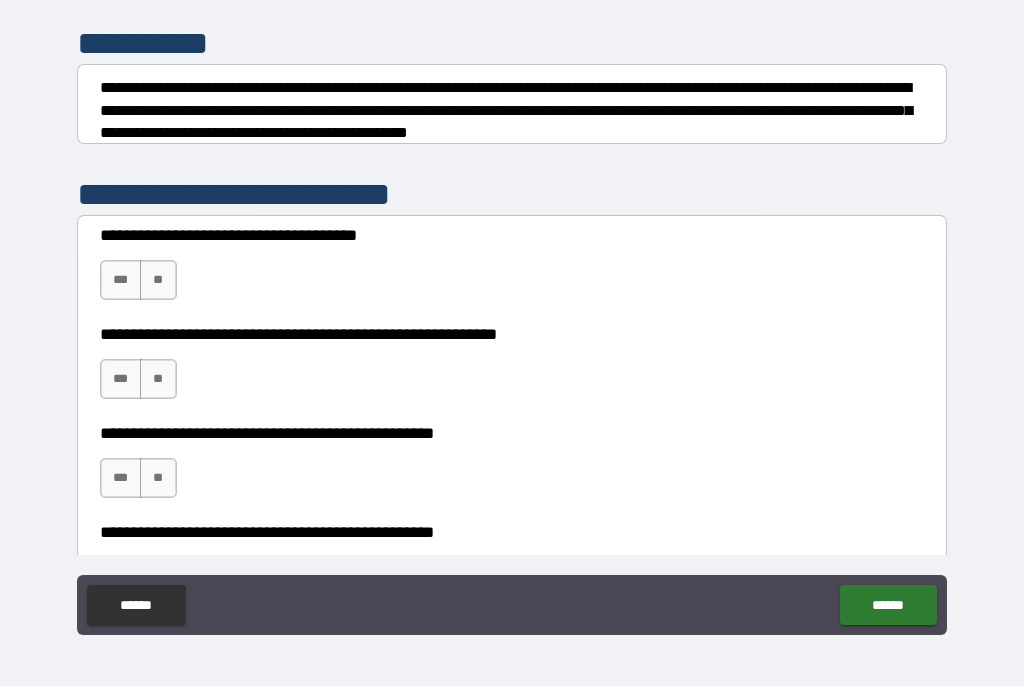 click on "***" at bounding box center [121, 281] 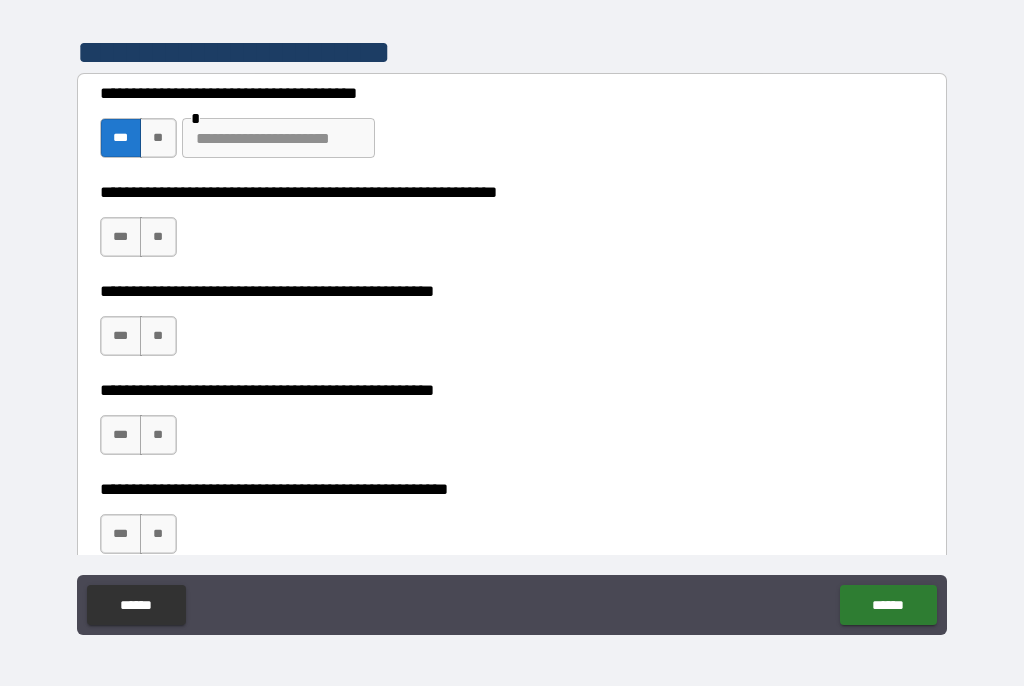 scroll, scrollTop: 409, scrollLeft: 0, axis: vertical 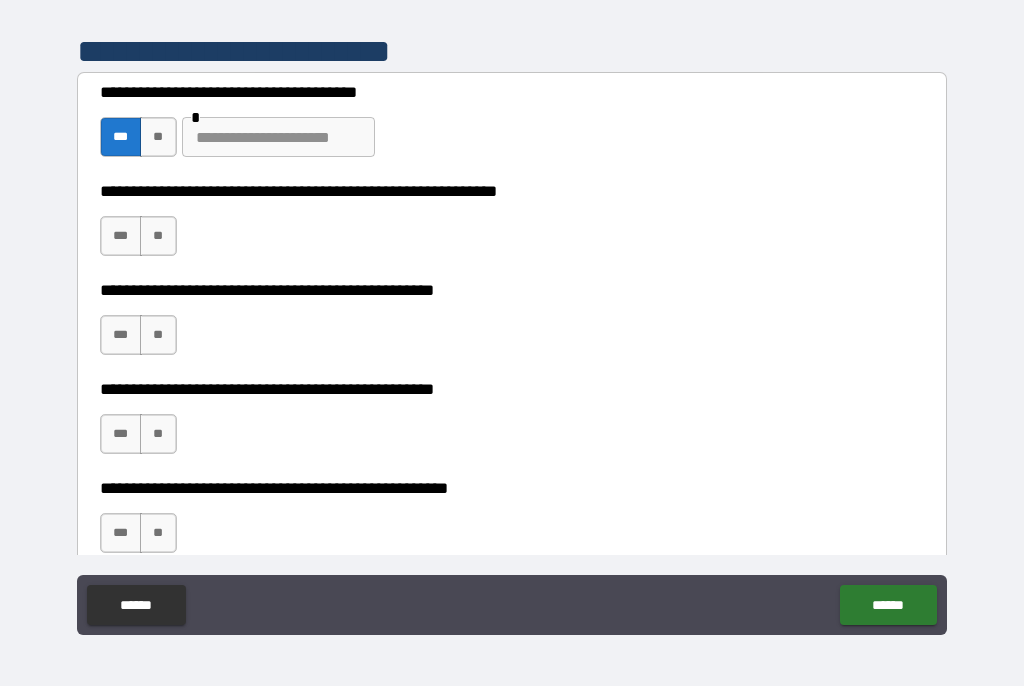 click on "***" at bounding box center [121, 237] 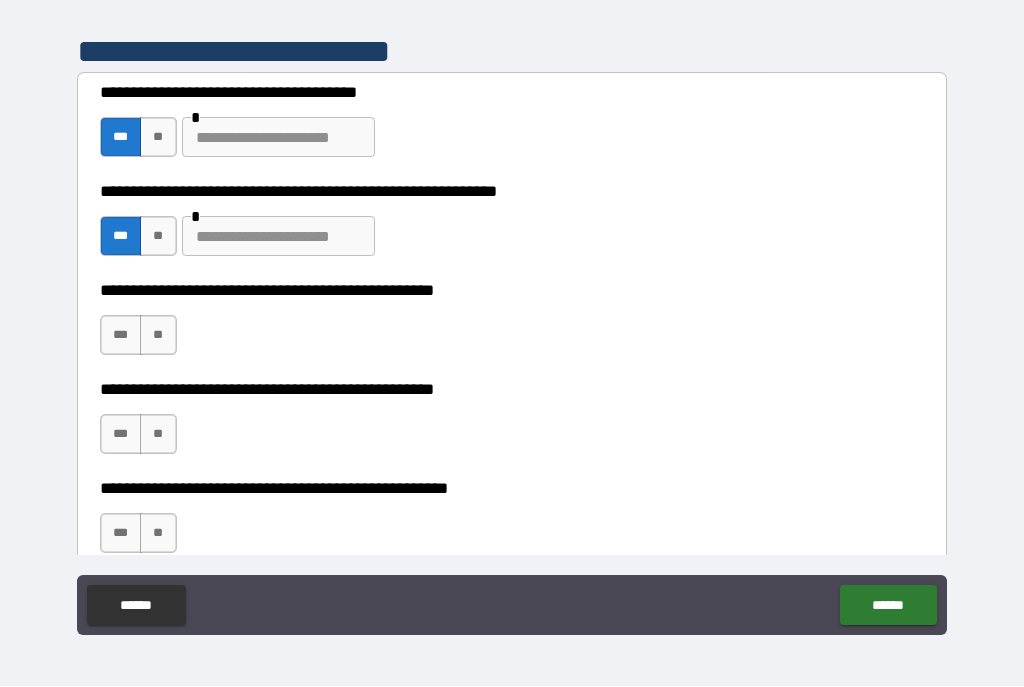 click at bounding box center [278, 237] 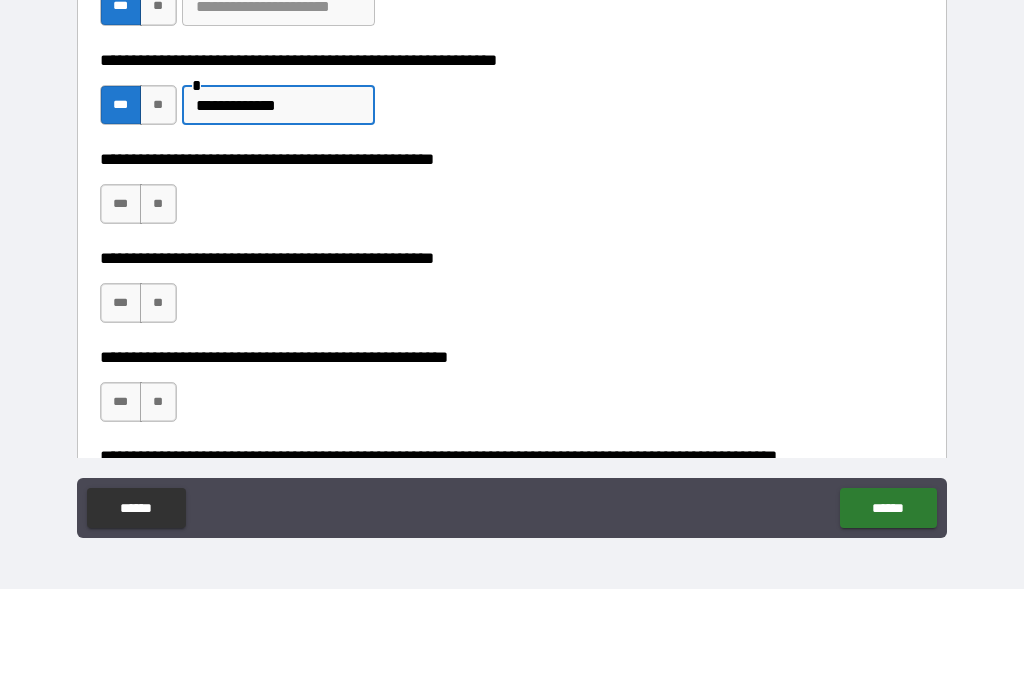 scroll, scrollTop: 446, scrollLeft: 0, axis: vertical 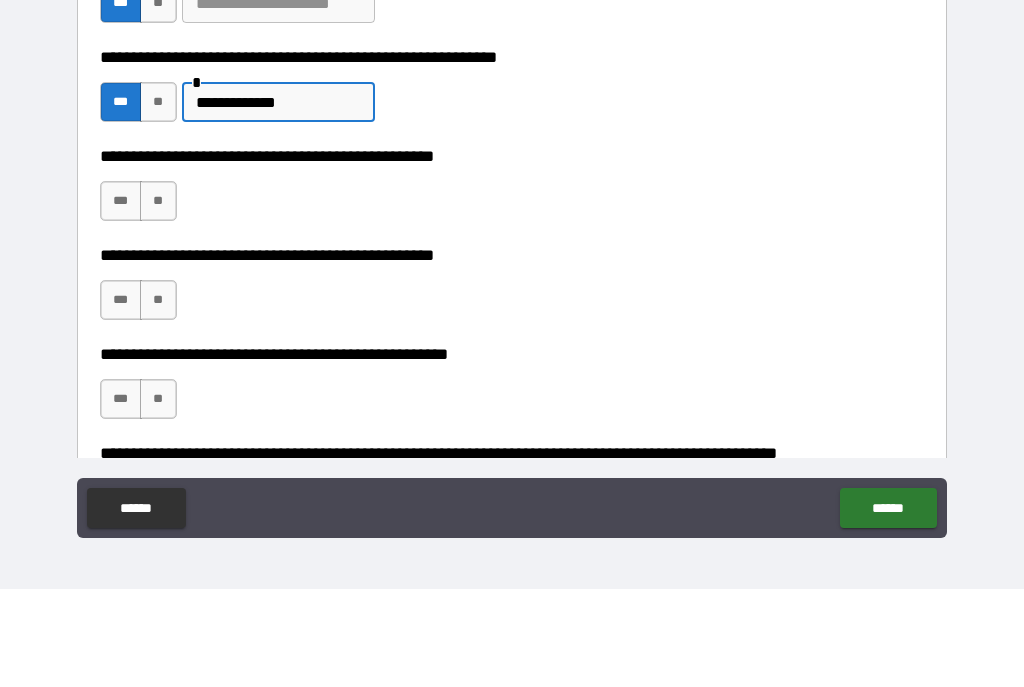 click on "**" at bounding box center (158, 299) 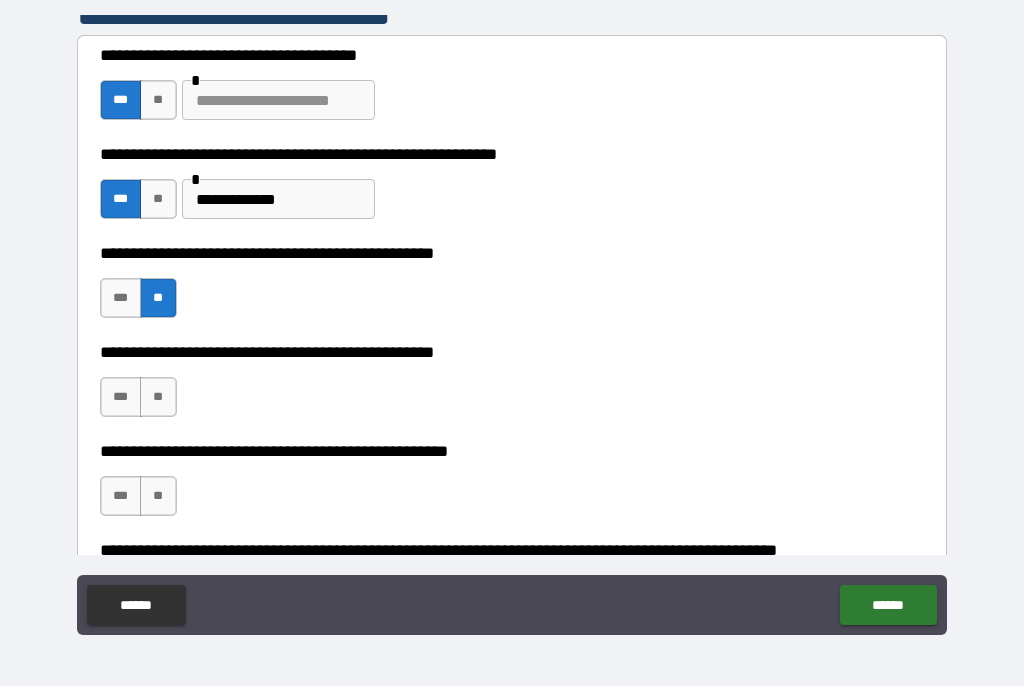 click on "***" at bounding box center (121, 398) 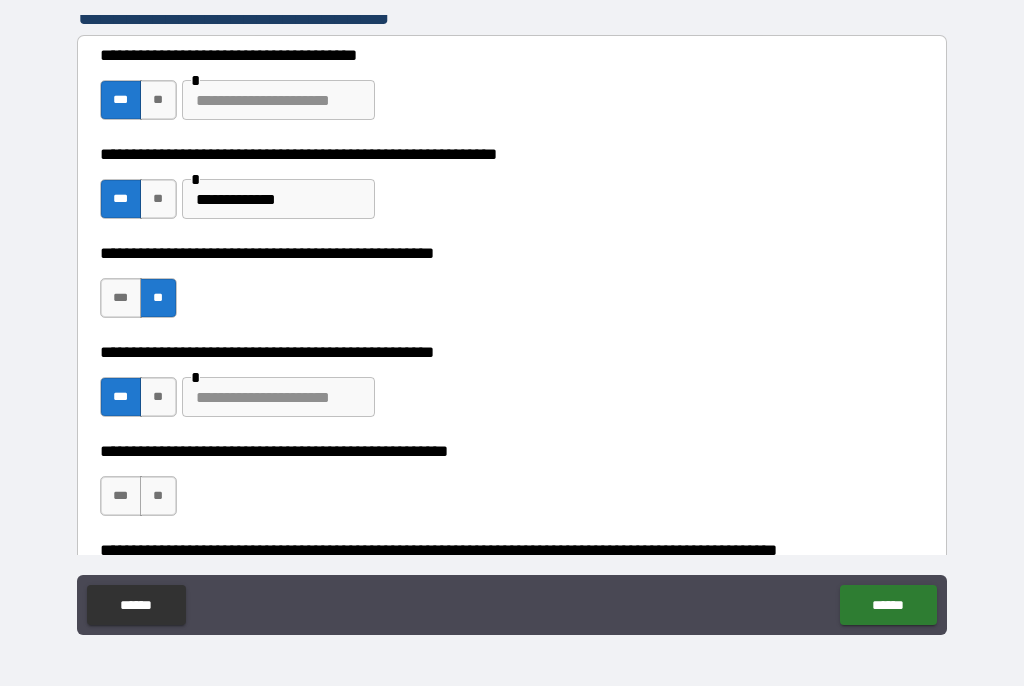 click at bounding box center [278, 398] 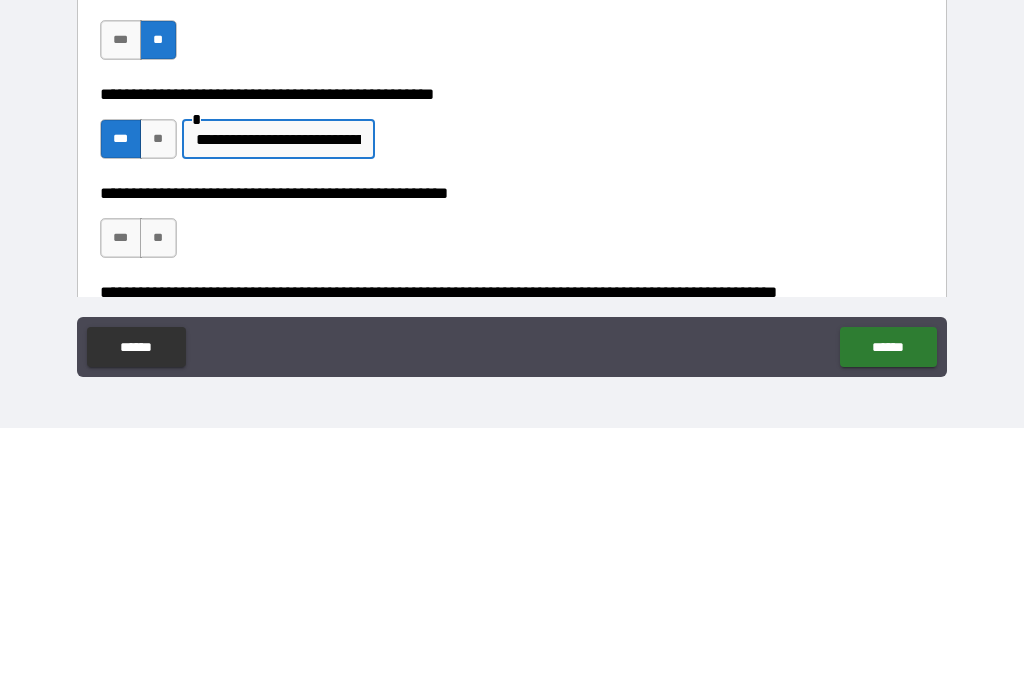scroll, scrollTop: 470, scrollLeft: 0, axis: vertical 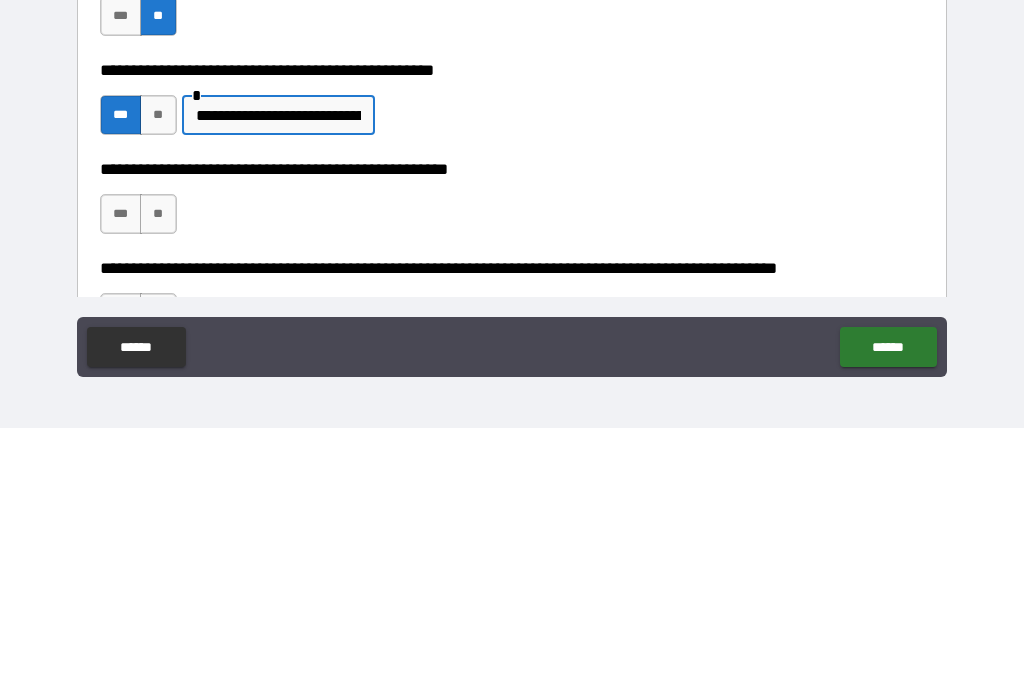 click on "**" at bounding box center (158, 473) 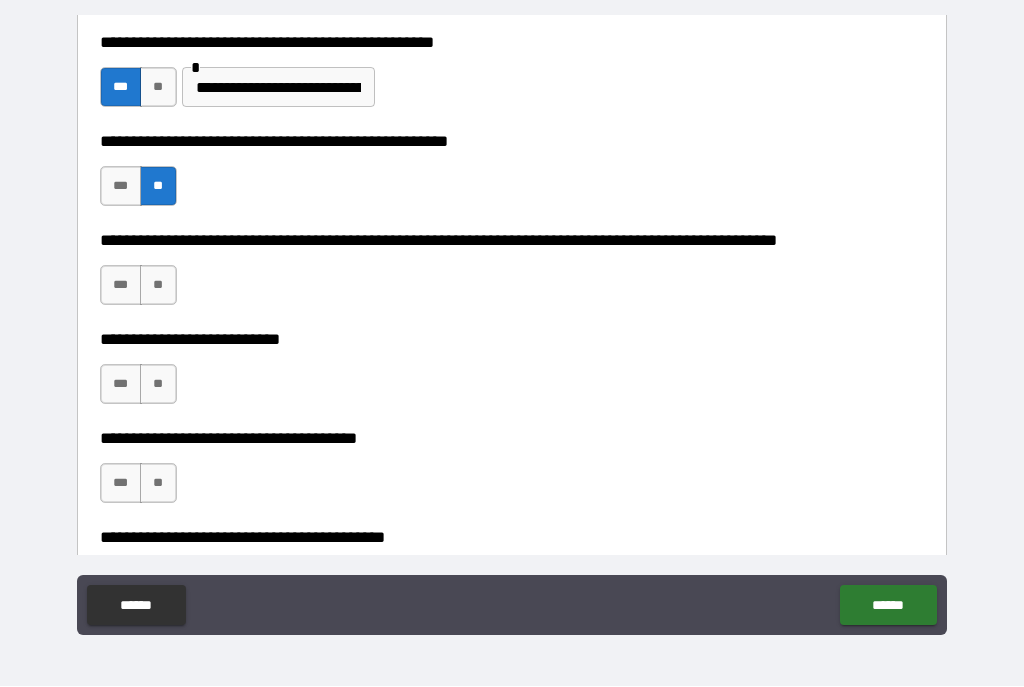 scroll, scrollTop: 757, scrollLeft: 0, axis: vertical 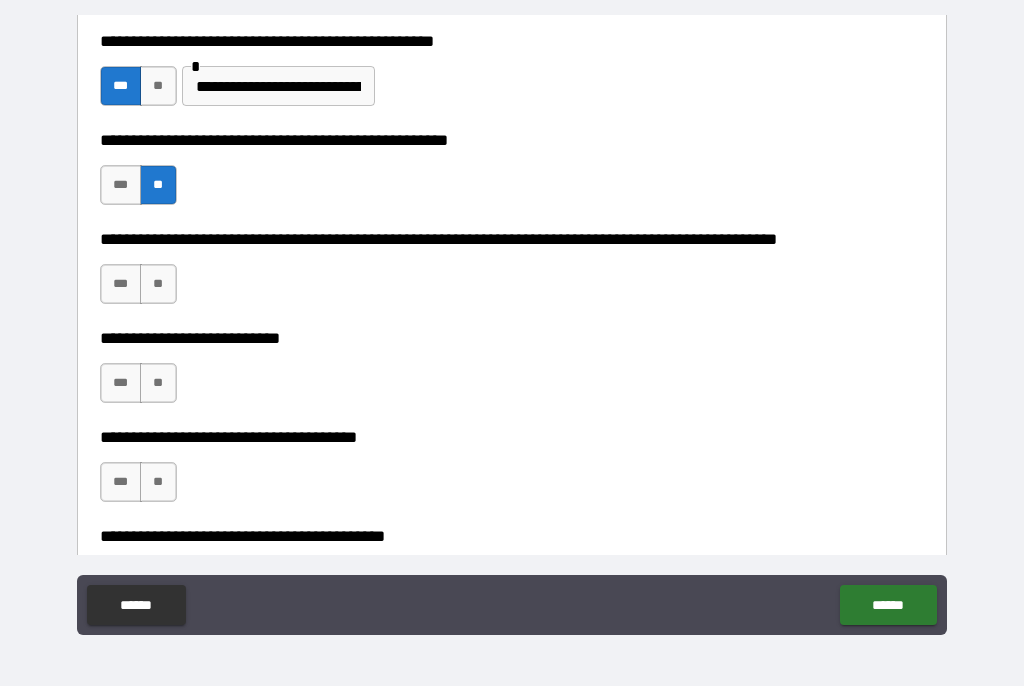 click on "**" at bounding box center [158, 285] 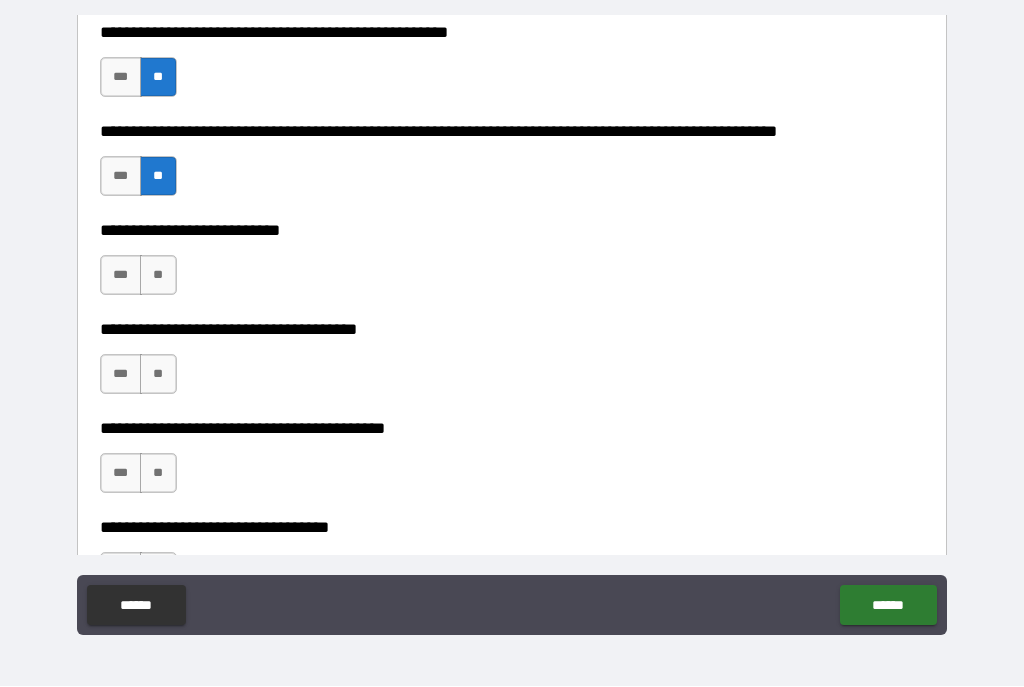 scroll, scrollTop: 866, scrollLeft: 0, axis: vertical 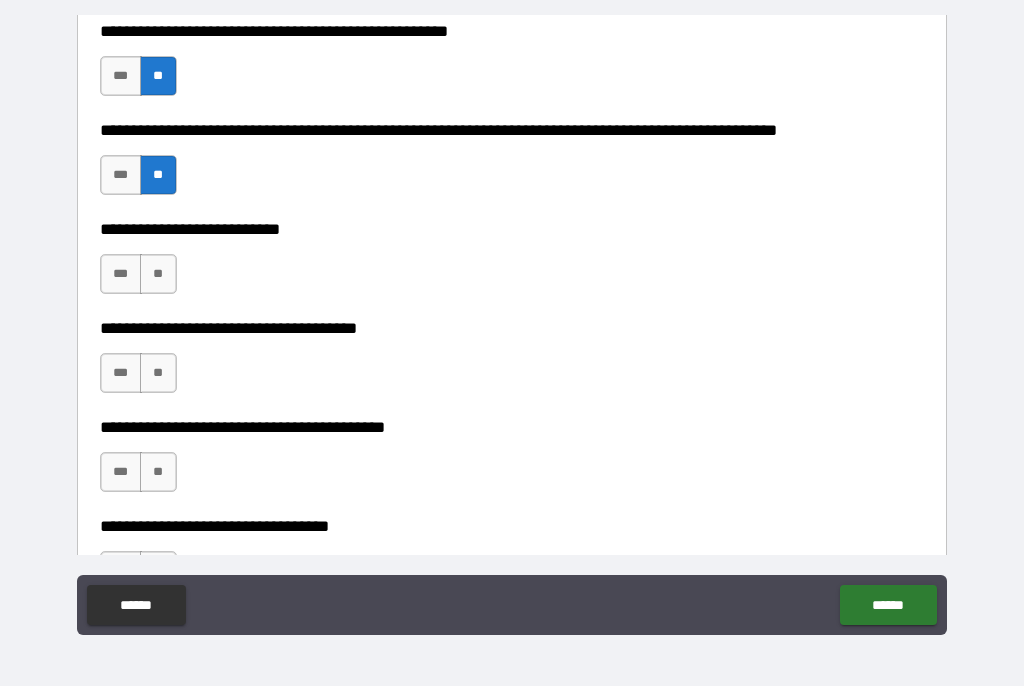 click on "***" at bounding box center [121, 275] 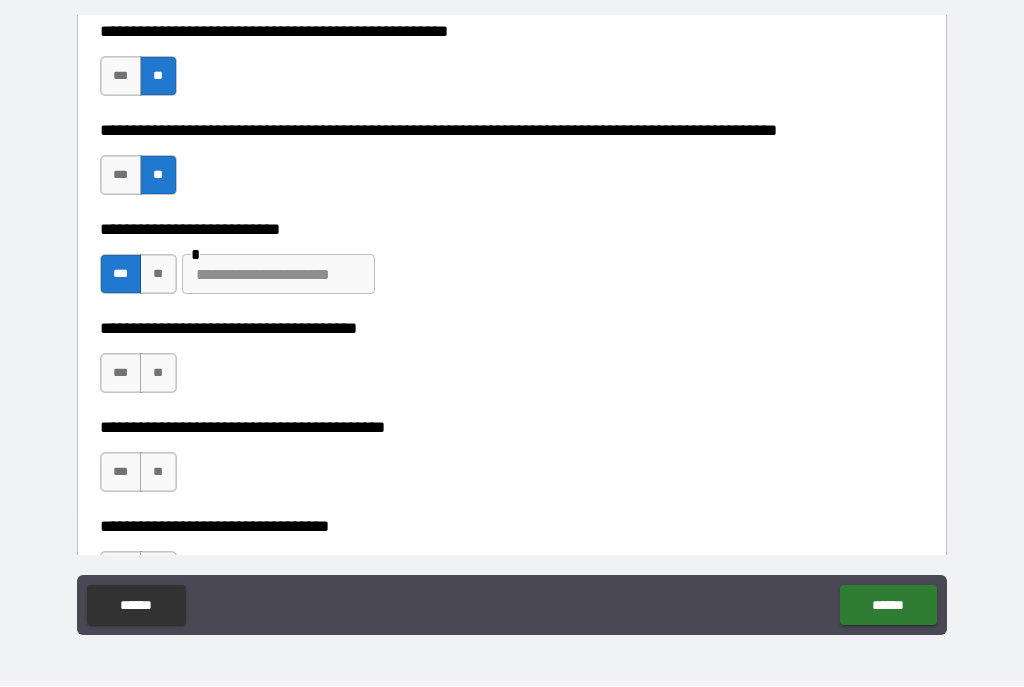 click at bounding box center [278, 275] 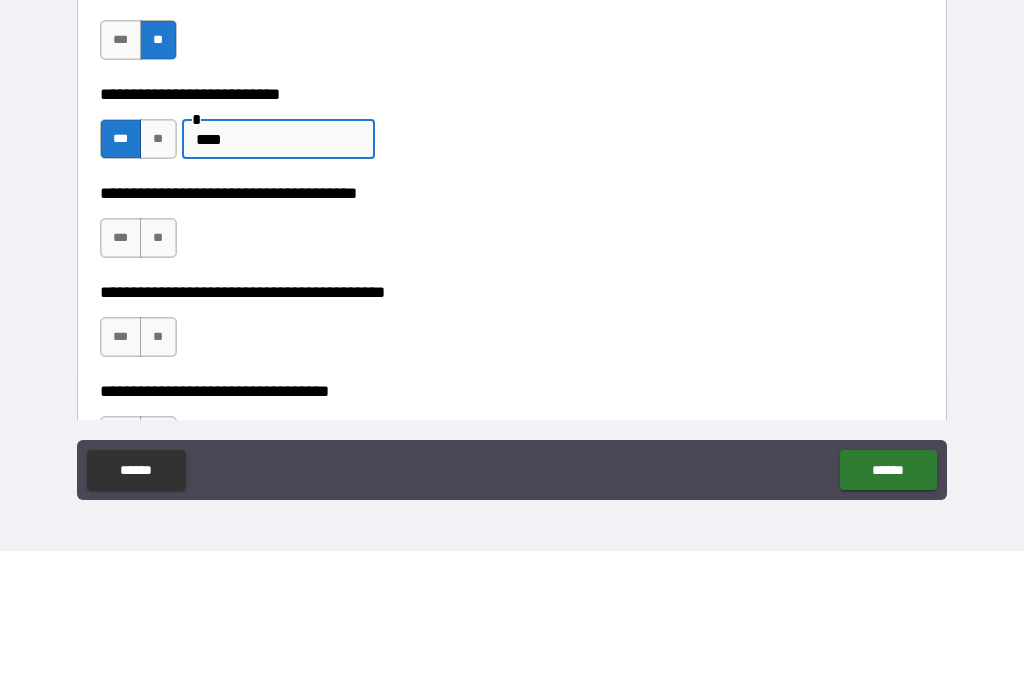click on "**********" at bounding box center [512, 329] 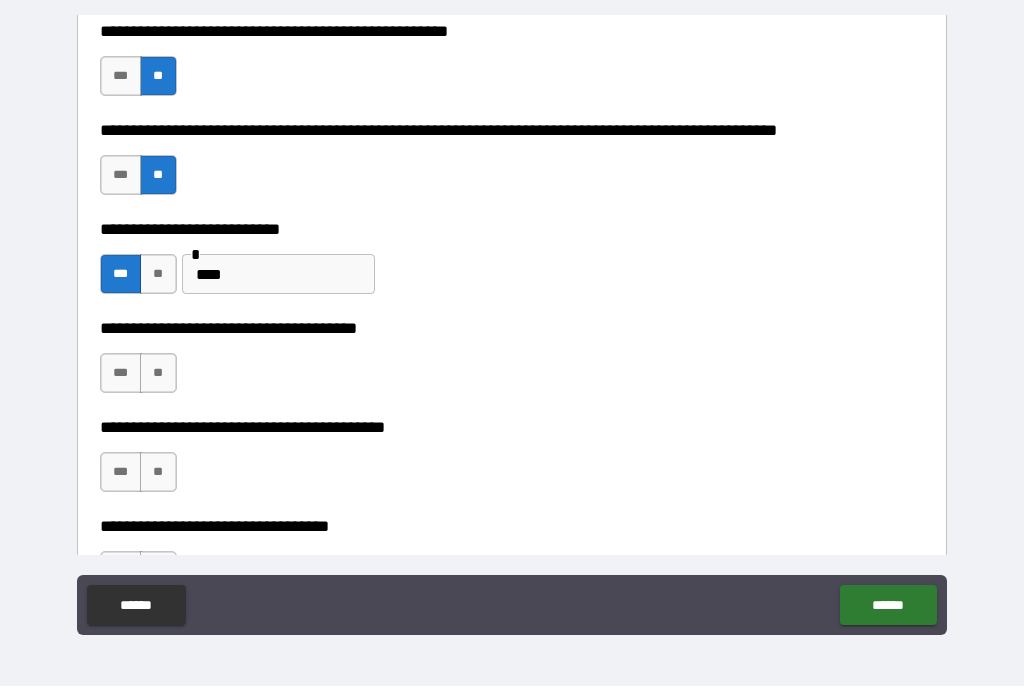 scroll, scrollTop: 885, scrollLeft: 0, axis: vertical 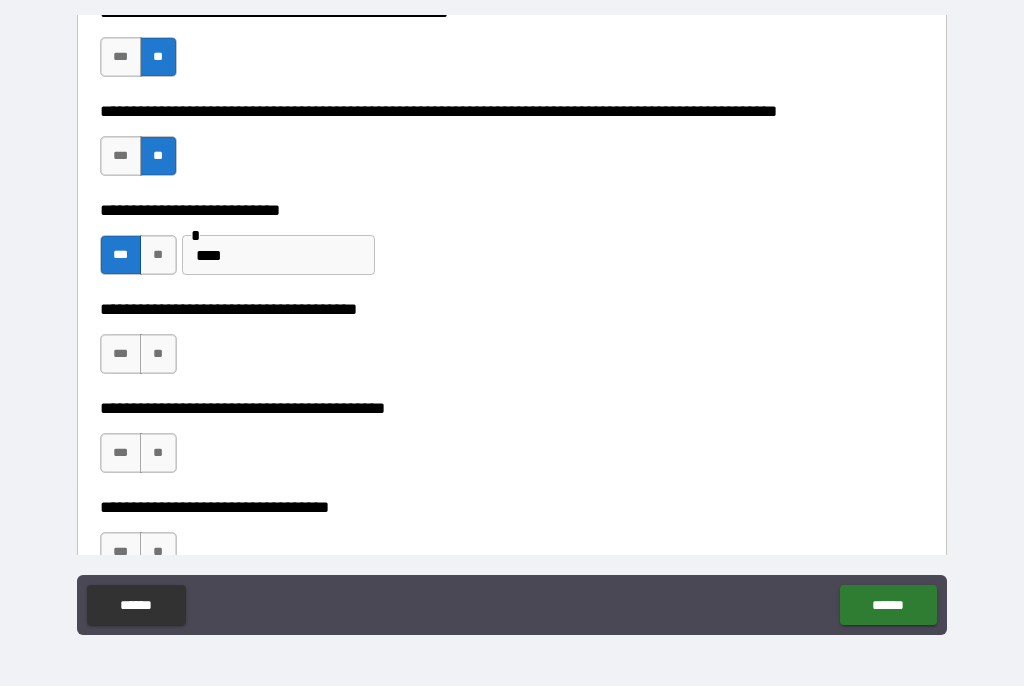 click on "**" at bounding box center [158, 256] 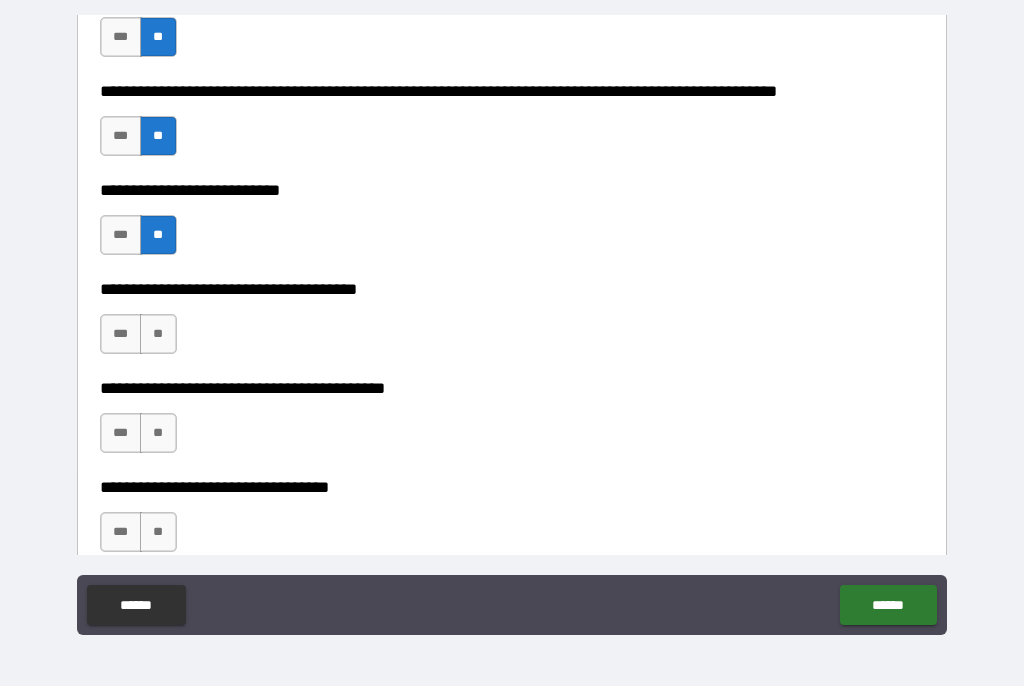 scroll, scrollTop: 908, scrollLeft: 0, axis: vertical 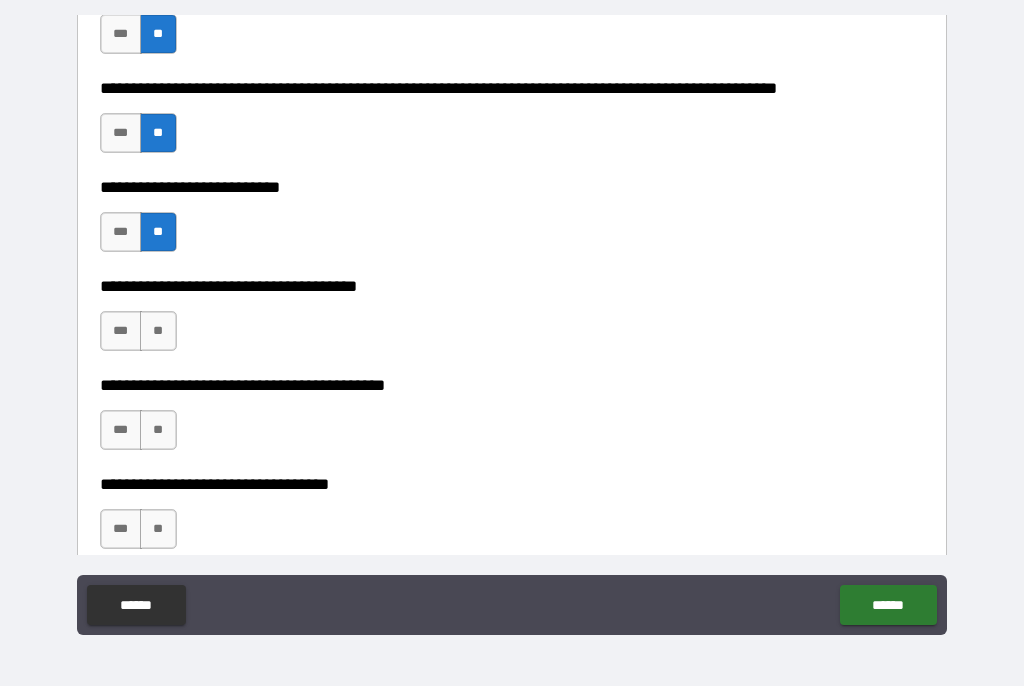 click on "**" at bounding box center [158, 332] 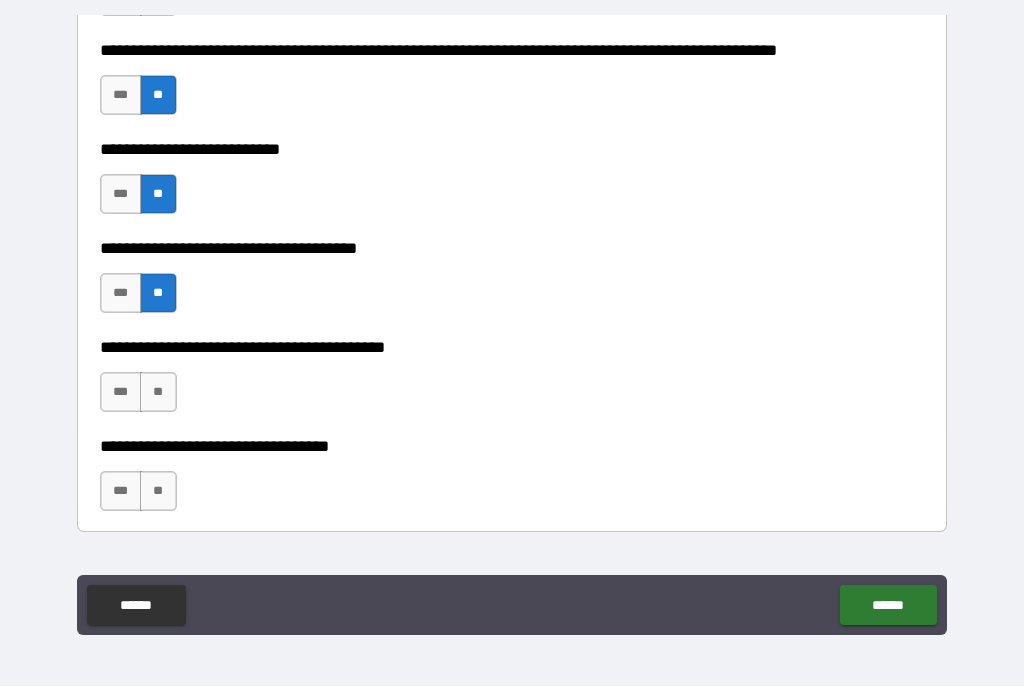 scroll, scrollTop: 948, scrollLeft: 0, axis: vertical 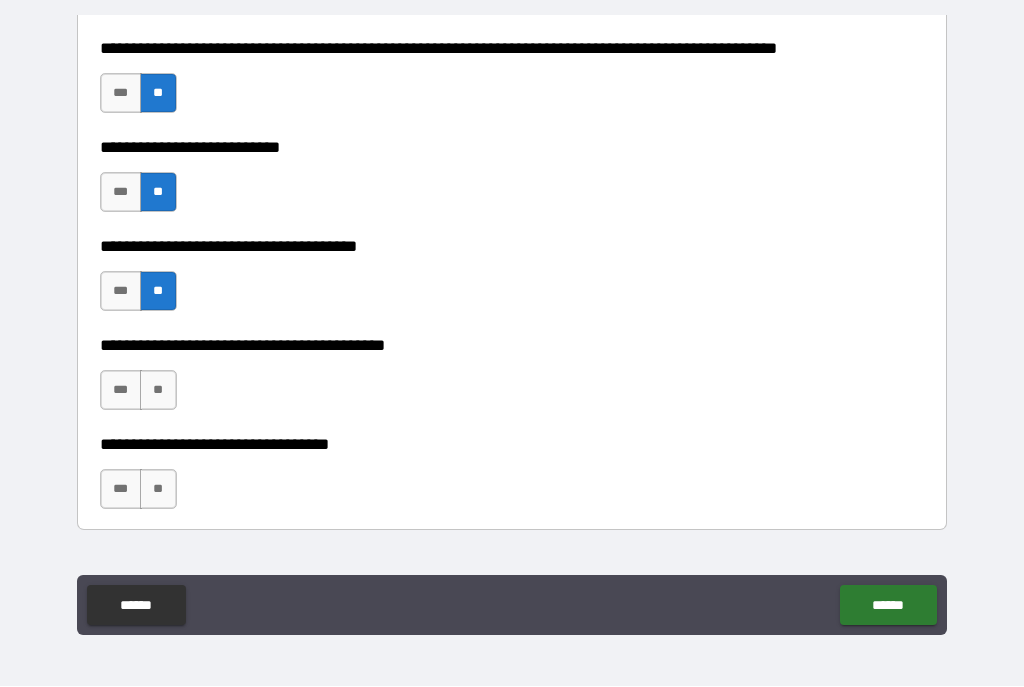 click on "***" at bounding box center (121, 391) 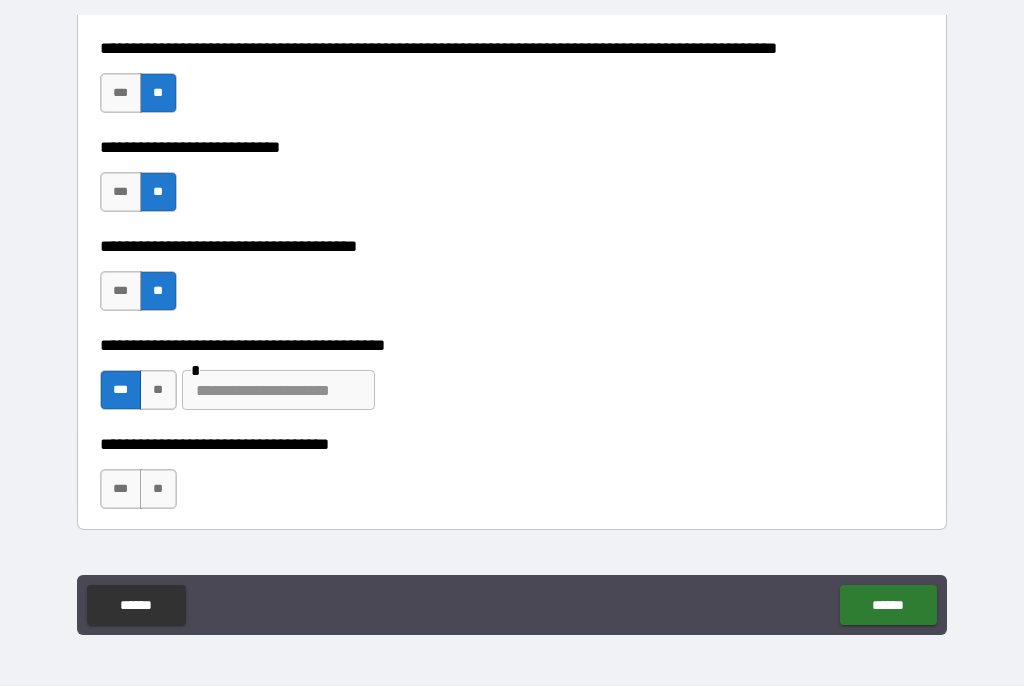click at bounding box center [278, 391] 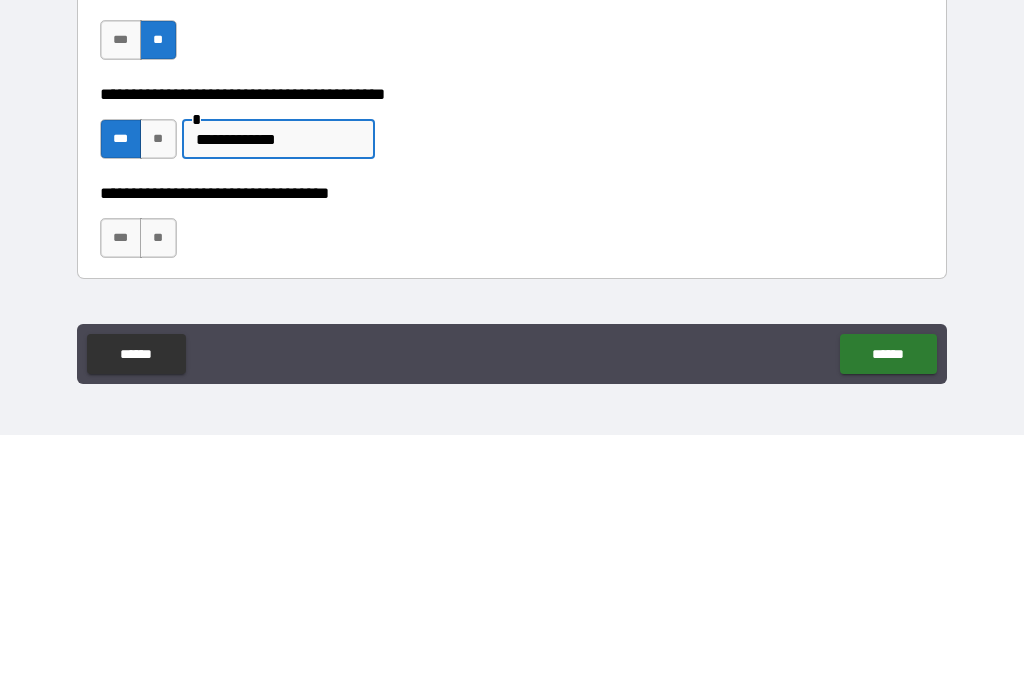 click on "**********" at bounding box center (512, 445) 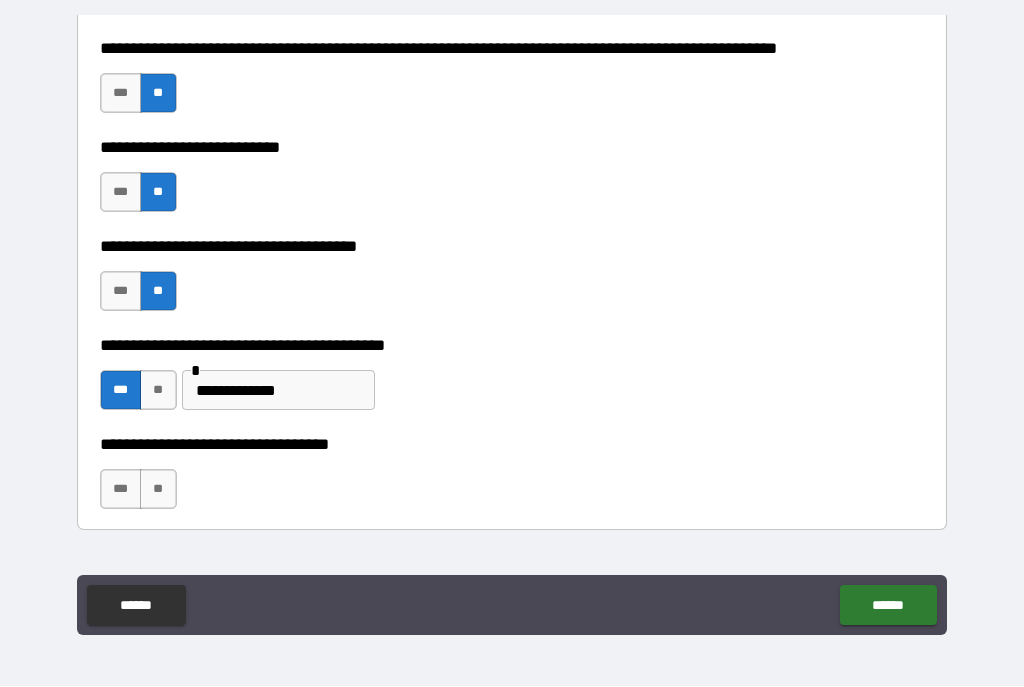 click on "**" at bounding box center (158, 490) 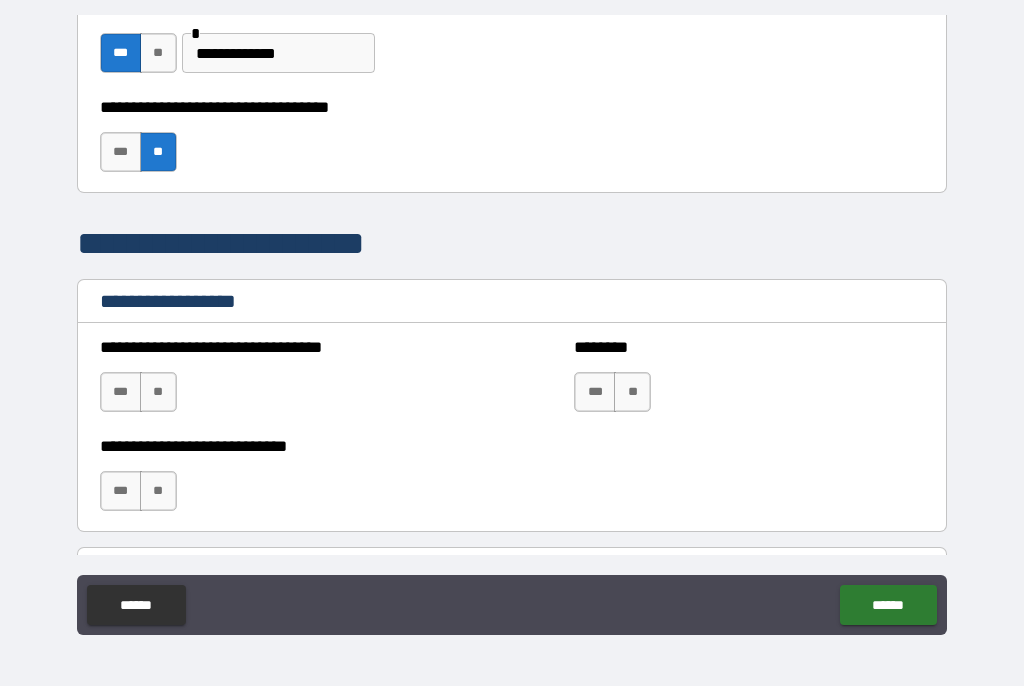 scroll, scrollTop: 1287, scrollLeft: 0, axis: vertical 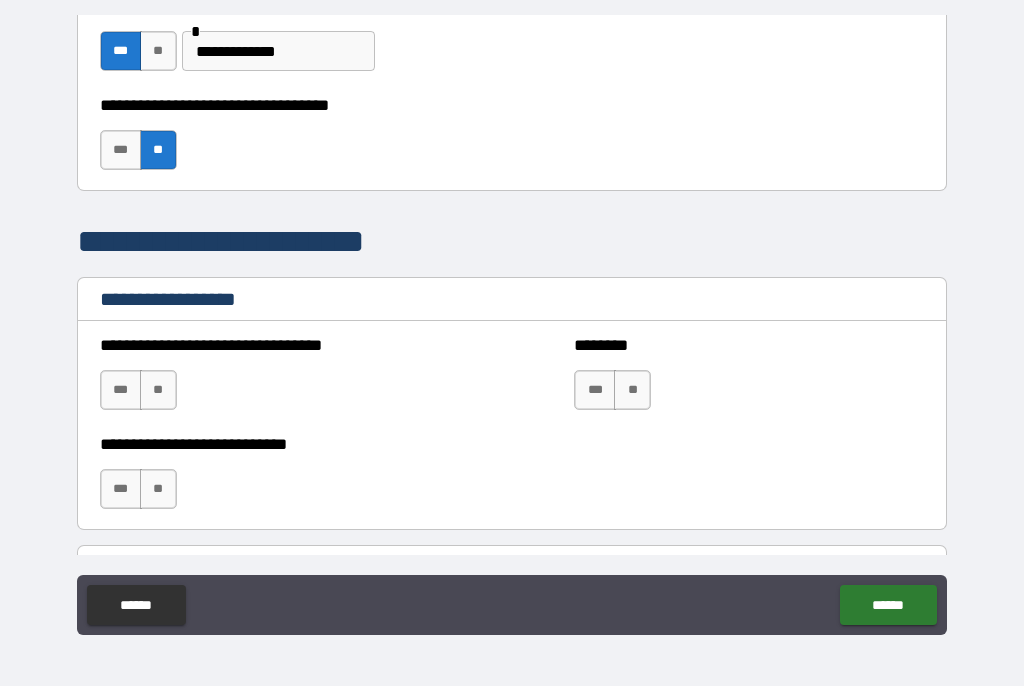 click on "**" at bounding box center [158, 391] 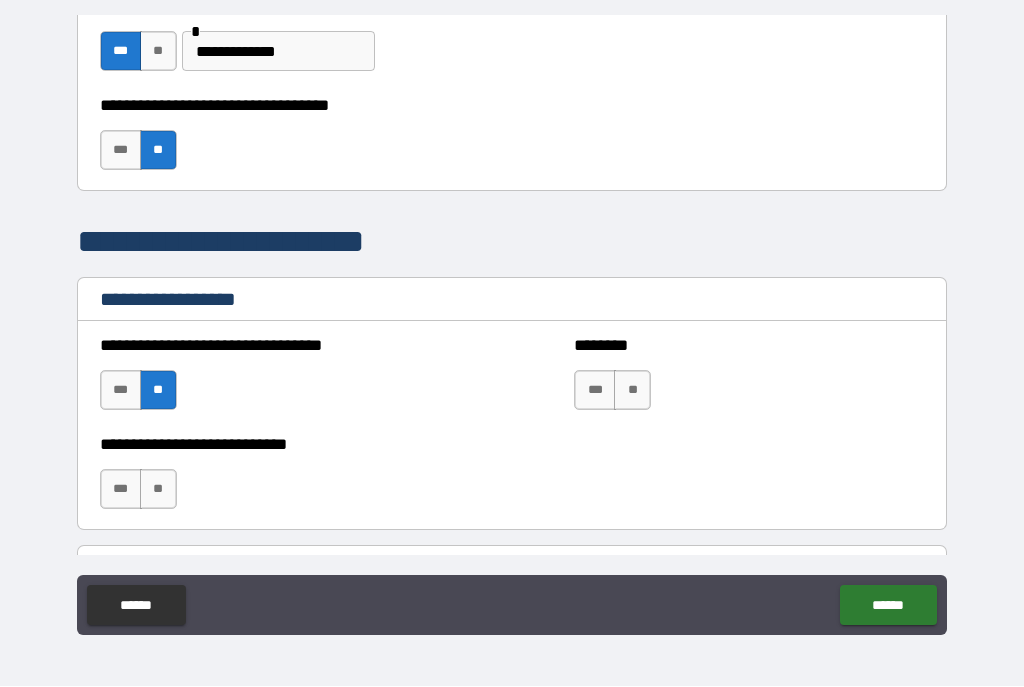 click on "**" at bounding box center (632, 391) 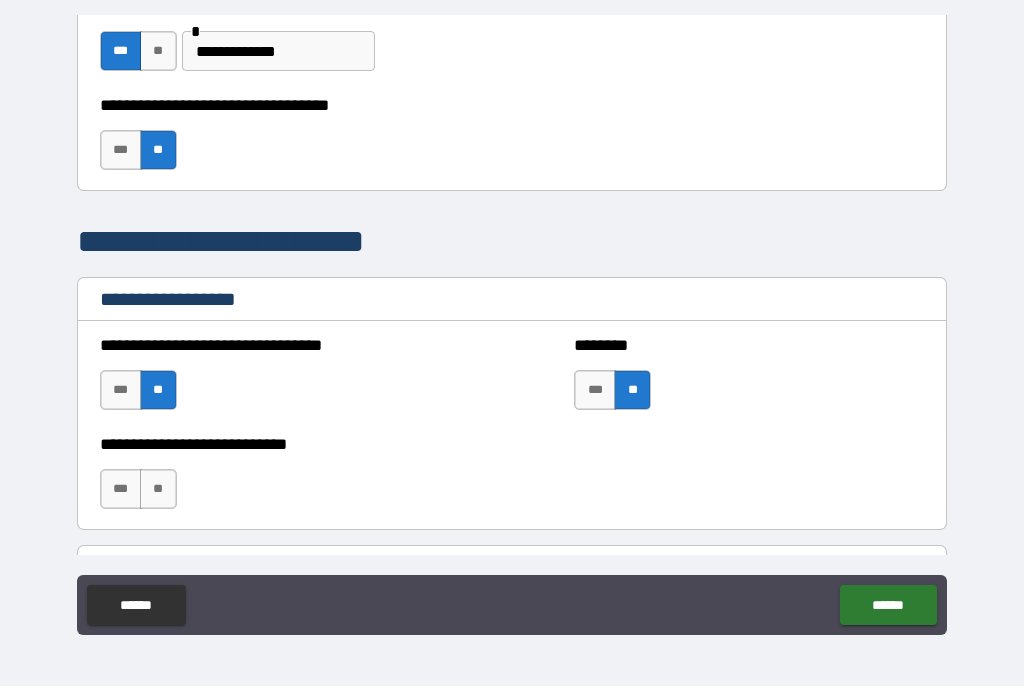 click on "**********" at bounding box center [275, 480] 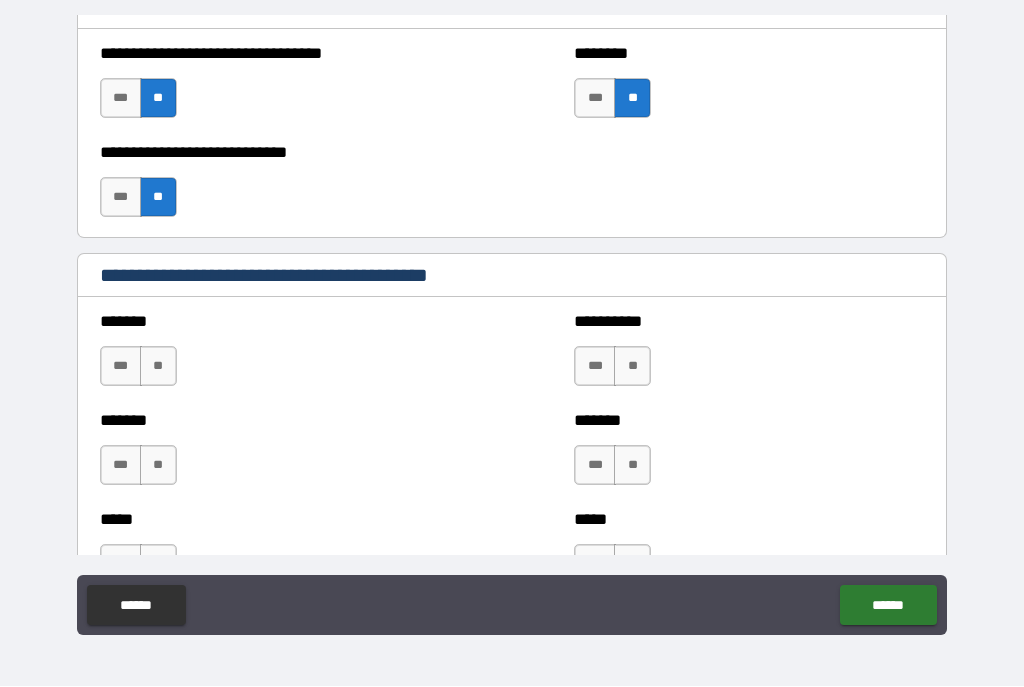 scroll, scrollTop: 1581, scrollLeft: 0, axis: vertical 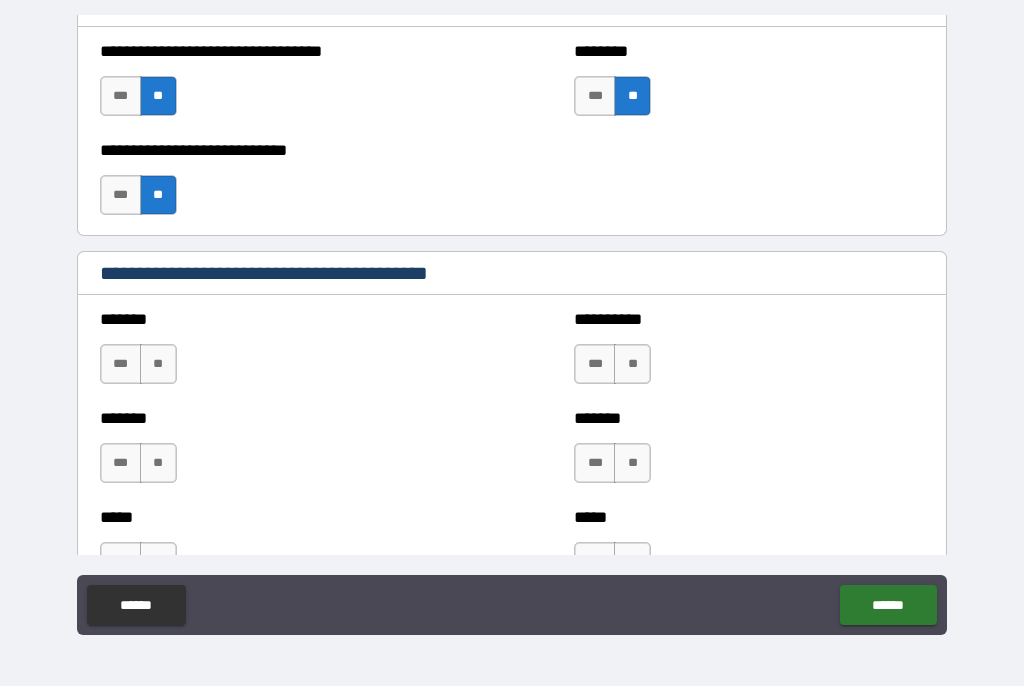 click on "**" at bounding box center (158, 365) 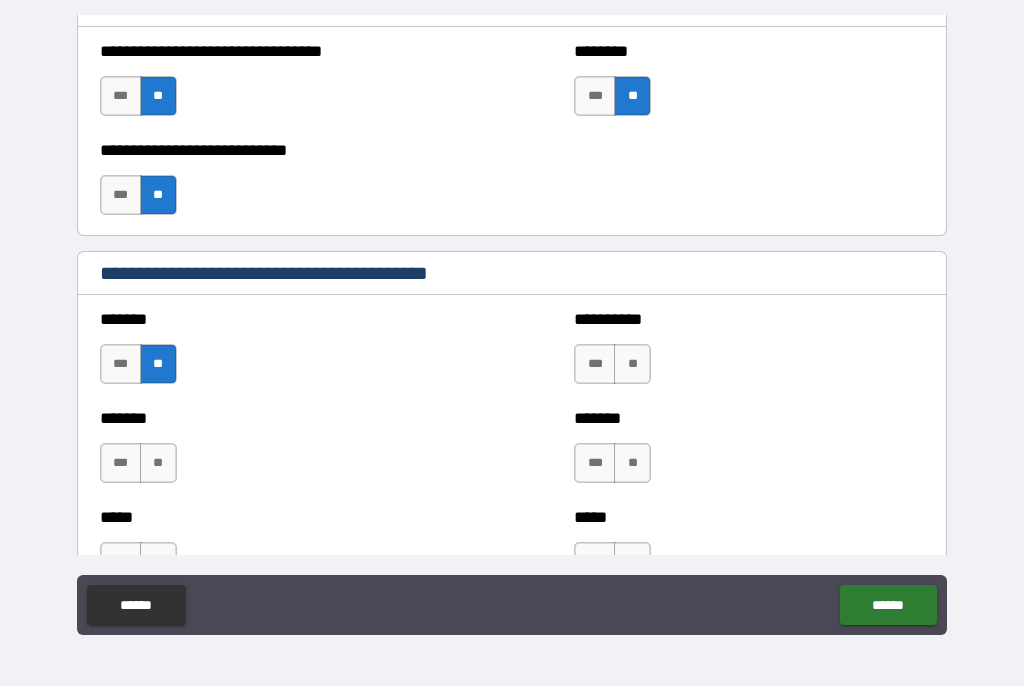 click on "***" at bounding box center [595, 365] 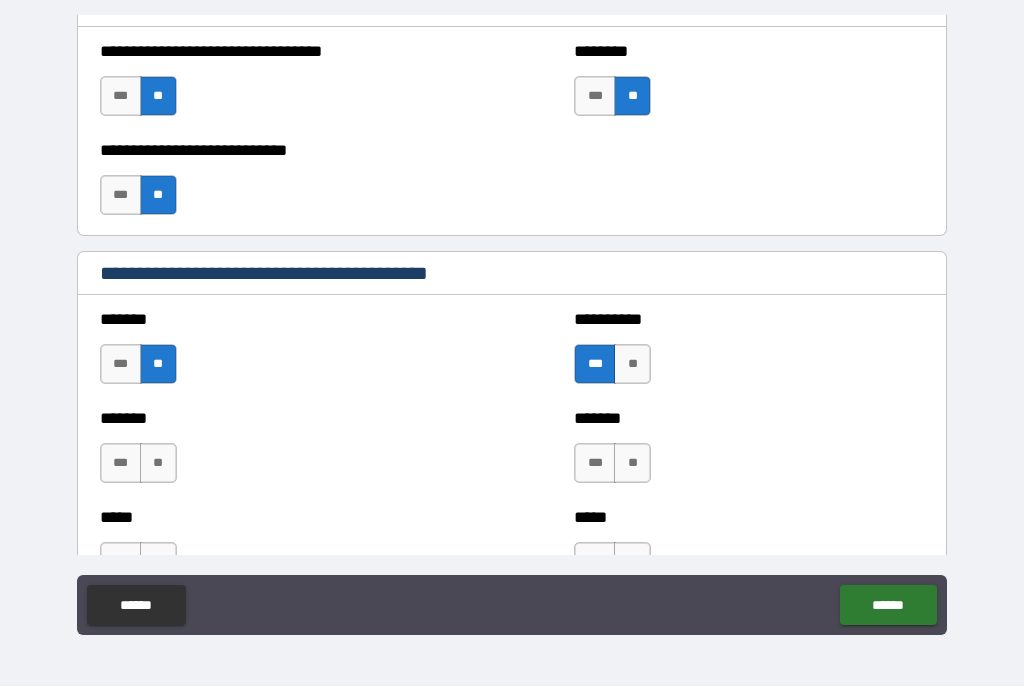 click on "**" at bounding box center (158, 464) 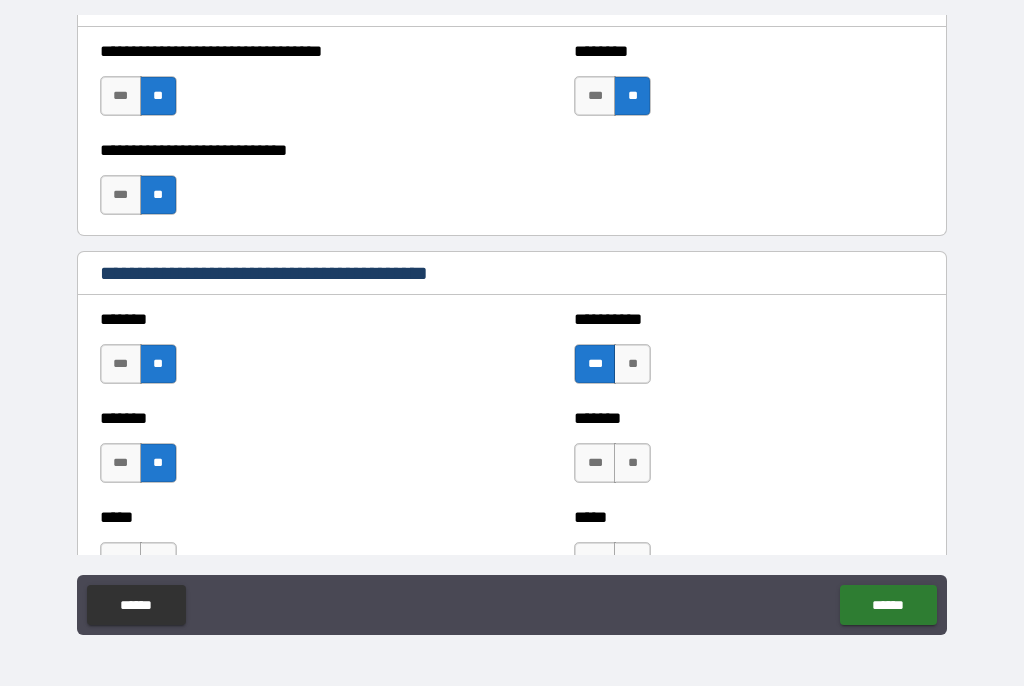 click on "**" at bounding box center [632, 464] 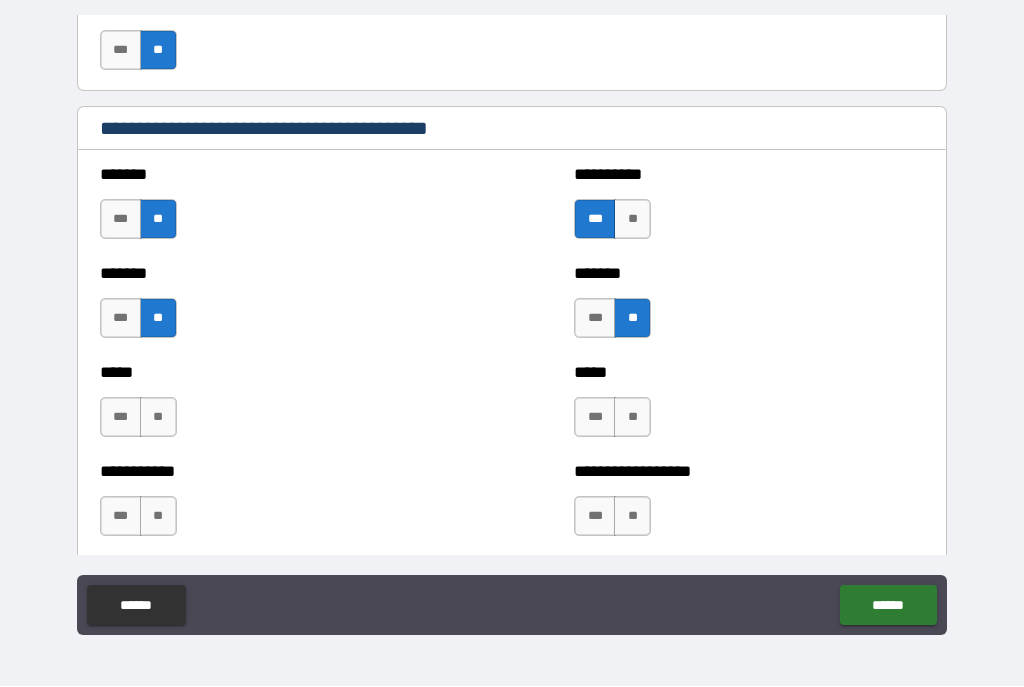 scroll, scrollTop: 1731, scrollLeft: 0, axis: vertical 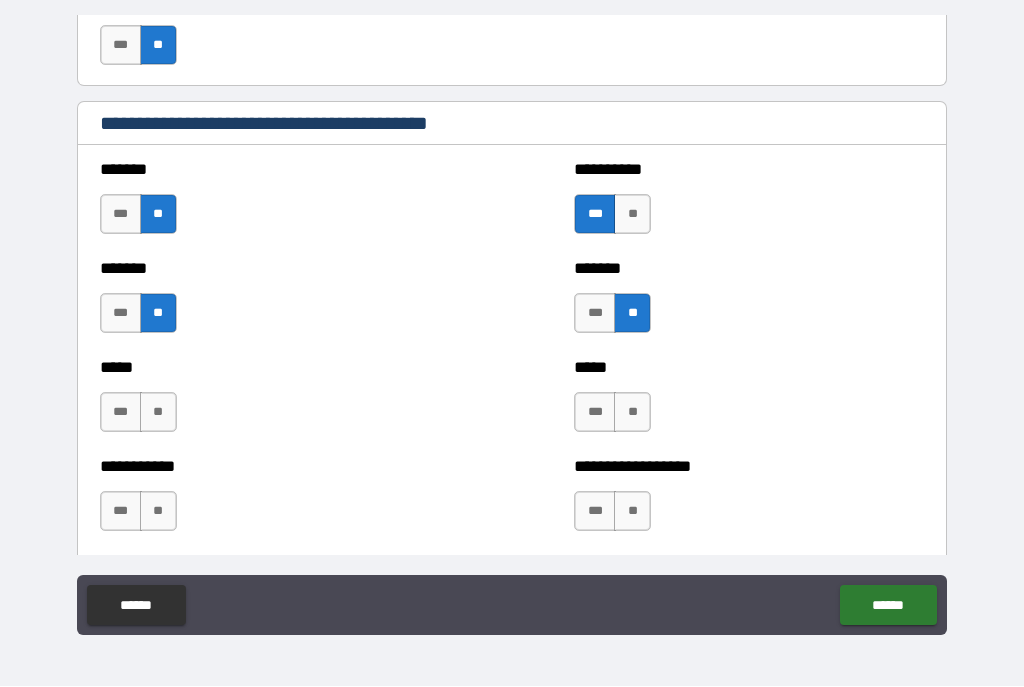 click on "**" at bounding box center (158, 413) 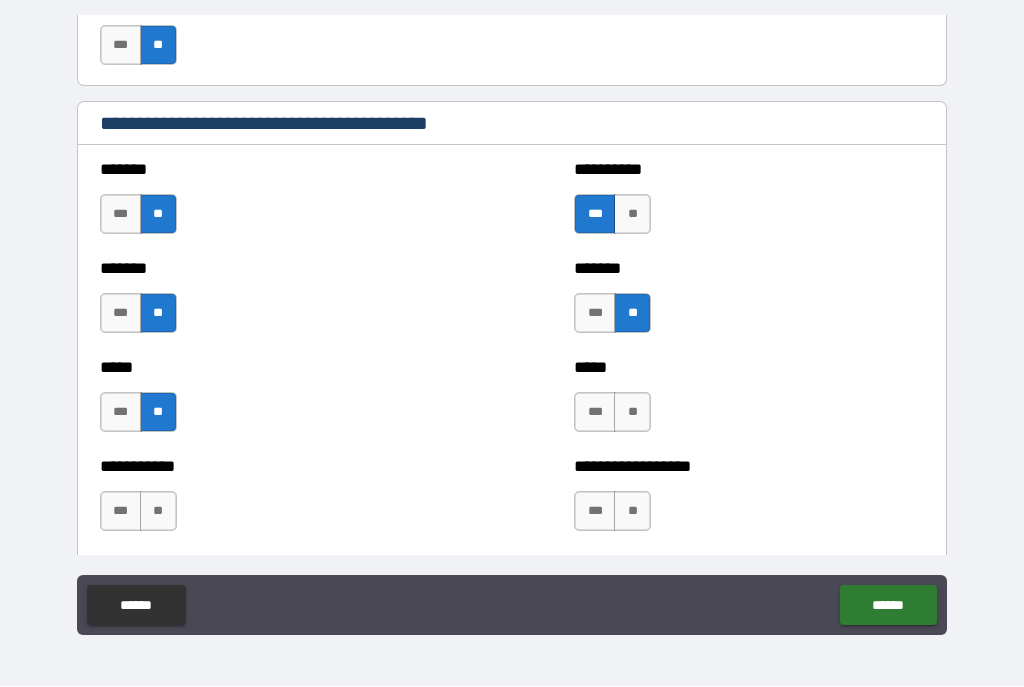 click on "**" at bounding box center [632, 413] 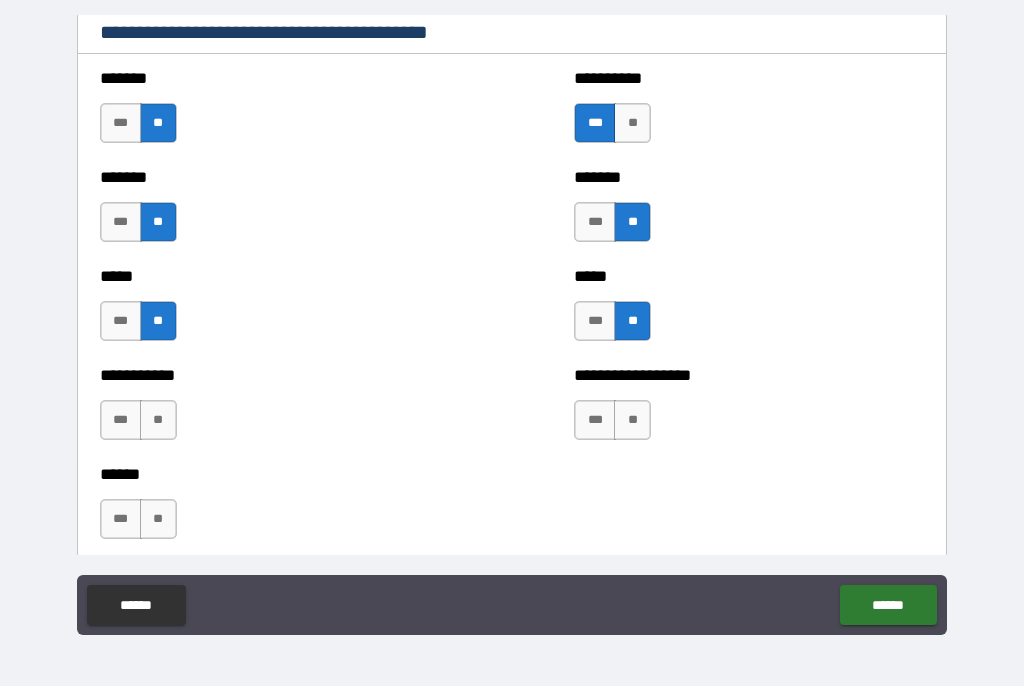 scroll, scrollTop: 1827, scrollLeft: 0, axis: vertical 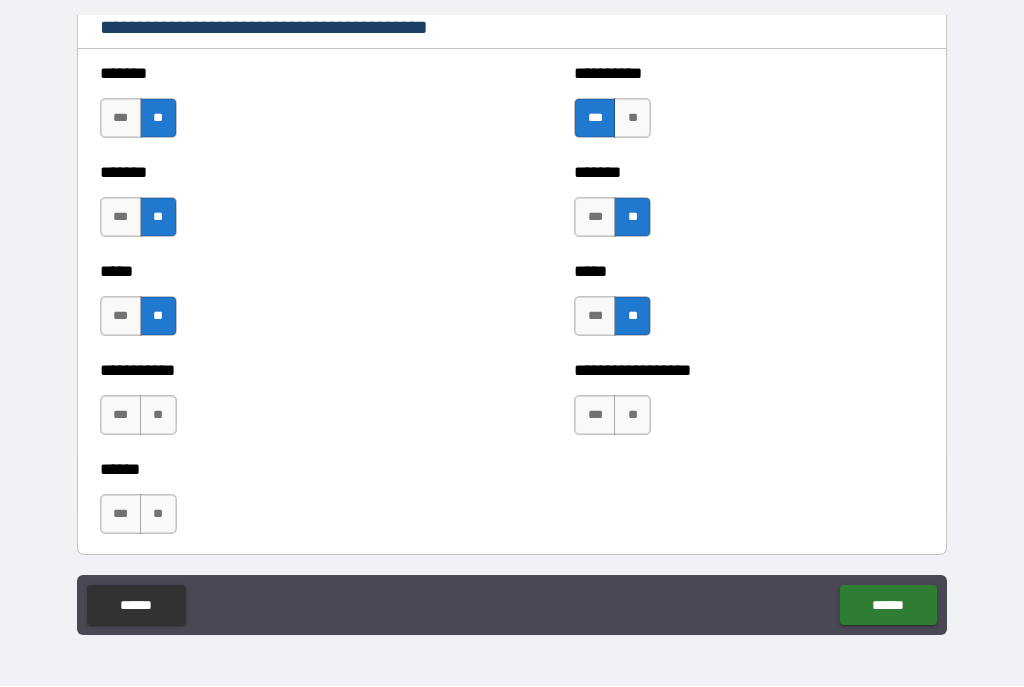 click on "**" at bounding box center [158, 416] 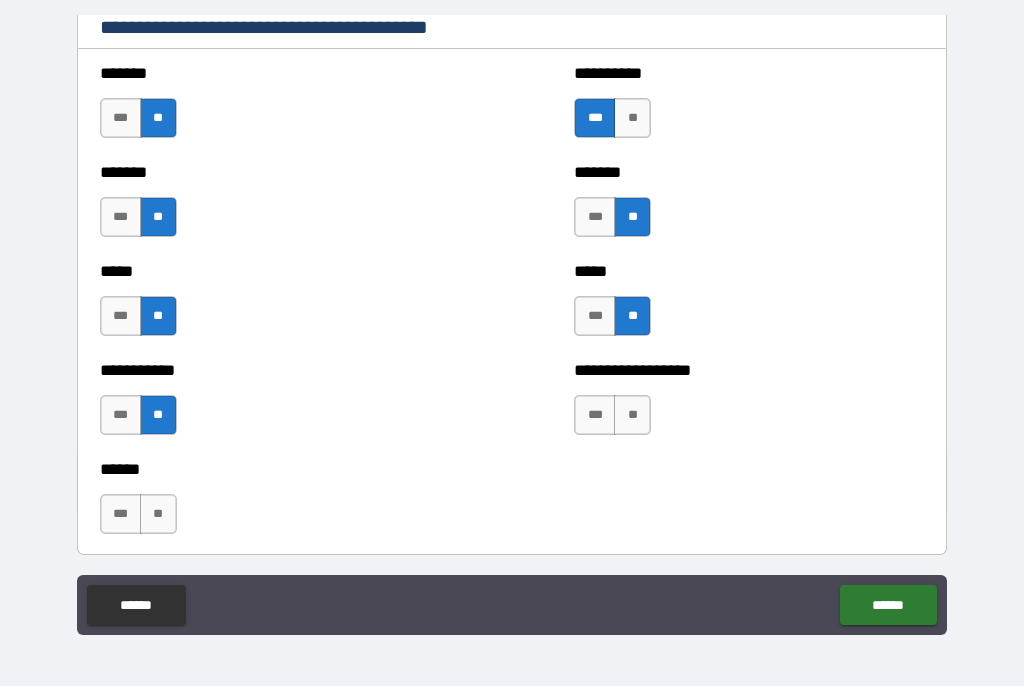 click on "**" at bounding box center [632, 416] 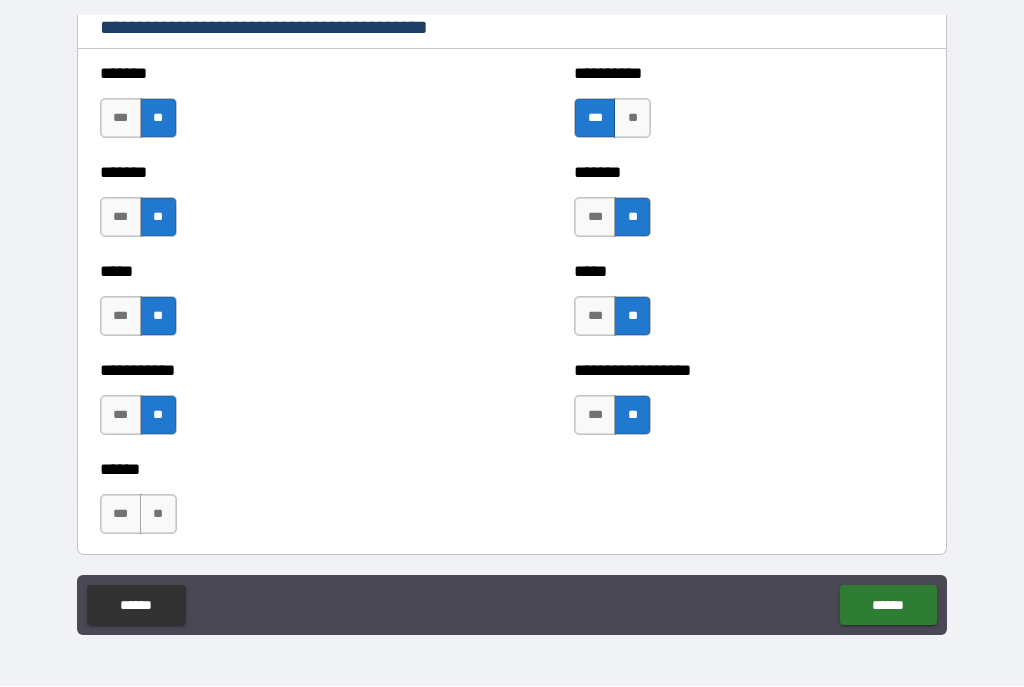 click on "***" at bounding box center (121, 515) 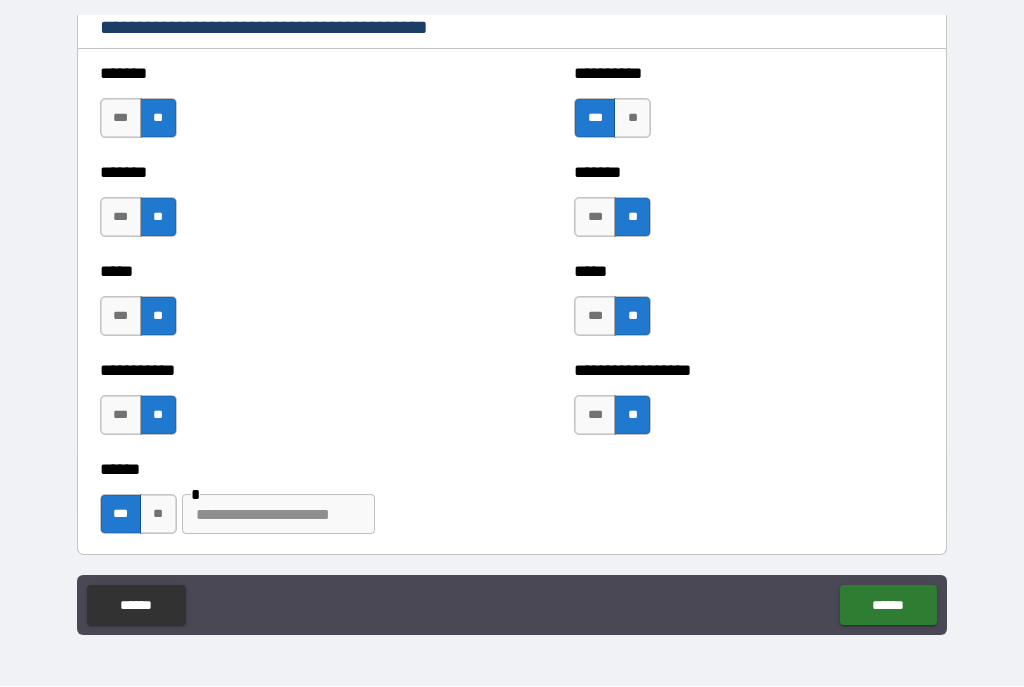 click at bounding box center (278, 515) 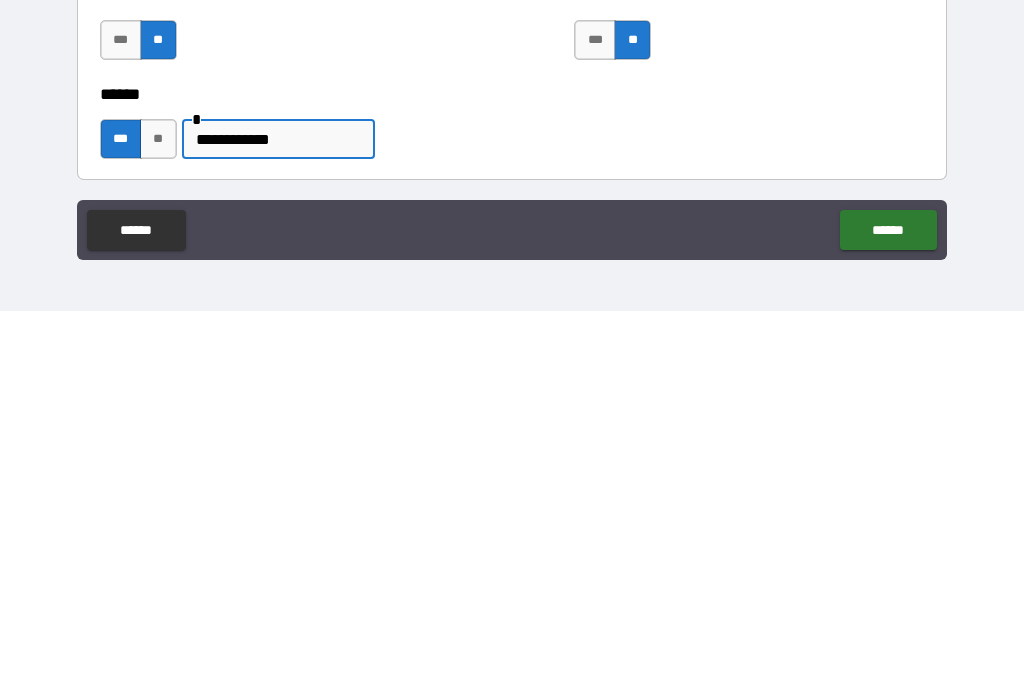 click on "**********" at bounding box center (512, 505) 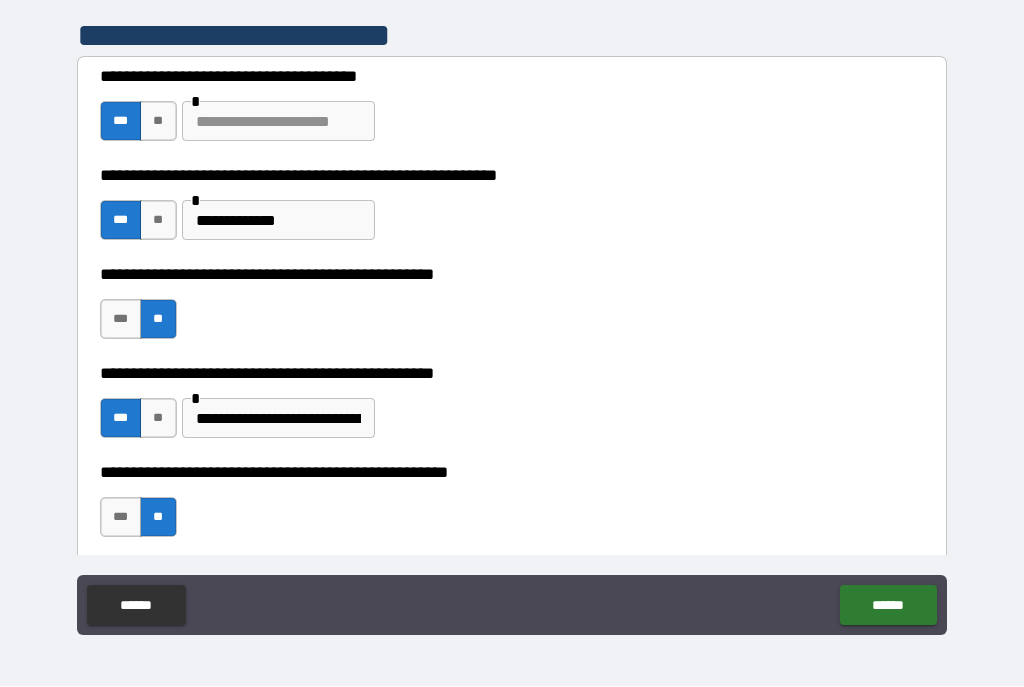 scroll, scrollTop: 422, scrollLeft: 0, axis: vertical 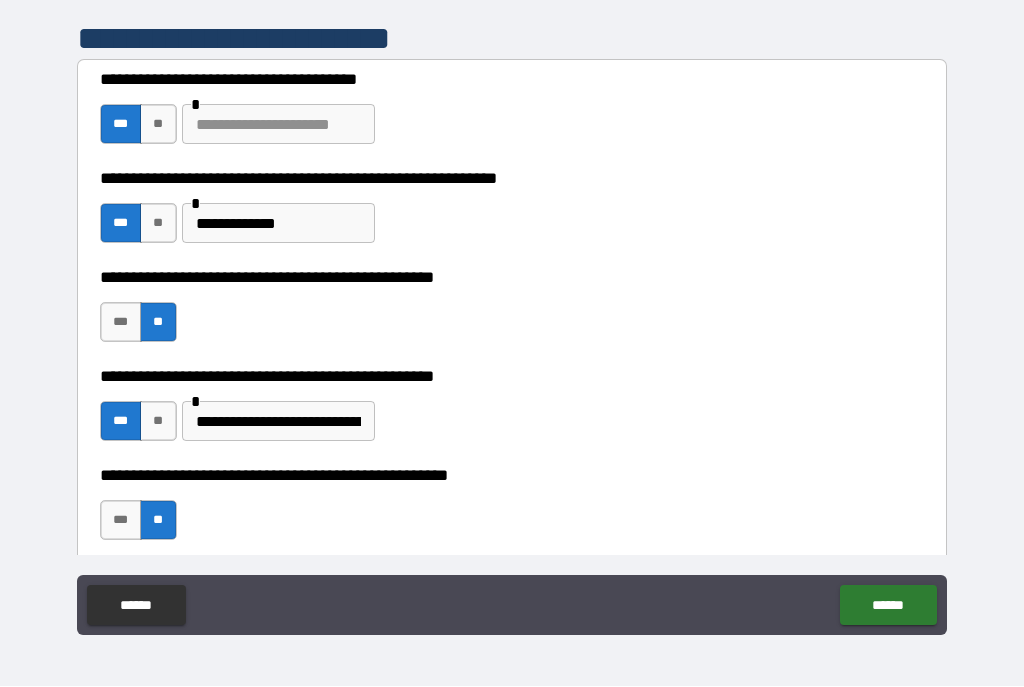 click on "******" at bounding box center (888, 606) 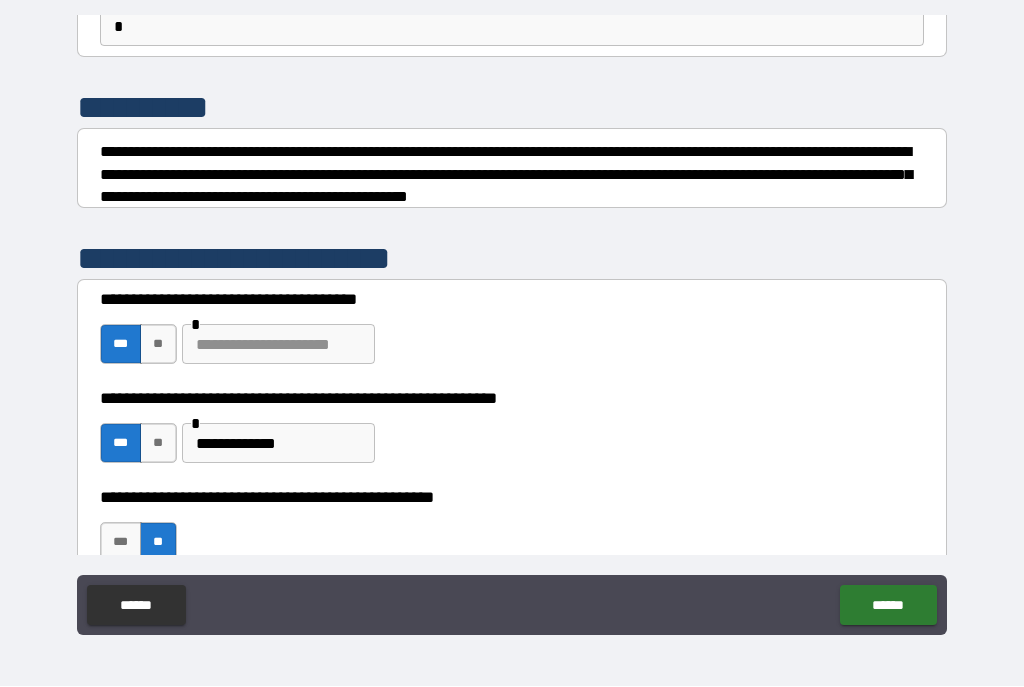 scroll, scrollTop: 221, scrollLeft: 0, axis: vertical 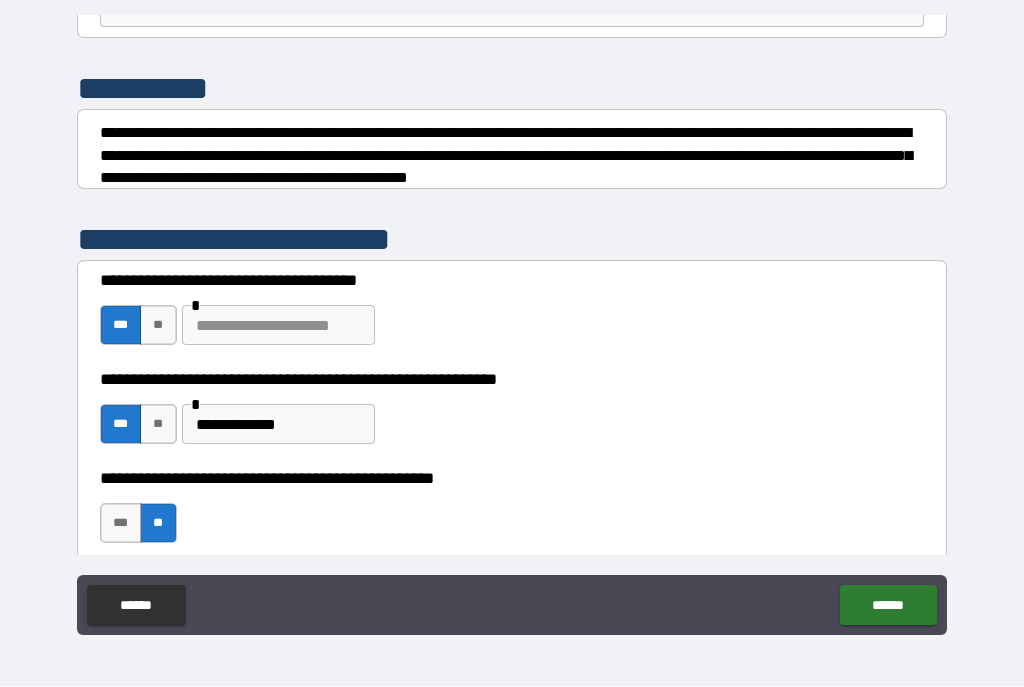 click at bounding box center [278, 326] 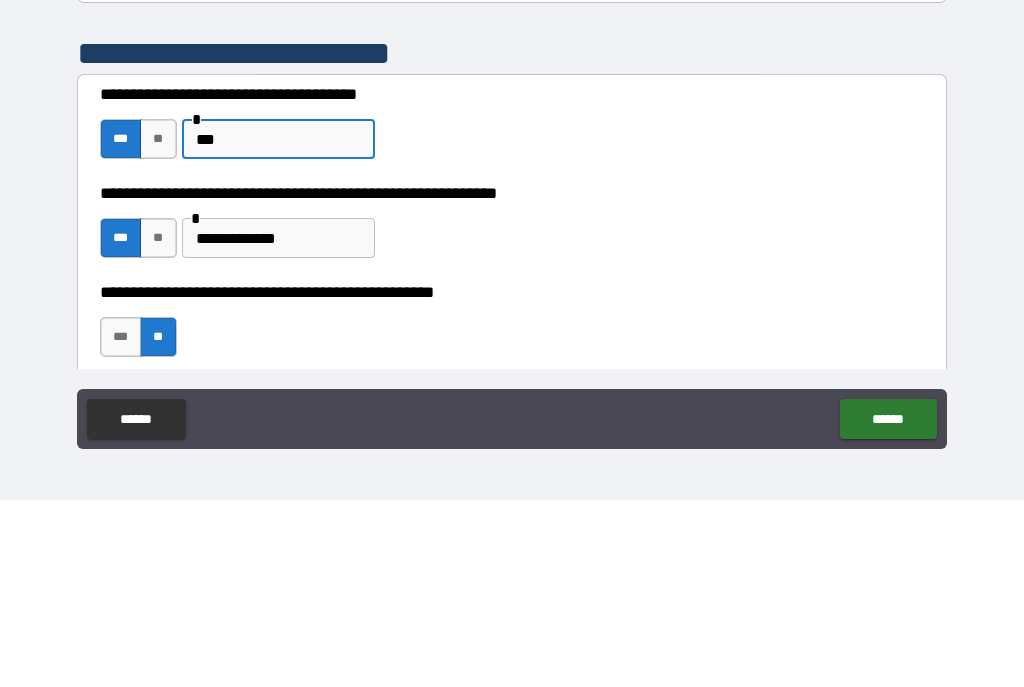 click on "**********" at bounding box center (512, 380) 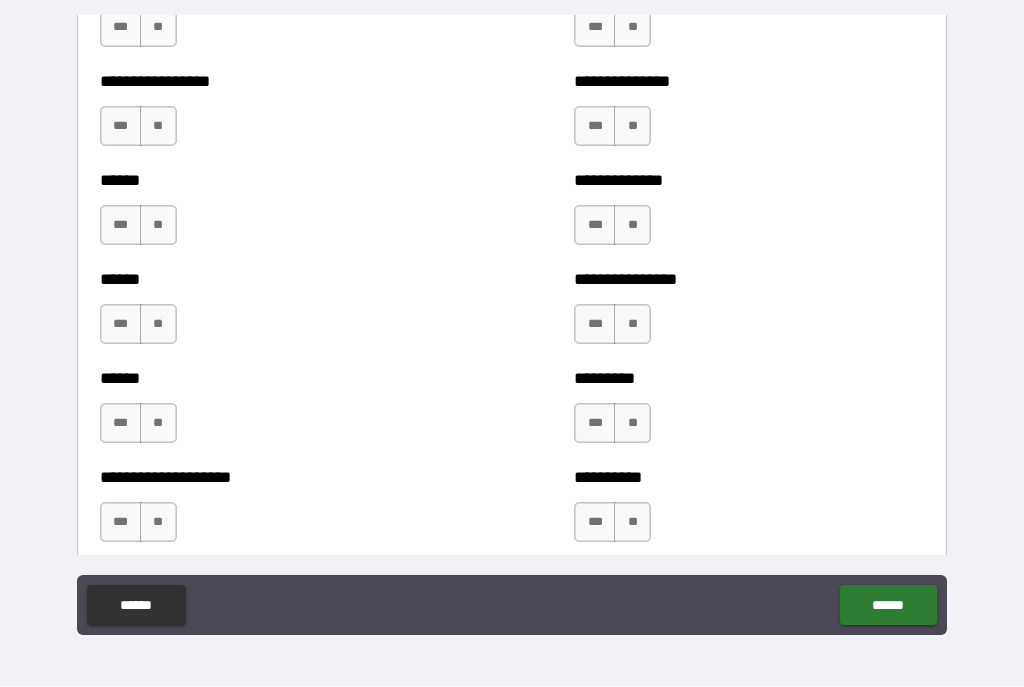 click on "******" at bounding box center [888, 606] 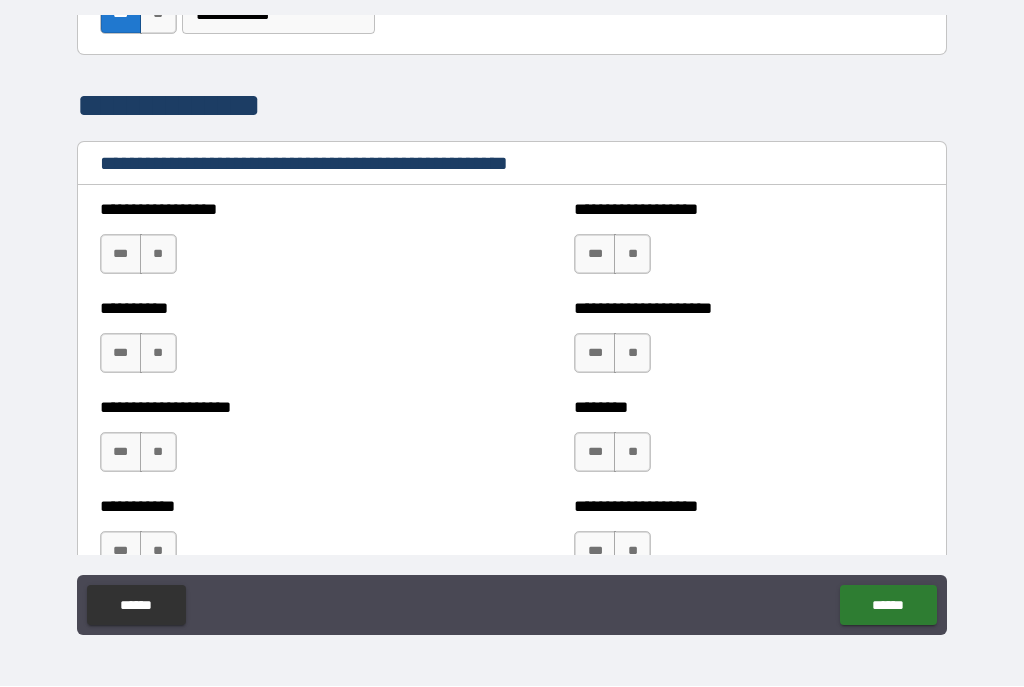 scroll, scrollTop: 2330, scrollLeft: 0, axis: vertical 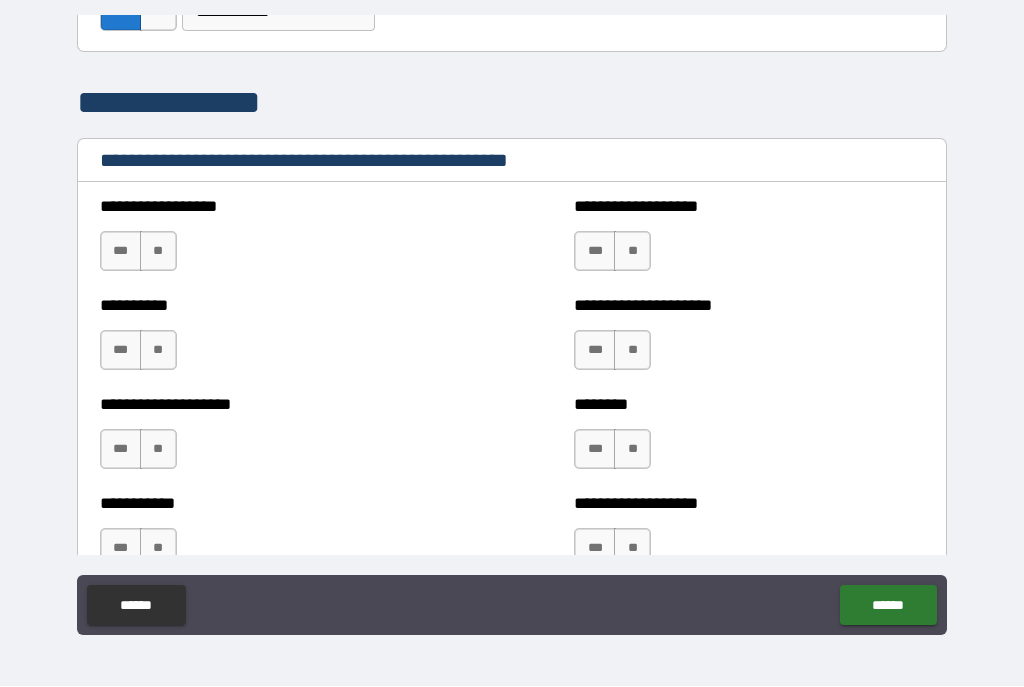 click on "**" at bounding box center [158, 252] 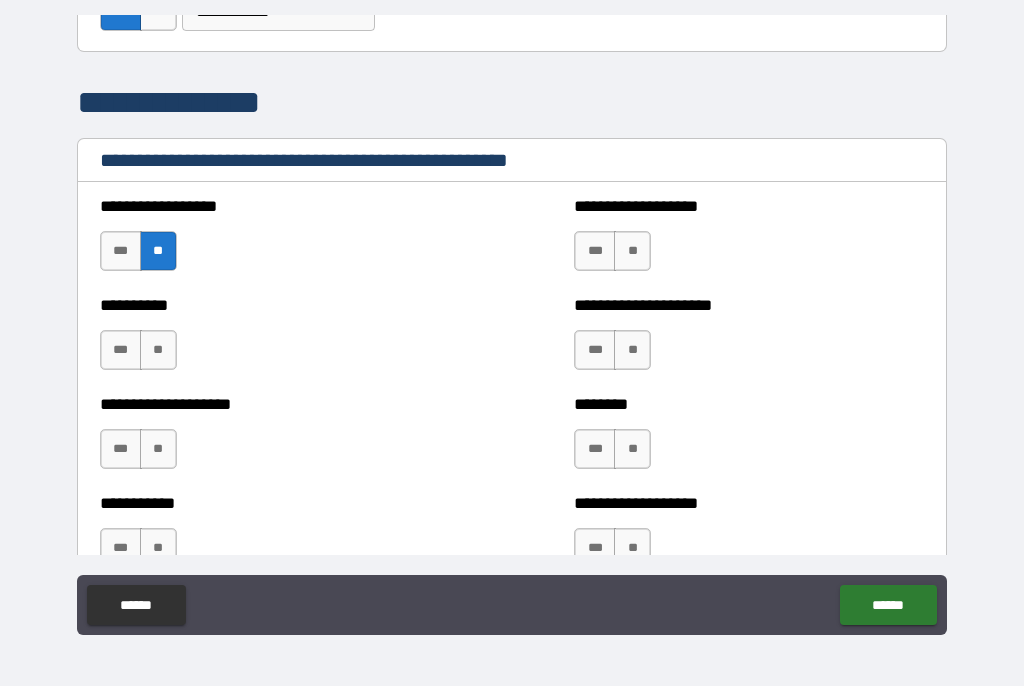 click on "**" at bounding box center (632, 252) 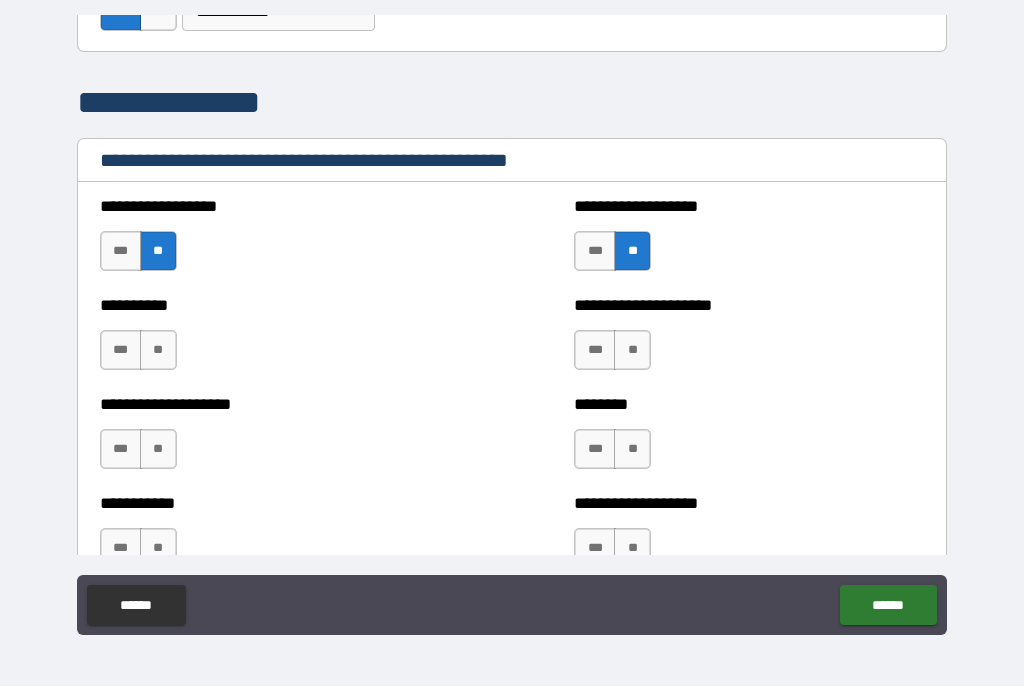 click on "**" at bounding box center (158, 351) 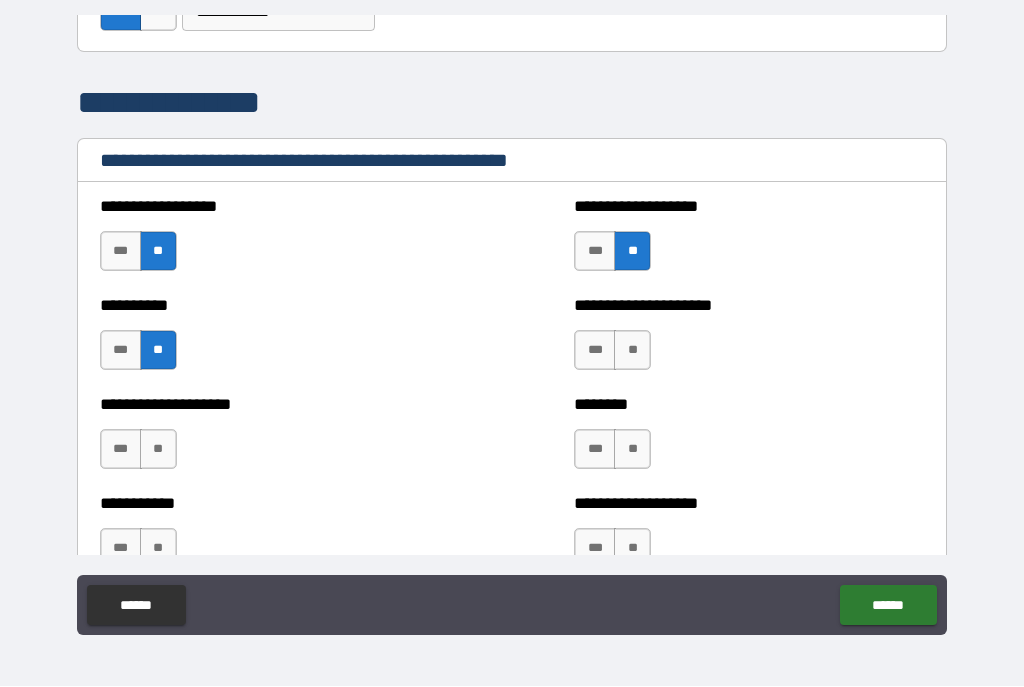 click on "**" at bounding box center [632, 351] 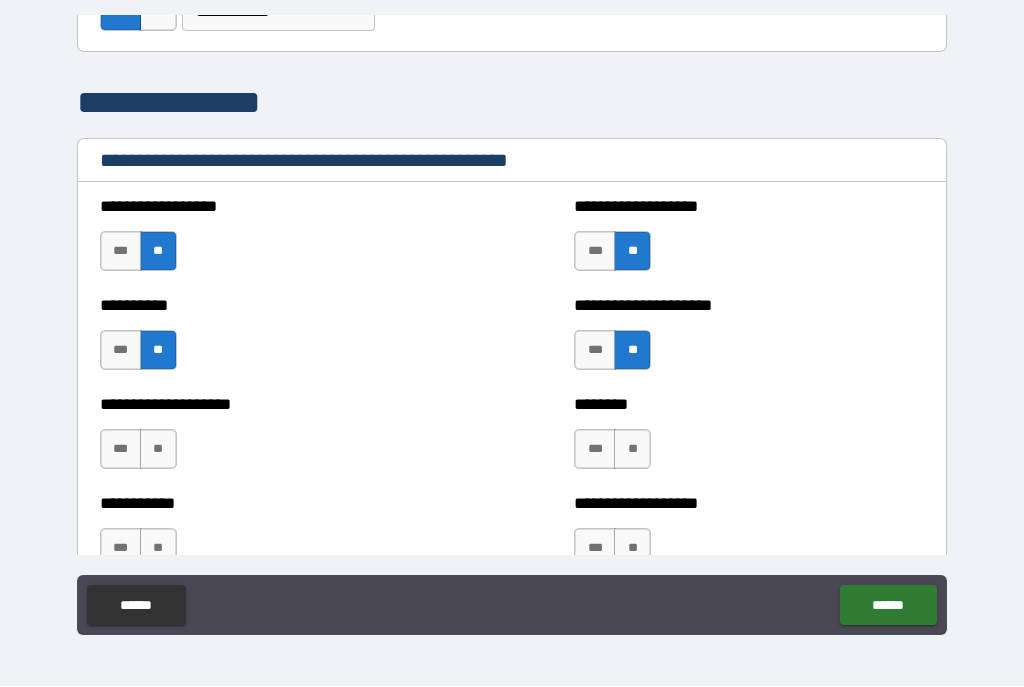click on "***" at bounding box center (595, 450) 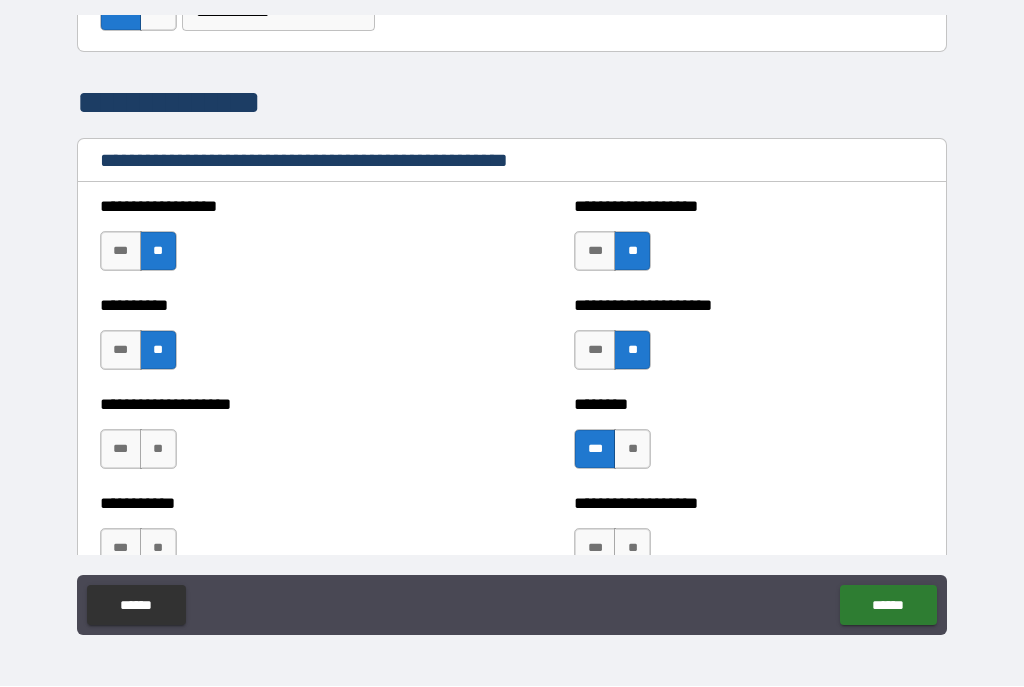 click on "**" at bounding box center (158, 450) 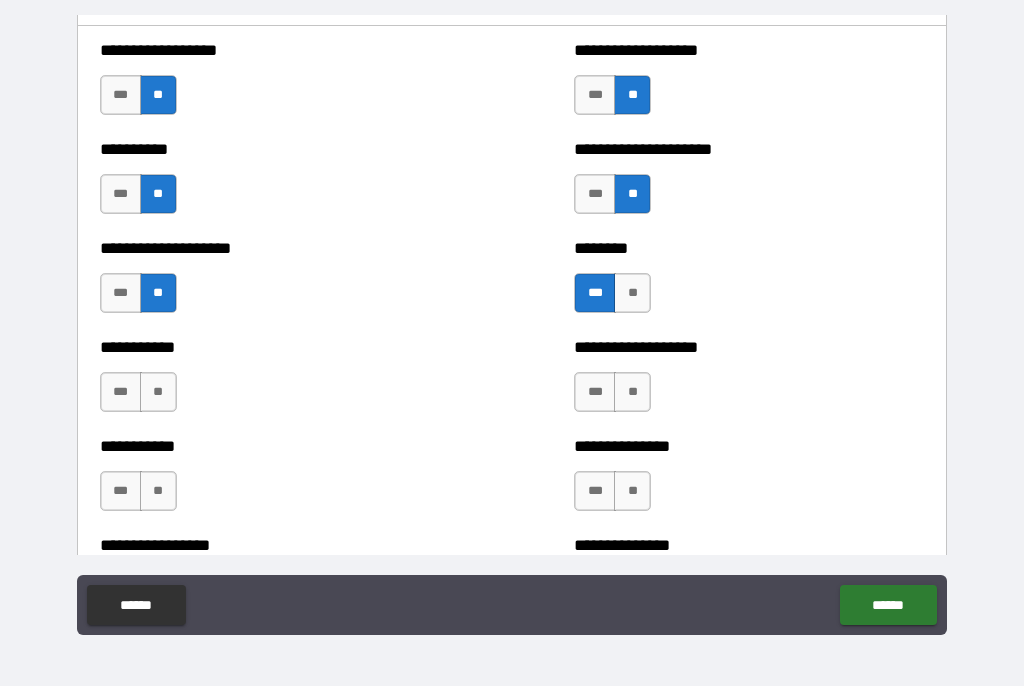 scroll, scrollTop: 2490, scrollLeft: 0, axis: vertical 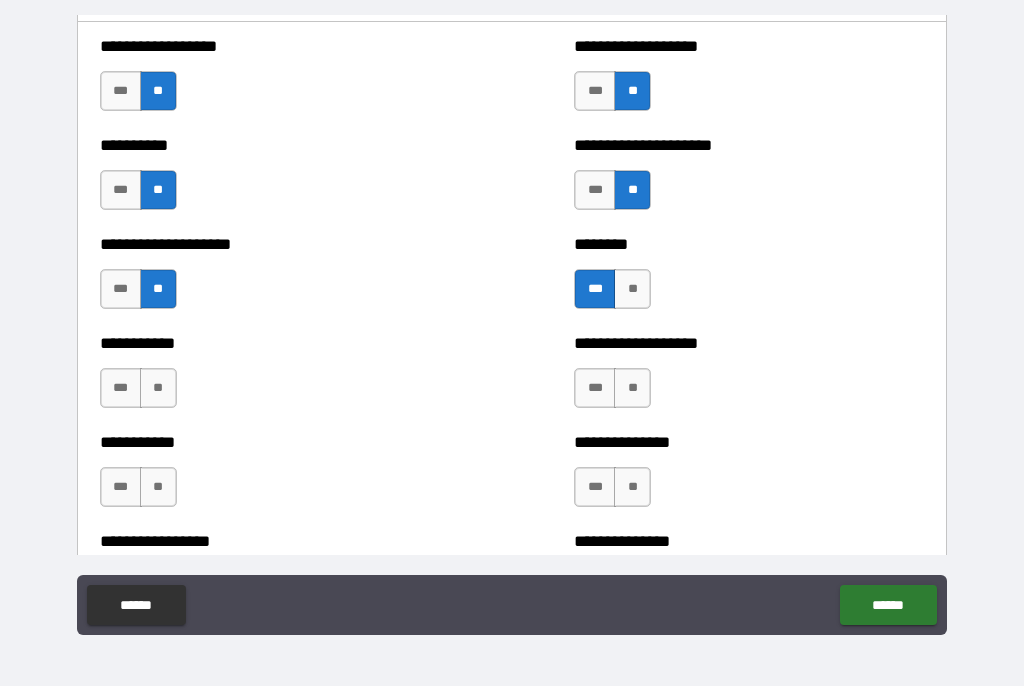 click on "**" at bounding box center [158, 389] 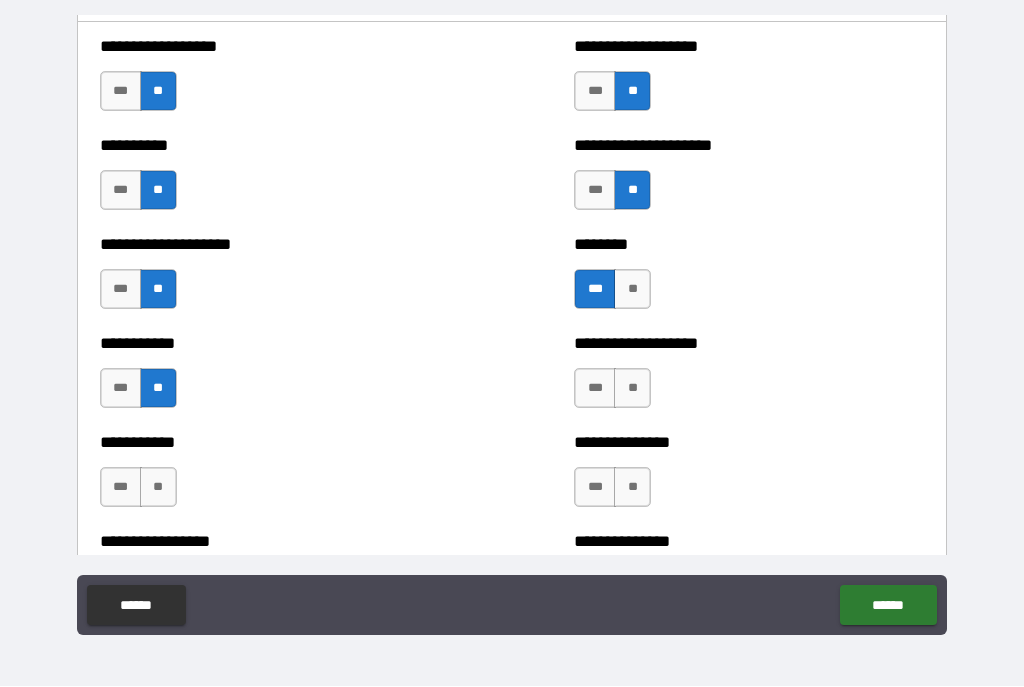 click on "***" at bounding box center [595, 389] 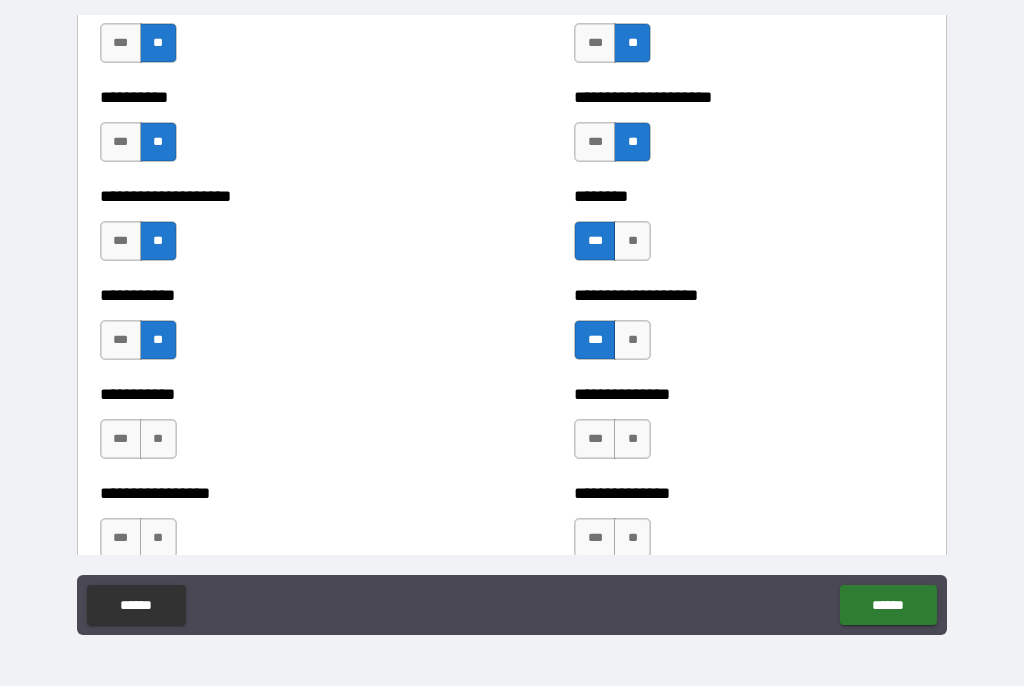 scroll, scrollTop: 2539, scrollLeft: 0, axis: vertical 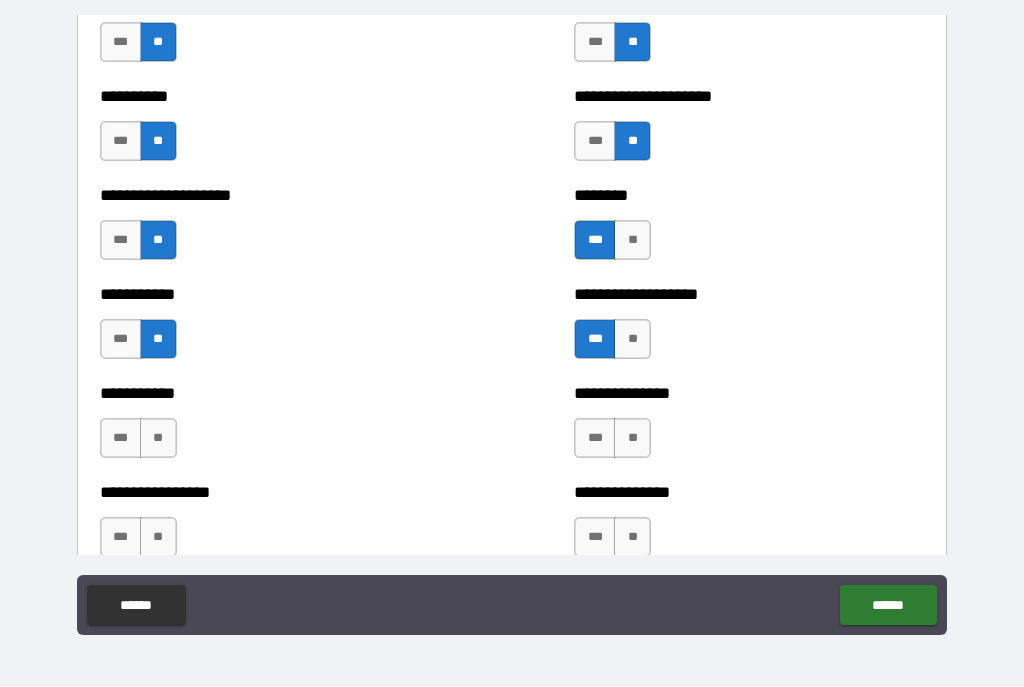 click on "**" at bounding box center (158, 439) 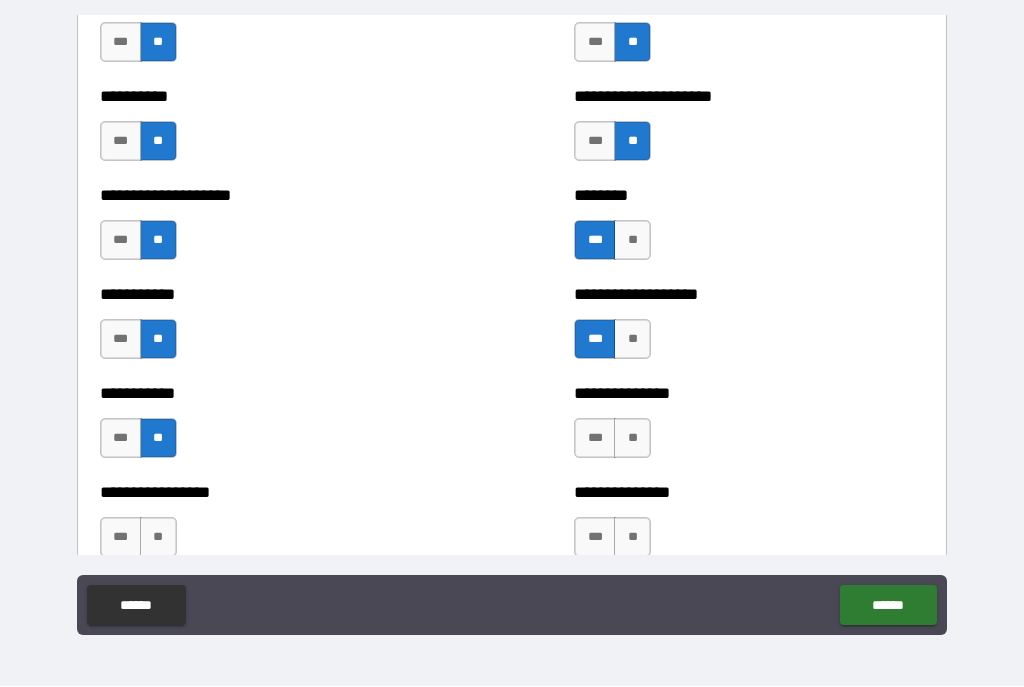 click on "**" at bounding box center [632, 439] 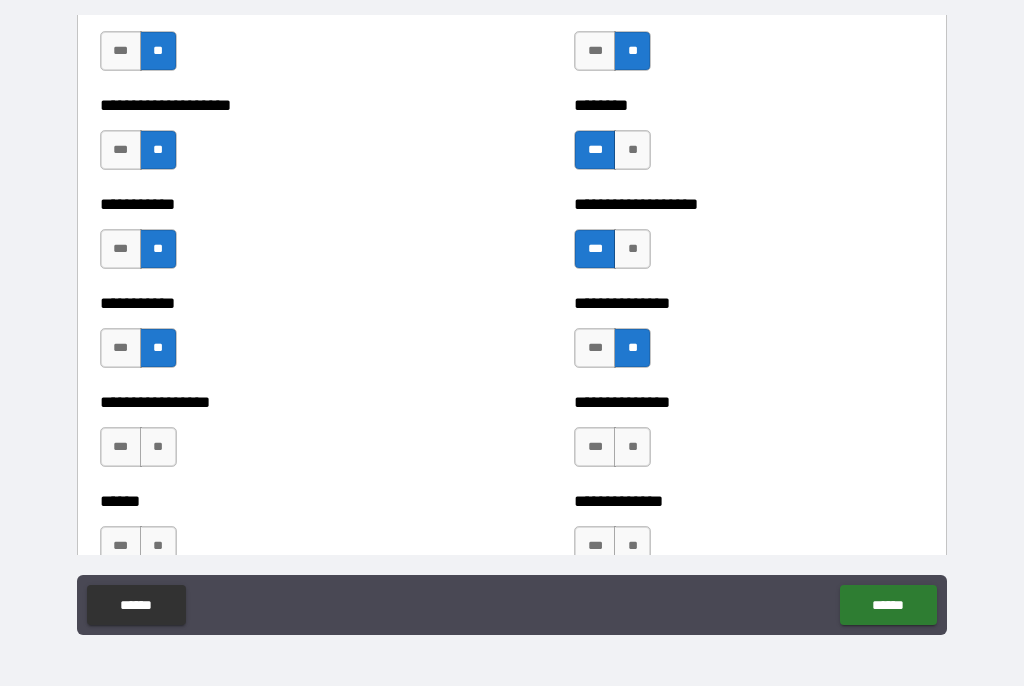scroll, scrollTop: 2634, scrollLeft: 0, axis: vertical 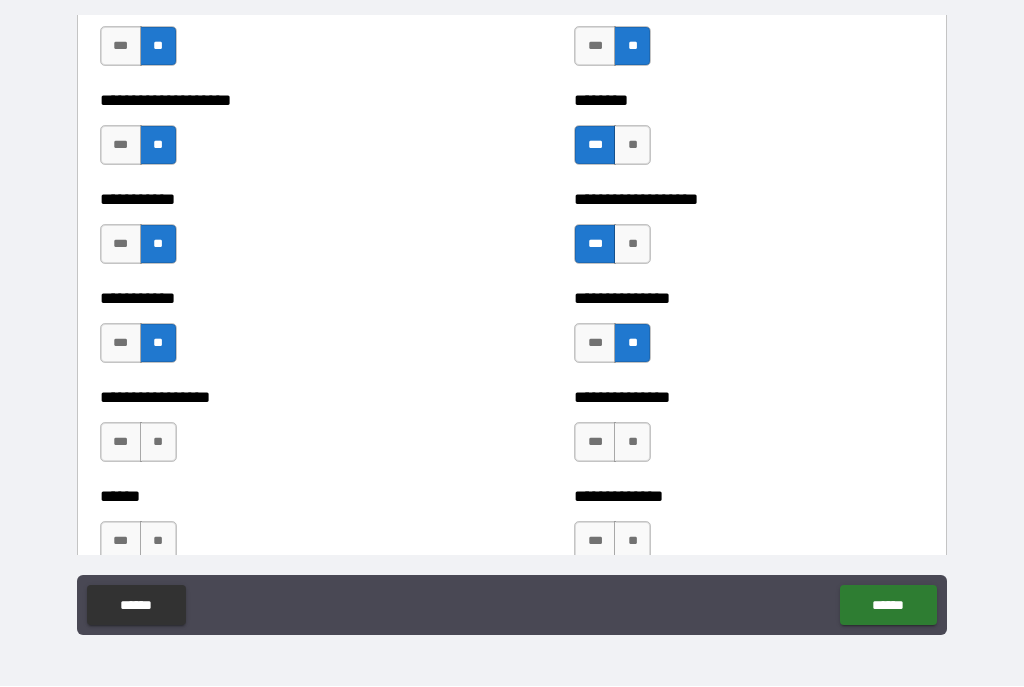 click on "**" at bounding box center (158, 443) 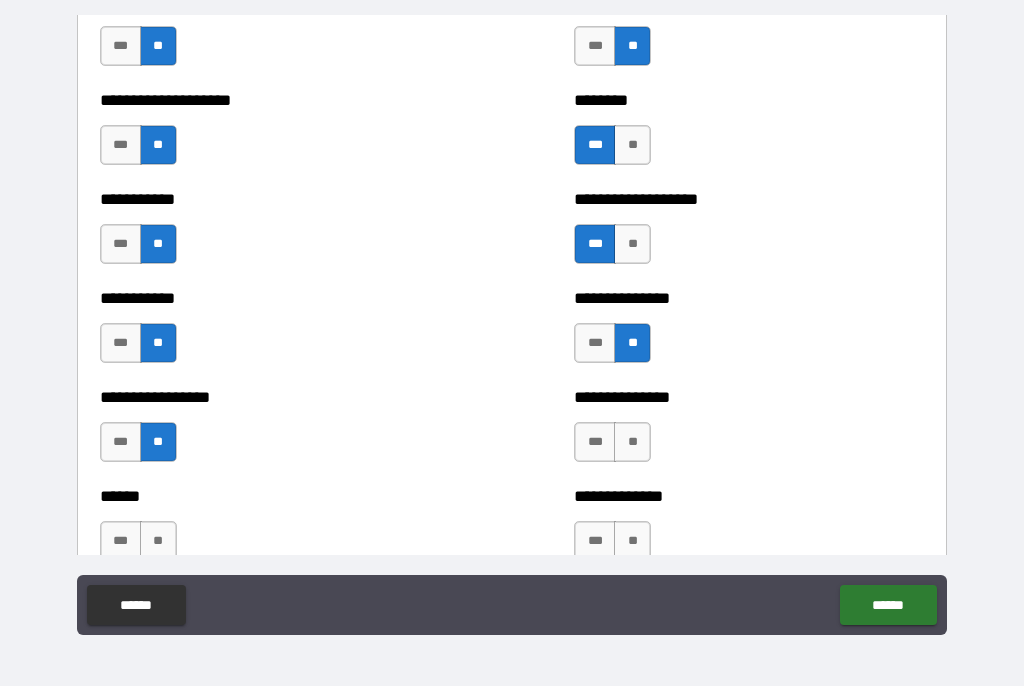 click on "**" at bounding box center [632, 443] 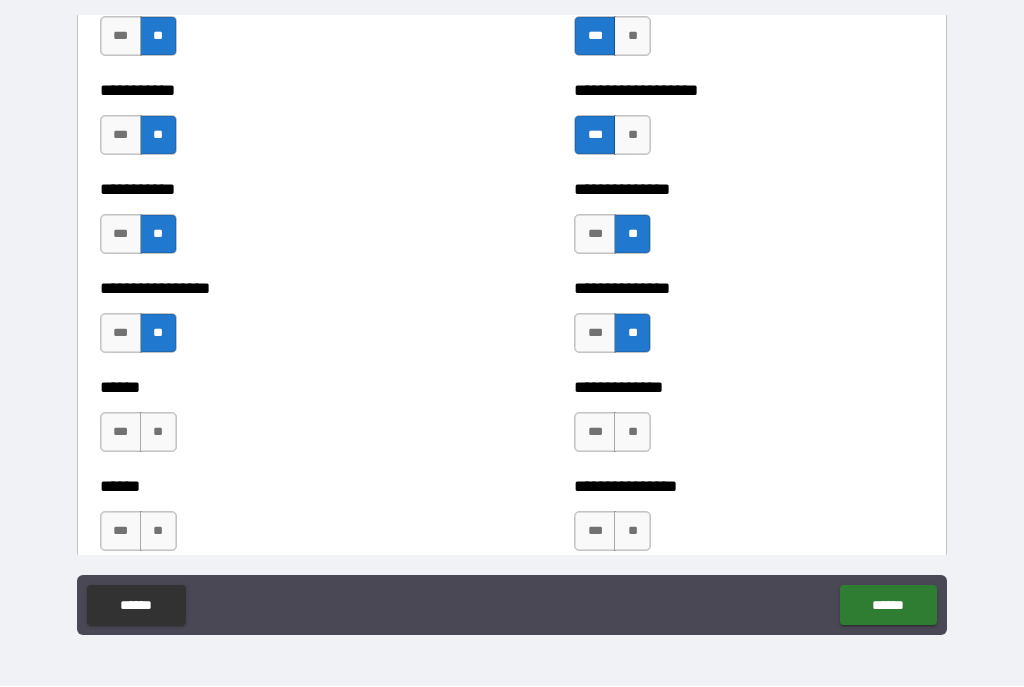 scroll, scrollTop: 2750, scrollLeft: 0, axis: vertical 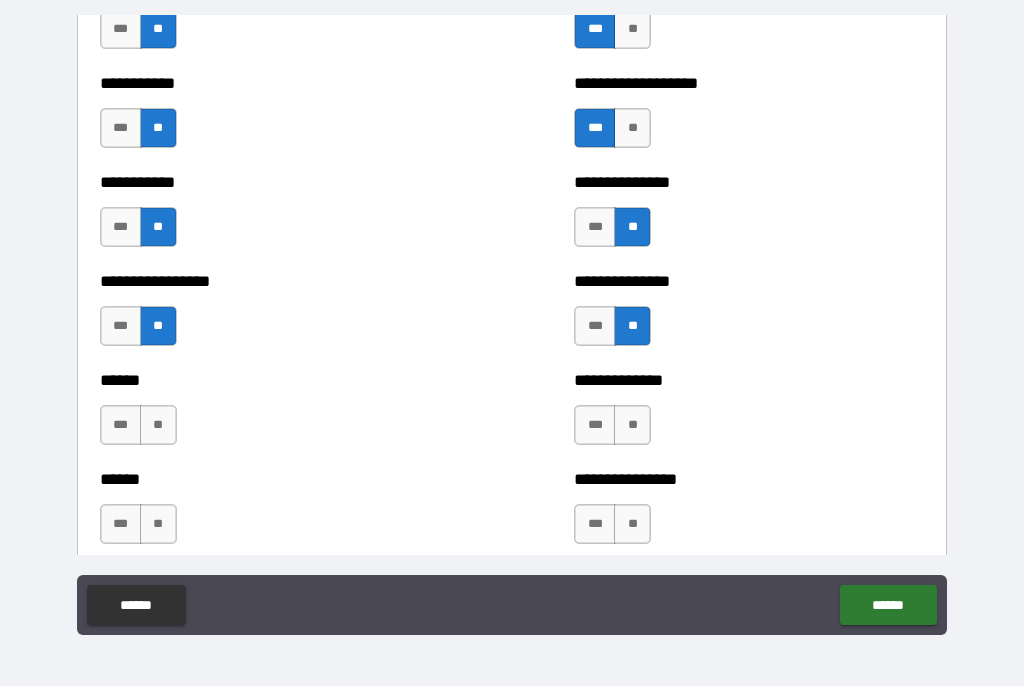 click on "***" at bounding box center (121, 426) 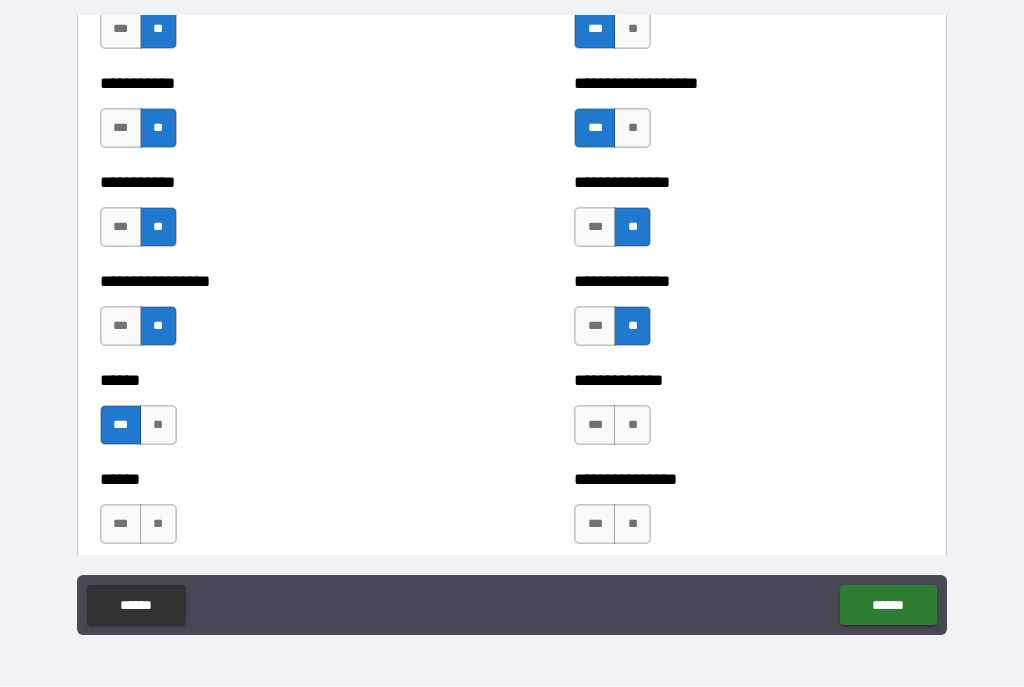 click on "**" at bounding box center (158, 426) 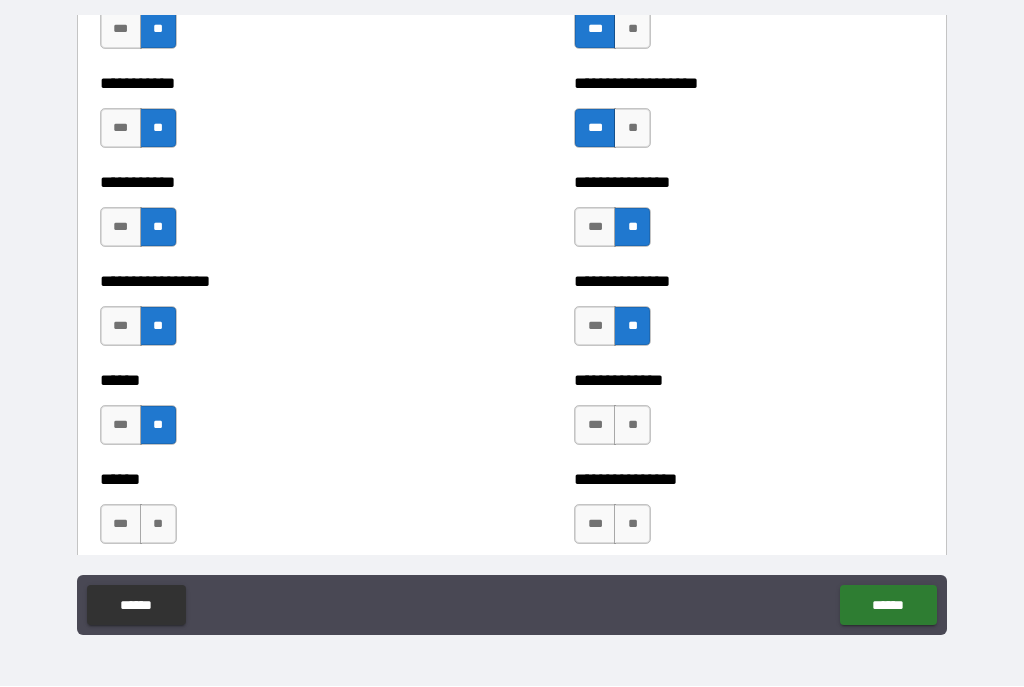 click on "**" at bounding box center [632, 426] 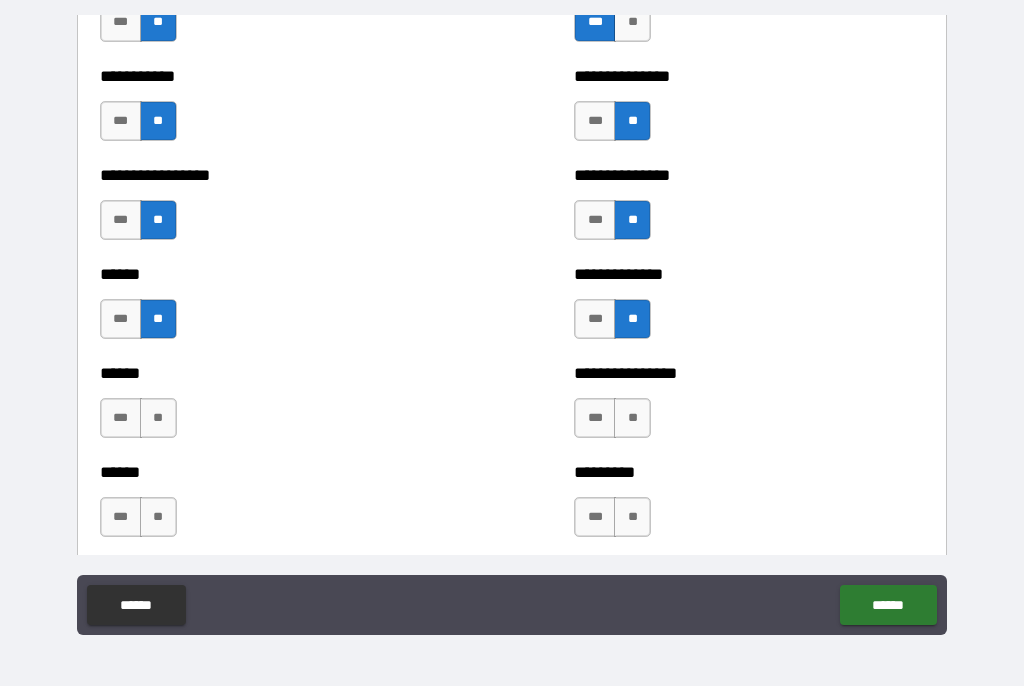 scroll, scrollTop: 2857, scrollLeft: 0, axis: vertical 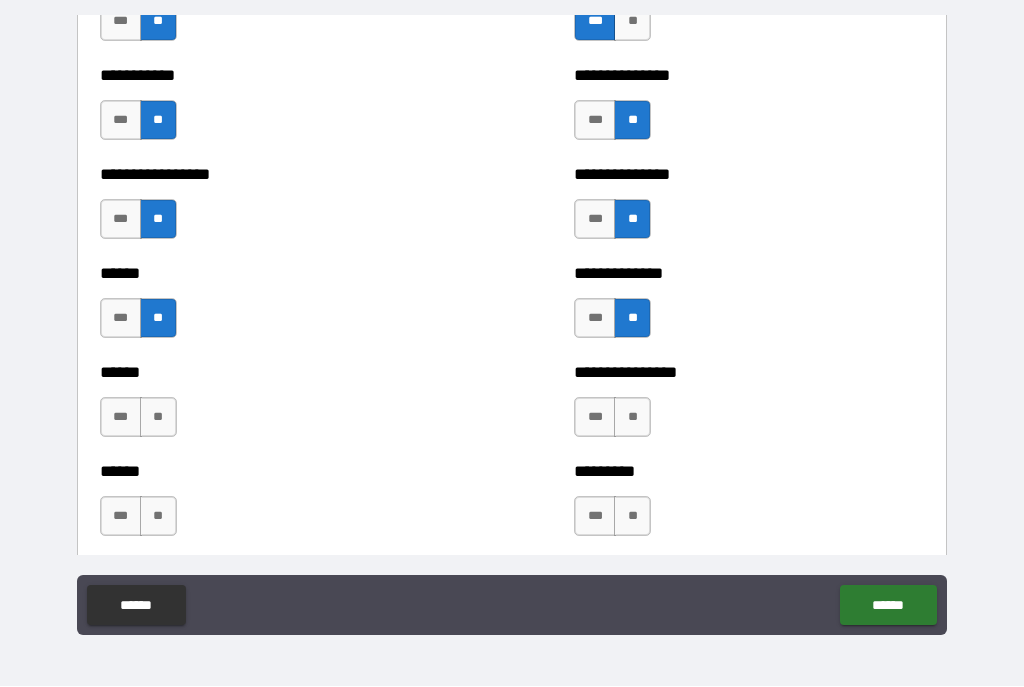 click on "**" at bounding box center [158, 418] 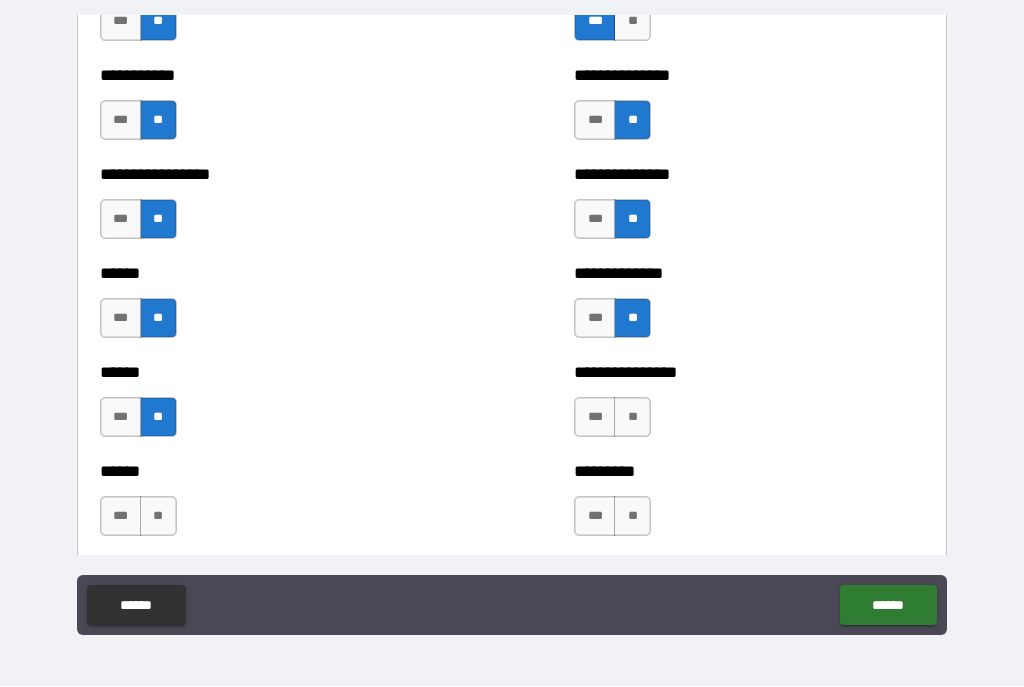 click on "***" at bounding box center [121, 319] 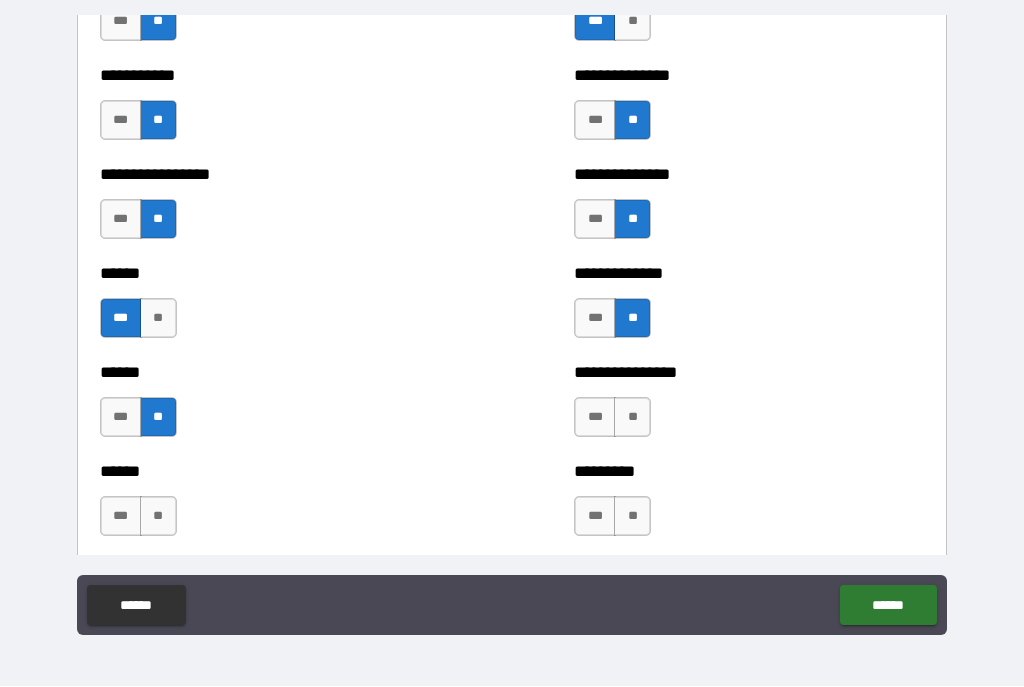 click on "**" at bounding box center [632, 418] 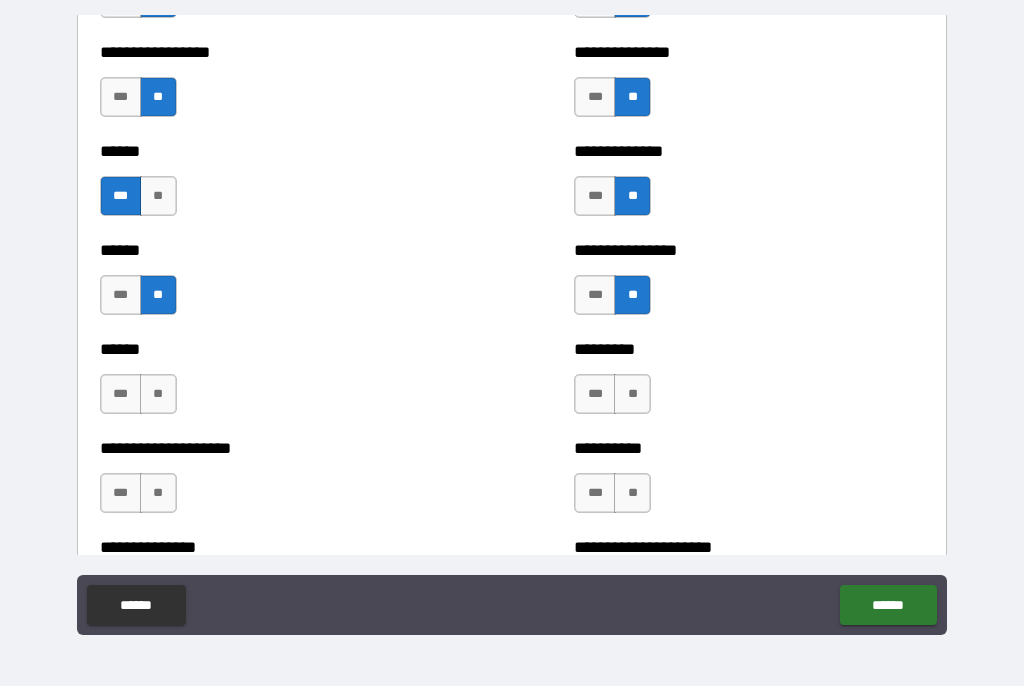scroll, scrollTop: 2980, scrollLeft: 0, axis: vertical 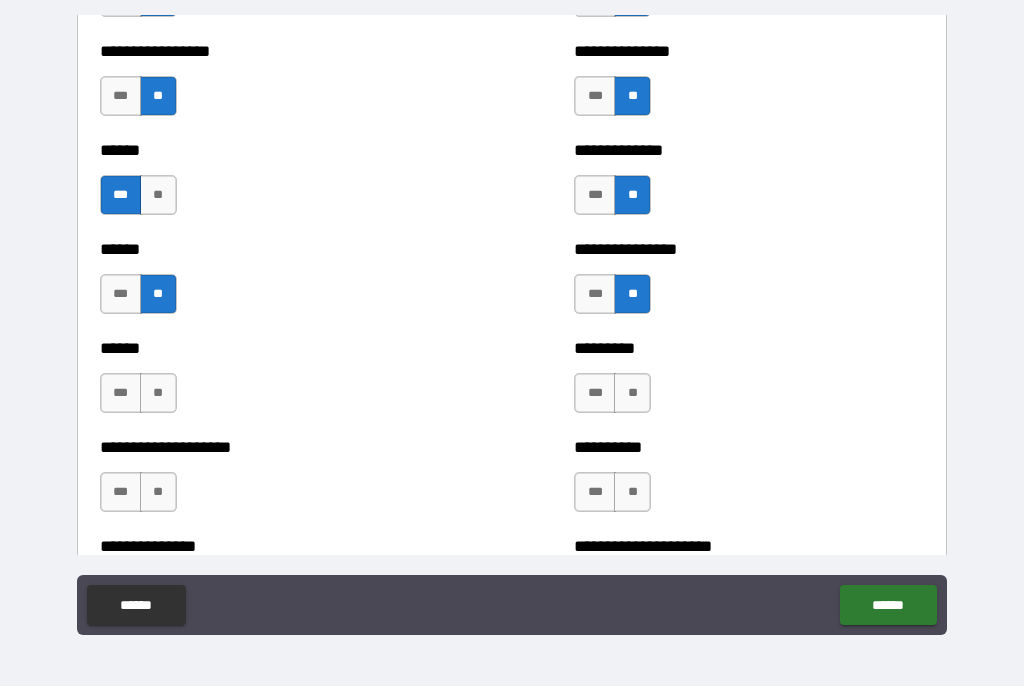 click on "**" at bounding box center [158, 394] 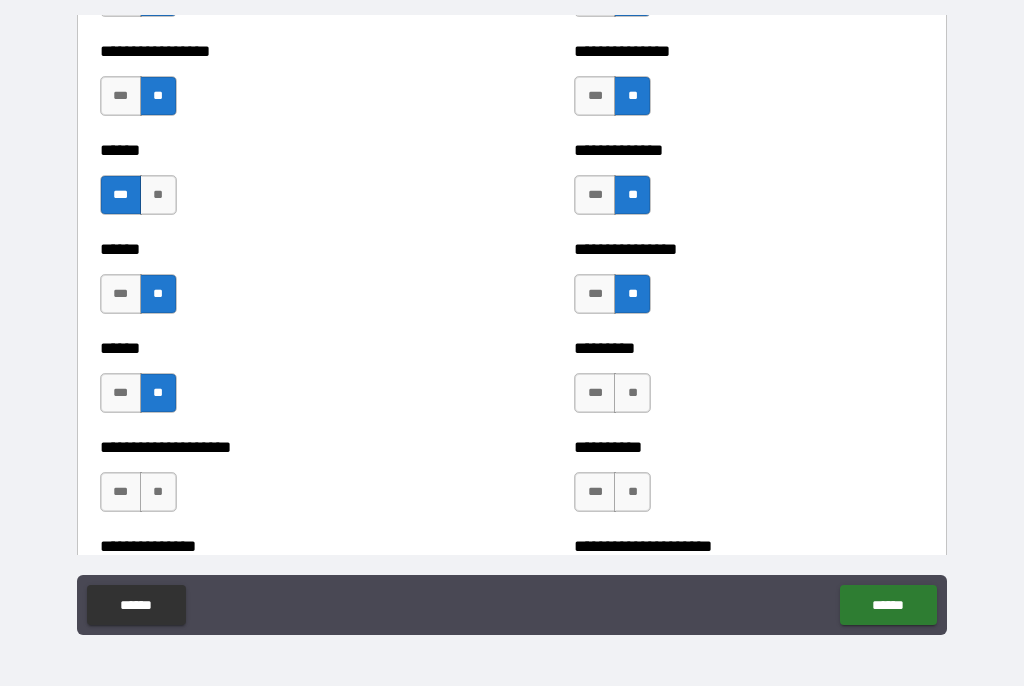 click on "**" at bounding box center [632, 394] 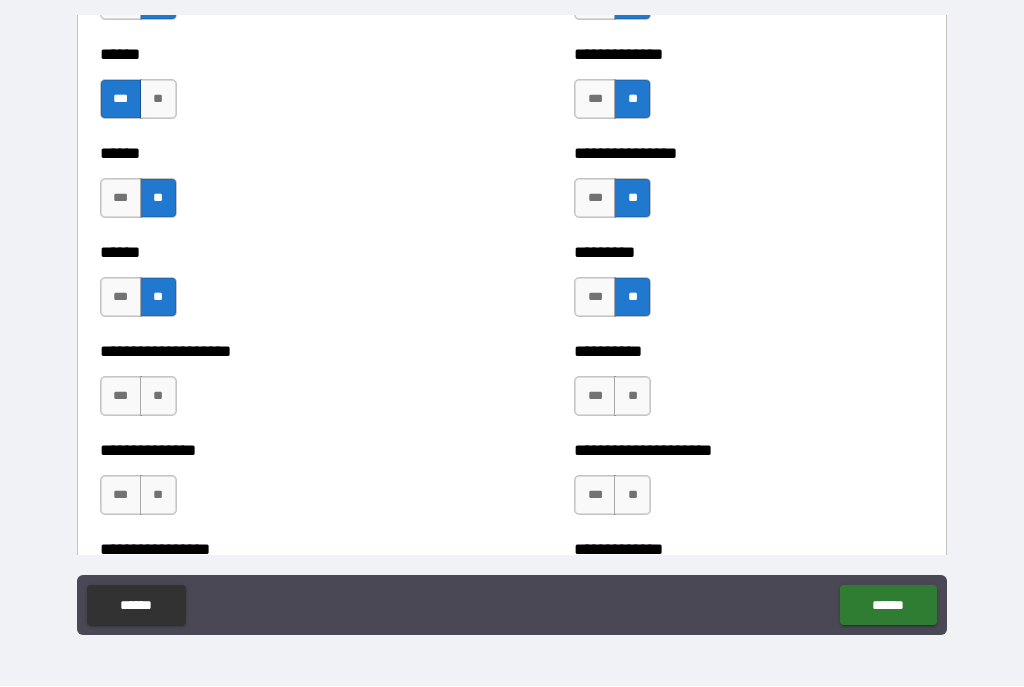 scroll, scrollTop: 3081, scrollLeft: 0, axis: vertical 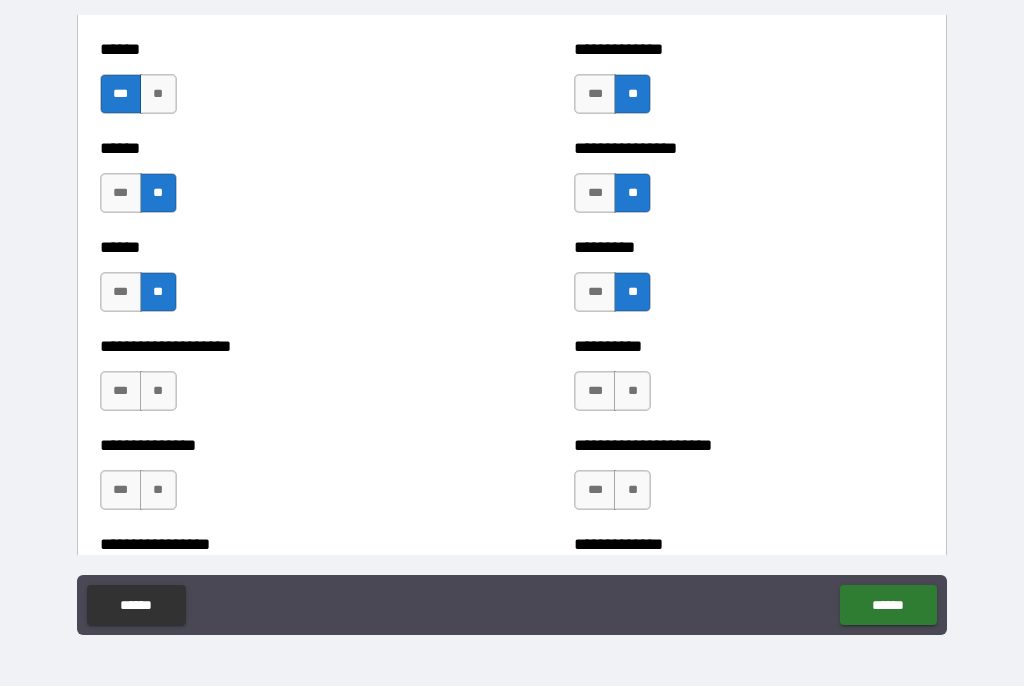 click on "**" at bounding box center (158, 392) 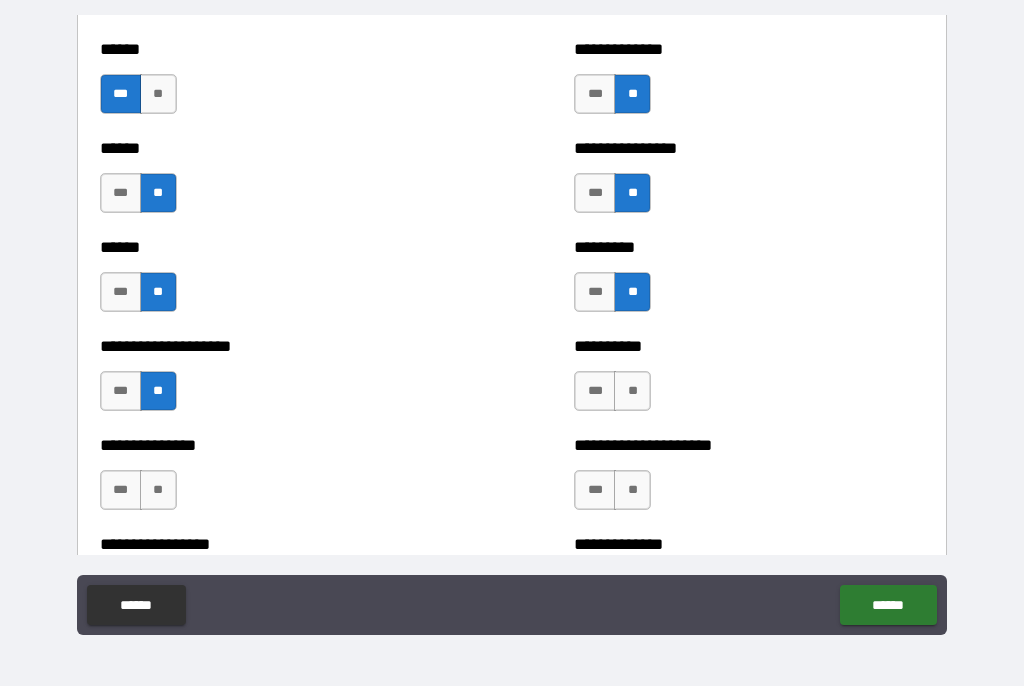 click on "**" at bounding box center (632, 392) 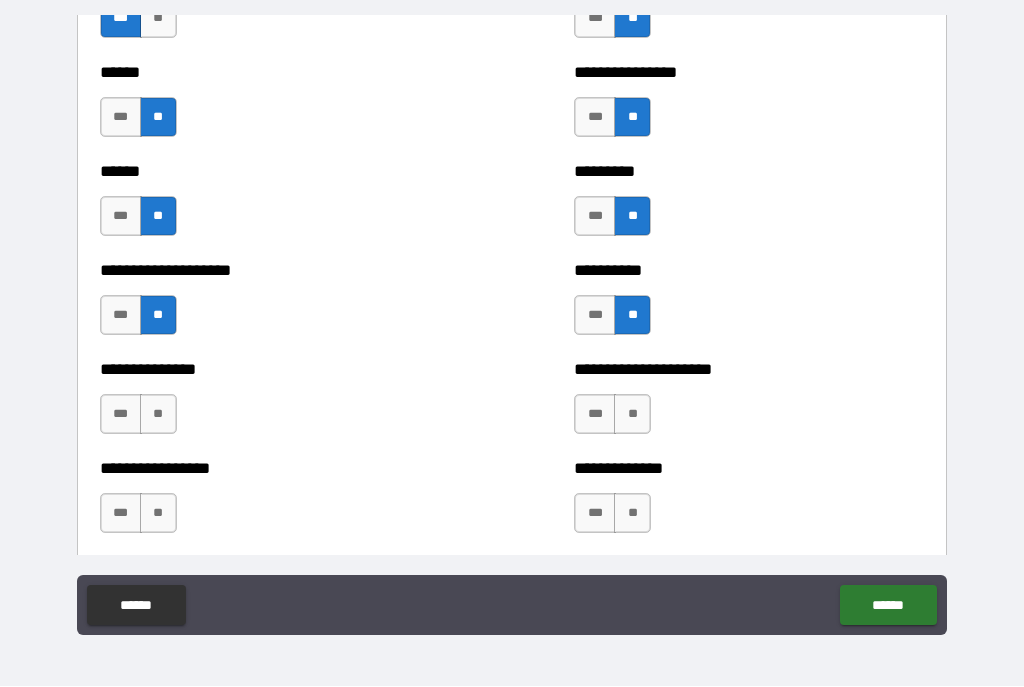 scroll, scrollTop: 3158, scrollLeft: 0, axis: vertical 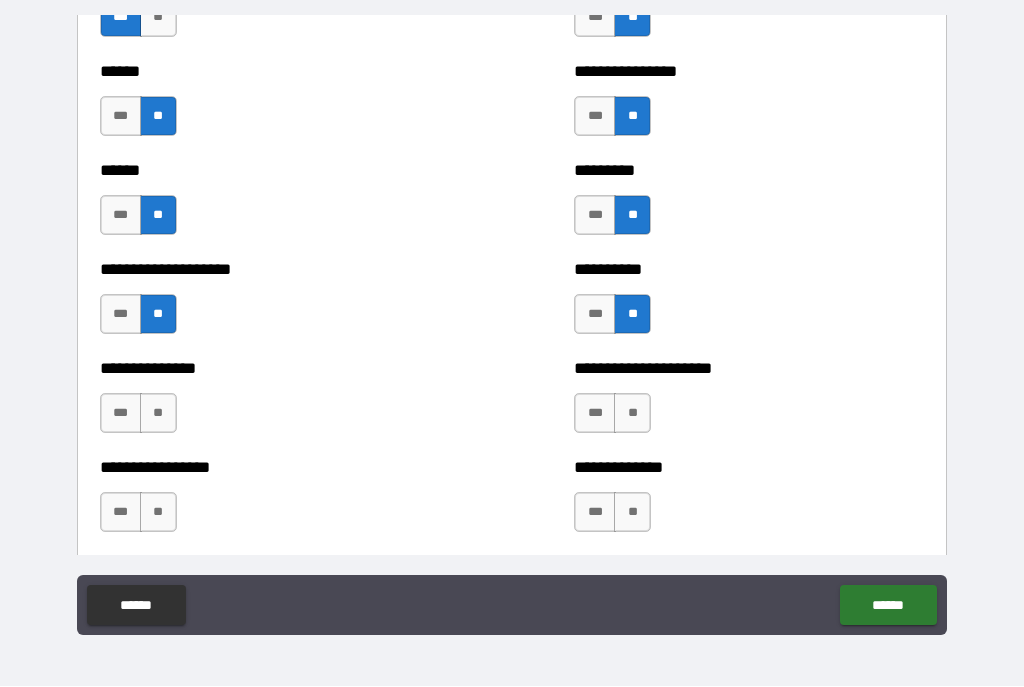 click on "**" at bounding box center (158, 414) 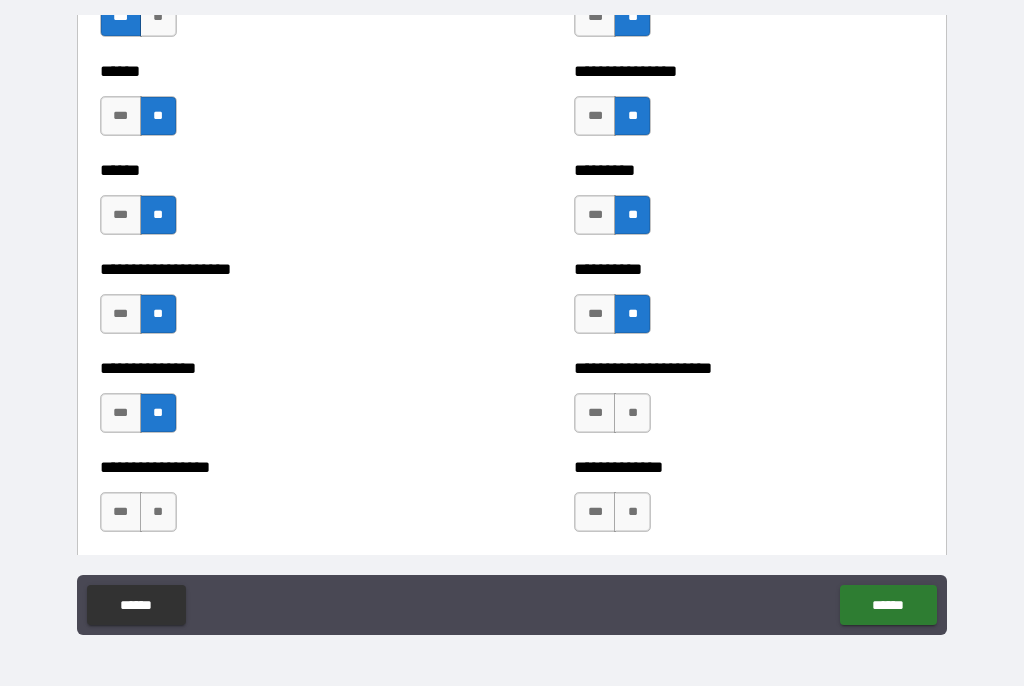 click on "**" at bounding box center [632, 414] 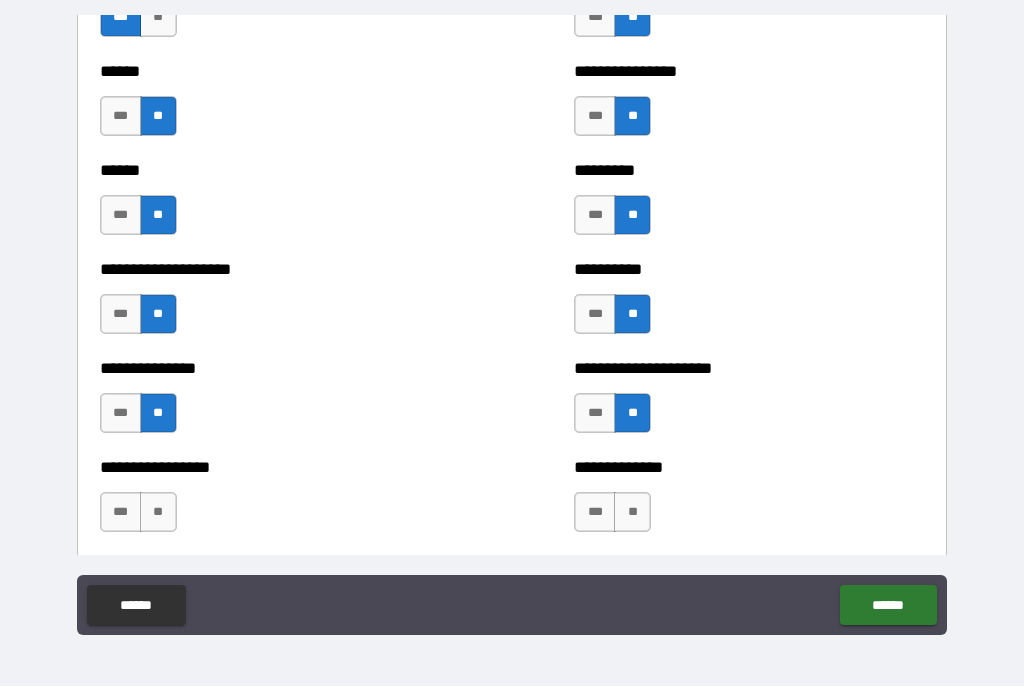 click on "**" at bounding box center [632, 414] 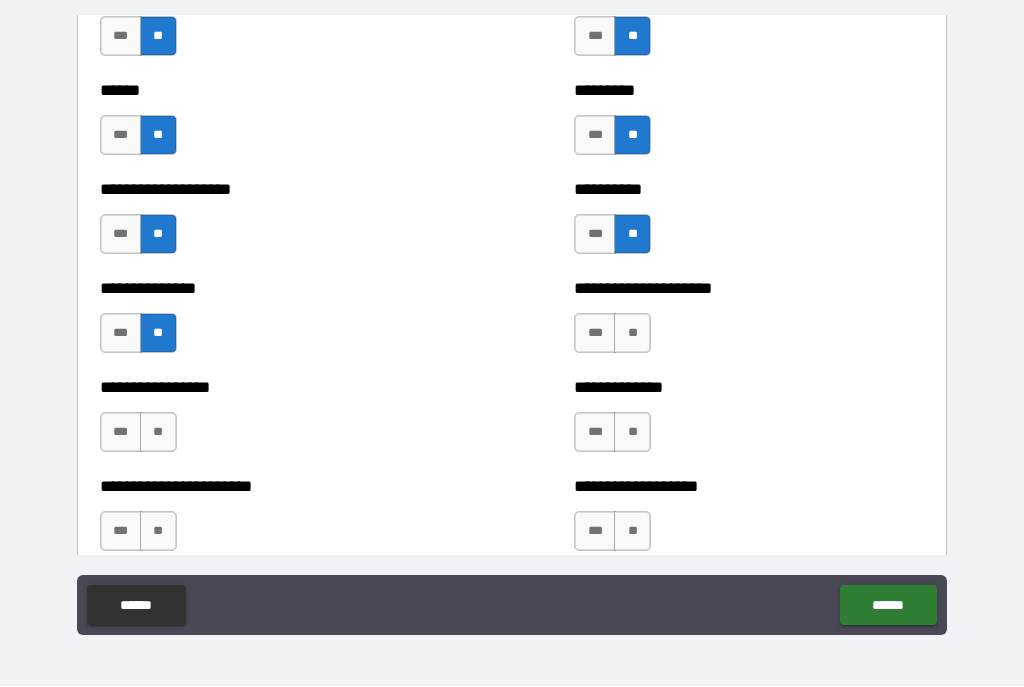 scroll, scrollTop: 3238, scrollLeft: 0, axis: vertical 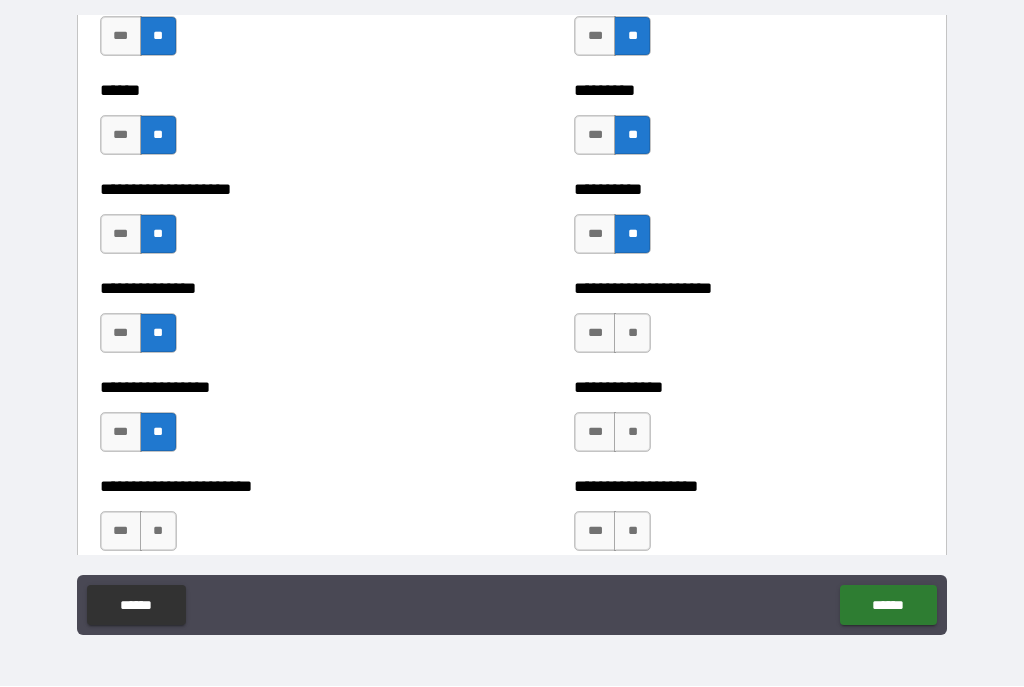 click on "**" at bounding box center (632, 334) 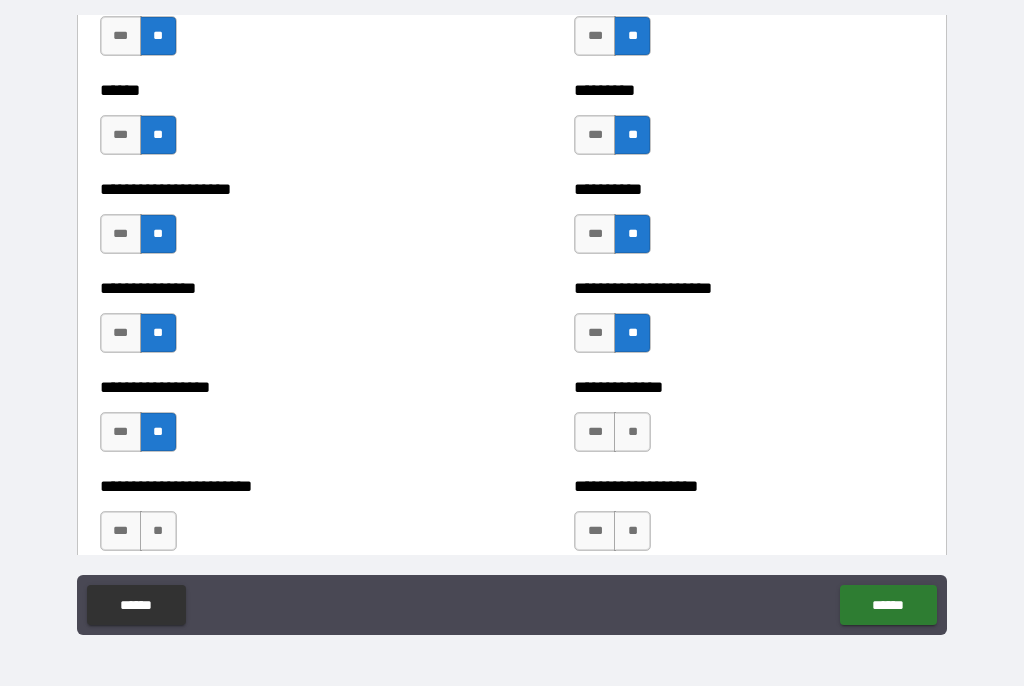 click on "**" at bounding box center (632, 433) 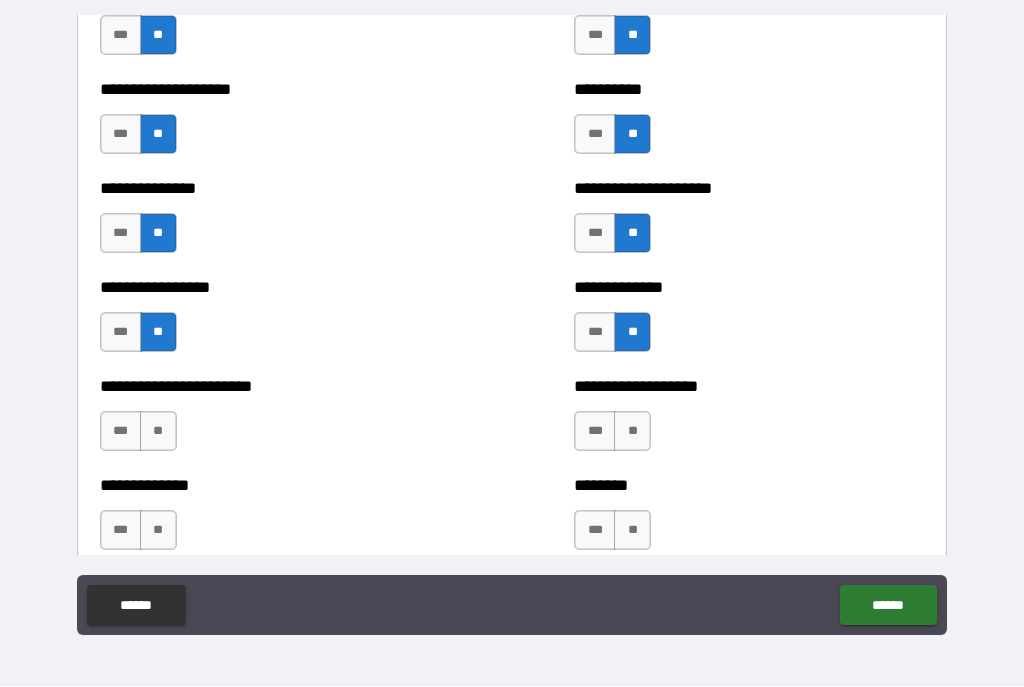 scroll, scrollTop: 3339, scrollLeft: 0, axis: vertical 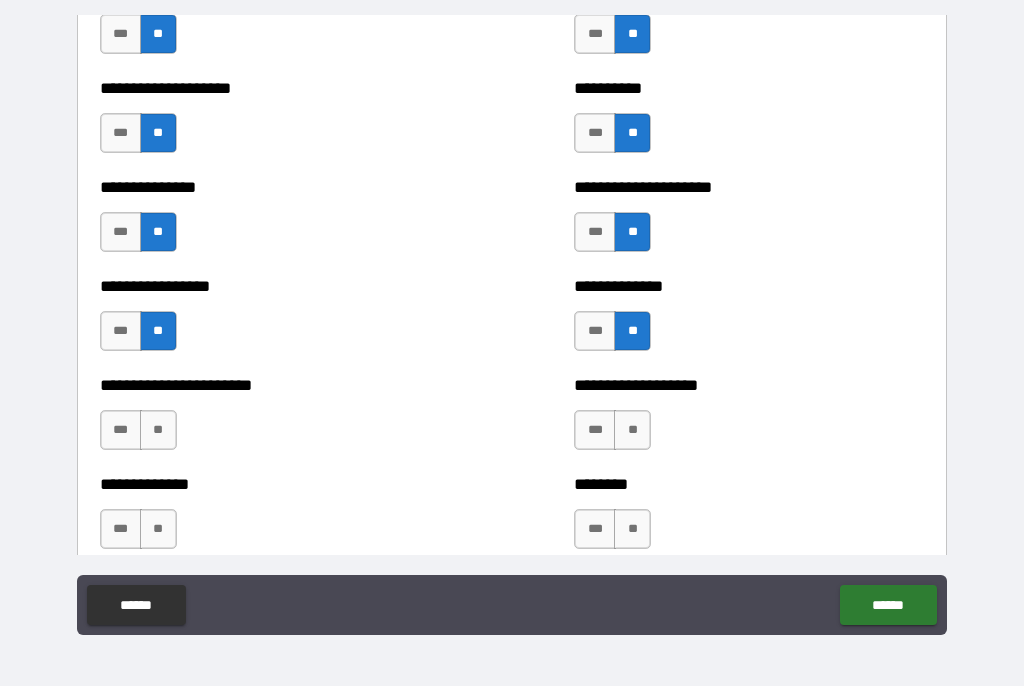 click on "**" at bounding box center (158, 431) 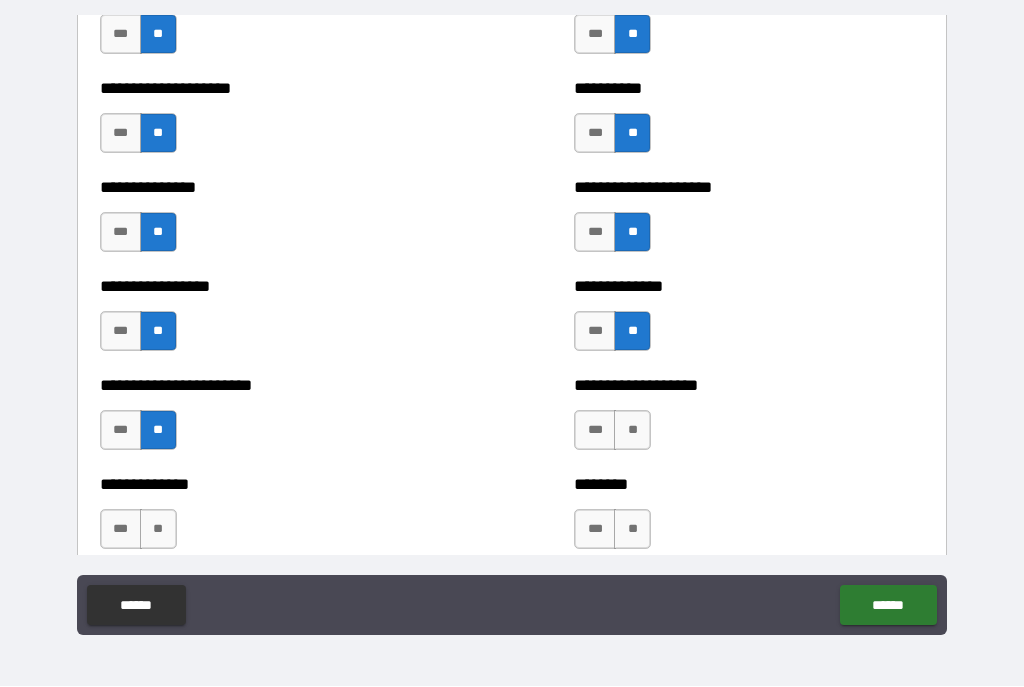 click on "**" at bounding box center [632, 431] 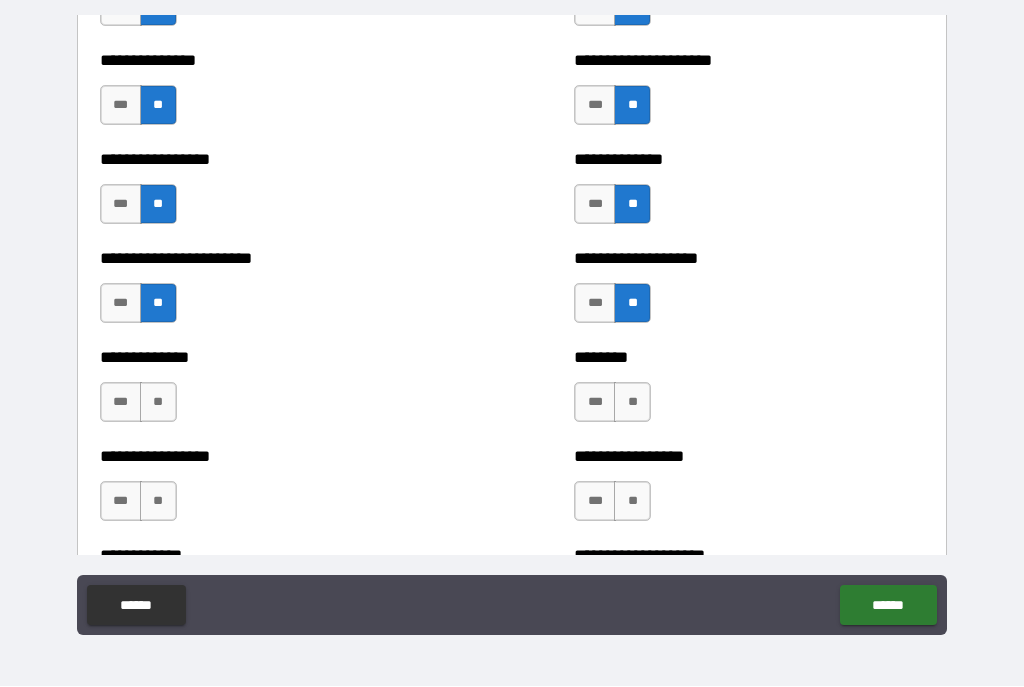 scroll, scrollTop: 3472, scrollLeft: 0, axis: vertical 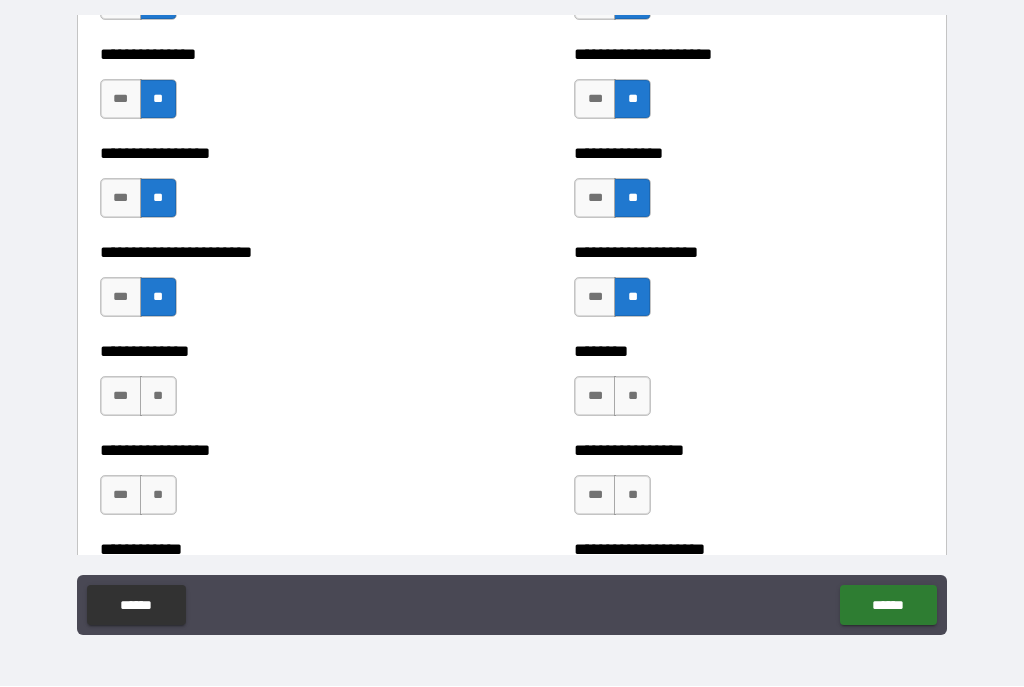 click on "**" at bounding box center [158, 397] 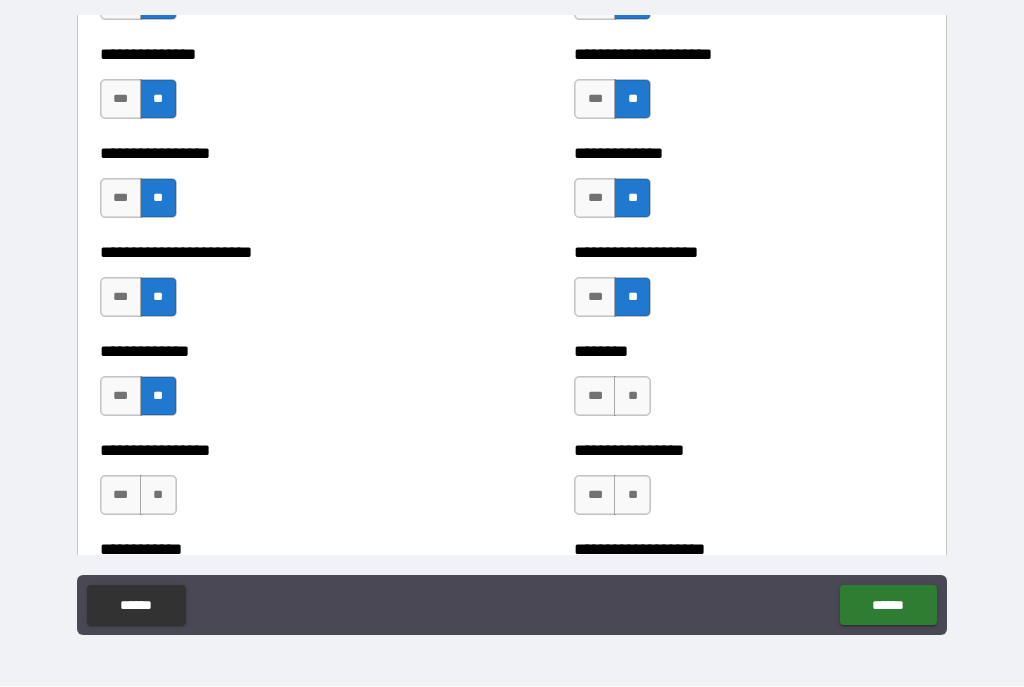 click on "**" at bounding box center [632, 397] 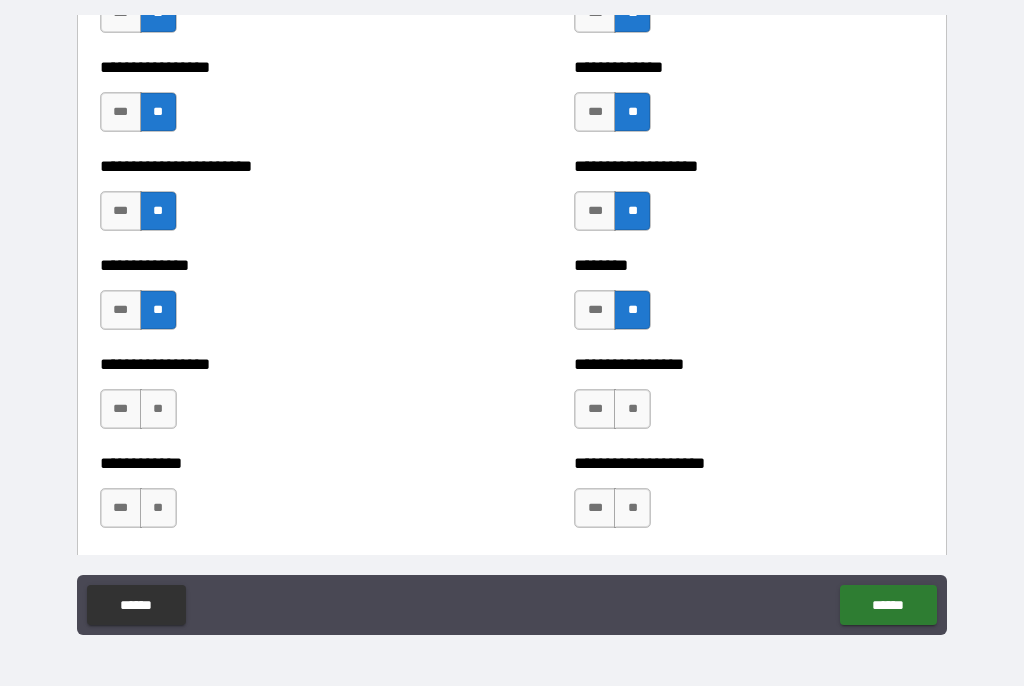 scroll, scrollTop: 3559, scrollLeft: 0, axis: vertical 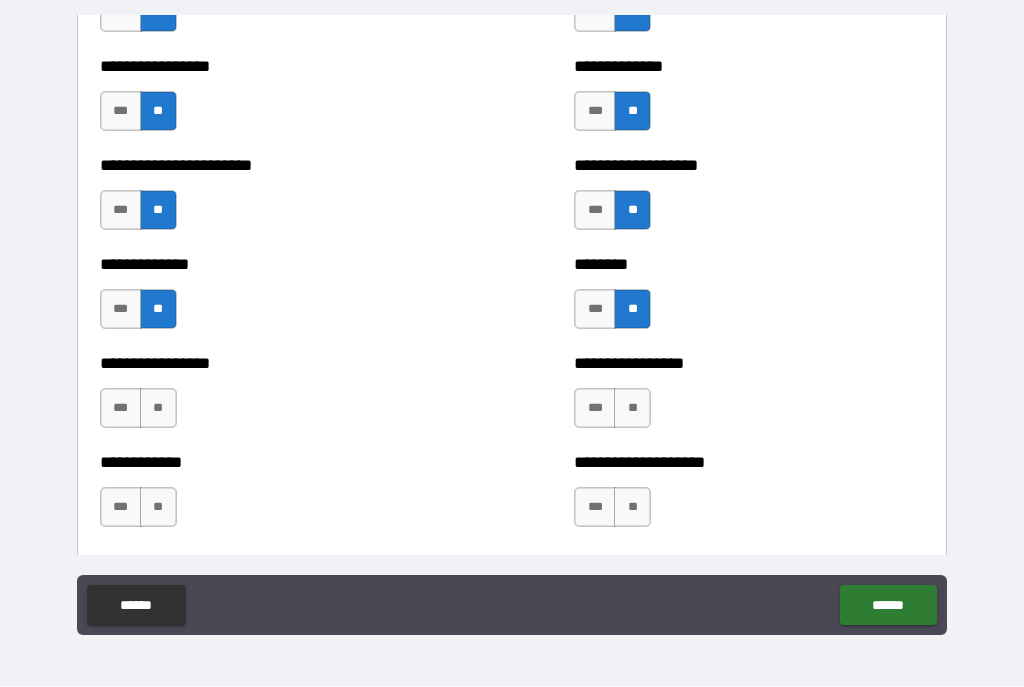 click on "**" at bounding box center [158, 409] 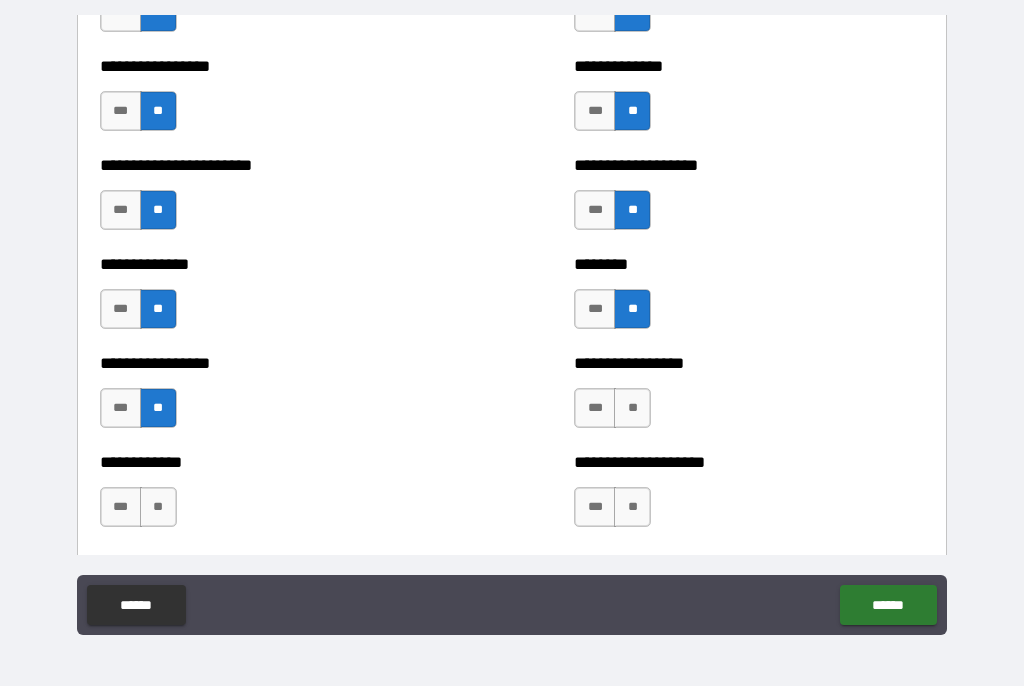 click on "**" at bounding box center [632, 409] 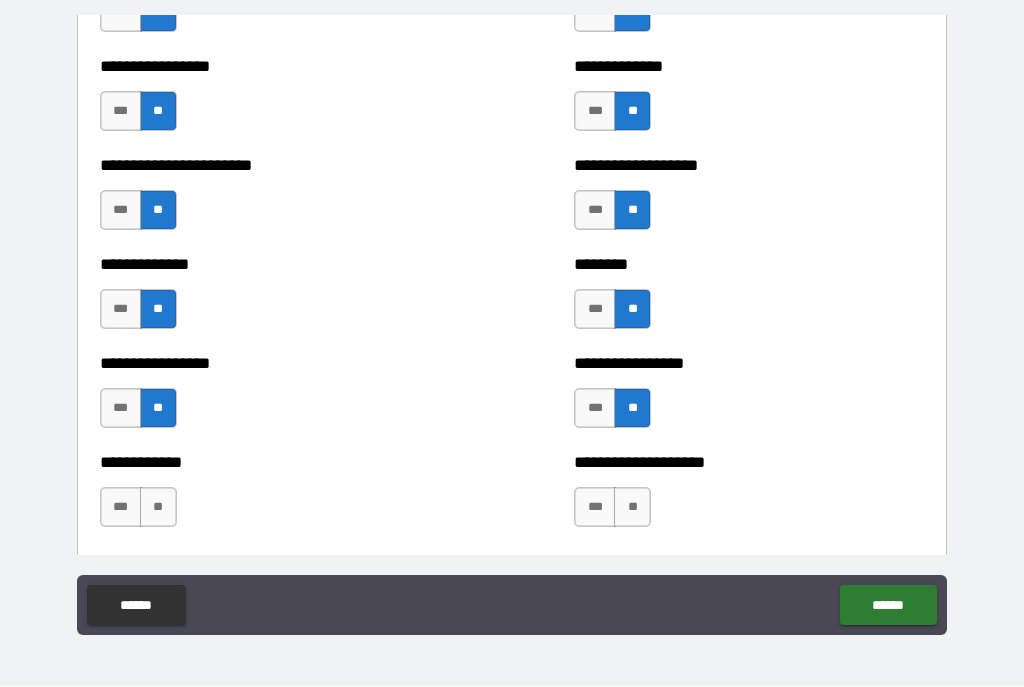 click on "**" at bounding box center (158, 508) 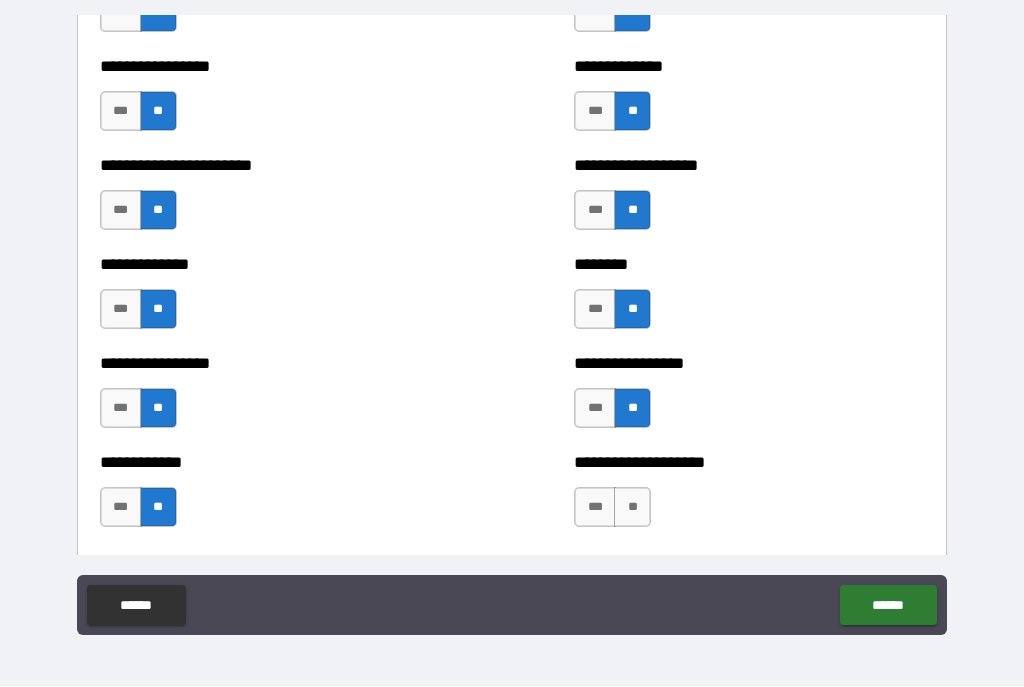 click on "**" at bounding box center (632, 508) 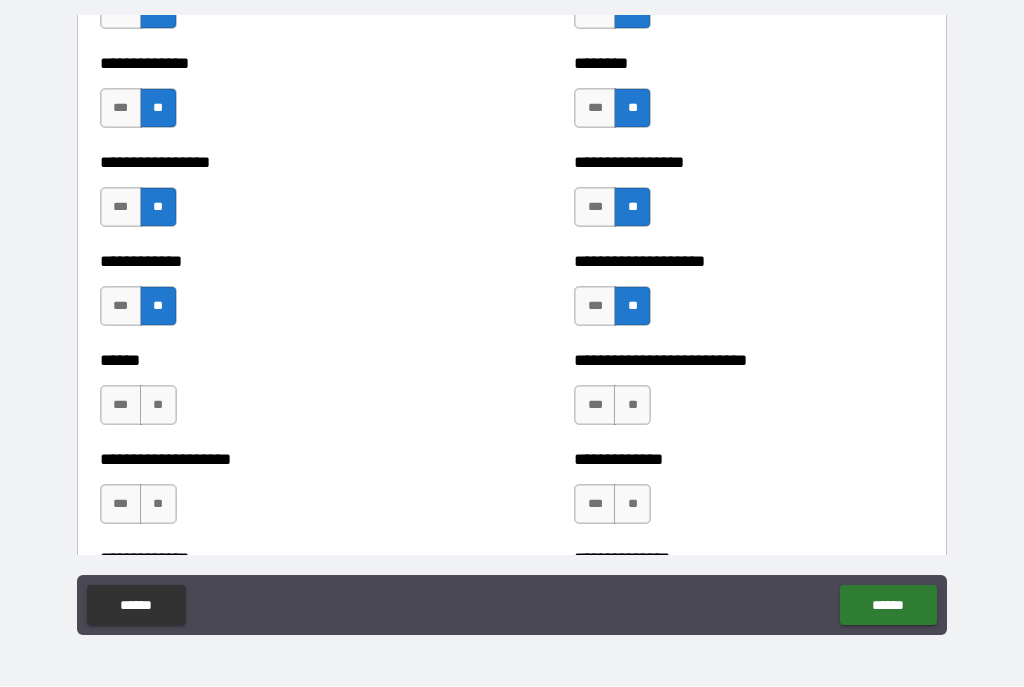 scroll, scrollTop: 3763, scrollLeft: 0, axis: vertical 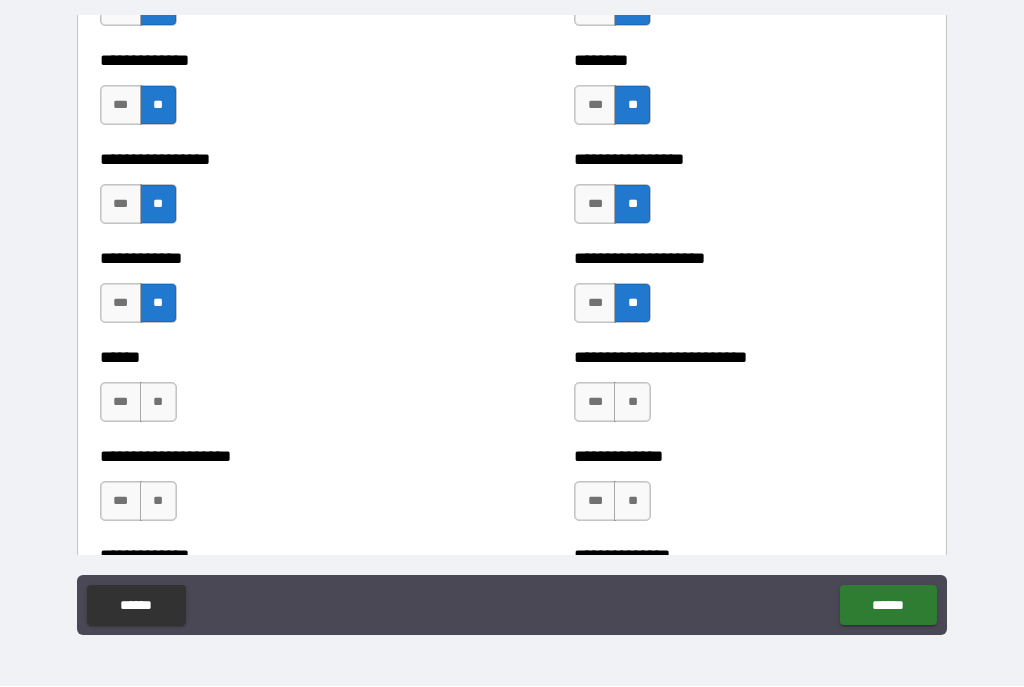 click on "**" at bounding box center [158, 403] 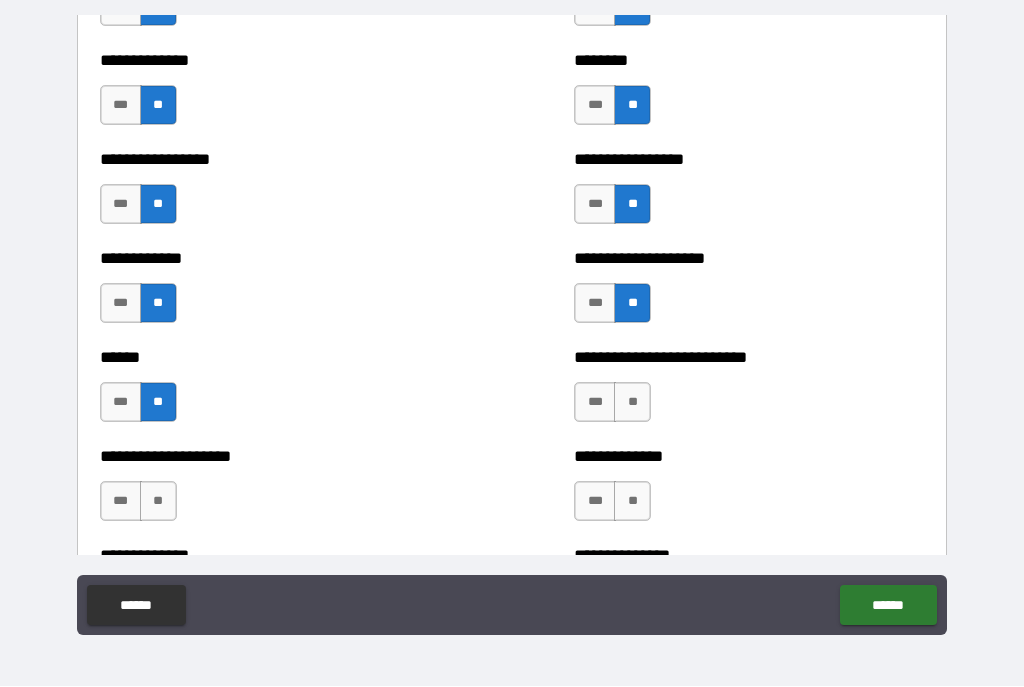 click on "**" at bounding box center [632, 403] 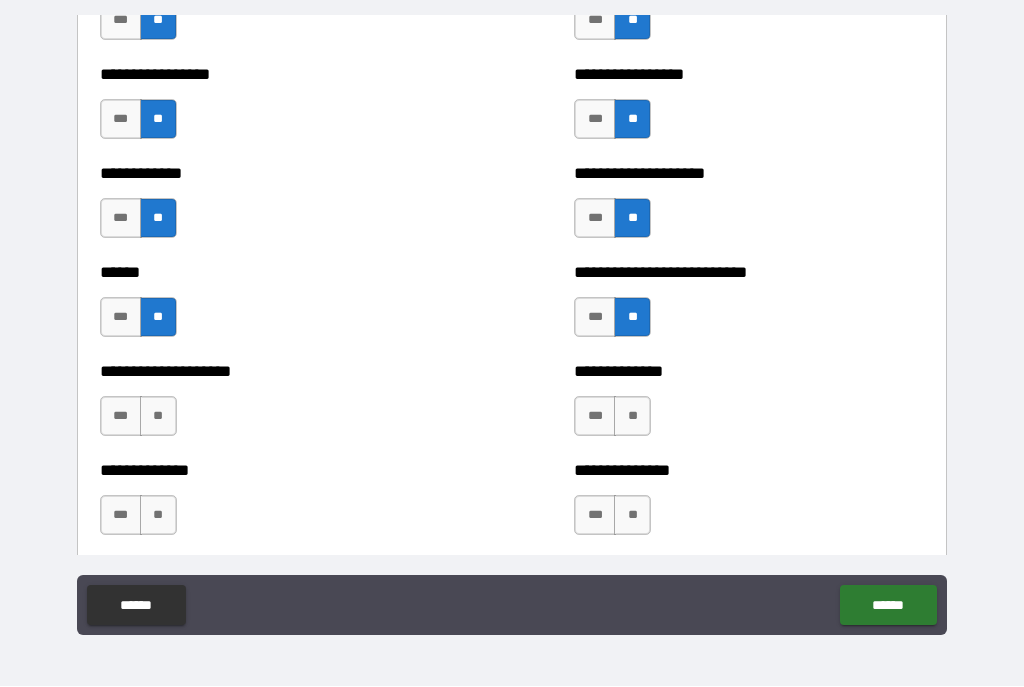 scroll, scrollTop: 3849, scrollLeft: 0, axis: vertical 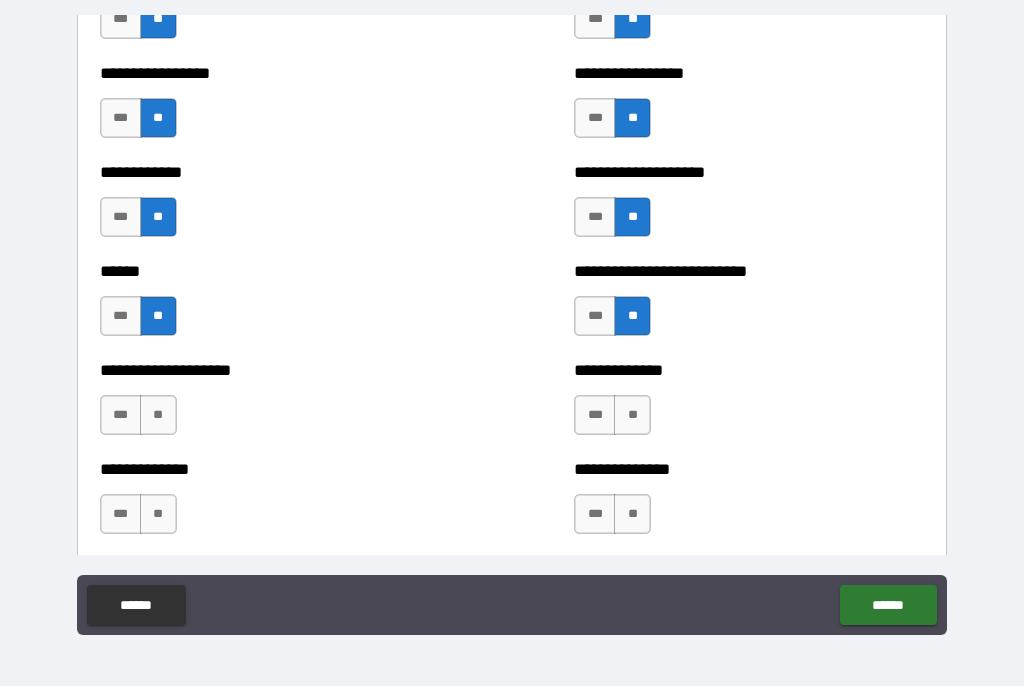 click on "**" at bounding box center [158, 416] 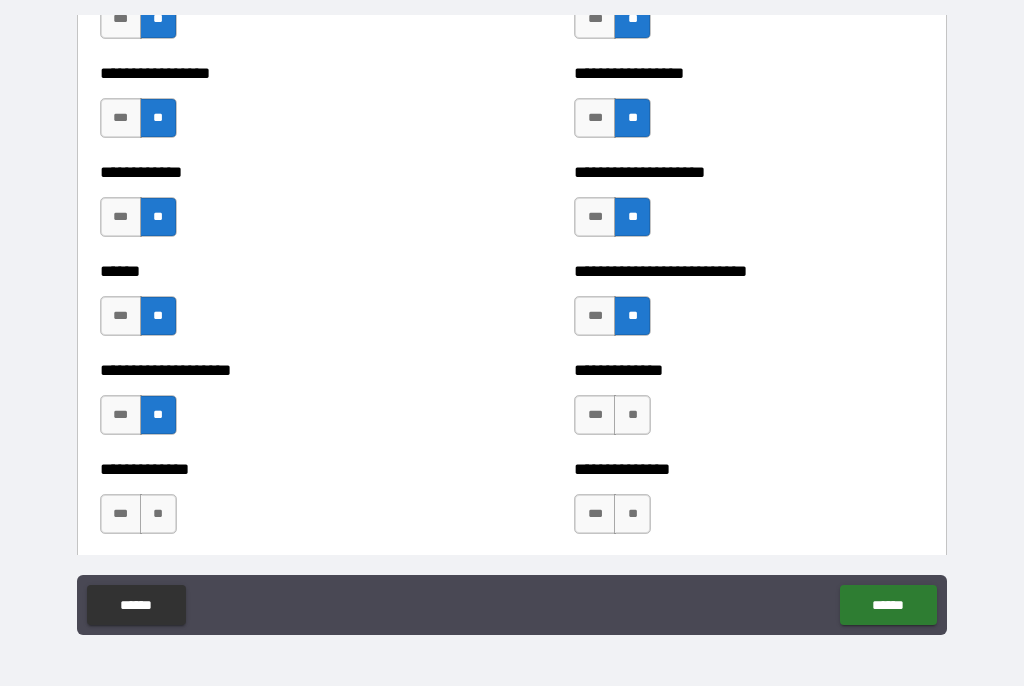 click on "**" at bounding box center (632, 416) 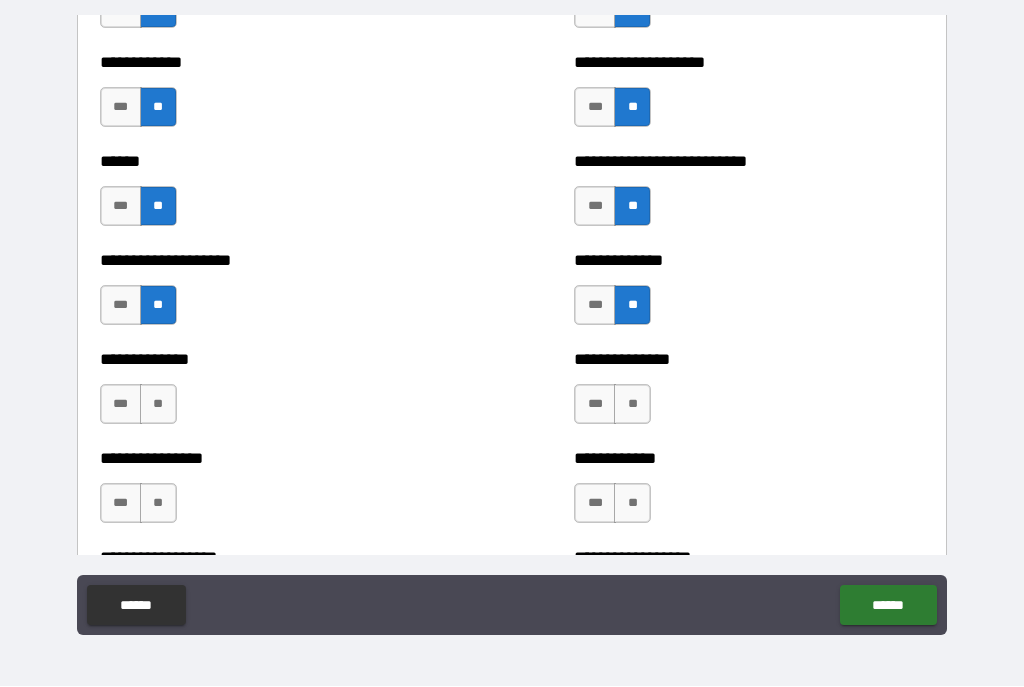 scroll, scrollTop: 3960, scrollLeft: 0, axis: vertical 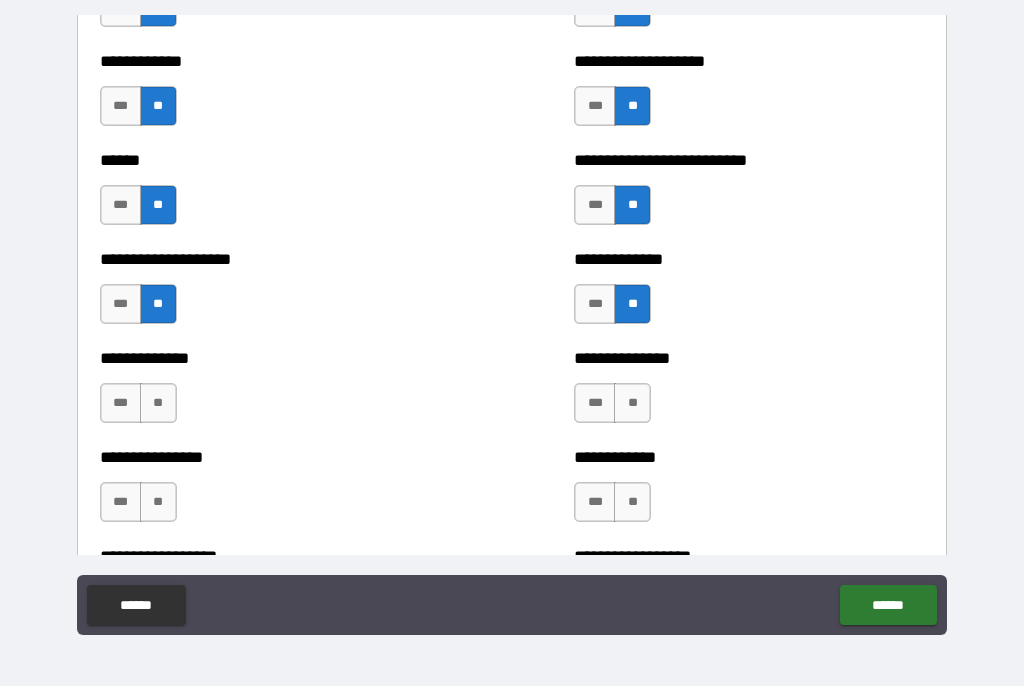 click on "**" at bounding box center (158, 404) 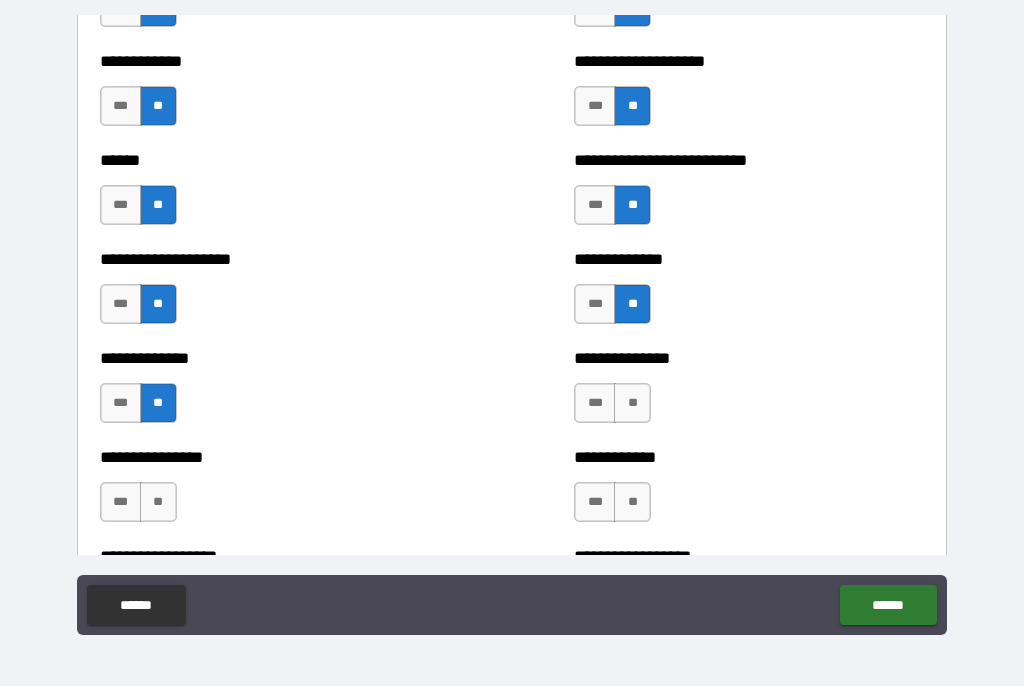 click on "**" at bounding box center (632, 404) 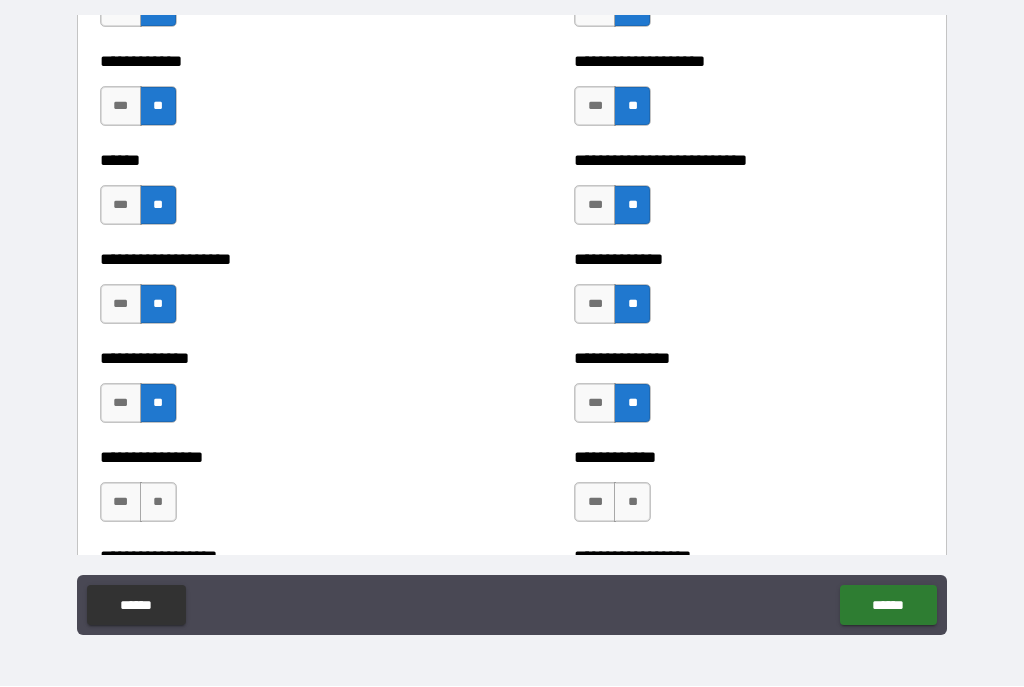 click on "**" at bounding box center (158, 503) 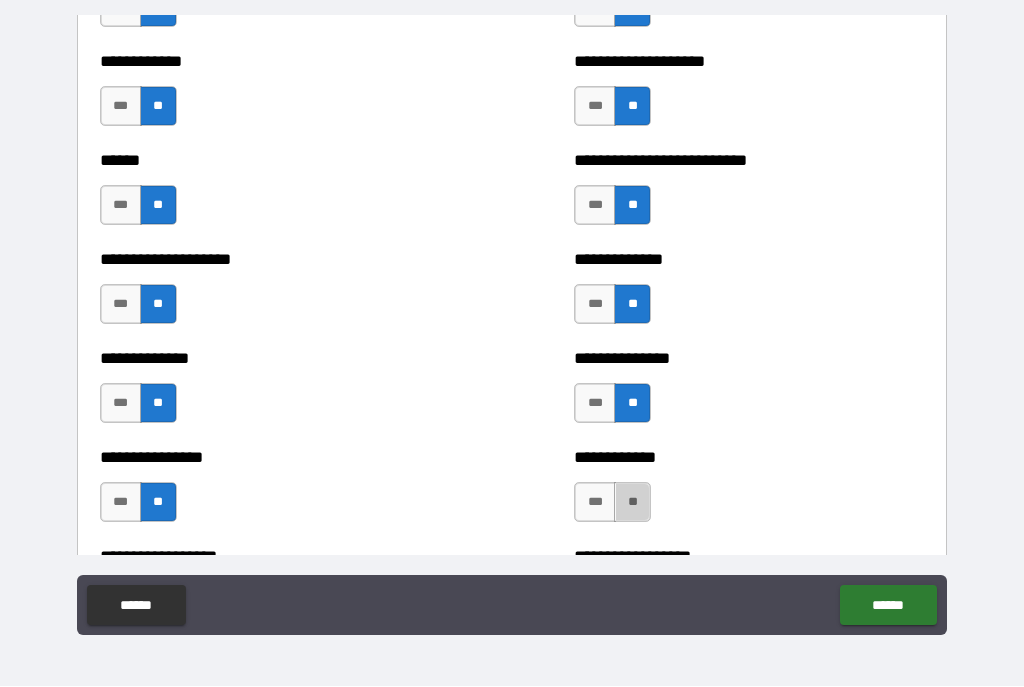 click on "**" at bounding box center [632, 503] 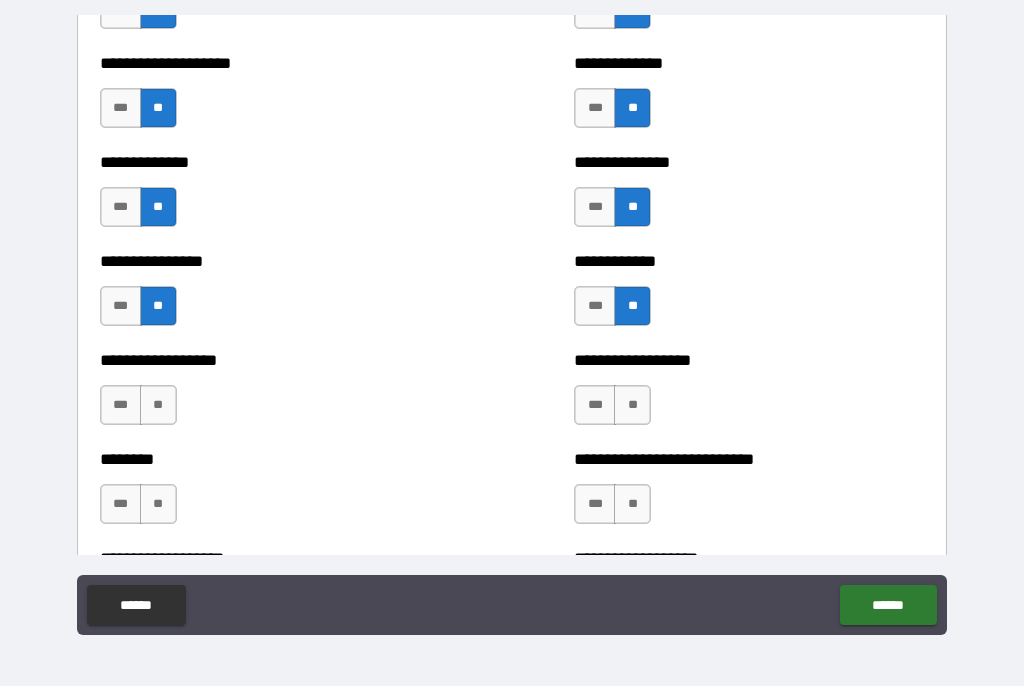 scroll, scrollTop: 4158, scrollLeft: 0, axis: vertical 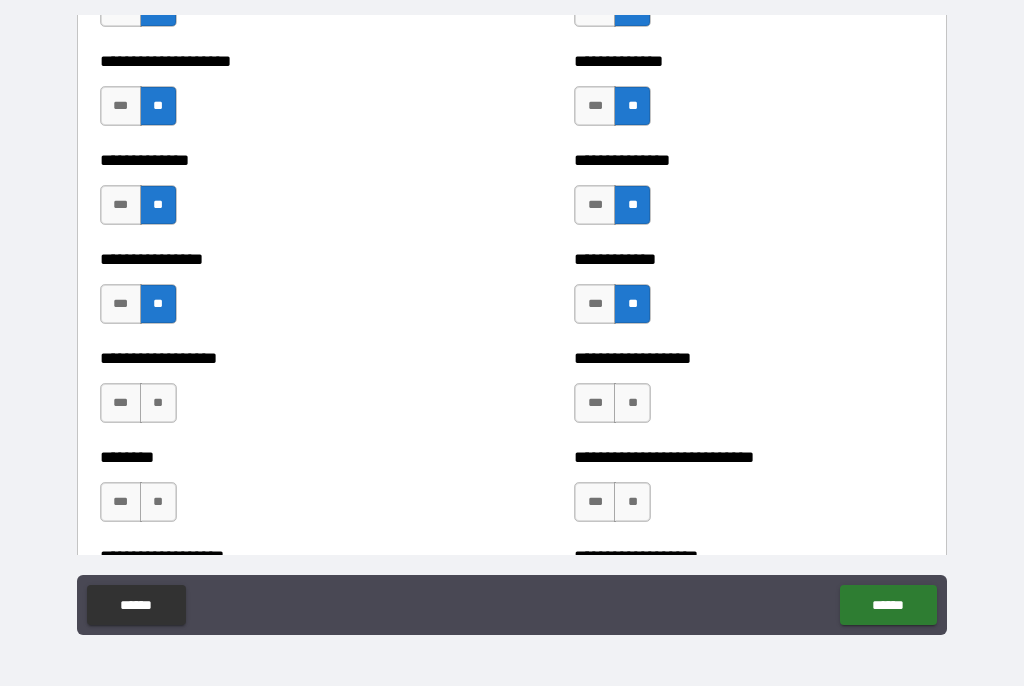 click on "**" at bounding box center (158, 404) 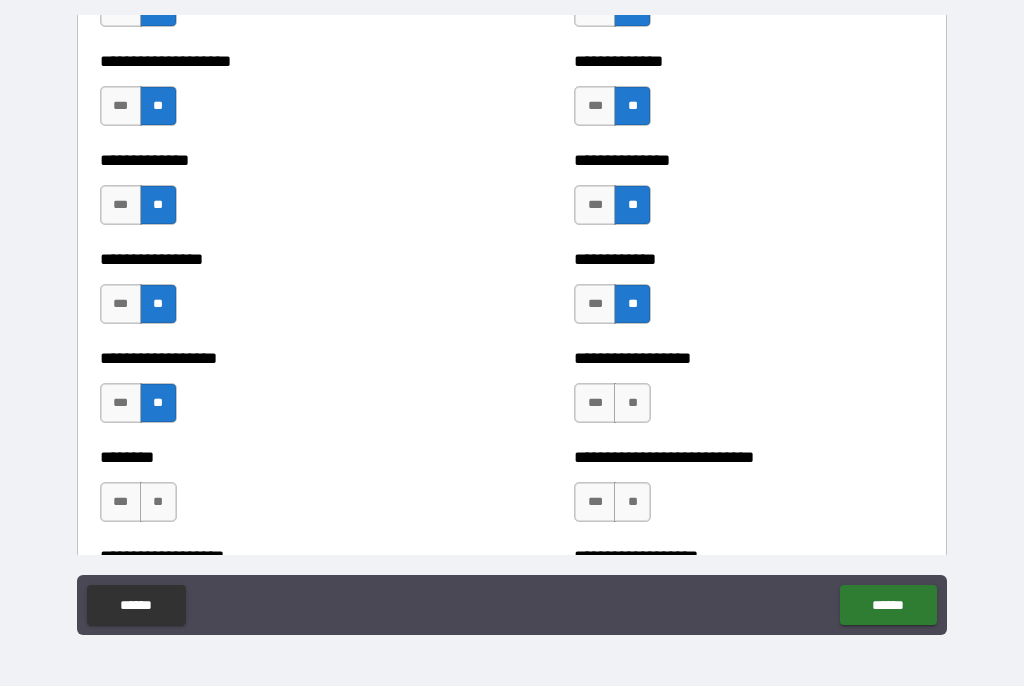 click on "**" at bounding box center (632, 404) 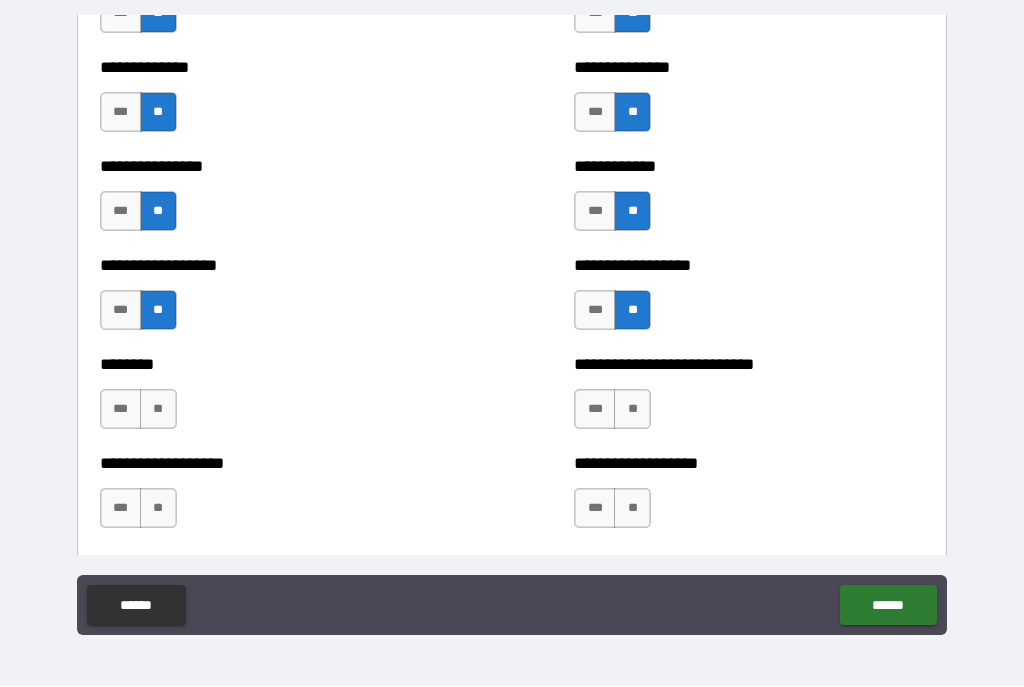 scroll, scrollTop: 4252, scrollLeft: 0, axis: vertical 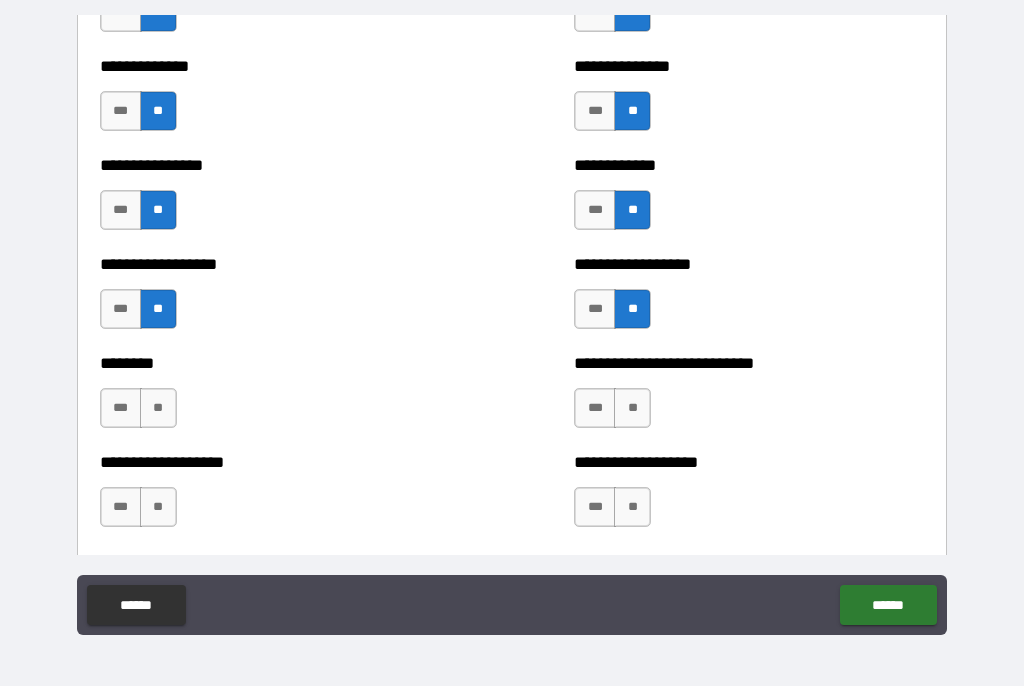 click on "***" at bounding box center [595, 310] 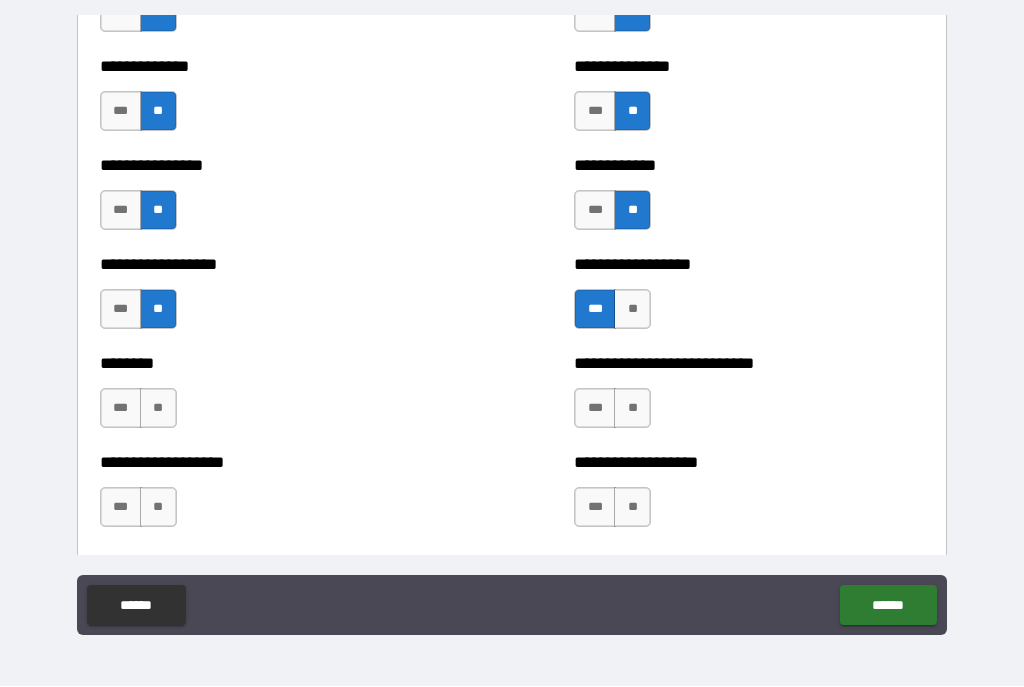 click on "**" at bounding box center (158, 409) 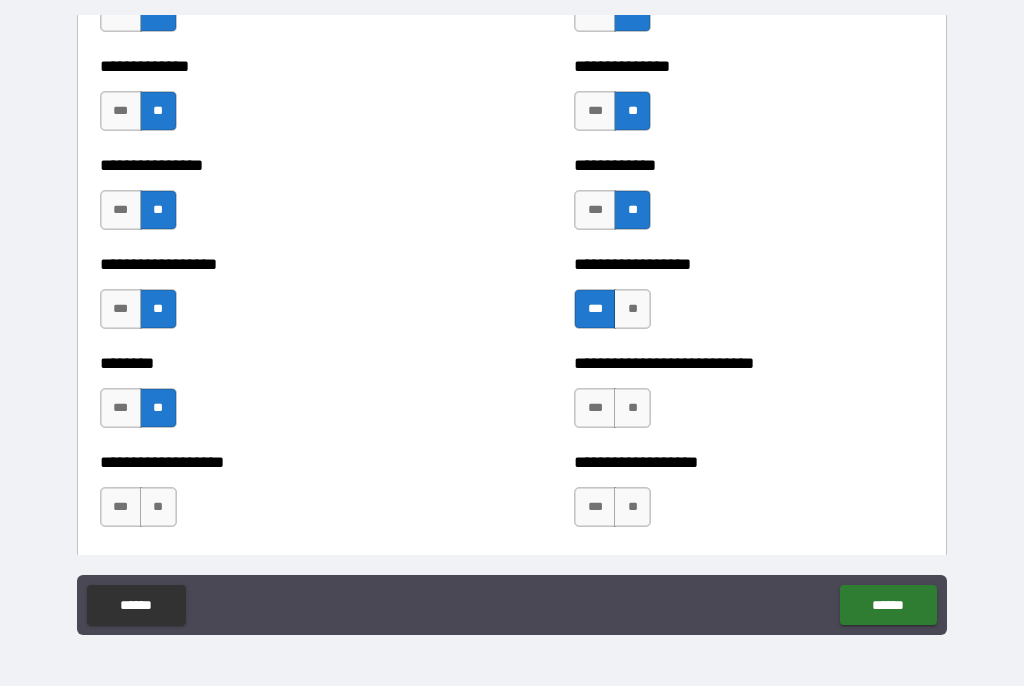 click on "**" at bounding box center [632, 409] 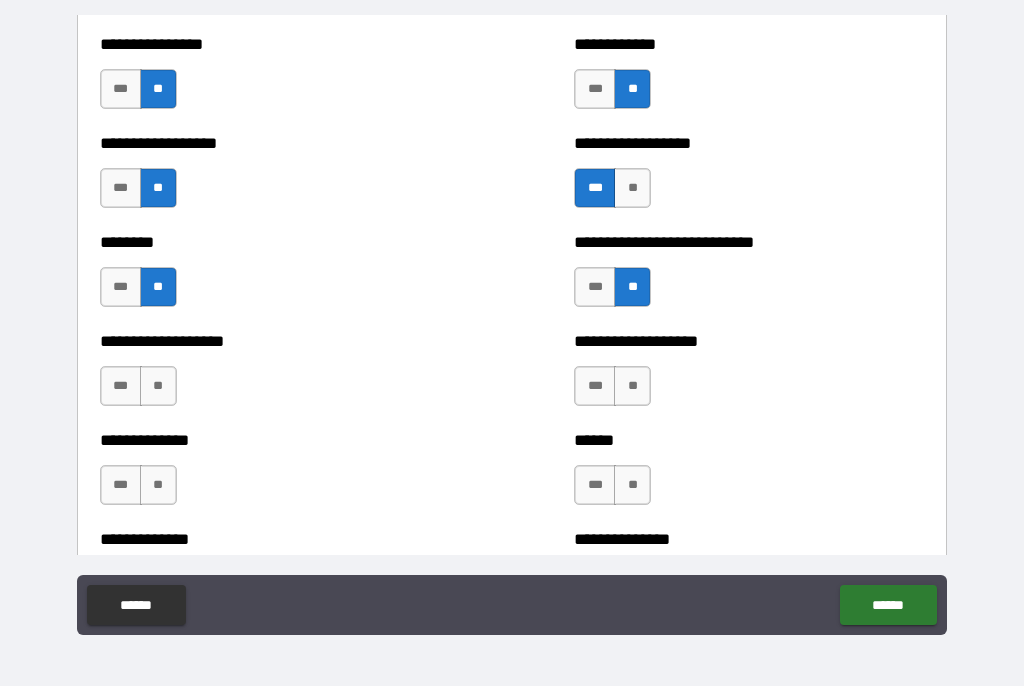 scroll, scrollTop: 4377, scrollLeft: 0, axis: vertical 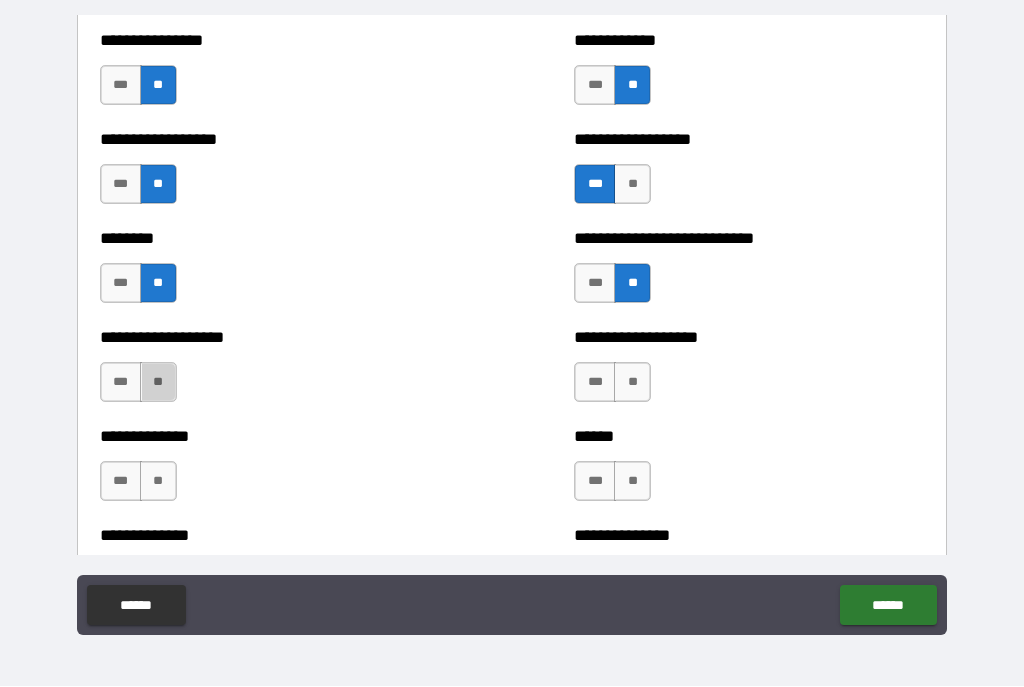 click on "**" at bounding box center (158, 383) 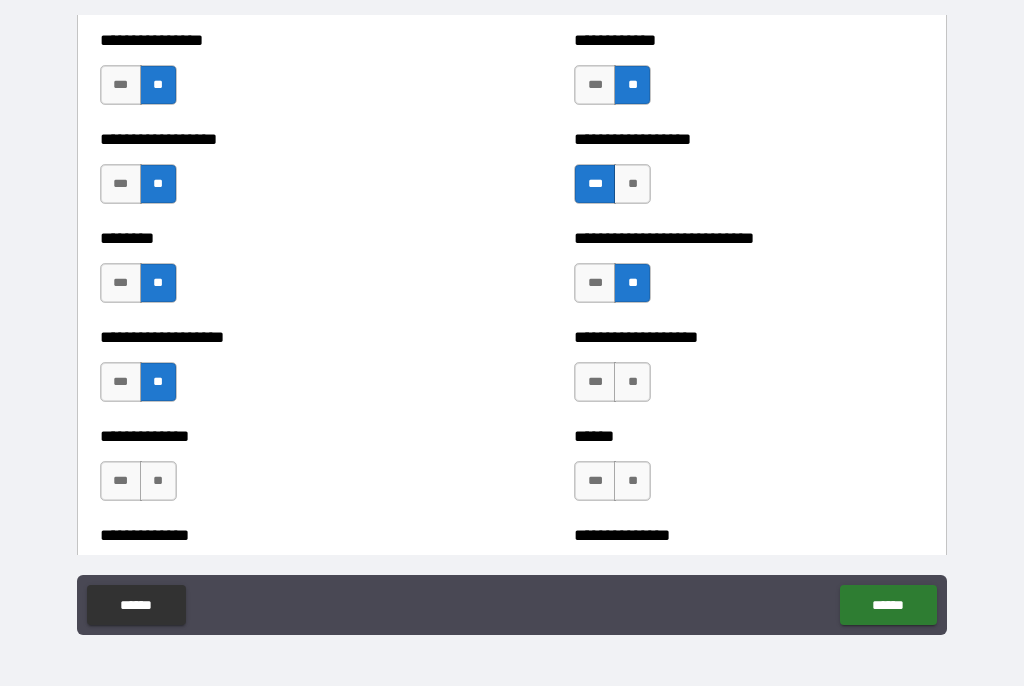 click on "**" at bounding box center [632, 383] 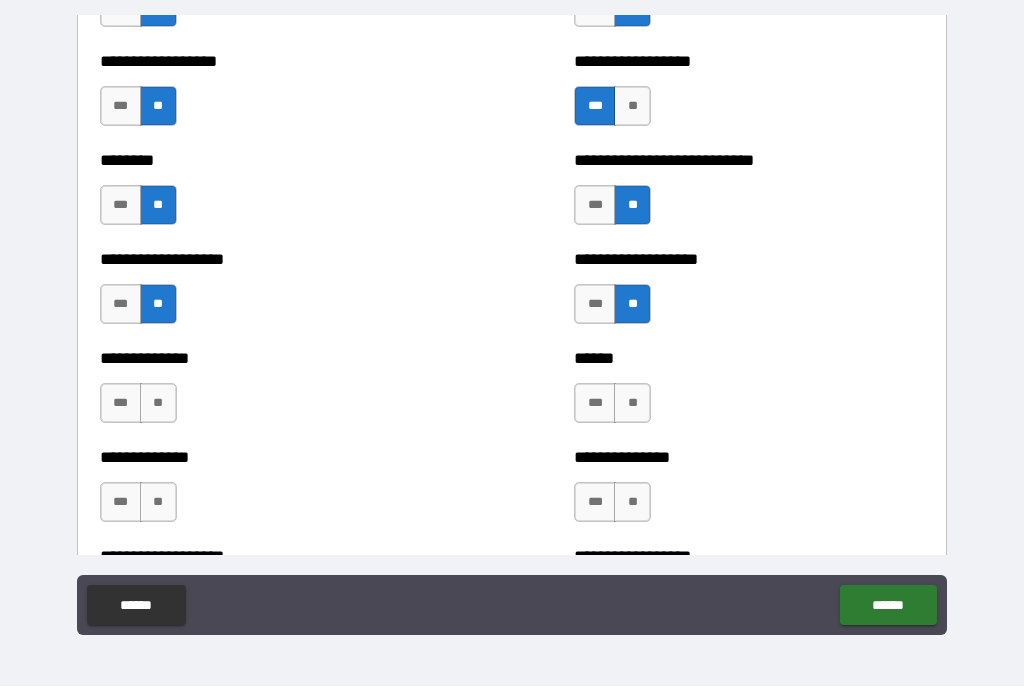 scroll, scrollTop: 4458, scrollLeft: 0, axis: vertical 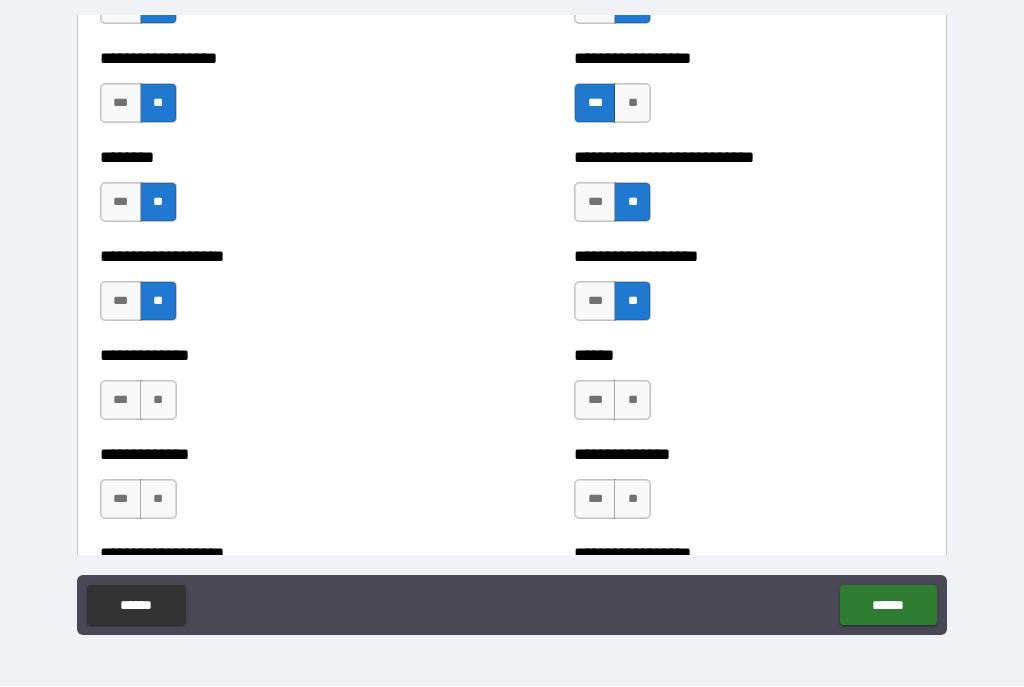 click on "**" at bounding box center (158, 401) 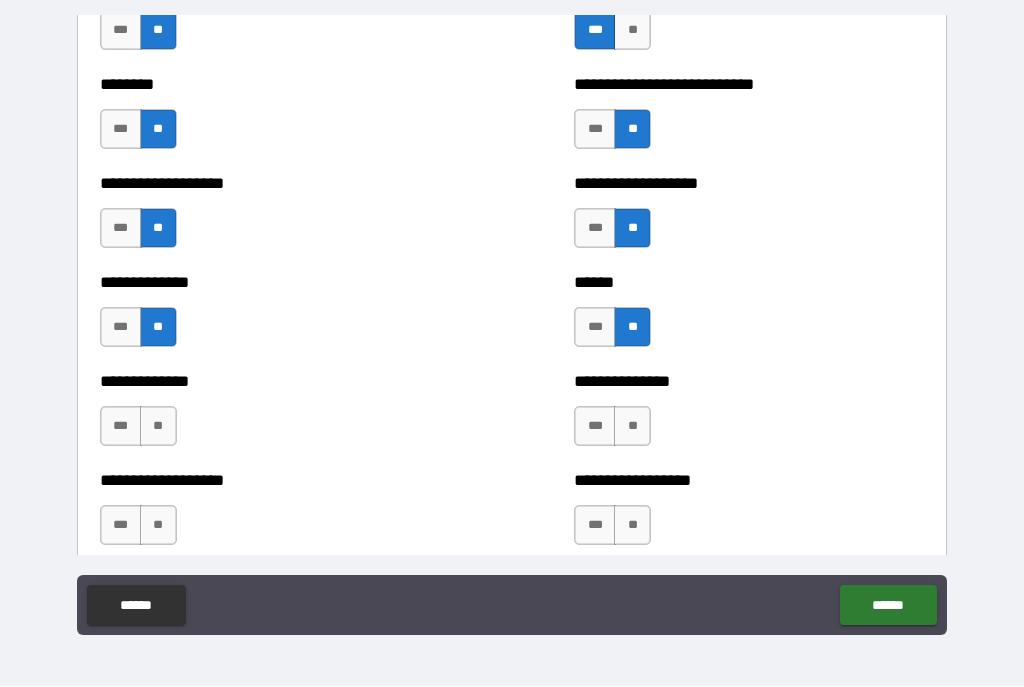 scroll, scrollTop: 4544, scrollLeft: 0, axis: vertical 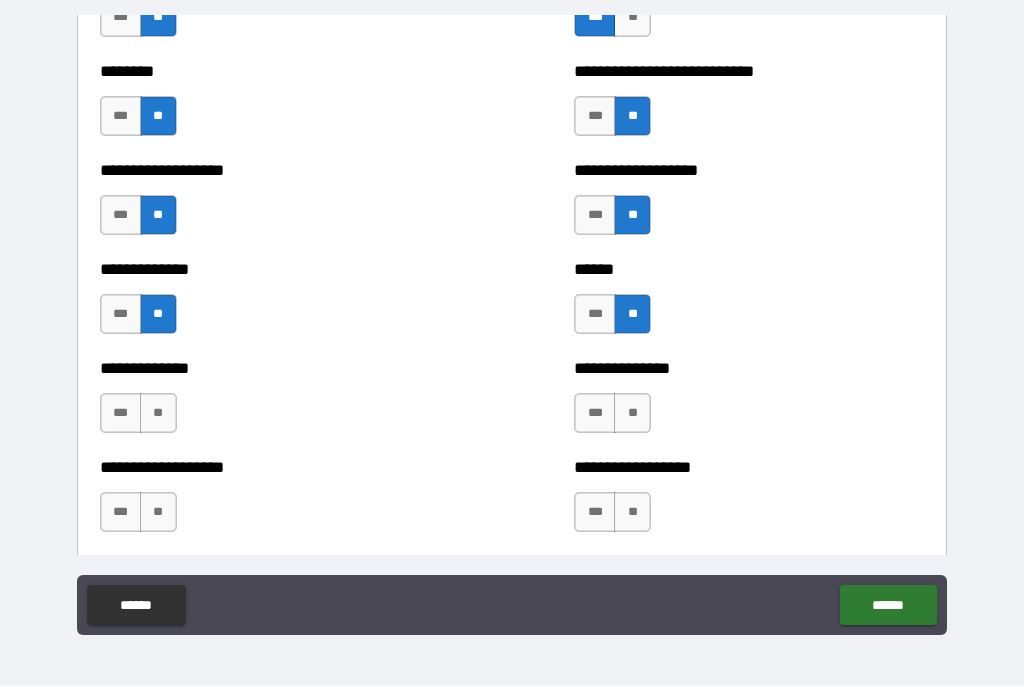 click on "**" at bounding box center (158, 414) 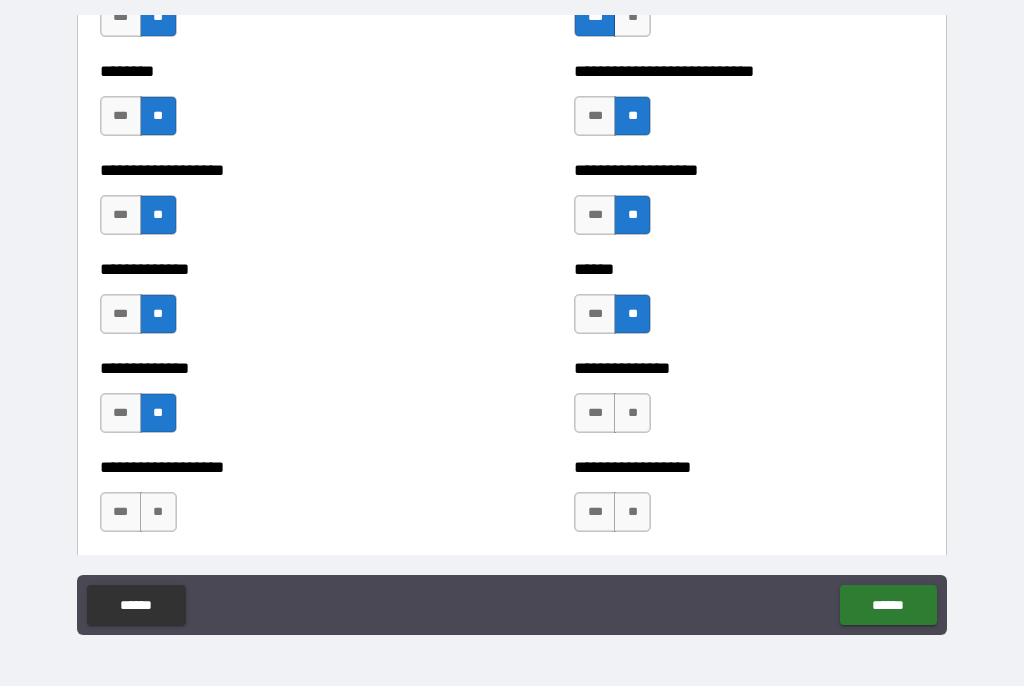 click on "**********" at bounding box center [749, 404] 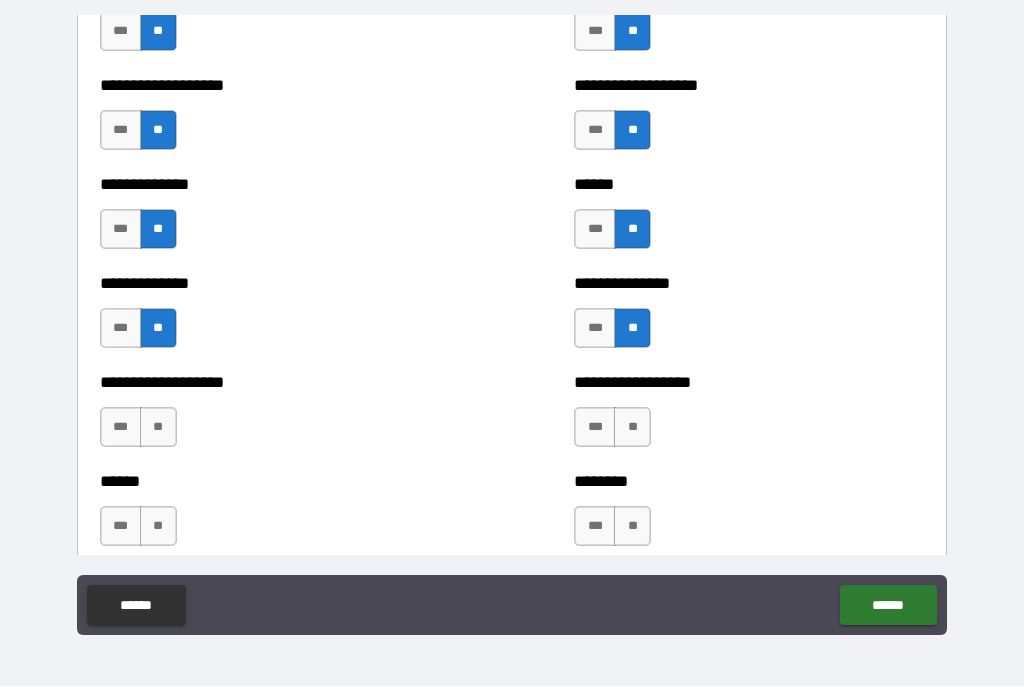scroll, scrollTop: 4630, scrollLeft: 0, axis: vertical 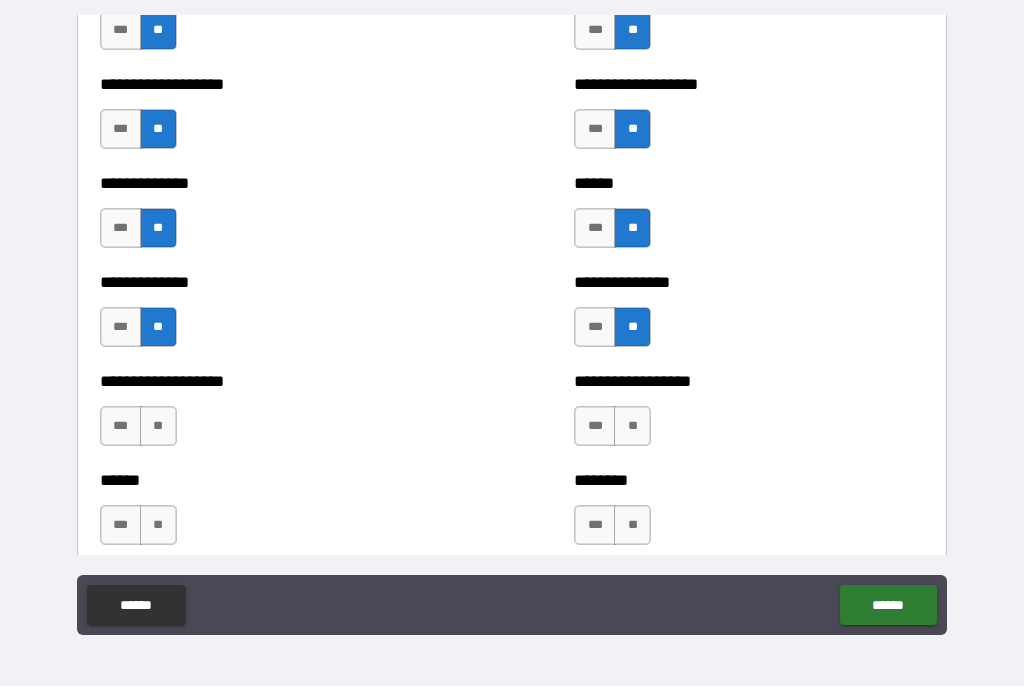 click on "**" at bounding box center (158, 427) 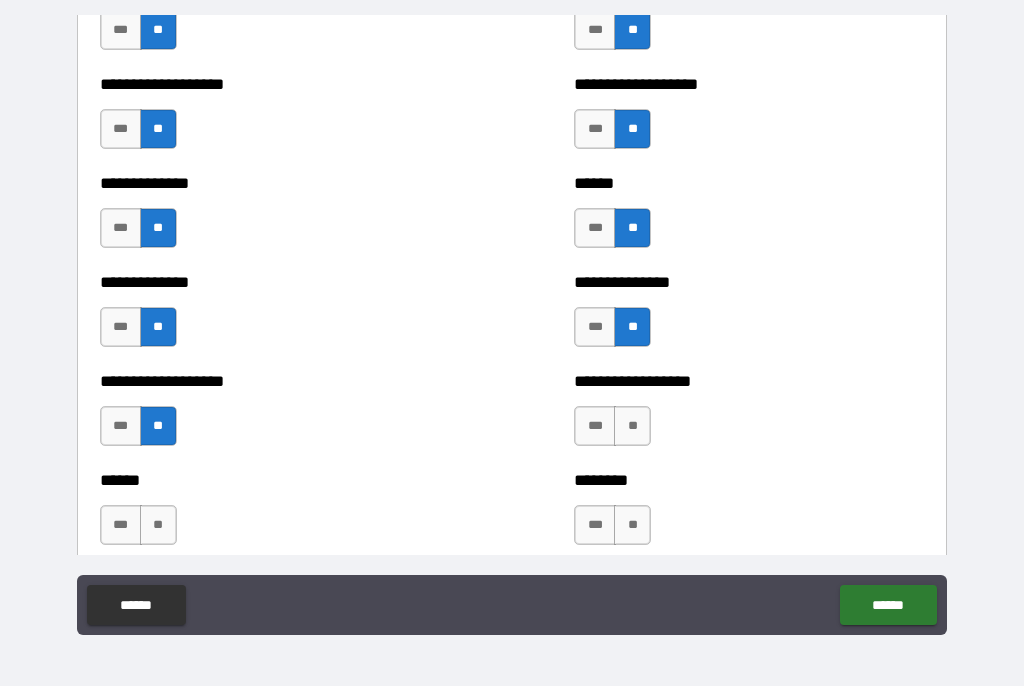 click on "**" at bounding box center (632, 427) 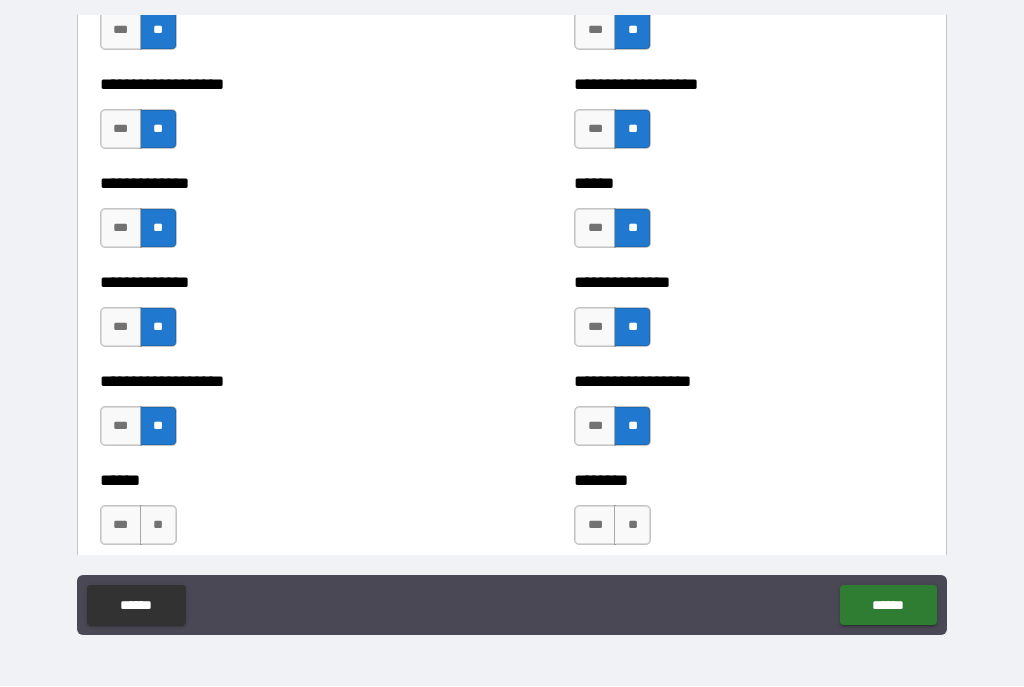 click on "**" at bounding box center [158, 526] 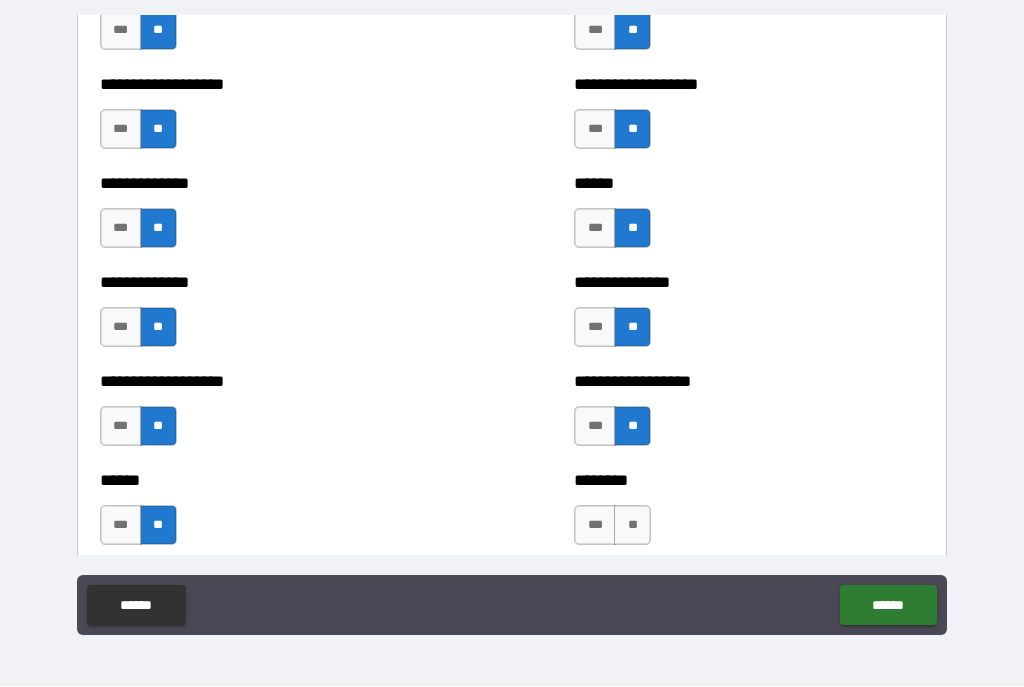 click on "**" at bounding box center [632, 526] 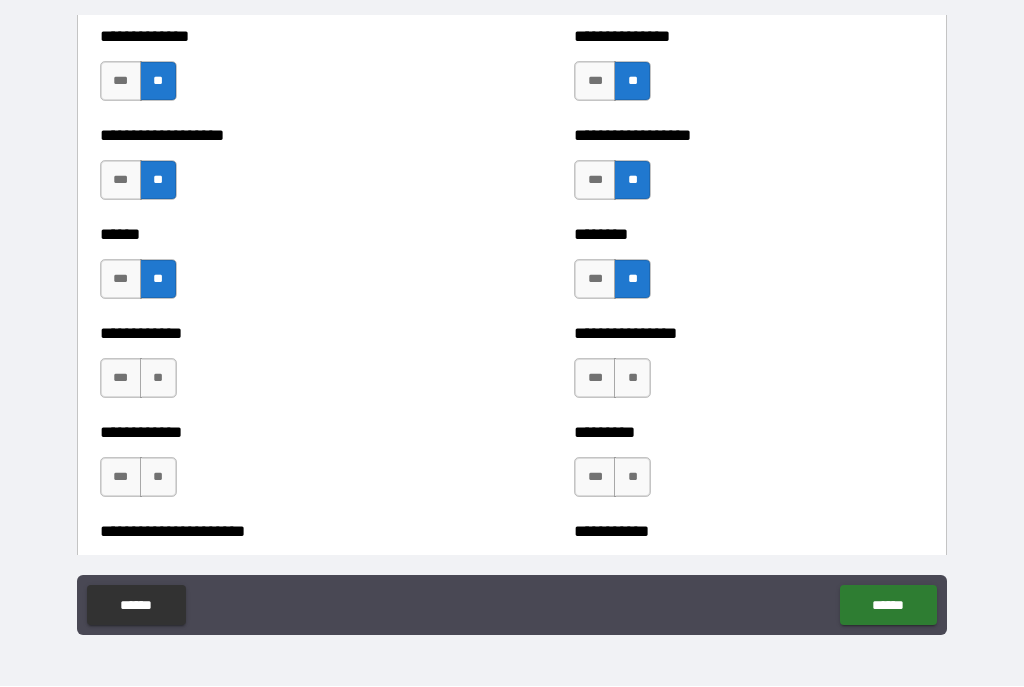 scroll, scrollTop: 4876, scrollLeft: 0, axis: vertical 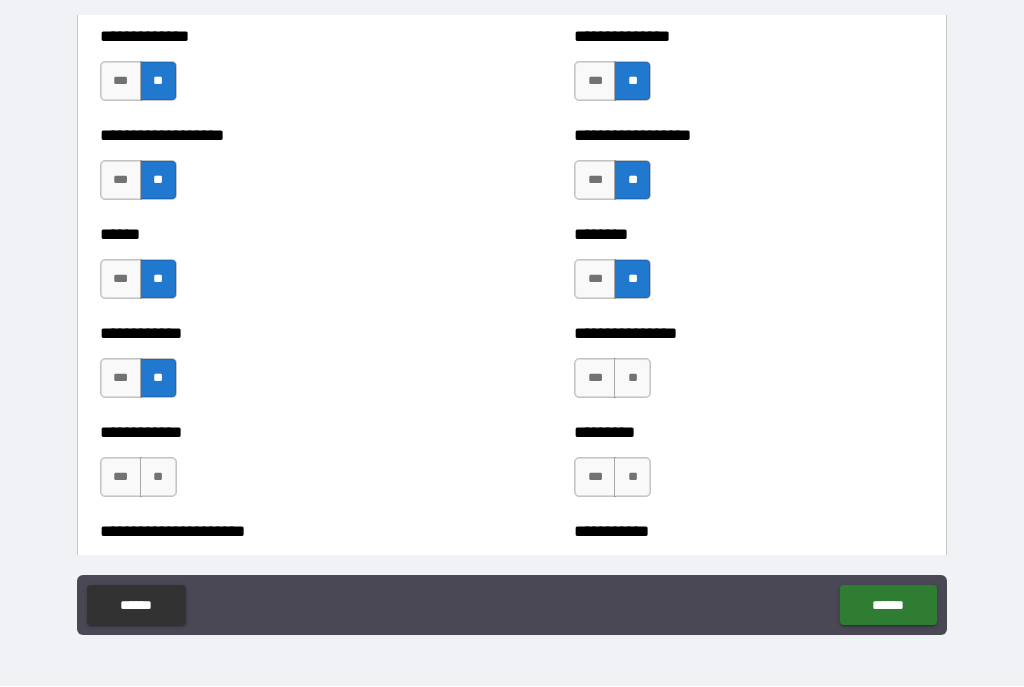 click on "**" at bounding box center (632, 379) 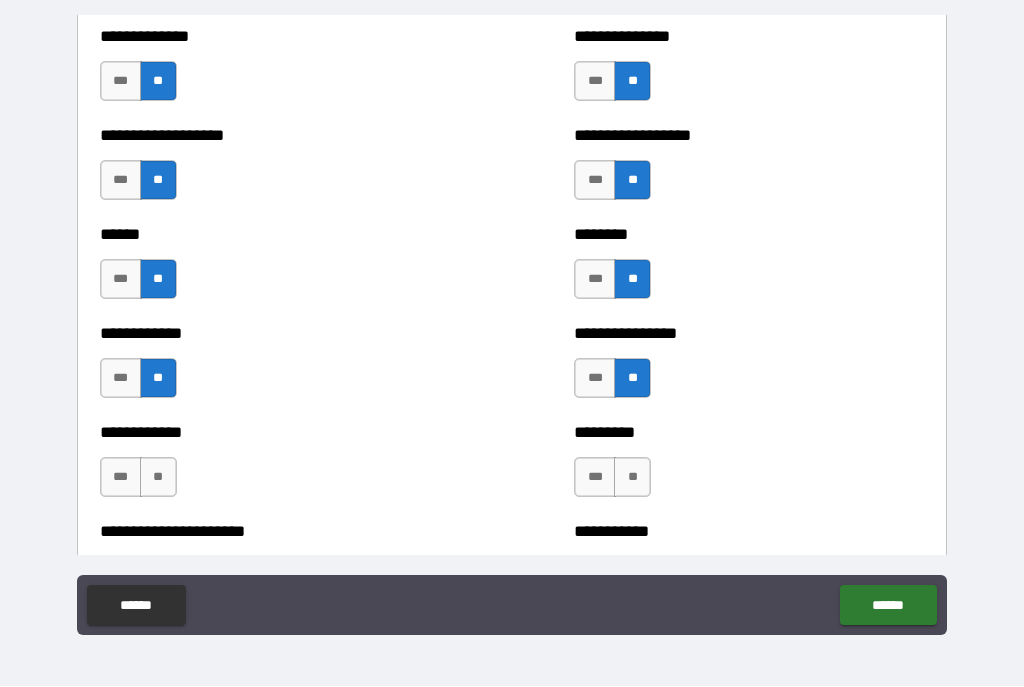 click on "**" at bounding box center [158, 478] 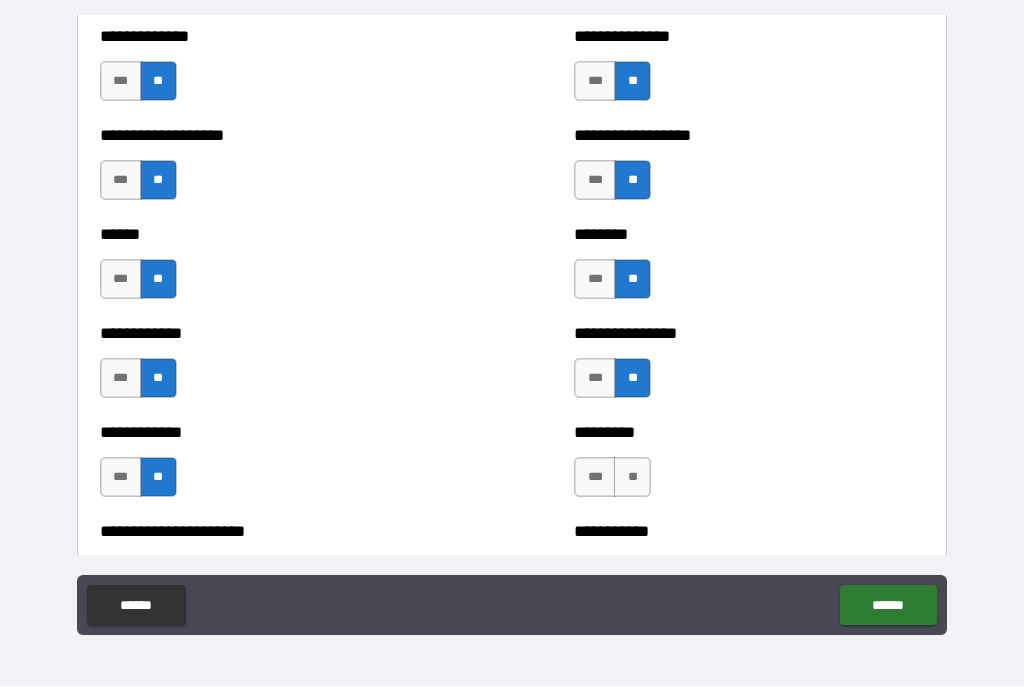 click on "**" at bounding box center (632, 478) 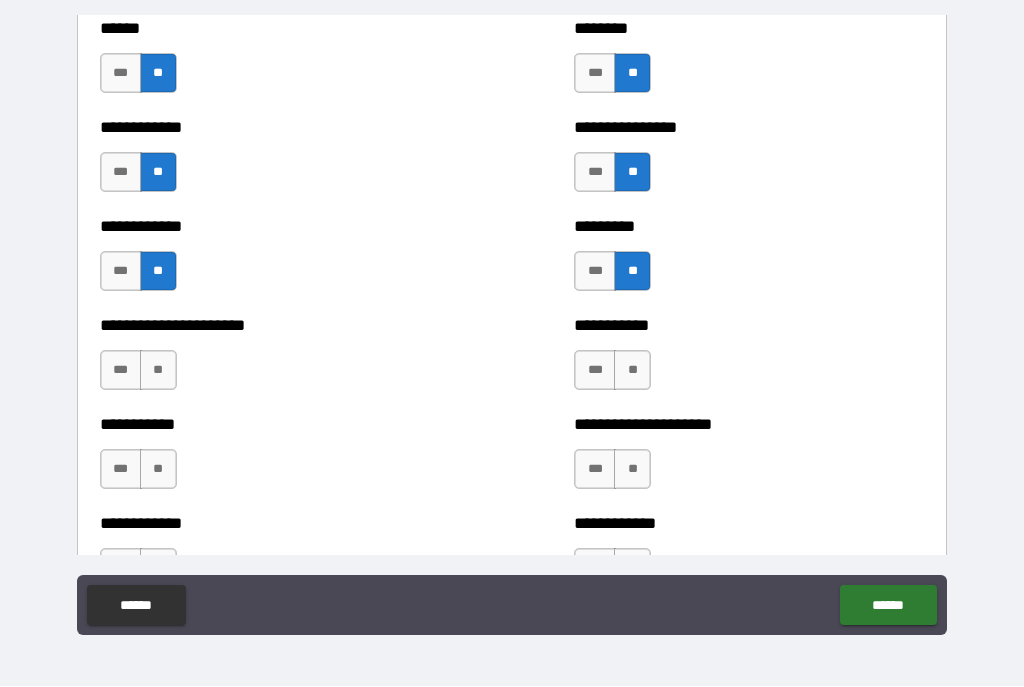 scroll, scrollTop: 5084, scrollLeft: 0, axis: vertical 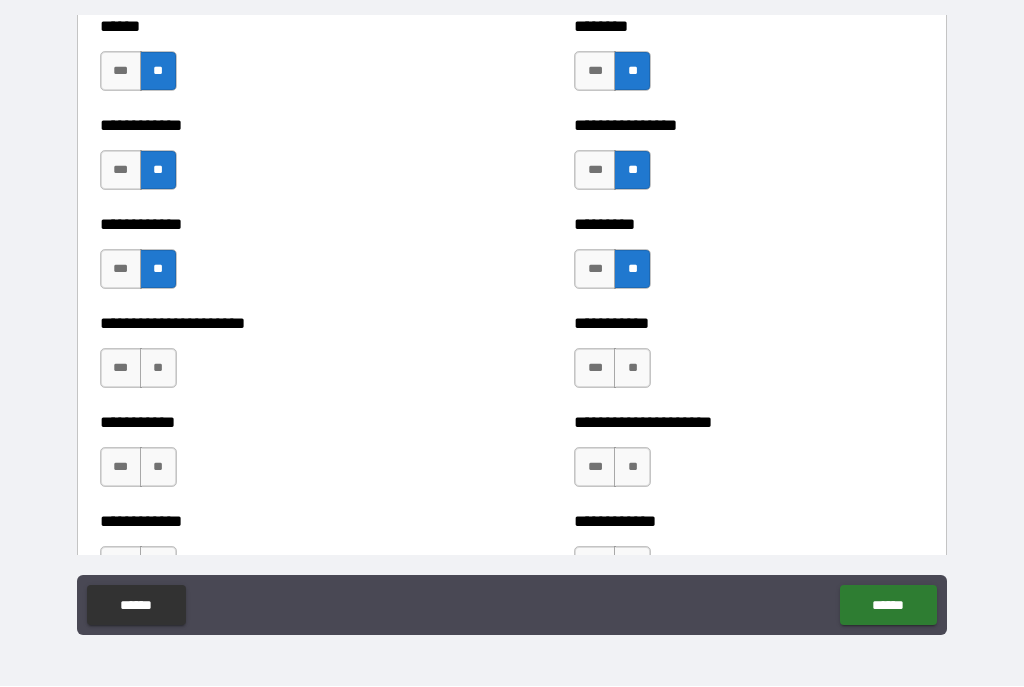 click on "**" at bounding box center (158, 369) 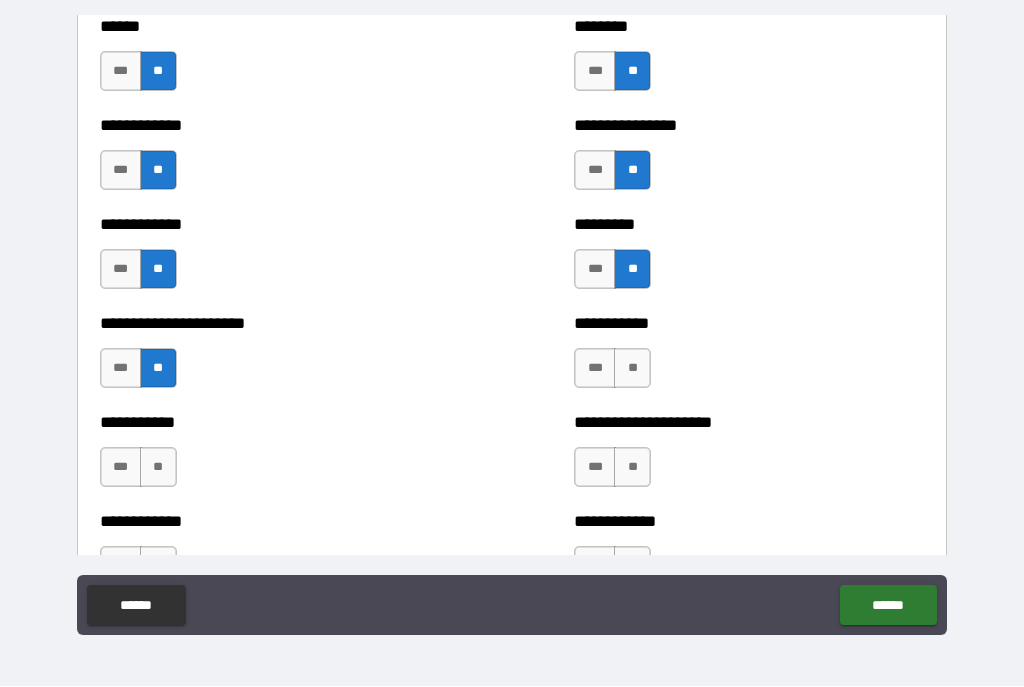 click on "**" at bounding box center (632, 369) 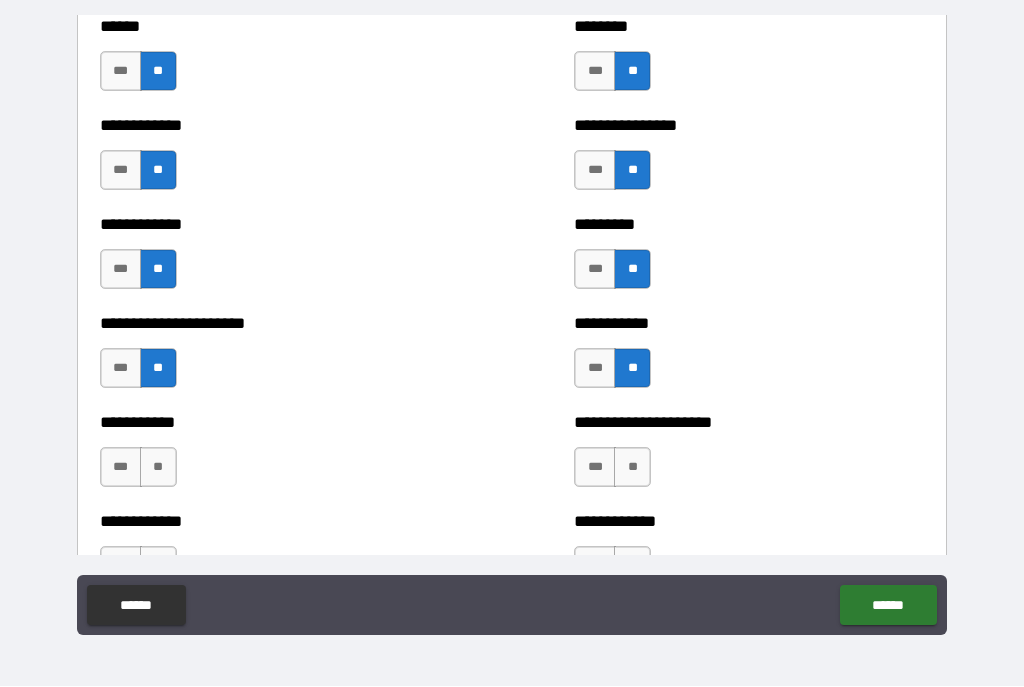 click on "**" at bounding box center (158, 468) 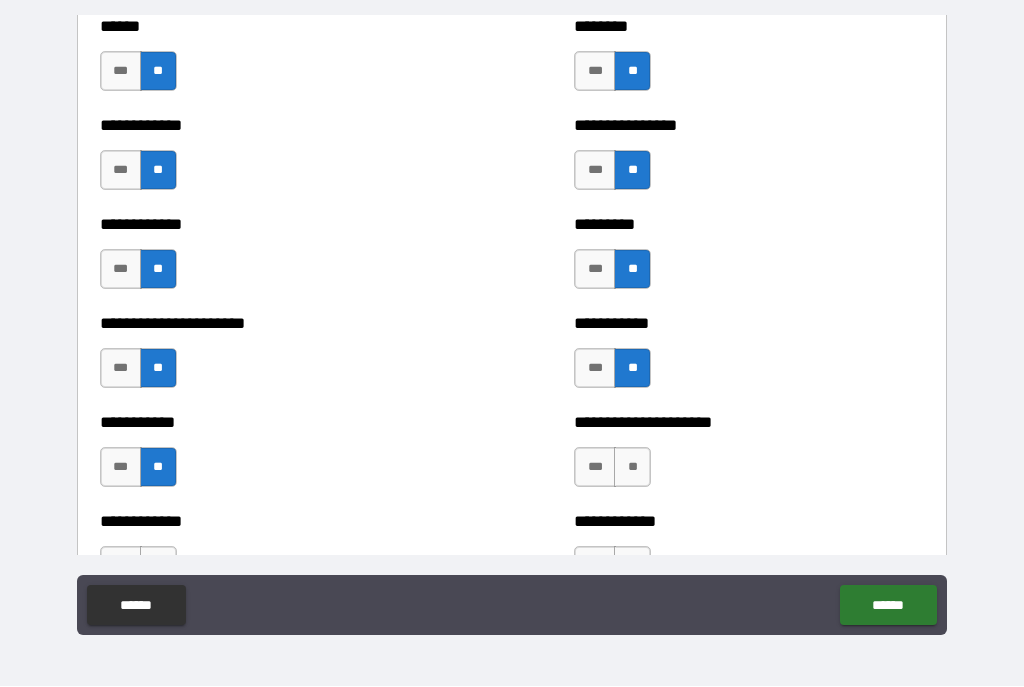 click on "**" at bounding box center (632, 468) 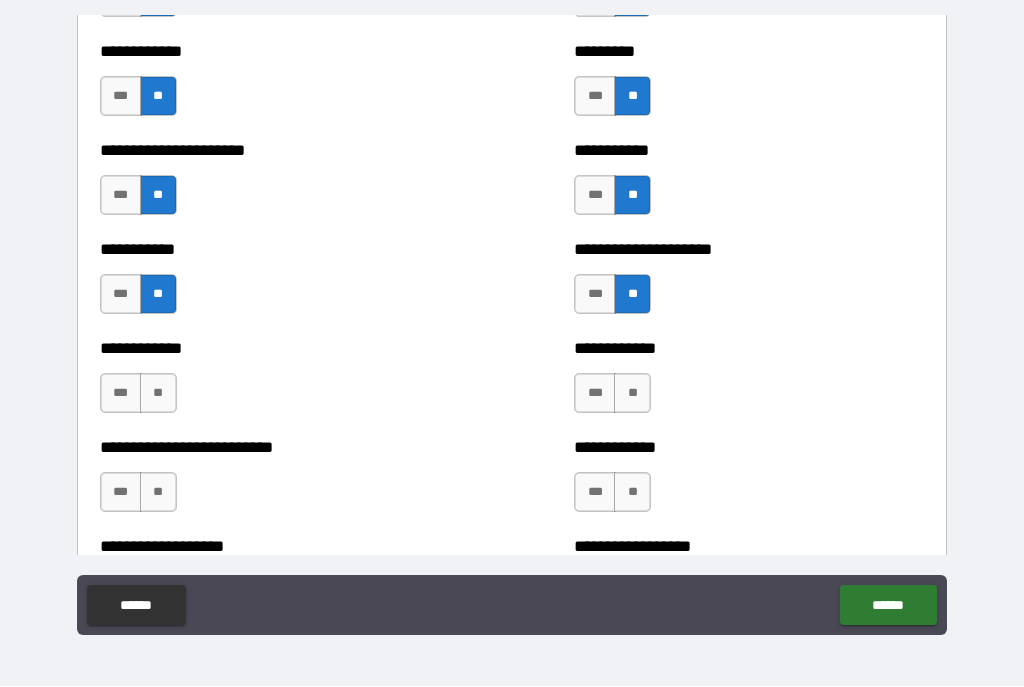 scroll, scrollTop: 5259, scrollLeft: 0, axis: vertical 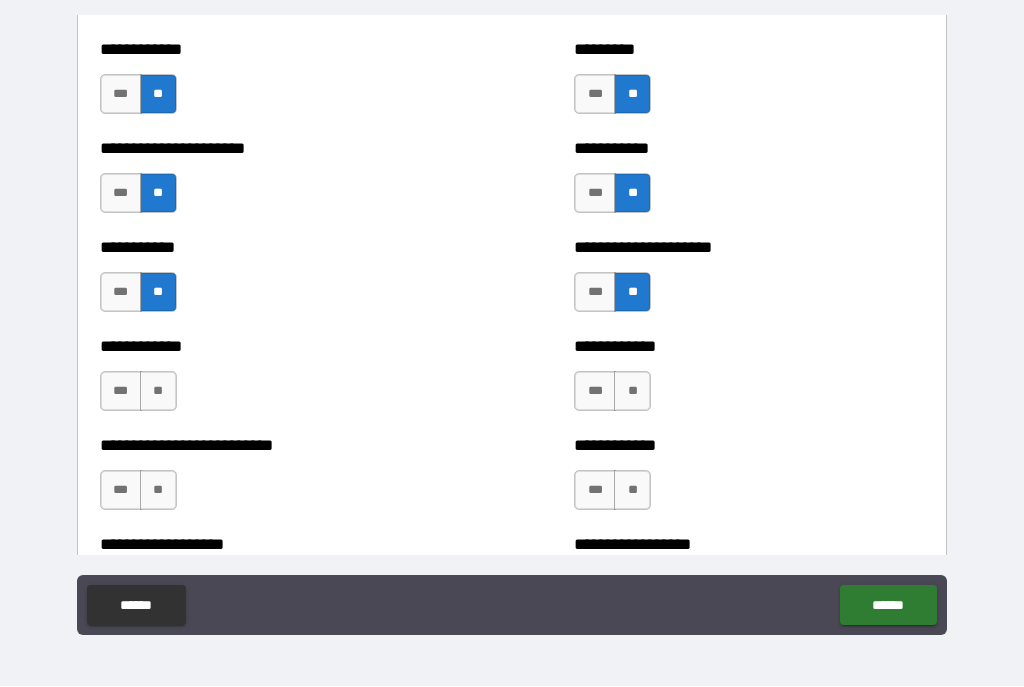 click on "**" at bounding box center [158, 392] 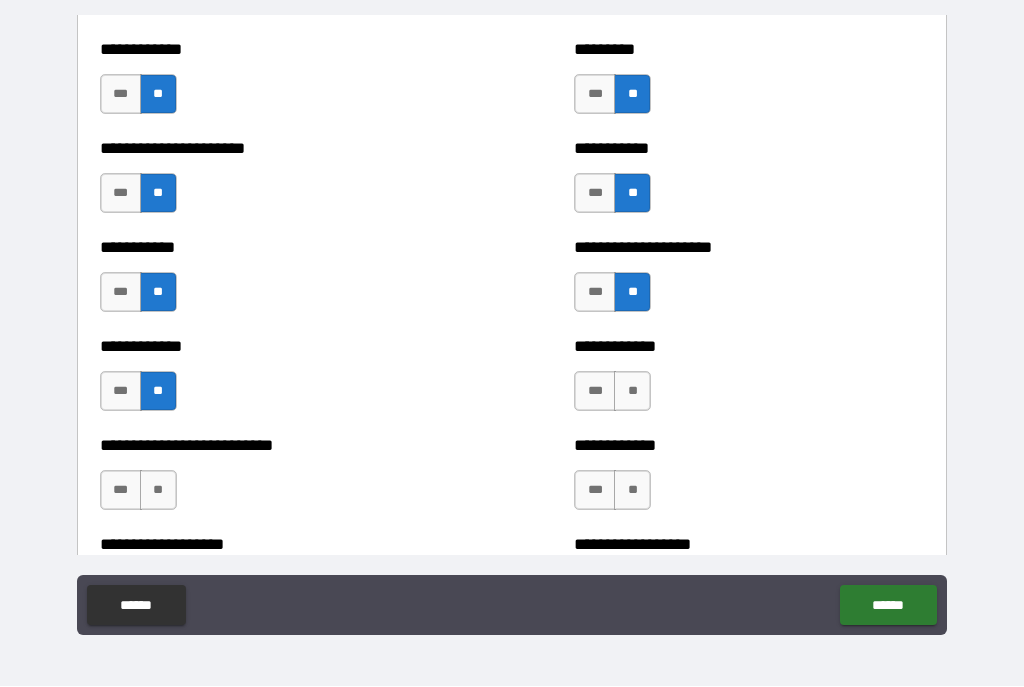 click on "**" at bounding box center (632, 392) 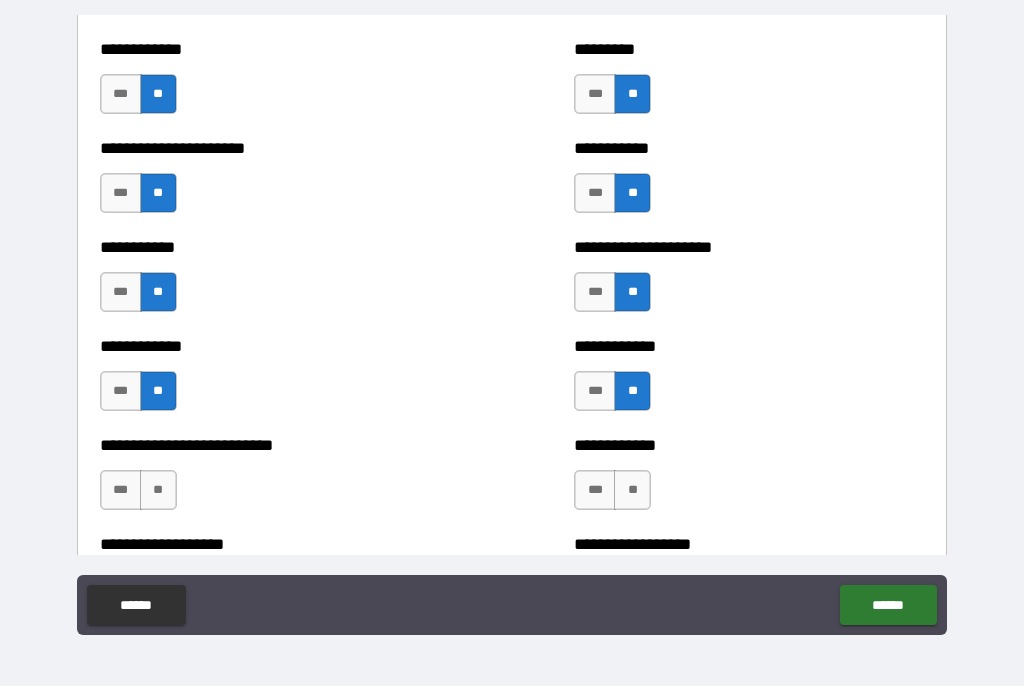 click on "**" at bounding box center (158, 491) 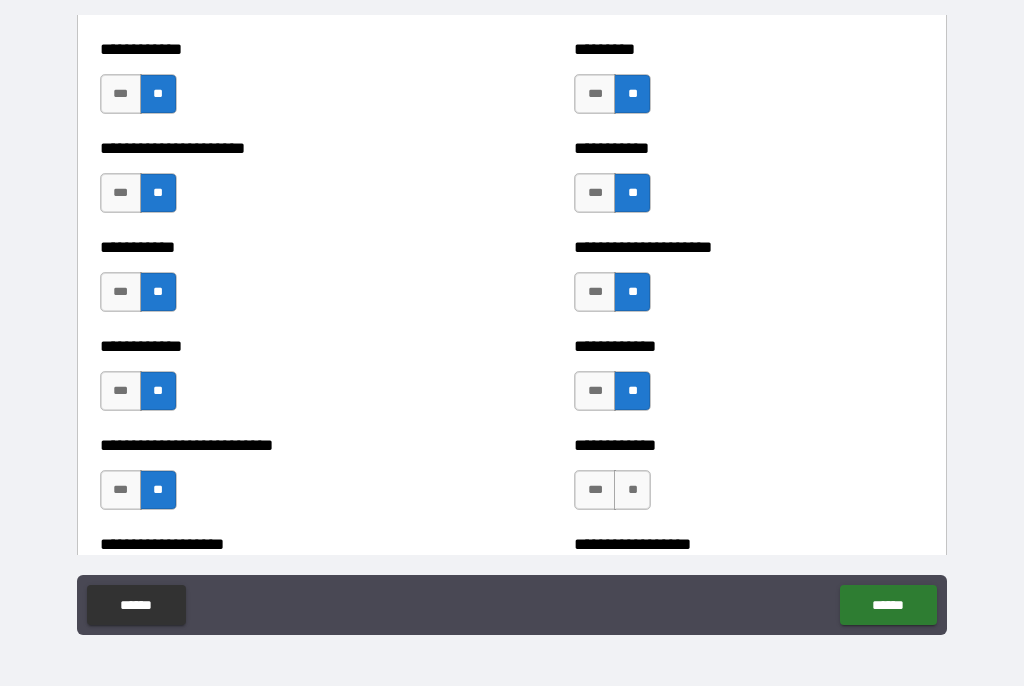 click on "**" at bounding box center [632, 491] 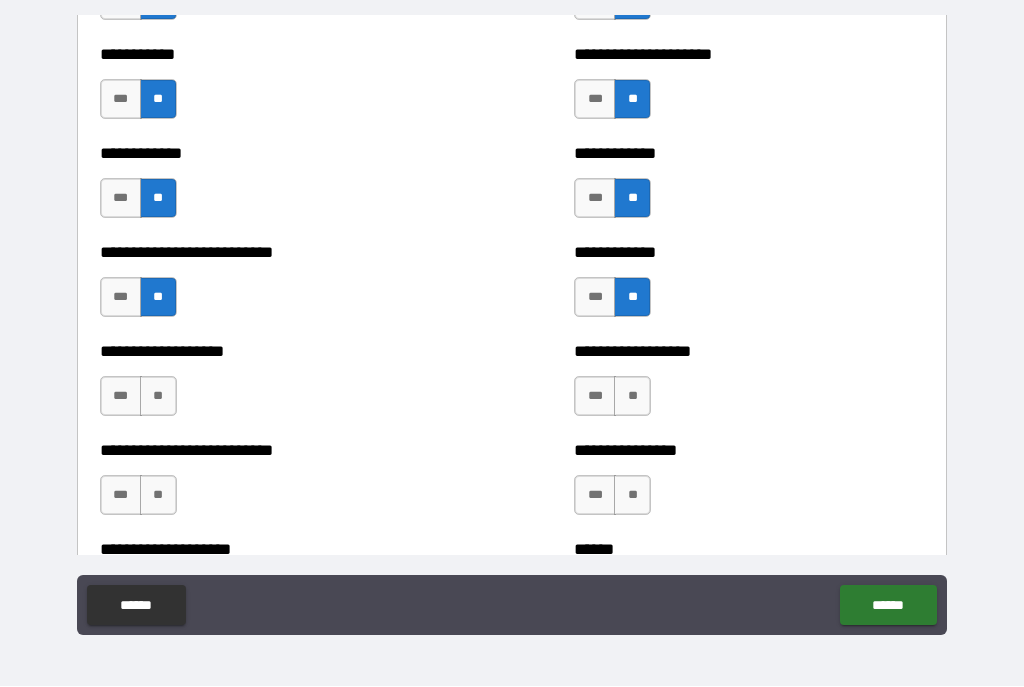 scroll, scrollTop: 5467, scrollLeft: 0, axis: vertical 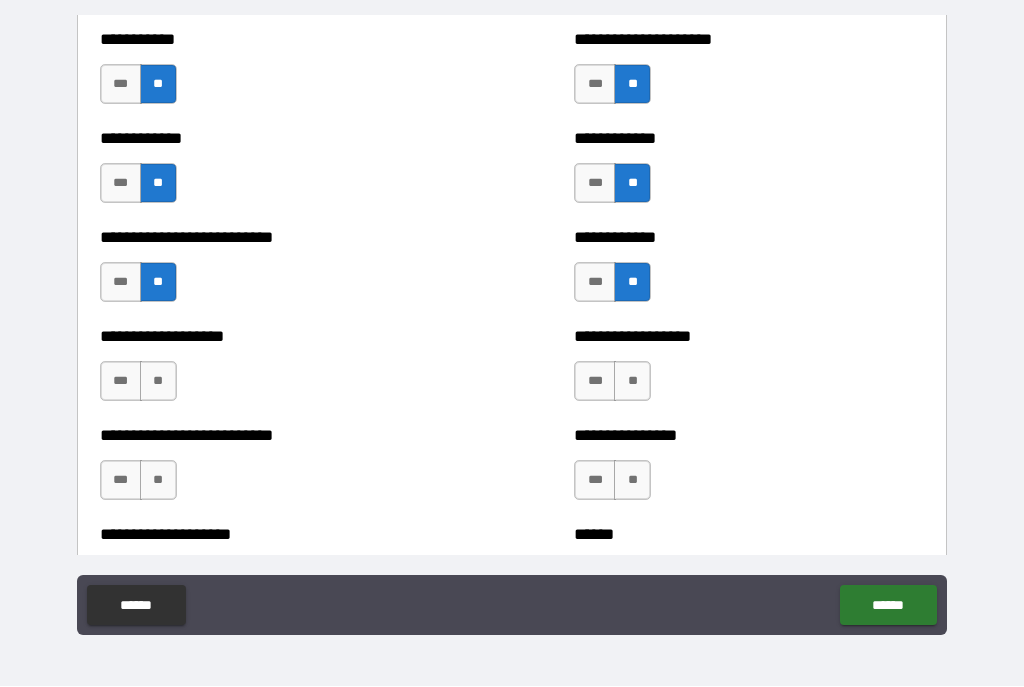 click on "**" at bounding box center [158, 382] 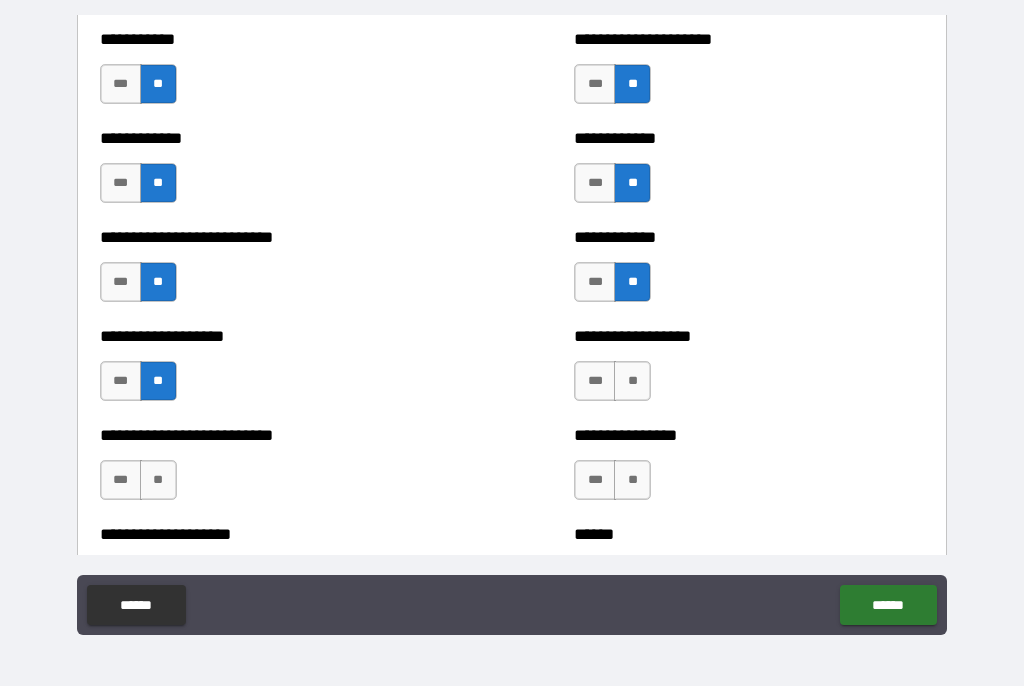 click on "**" at bounding box center (632, 382) 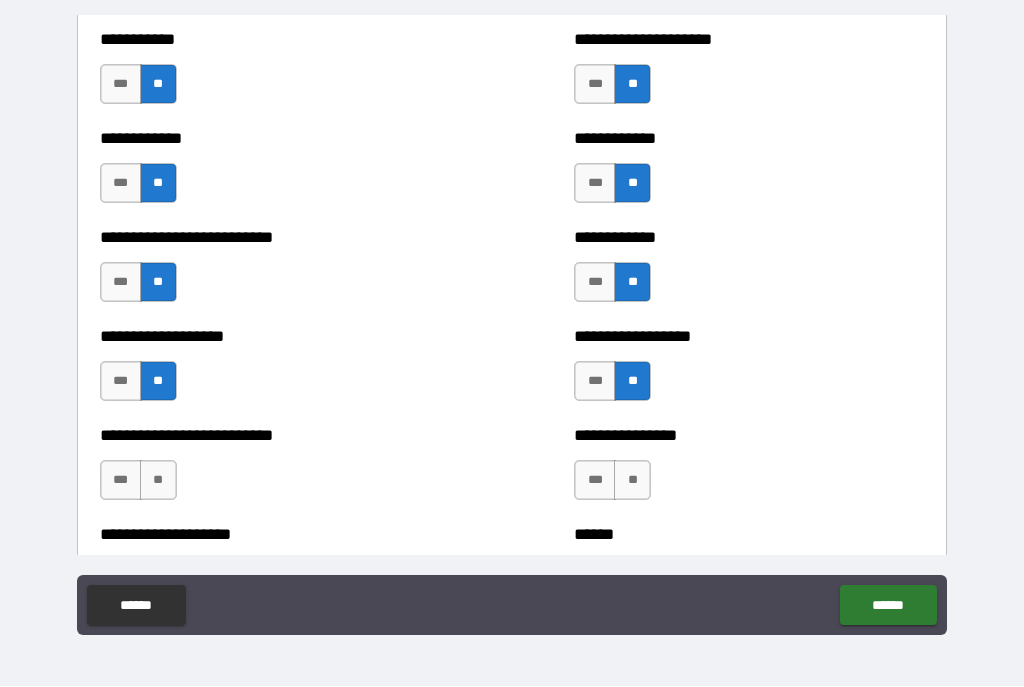 click on "**" at bounding box center [158, 481] 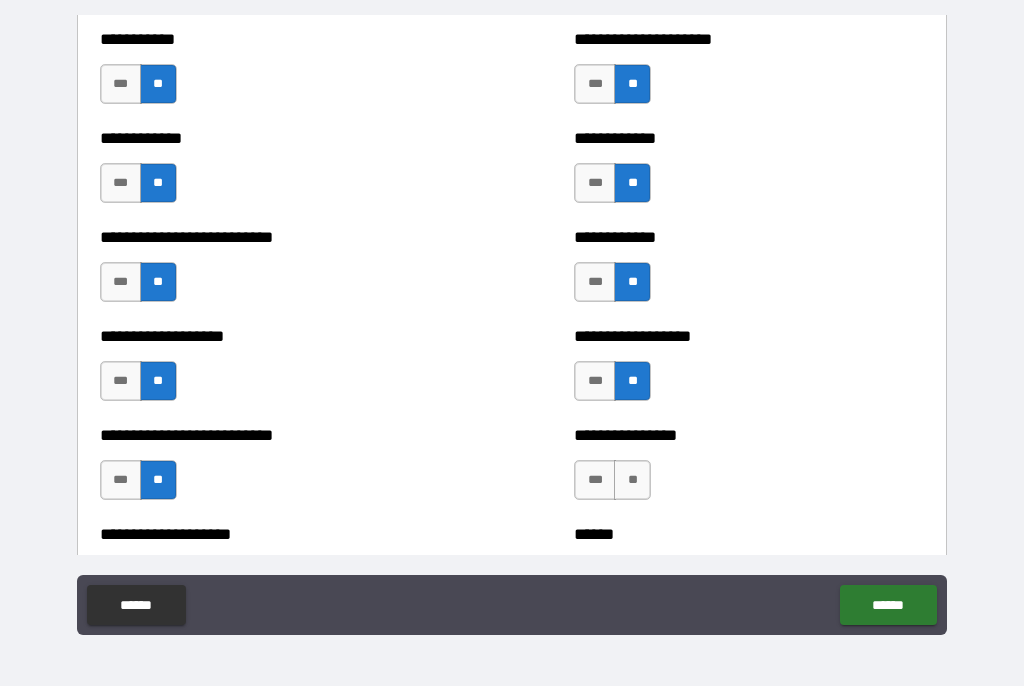 click on "**" at bounding box center (632, 481) 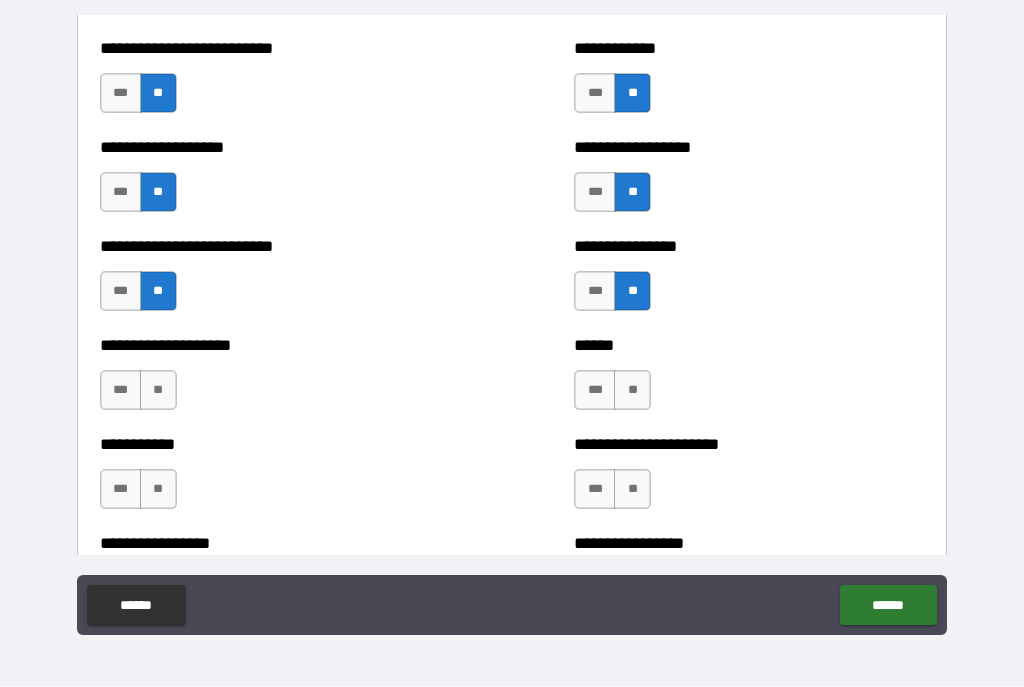 scroll, scrollTop: 5659, scrollLeft: 0, axis: vertical 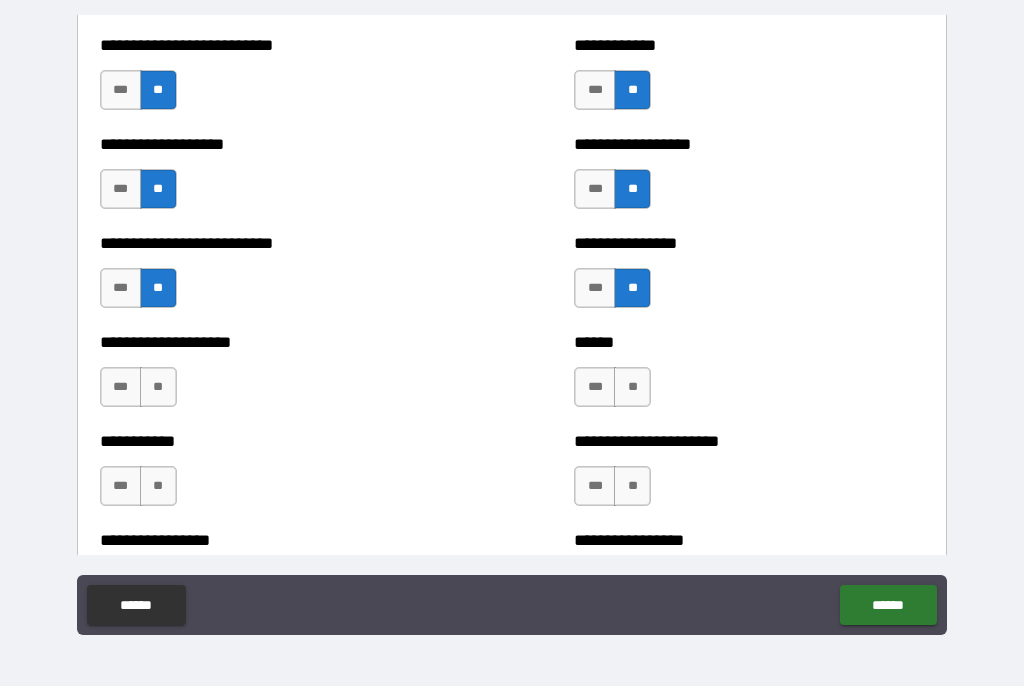 click on "**" at bounding box center (158, 388) 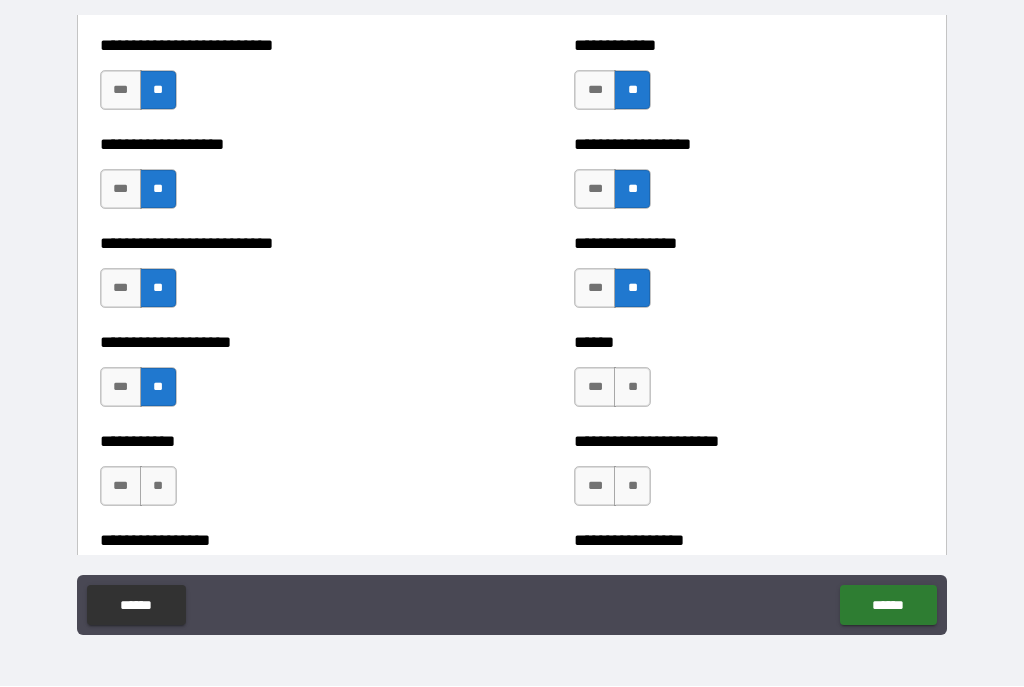 click on "**" at bounding box center (632, 388) 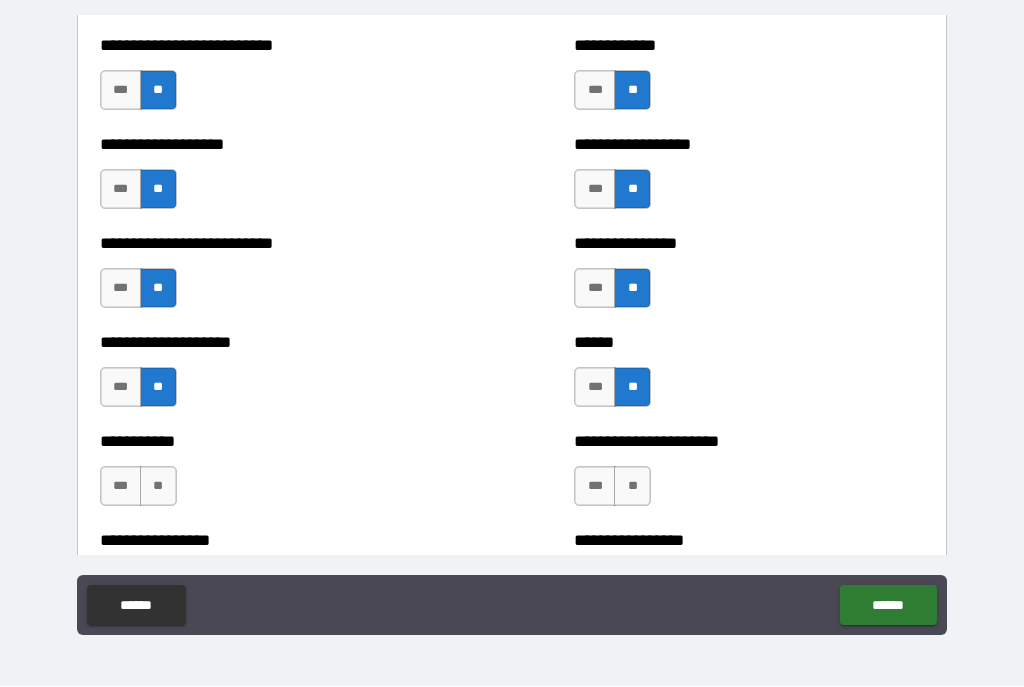 click on "**" at bounding box center [158, 487] 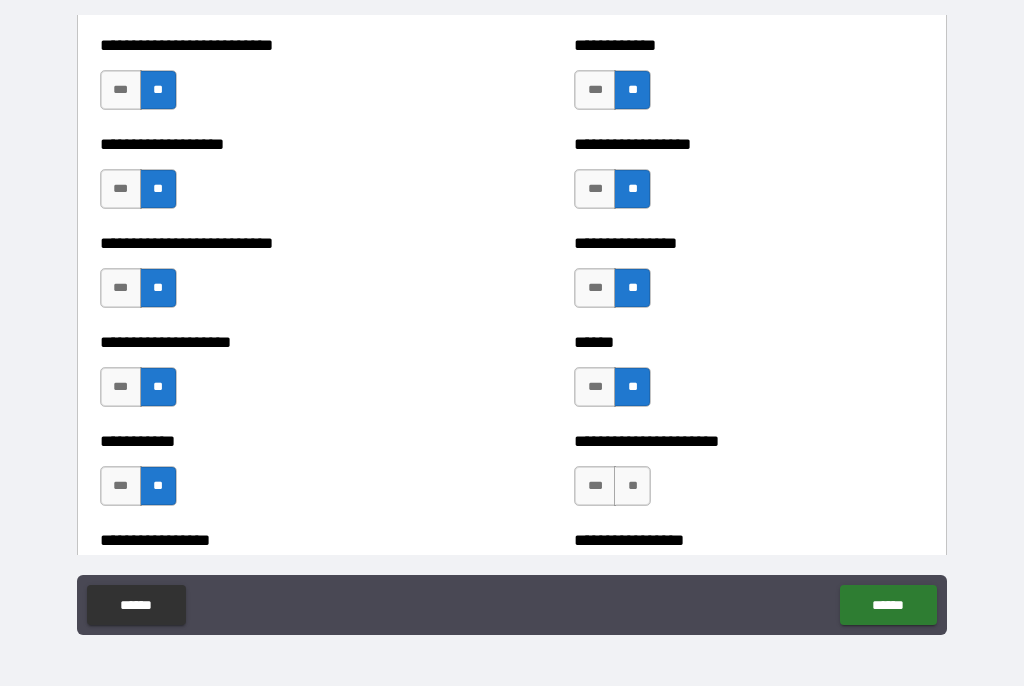 click on "**" at bounding box center (632, 487) 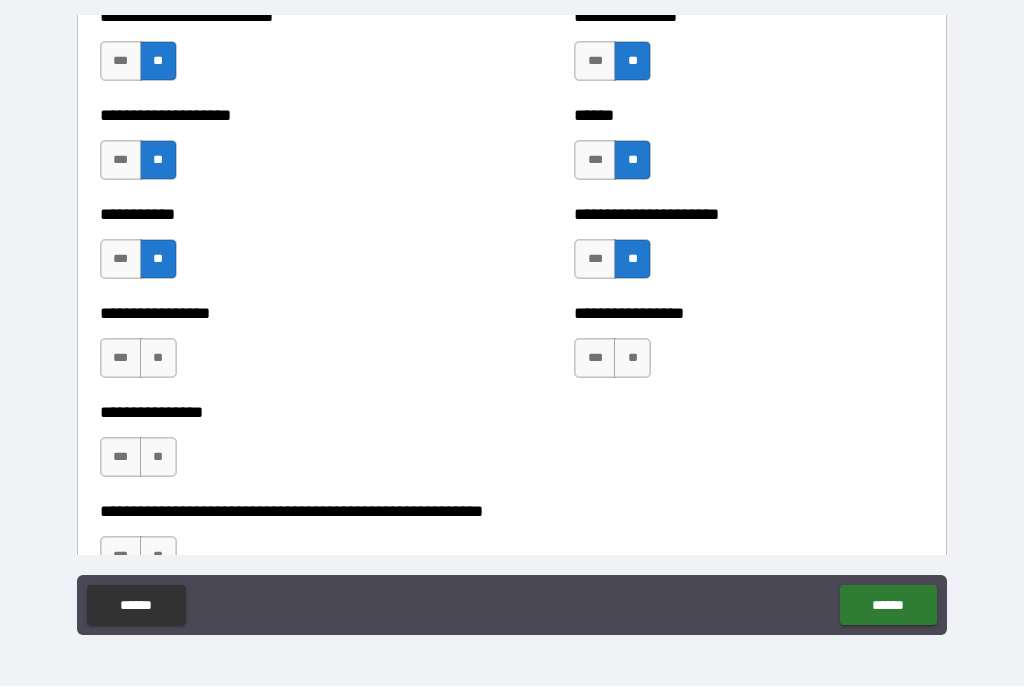 scroll, scrollTop: 5889, scrollLeft: 0, axis: vertical 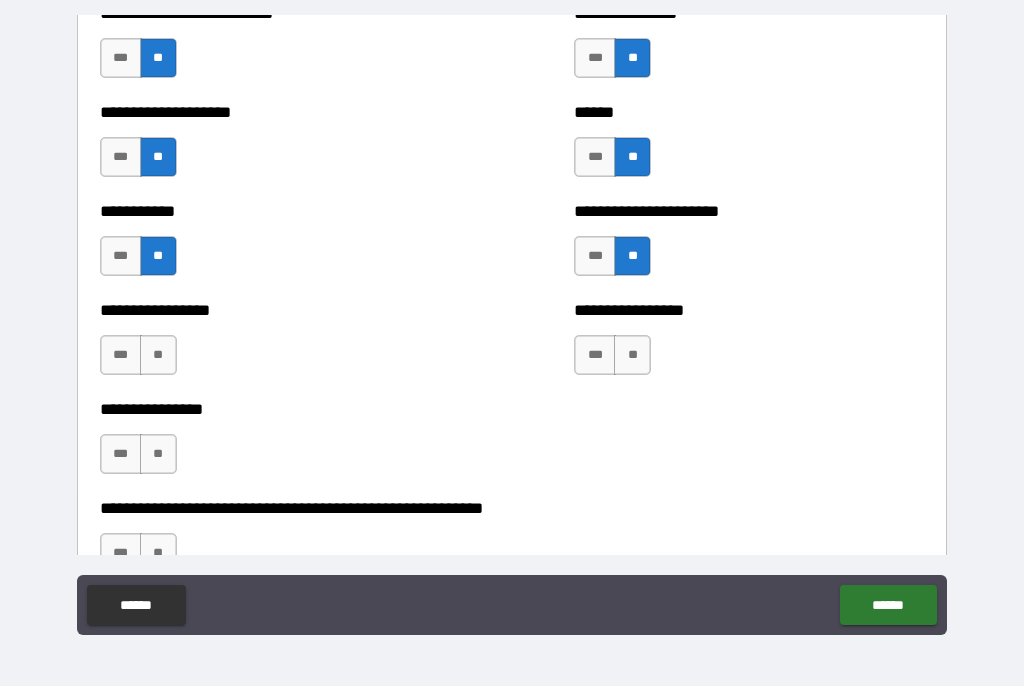 click on "**" at bounding box center (158, 356) 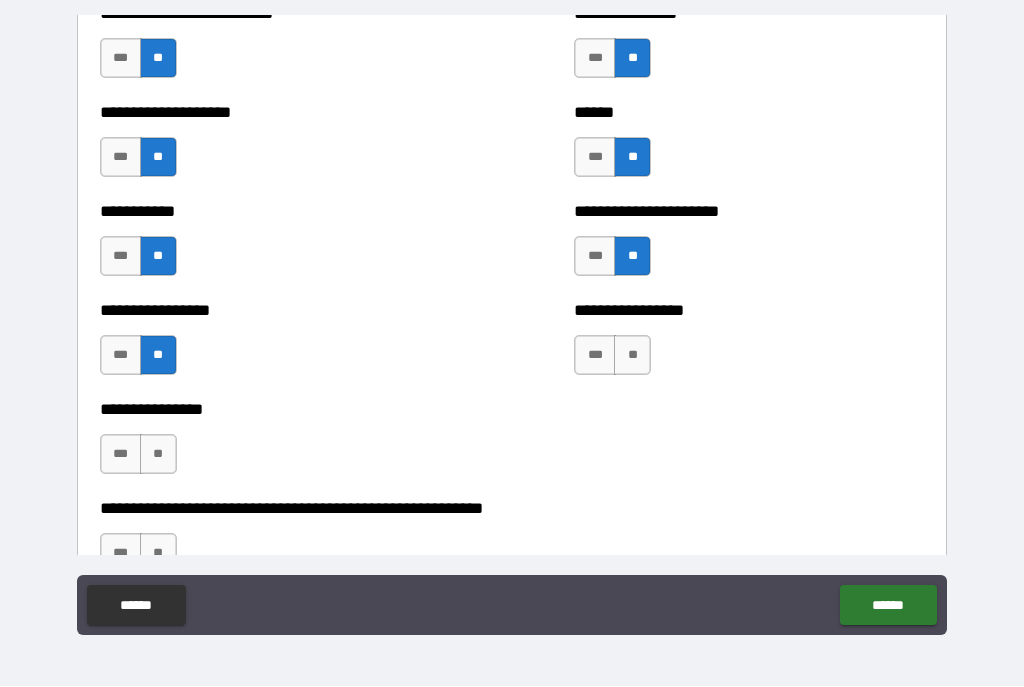 click on "**" at bounding box center (632, 356) 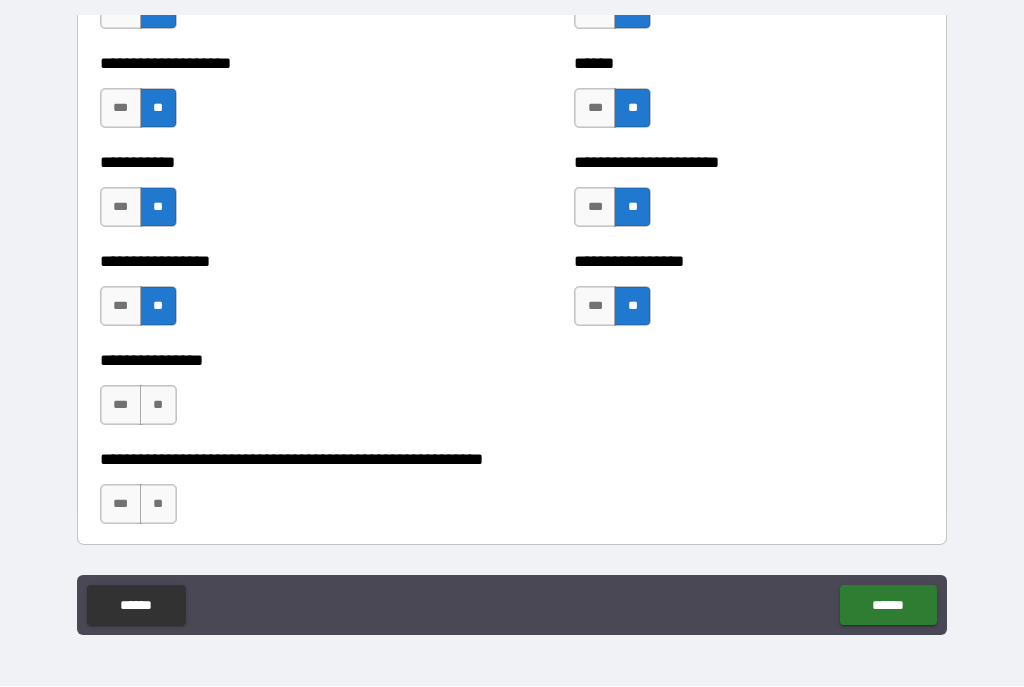 scroll, scrollTop: 5940, scrollLeft: 0, axis: vertical 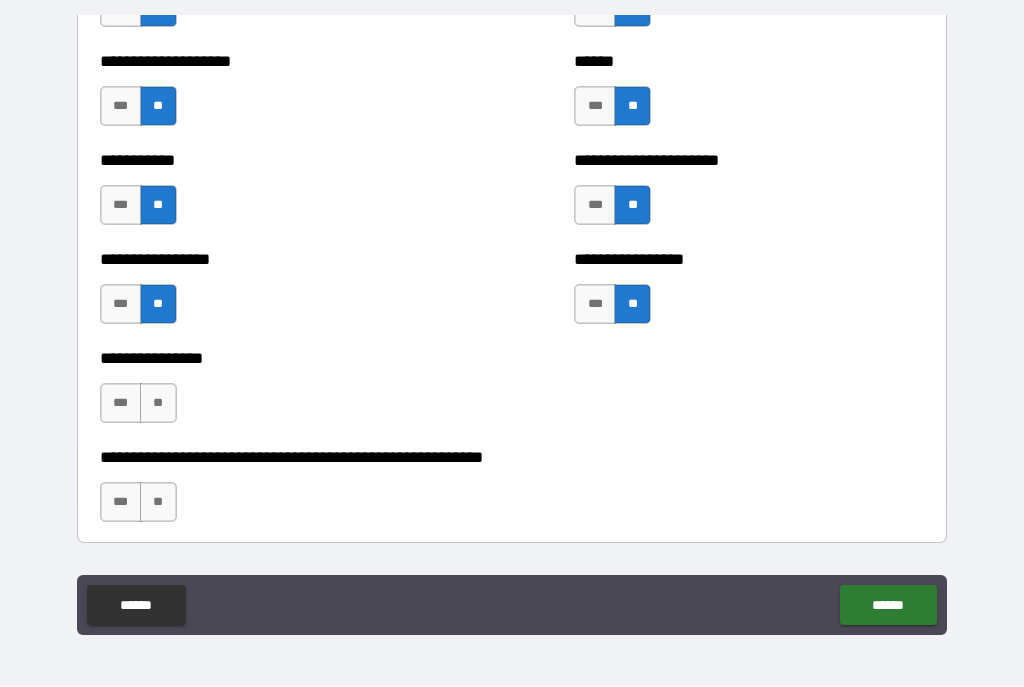 click on "**" at bounding box center (158, 404) 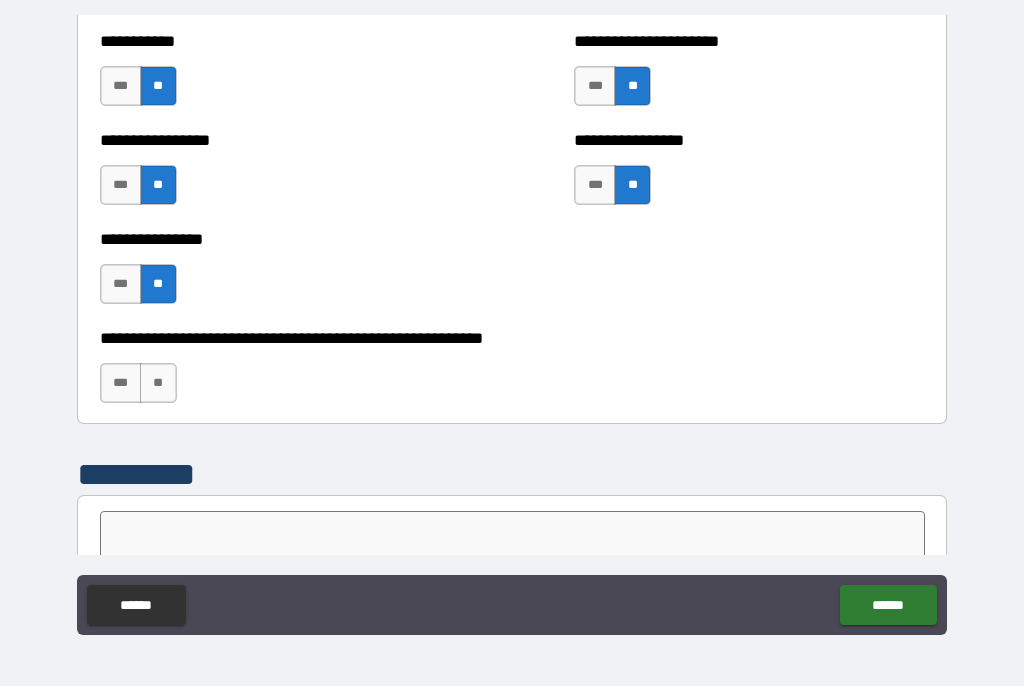 scroll, scrollTop: 6060, scrollLeft: 0, axis: vertical 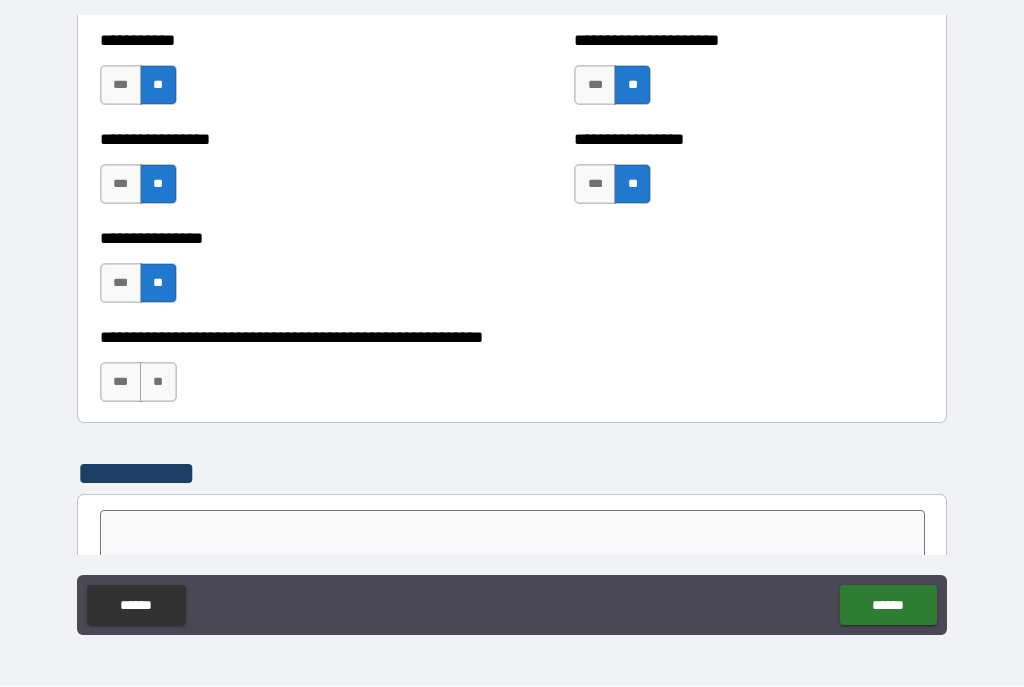 click on "**" at bounding box center (158, 383) 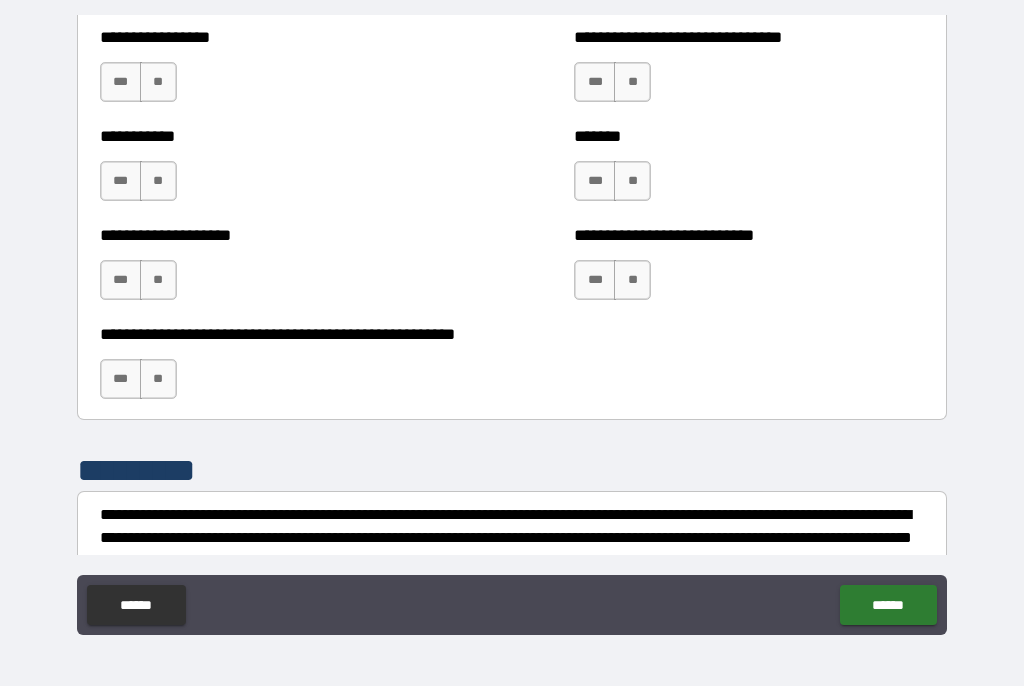 scroll, scrollTop: 7965, scrollLeft: 0, axis: vertical 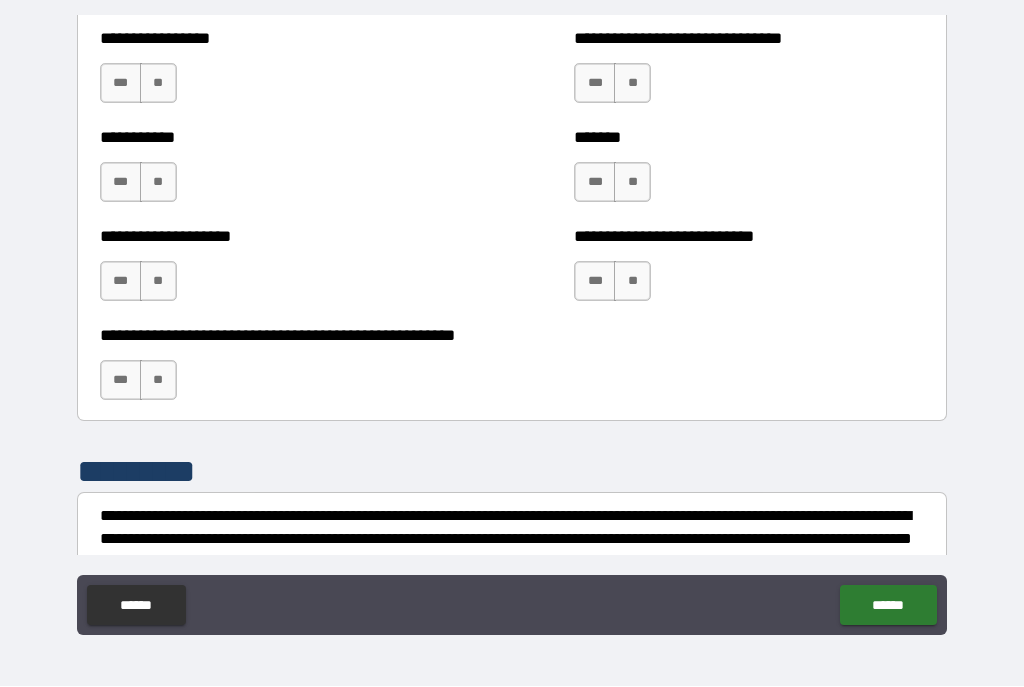 click on "**" at bounding box center [158, 381] 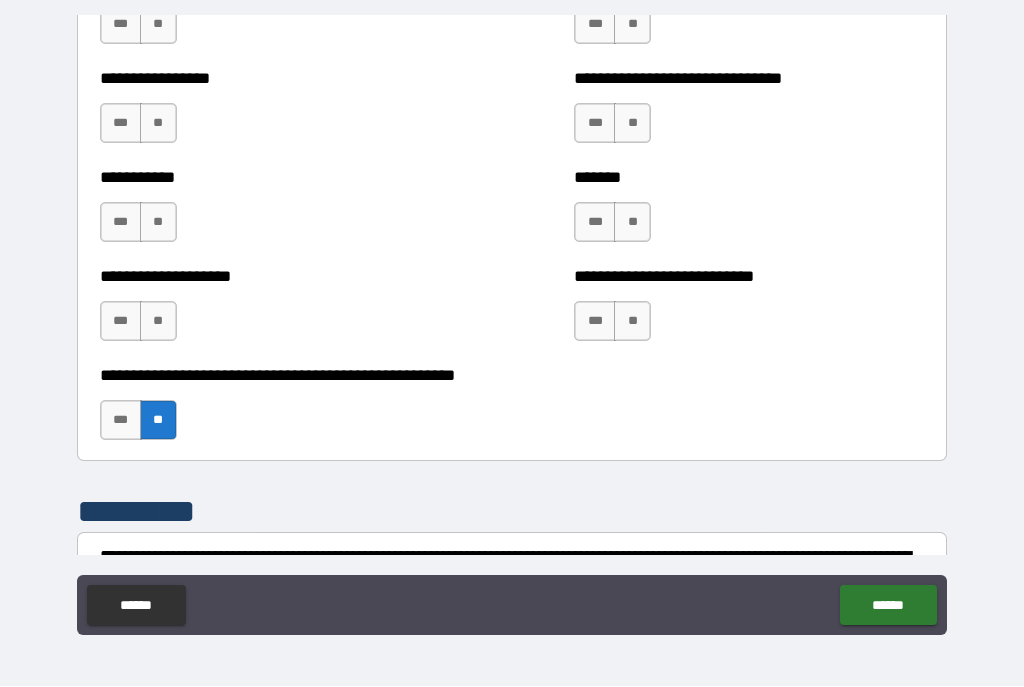 scroll, scrollTop: 7924, scrollLeft: 0, axis: vertical 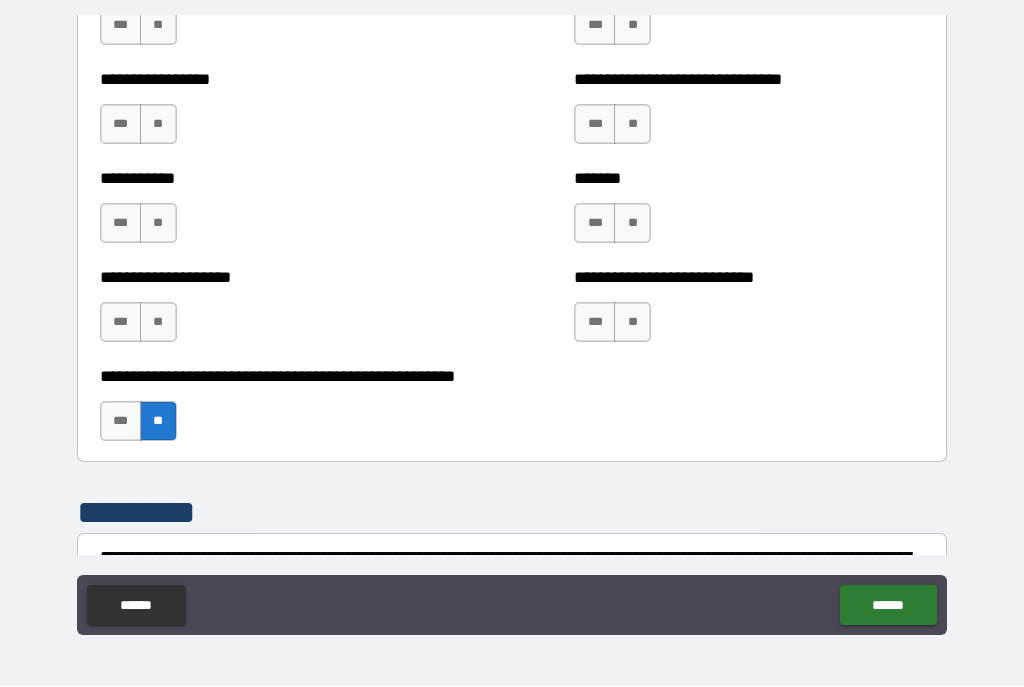 click on "**" at bounding box center (158, 323) 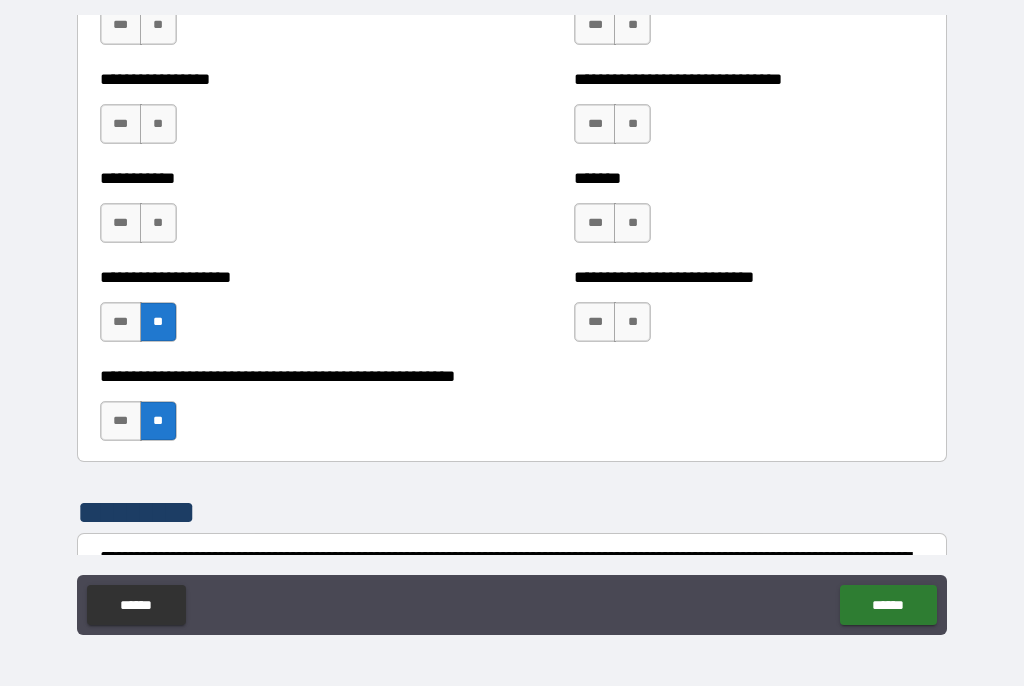 scroll, scrollTop: 7907, scrollLeft: 0, axis: vertical 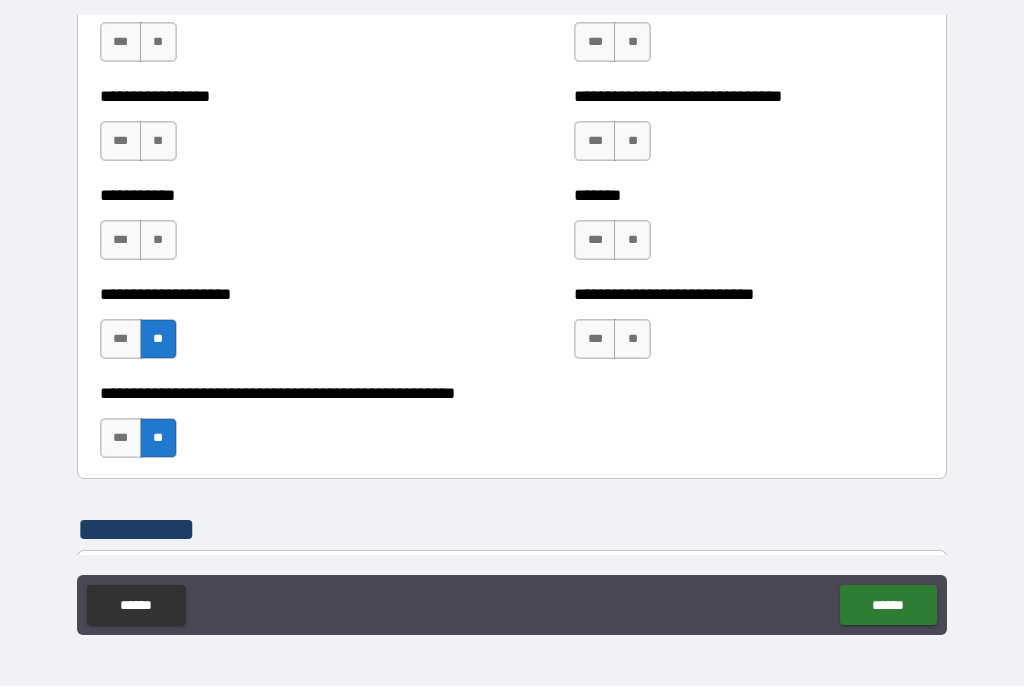click on "***" at bounding box center [595, 241] 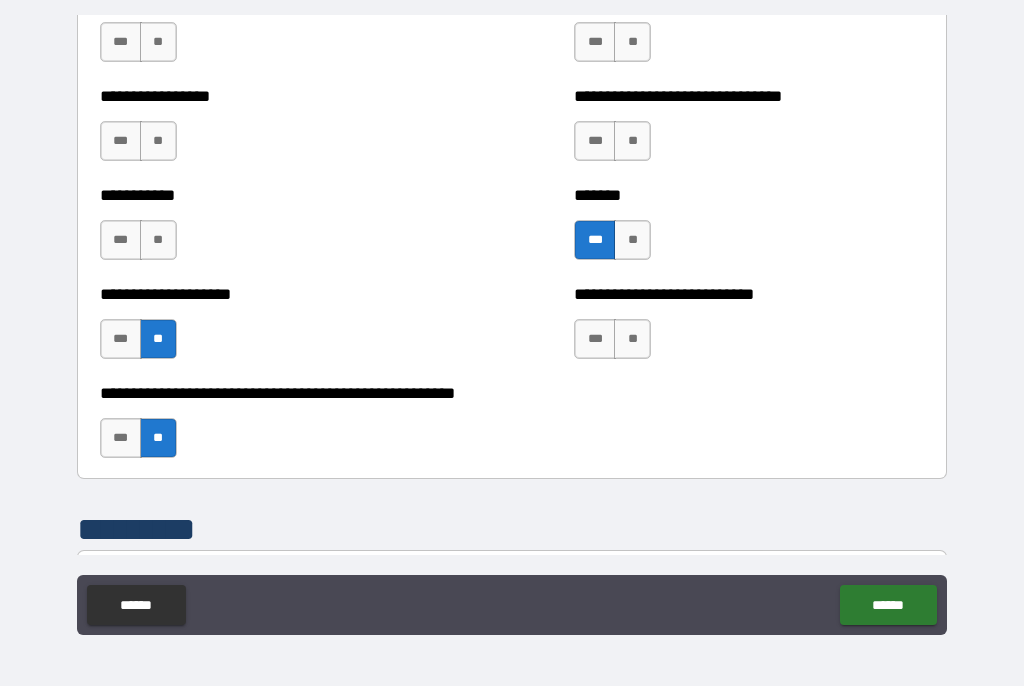 click on "**" at bounding box center [632, 340] 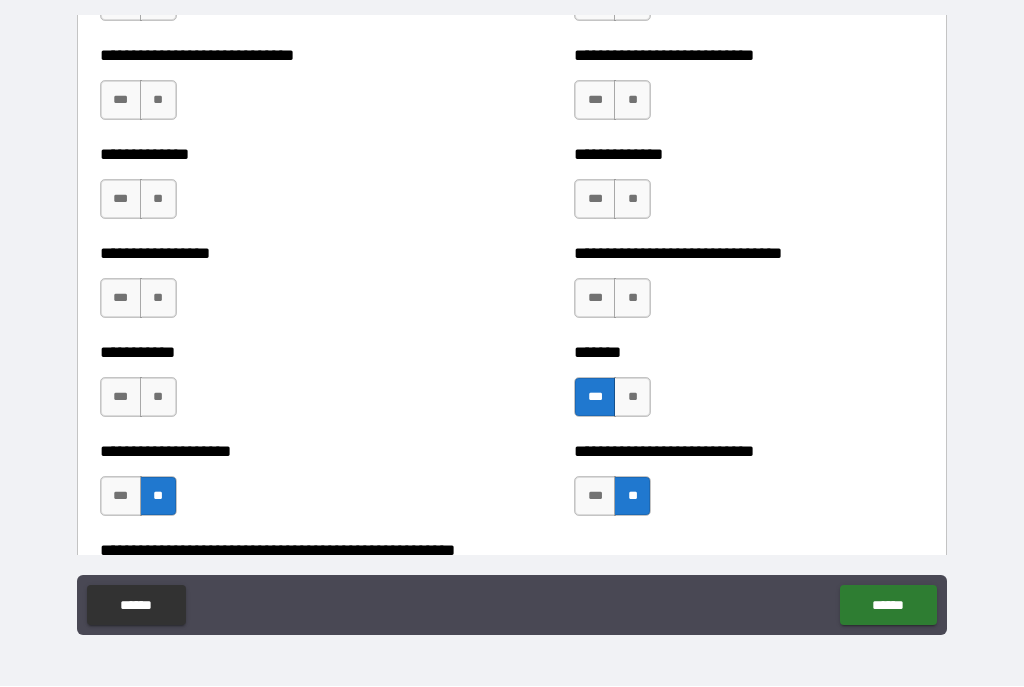 scroll, scrollTop: 7749, scrollLeft: 0, axis: vertical 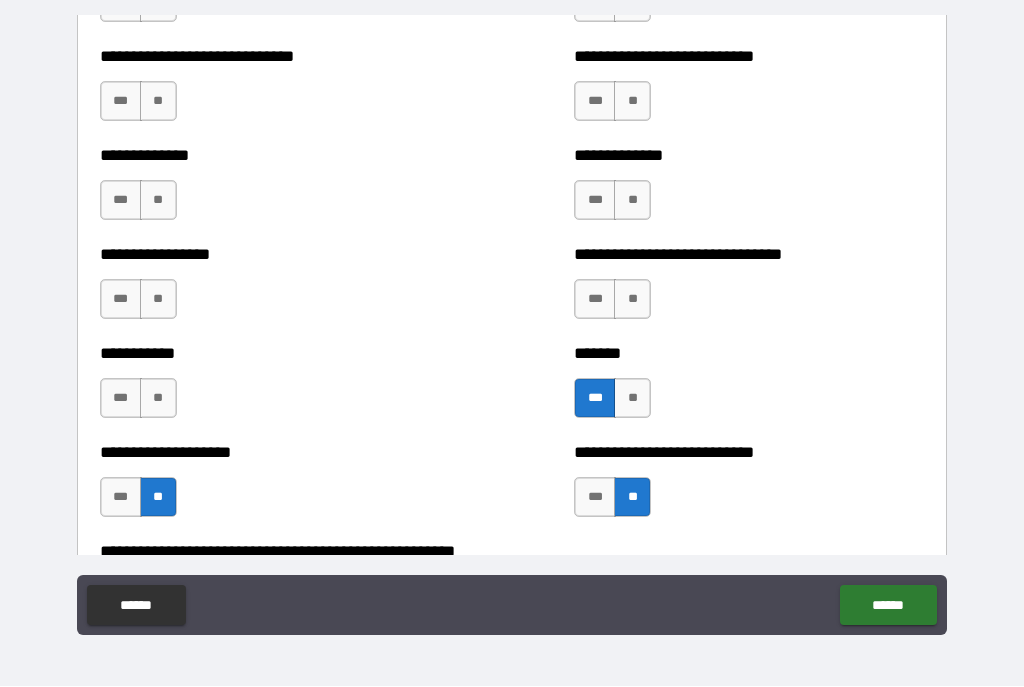 click on "***" at bounding box center (121, 300) 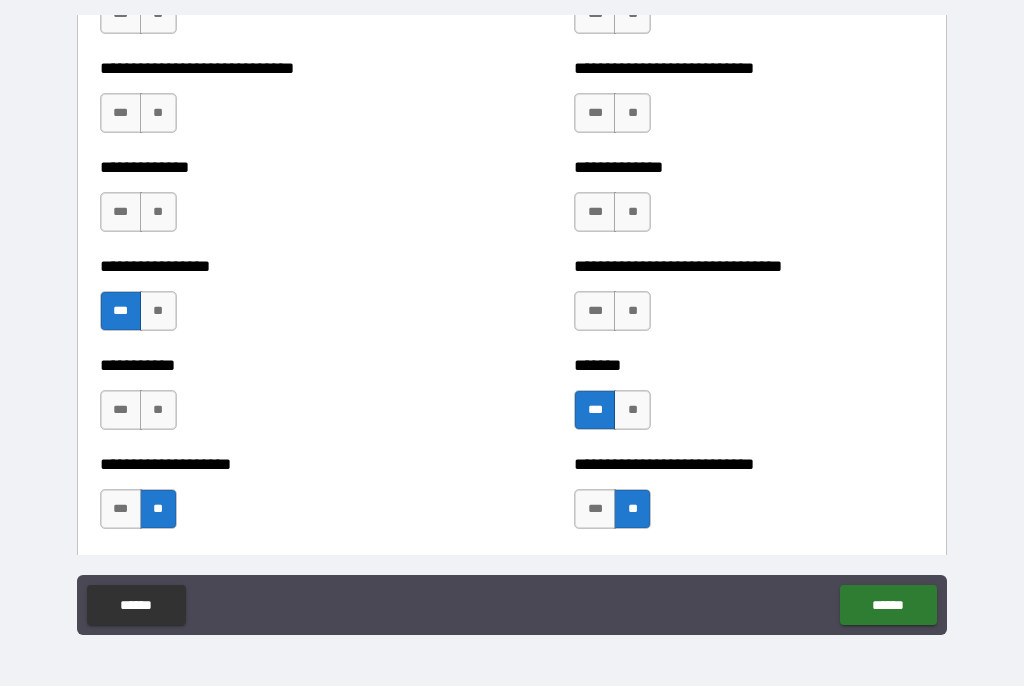 scroll, scrollTop: 7736, scrollLeft: 0, axis: vertical 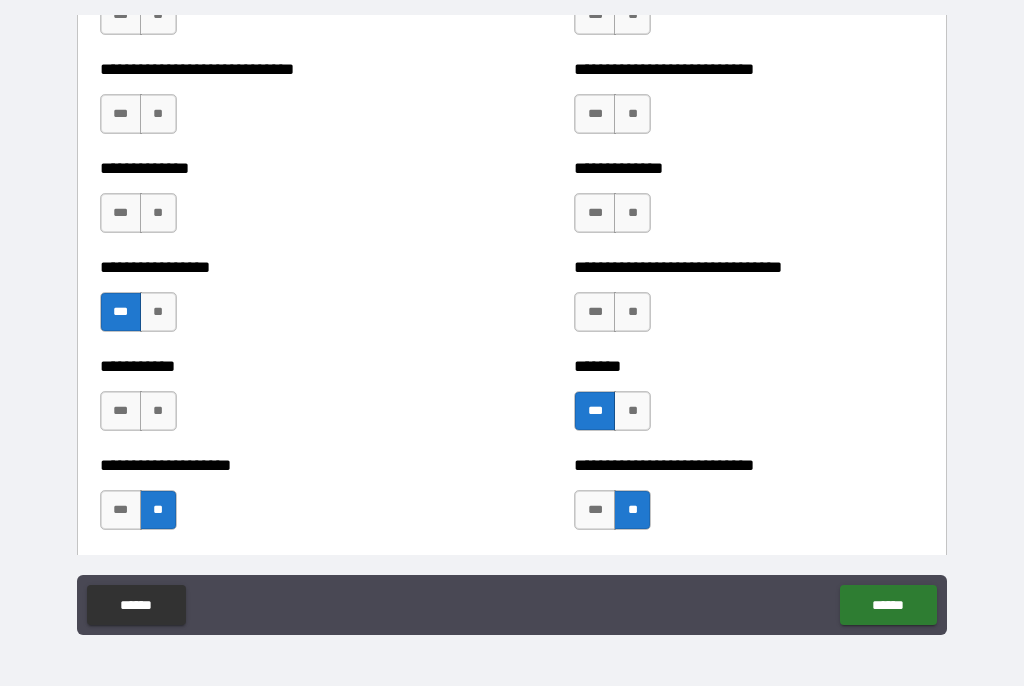 click on "***" at bounding box center [595, 214] 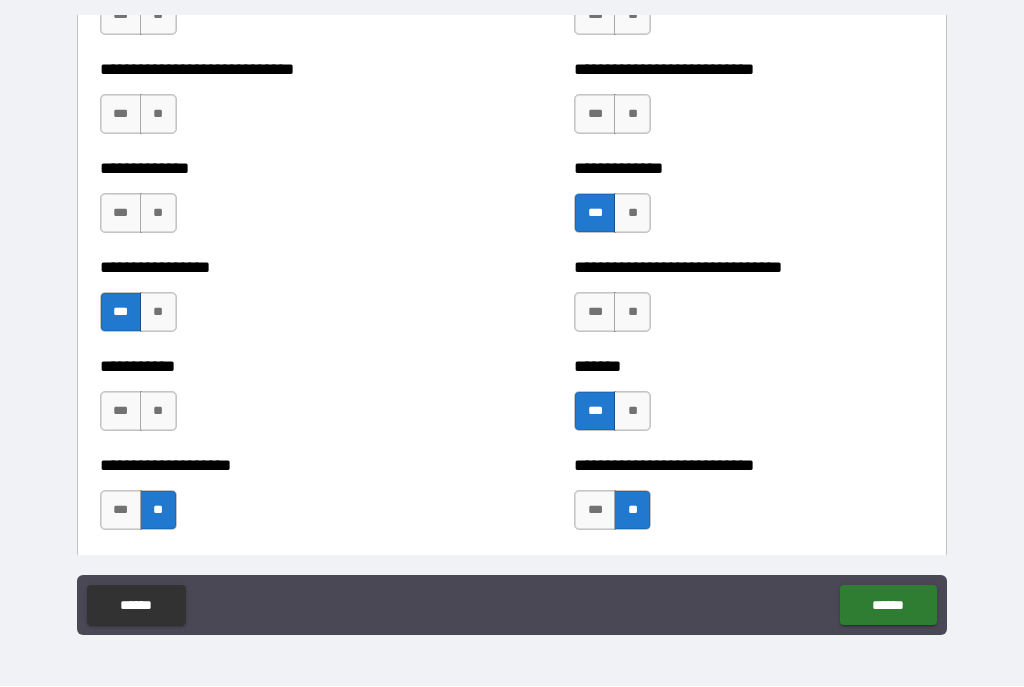 click on "**" at bounding box center [632, 313] 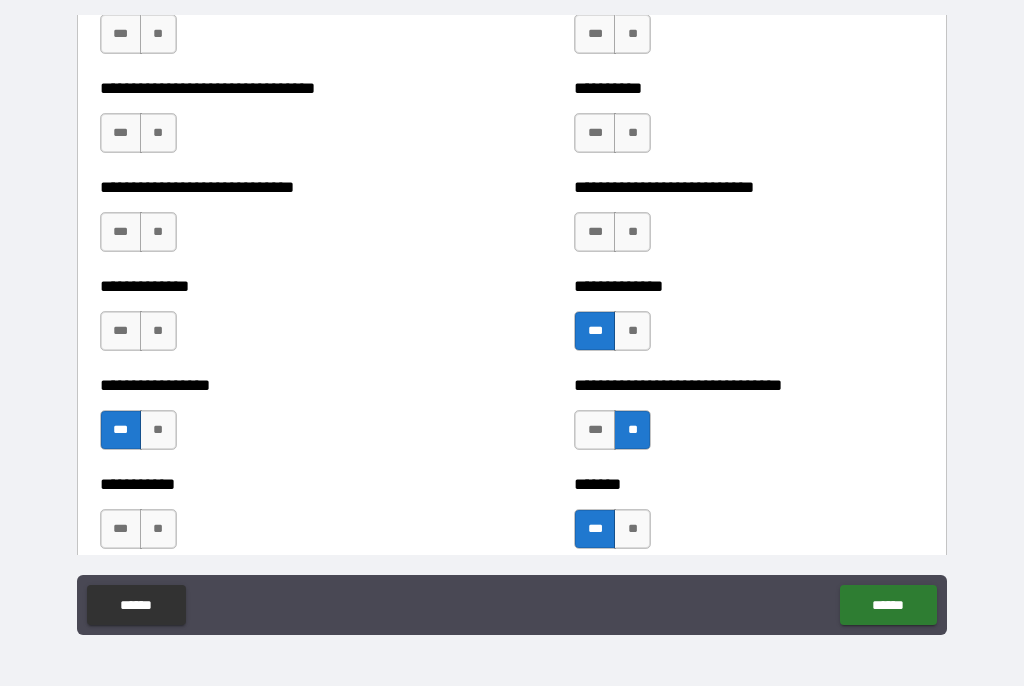scroll, scrollTop: 7616, scrollLeft: 0, axis: vertical 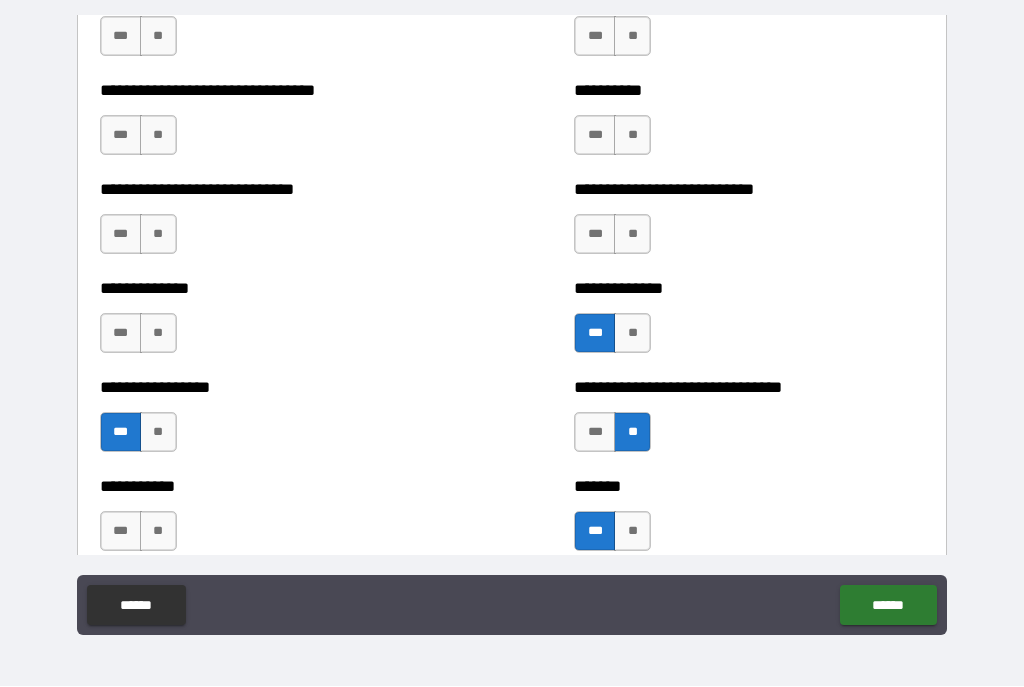 click on "**" at bounding box center (158, 334) 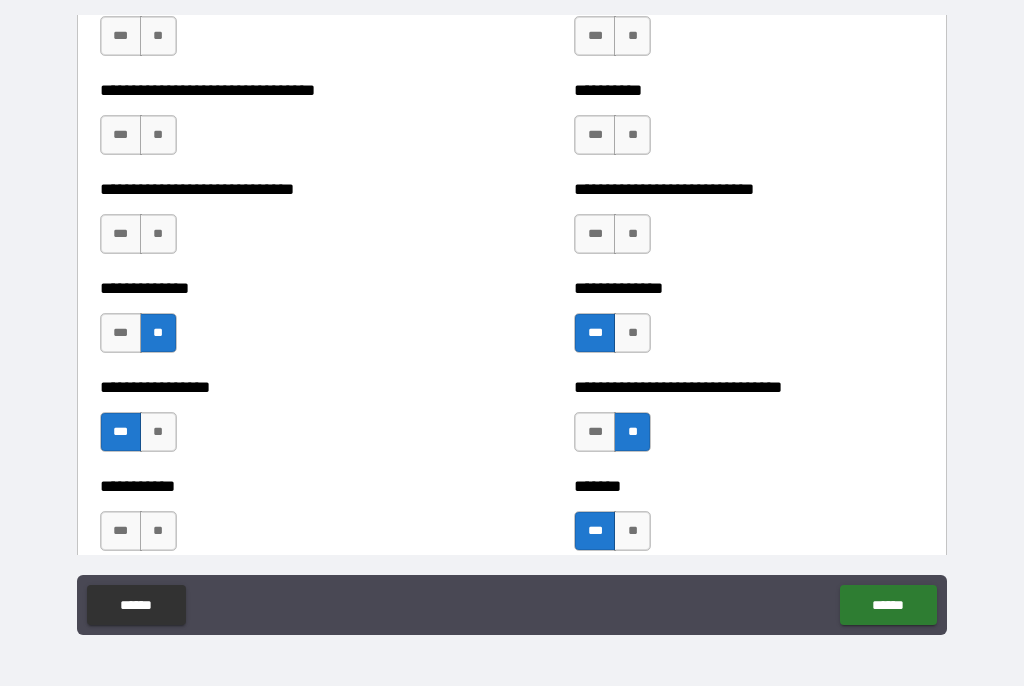 click on "**" at bounding box center (158, 235) 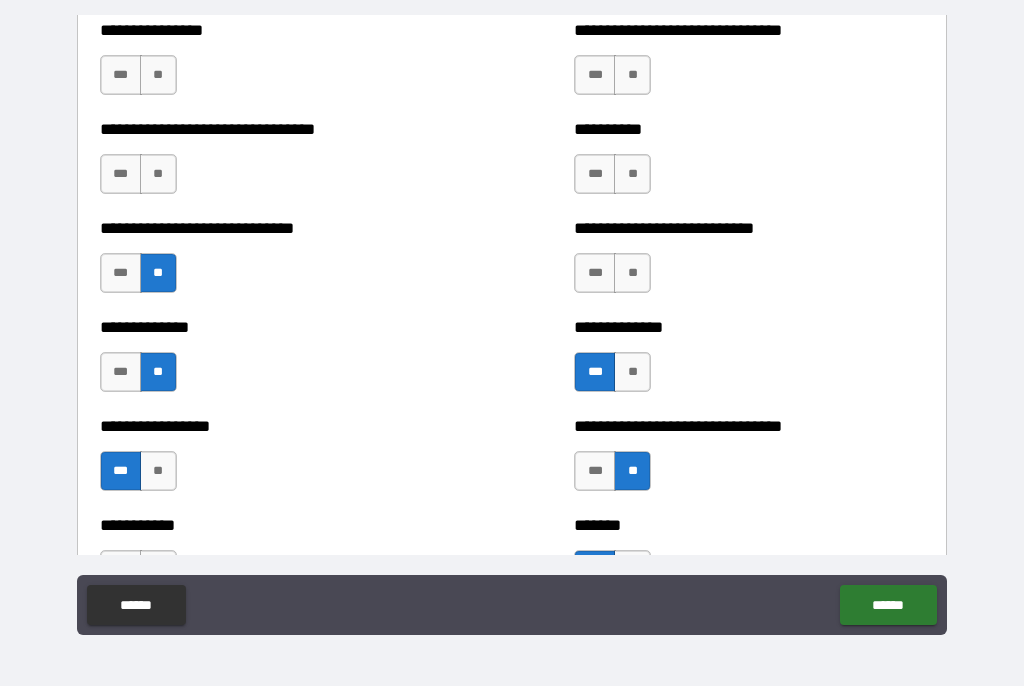 scroll, scrollTop: 7572, scrollLeft: 0, axis: vertical 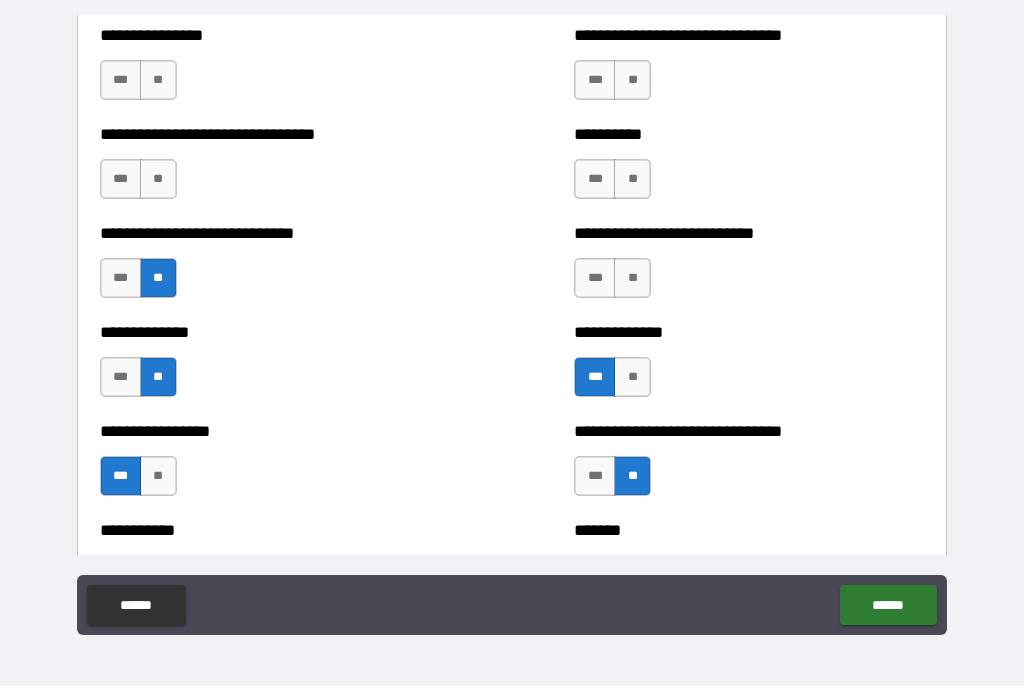 click on "**" at bounding box center (632, 279) 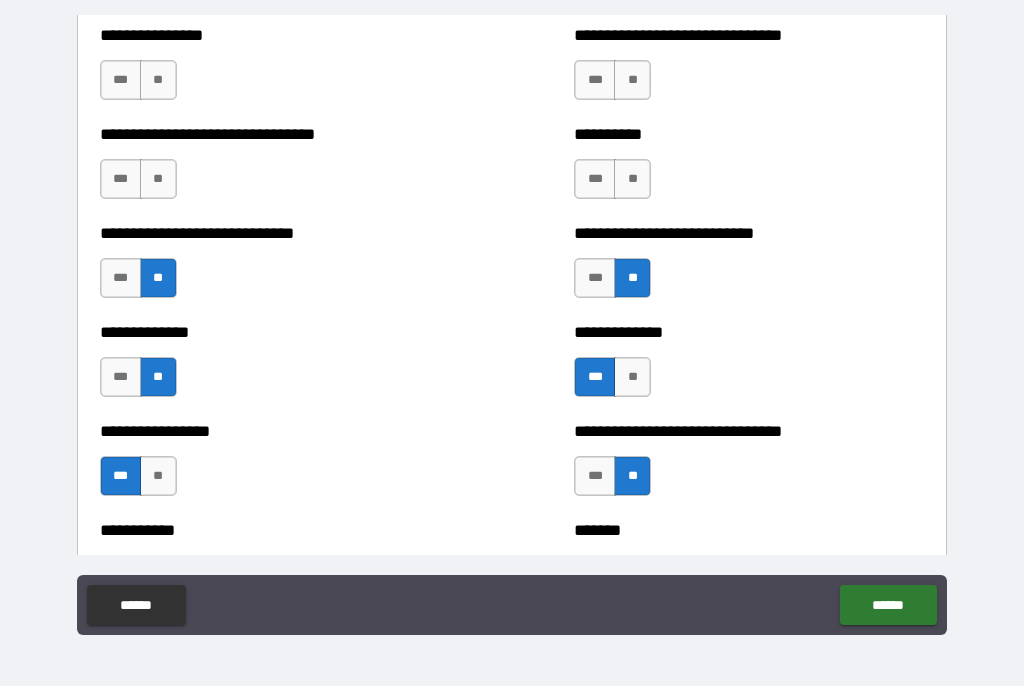 click on "**" at bounding box center (632, 180) 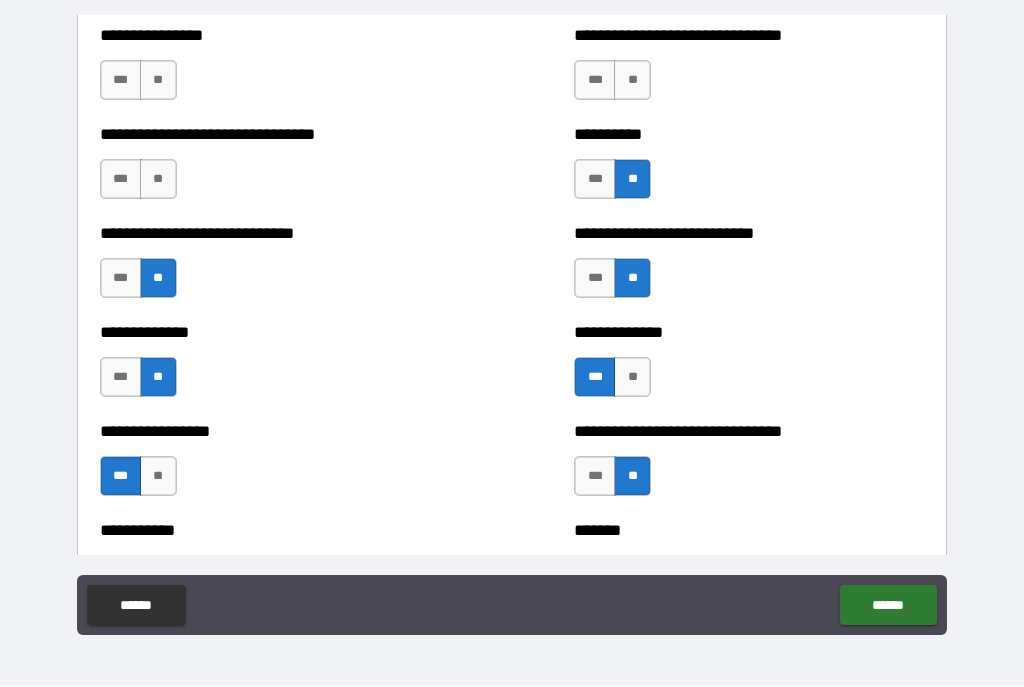 click on "**" at bounding box center (158, 180) 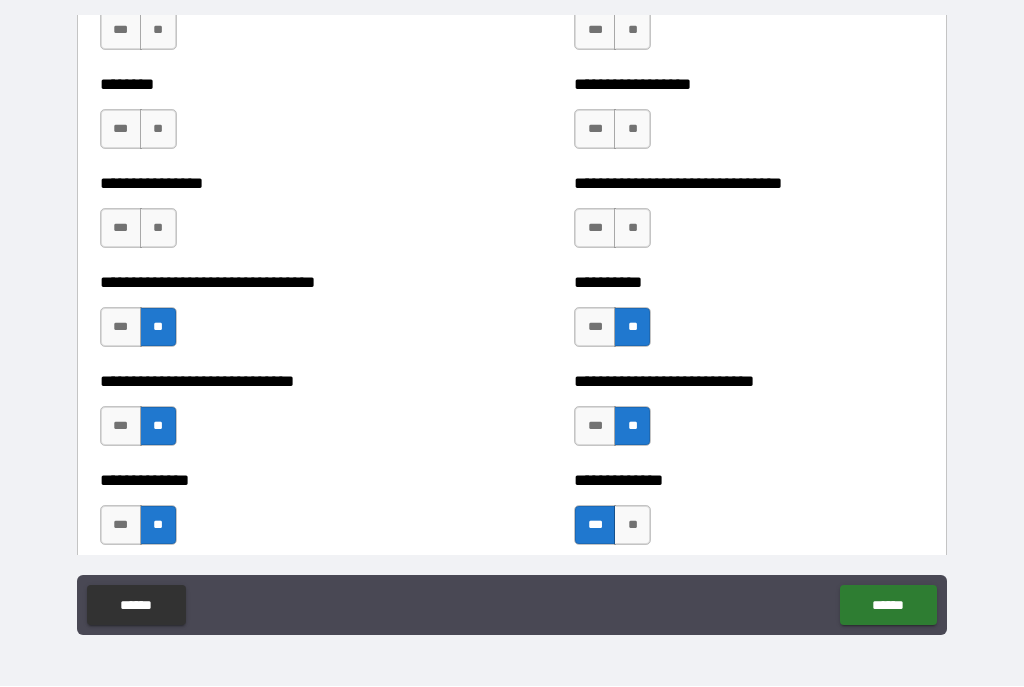 scroll, scrollTop: 7423, scrollLeft: 0, axis: vertical 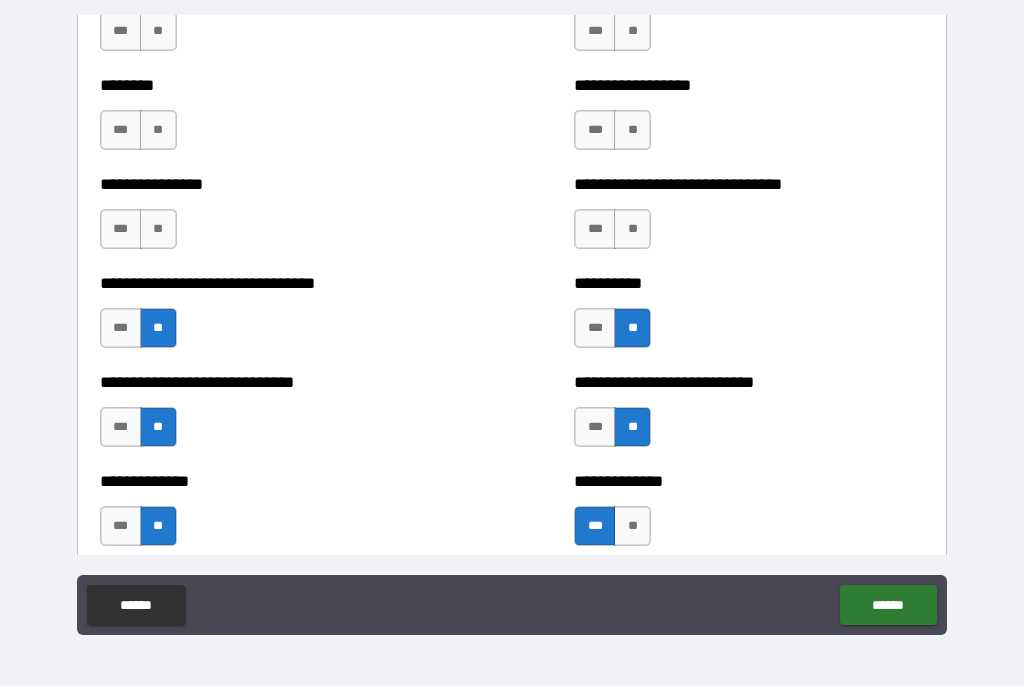 click on "**" at bounding box center [158, 230] 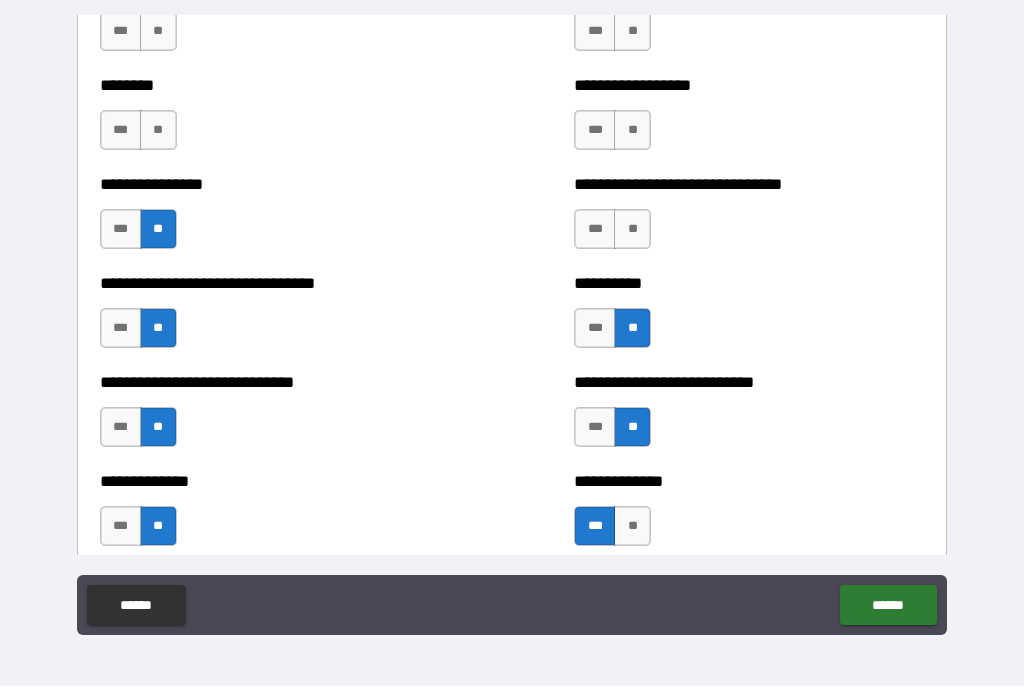 click on "**" at bounding box center [632, 230] 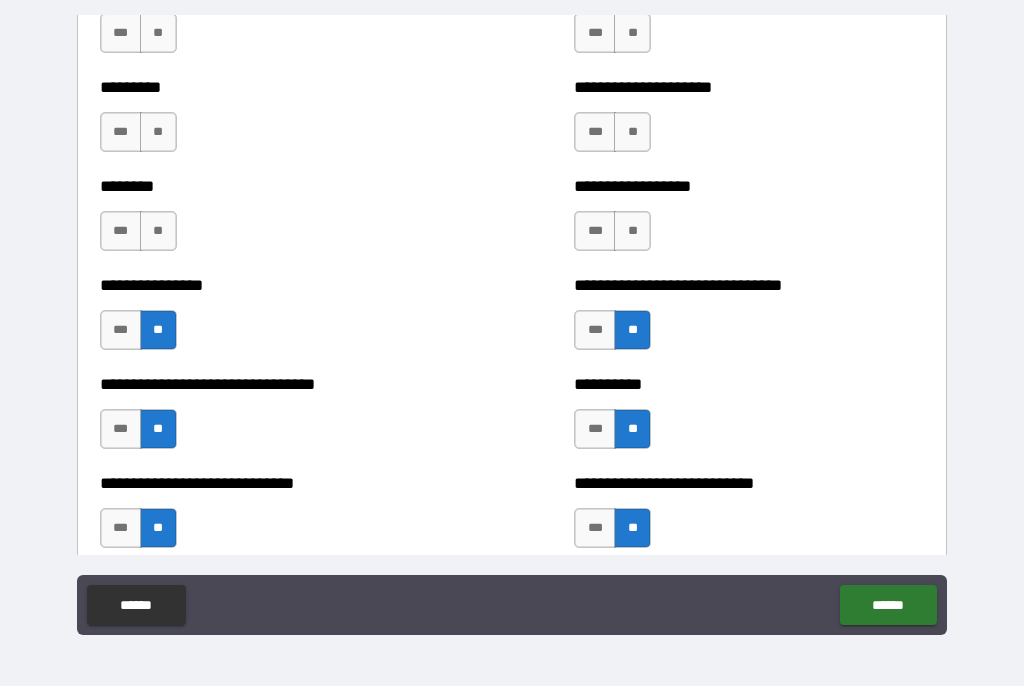 scroll, scrollTop: 7302, scrollLeft: 0, axis: vertical 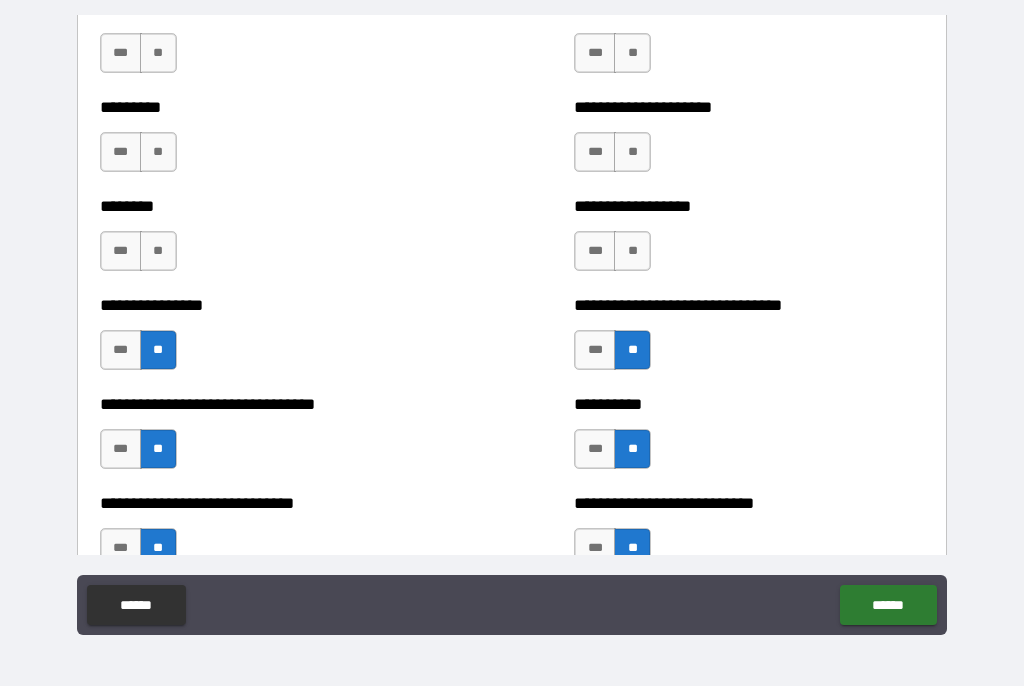 click on "**" at bounding box center (632, 252) 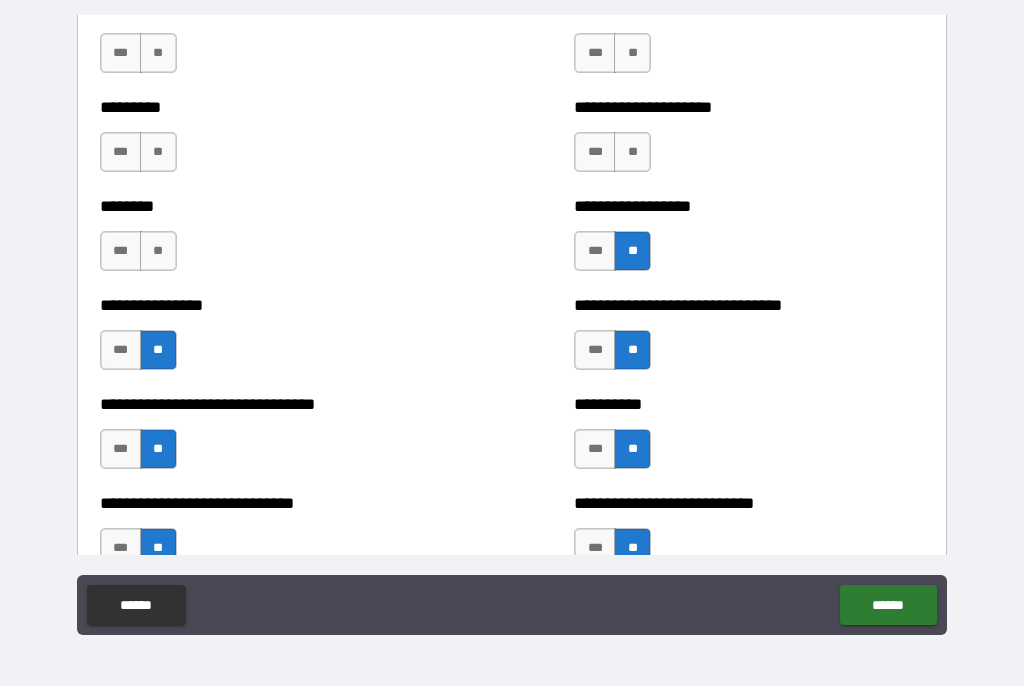 click on "**" at bounding box center [158, 252] 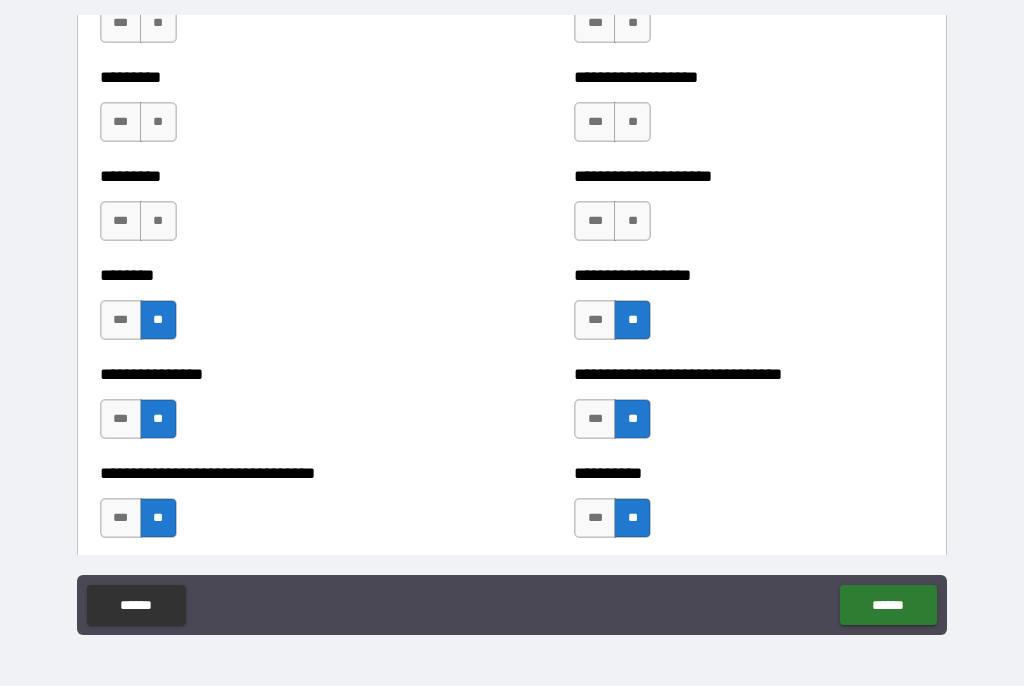 scroll, scrollTop: 7232, scrollLeft: 0, axis: vertical 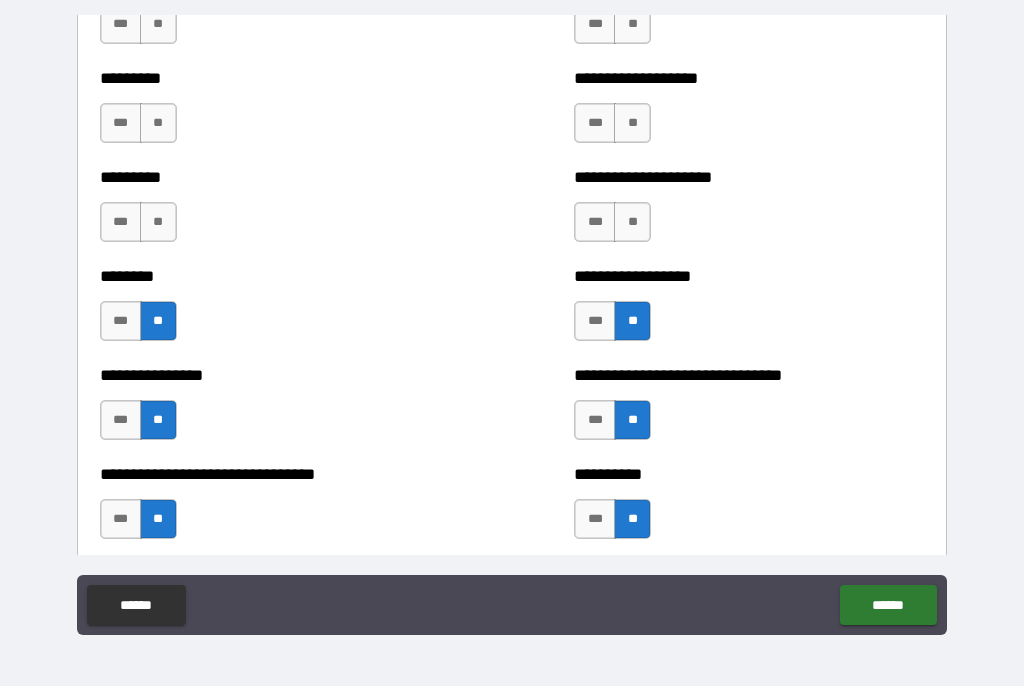 click on "**" at bounding box center [158, 223] 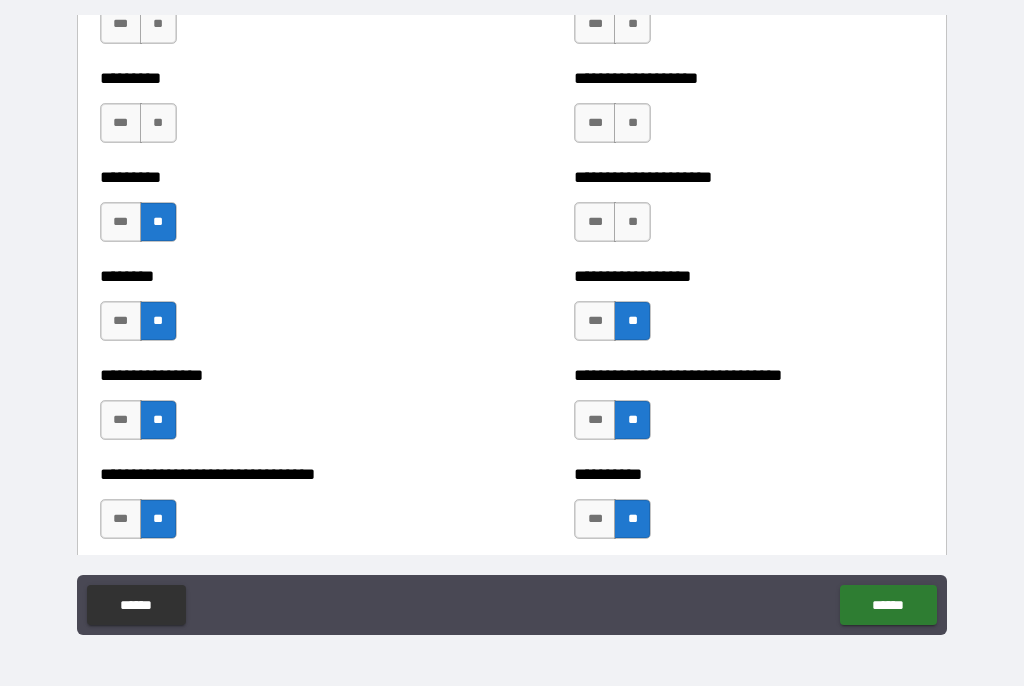 click on "**" at bounding box center (632, 223) 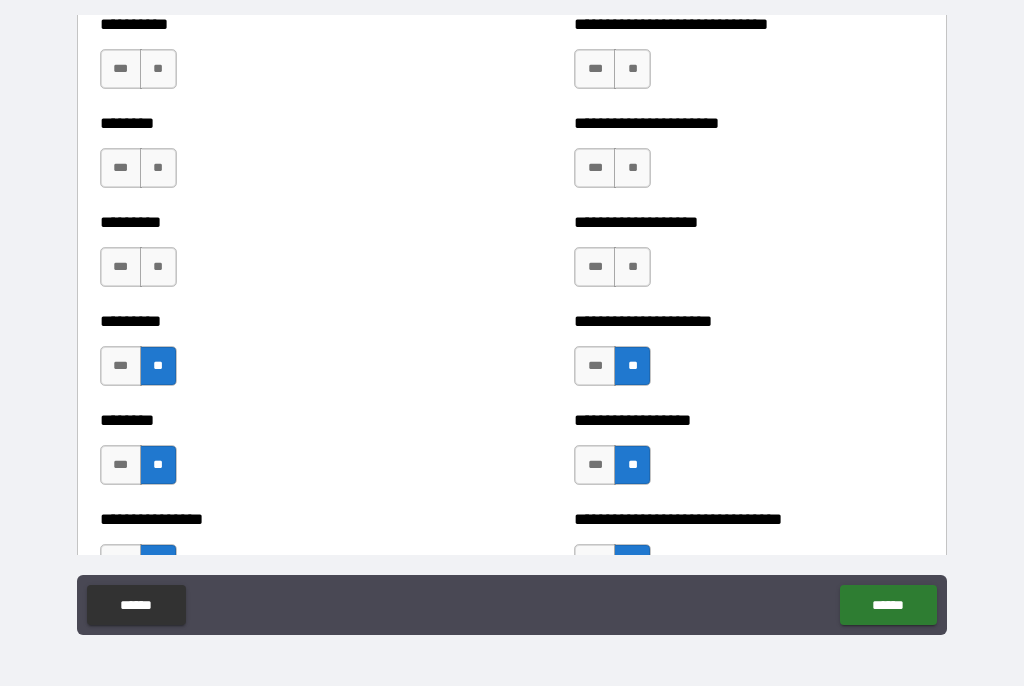 scroll, scrollTop: 7089, scrollLeft: 0, axis: vertical 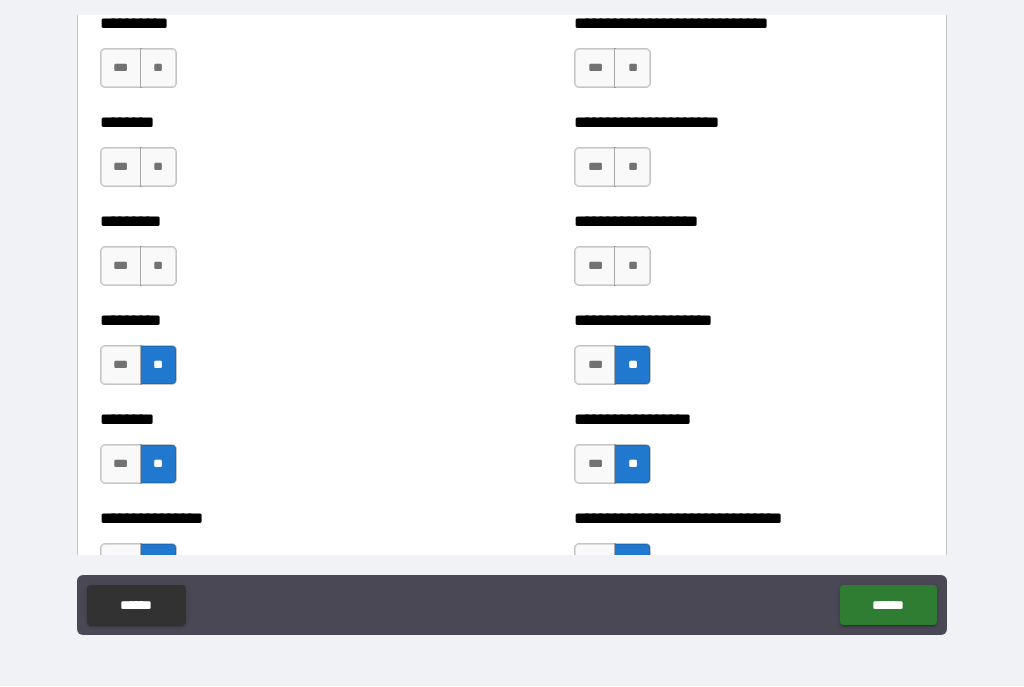 click on "**" at bounding box center [632, 267] 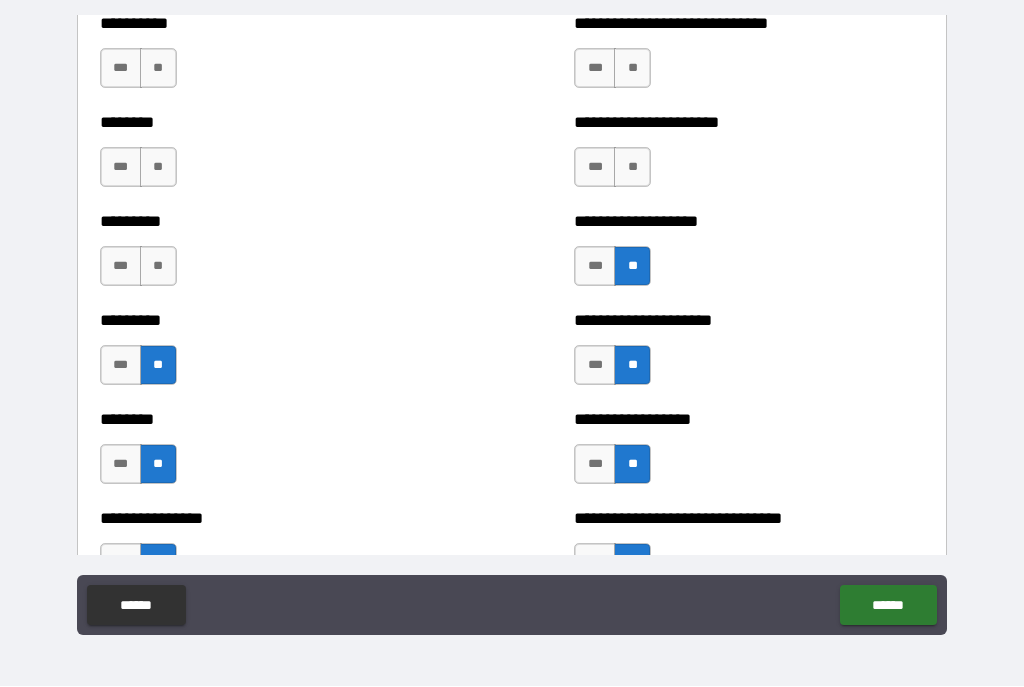 click on "***" at bounding box center [595, 267] 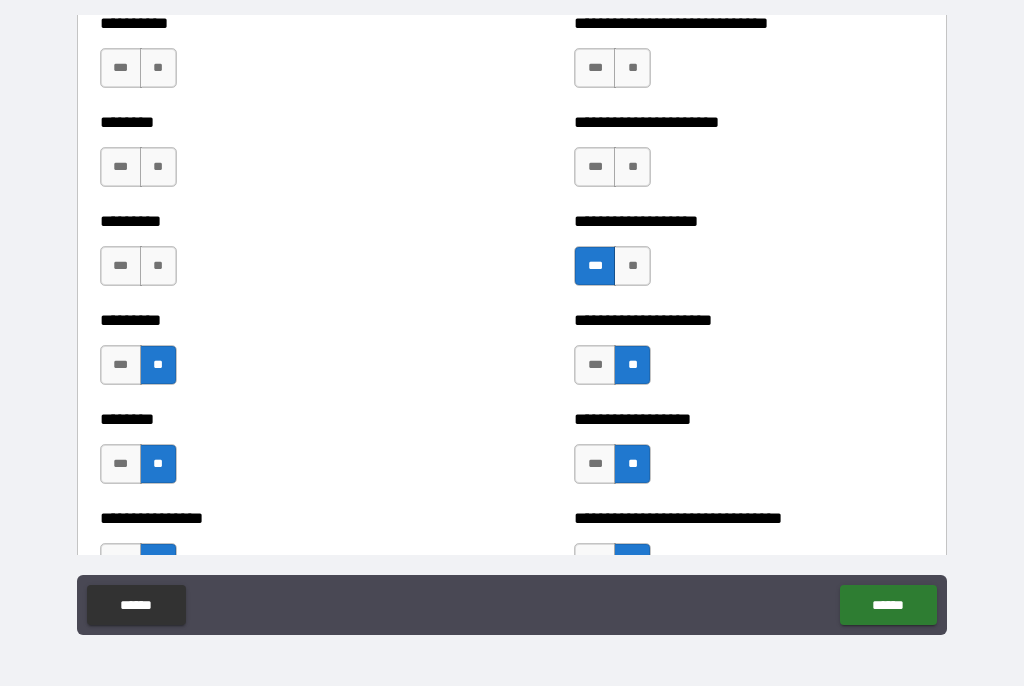 click on "**" at bounding box center [158, 267] 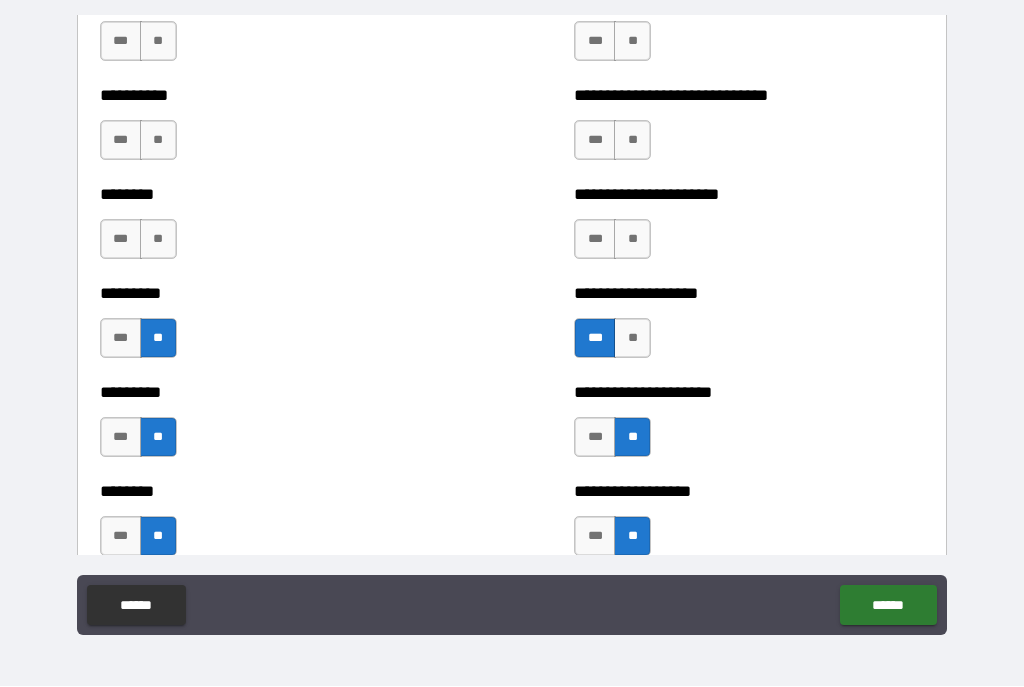scroll, scrollTop: 7016, scrollLeft: 0, axis: vertical 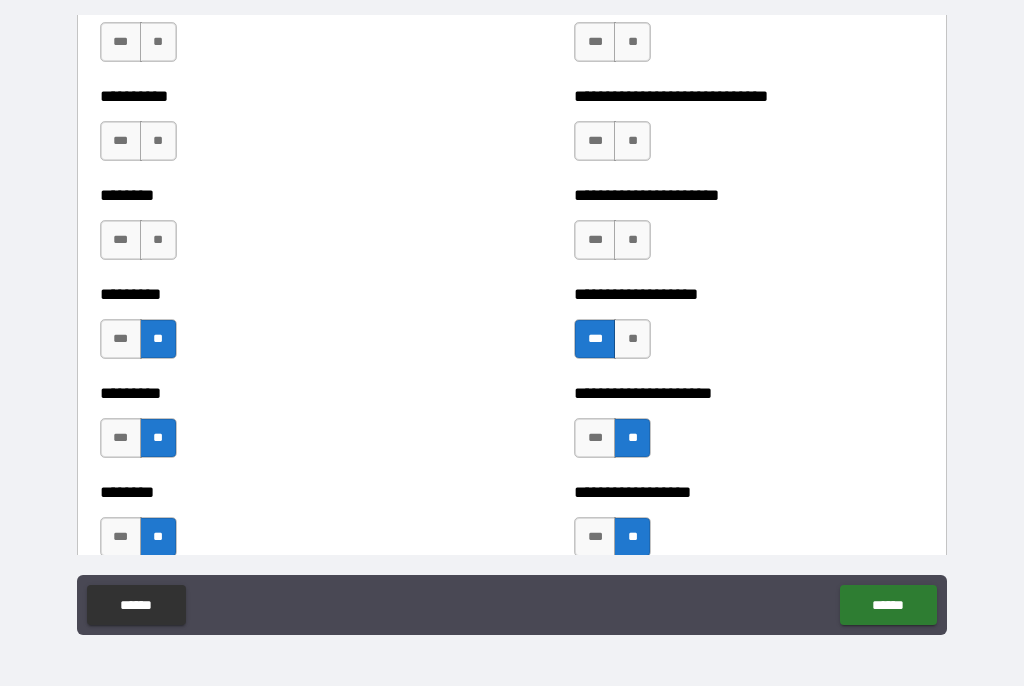 click on "**" at bounding box center [158, 241] 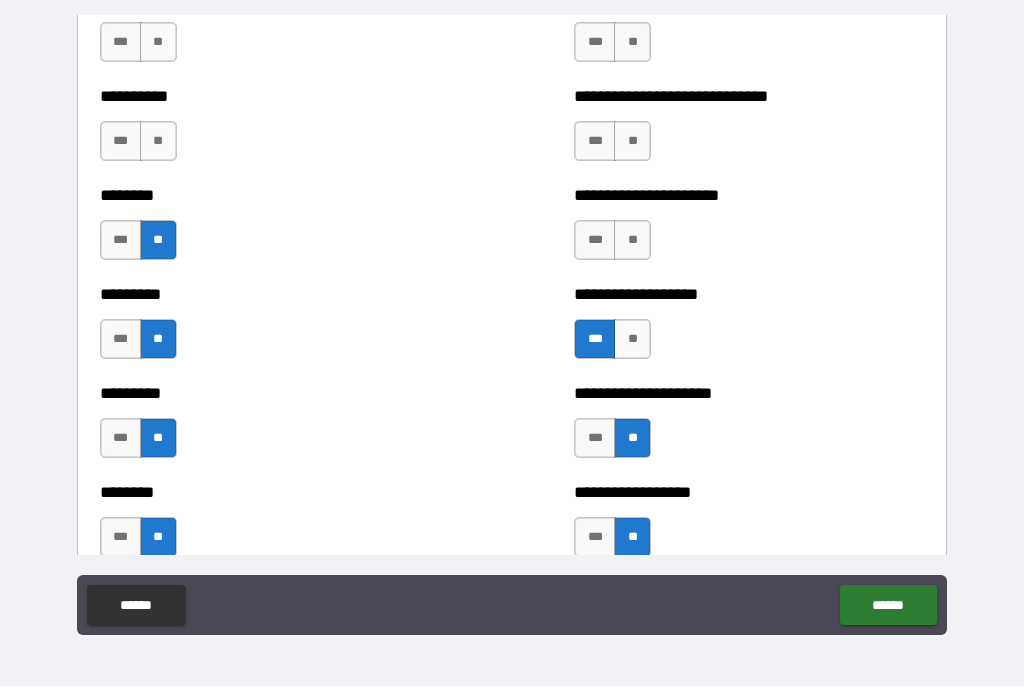 click on "**" at bounding box center [632, 241] 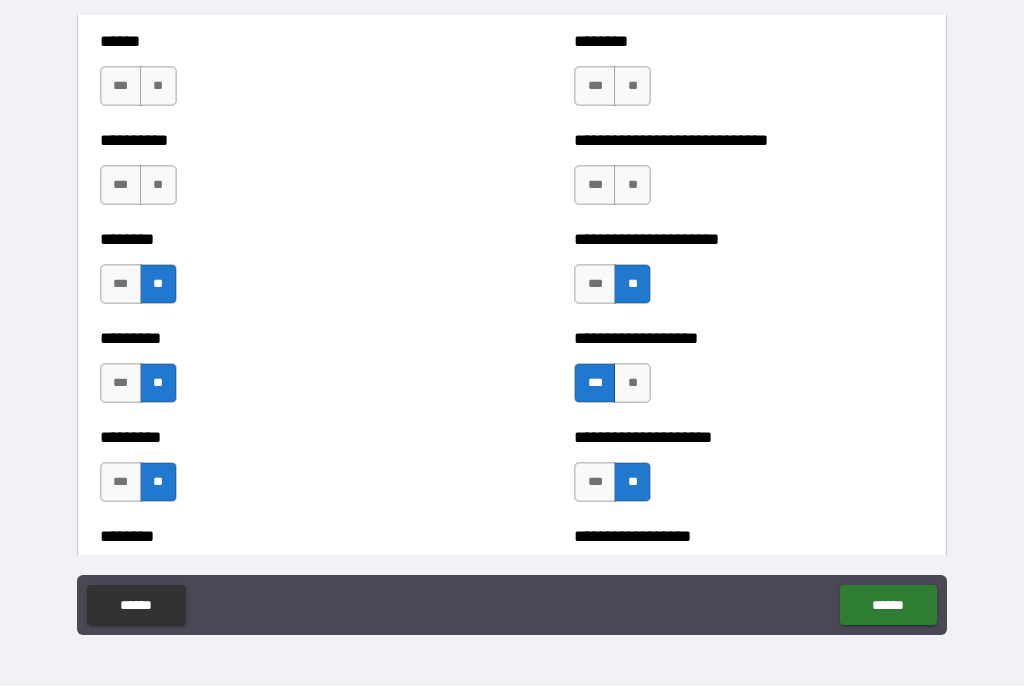 scroll, scrollTop: 6967, scrollLeft: 0, axis: vertical 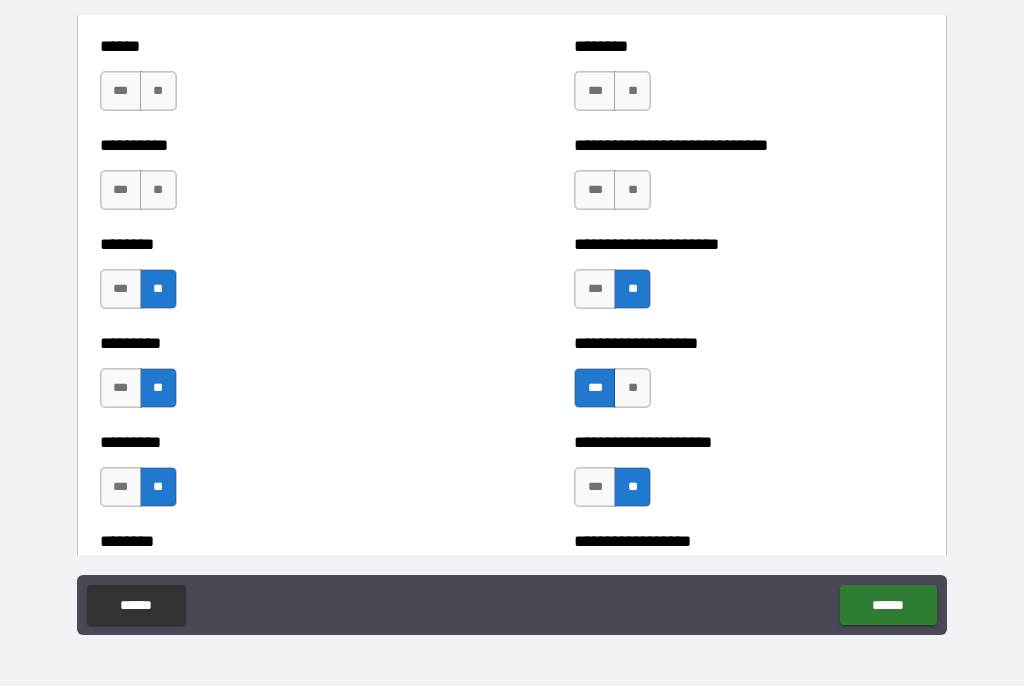 click on "***" at bounding box center [595, 191] 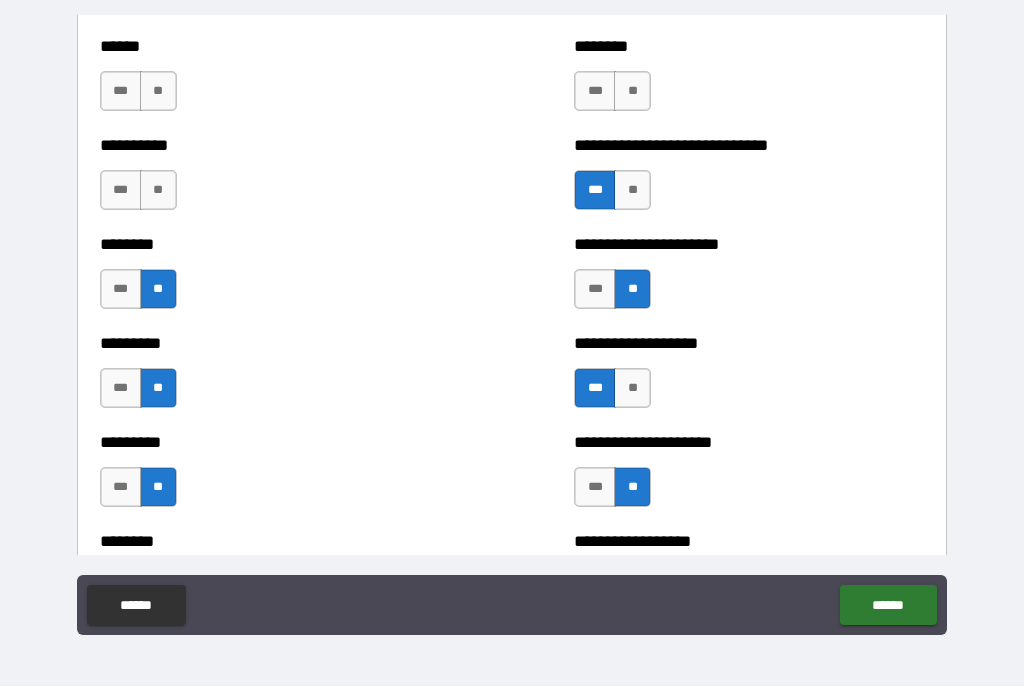 click on "**" at bounding box center (158, 191) 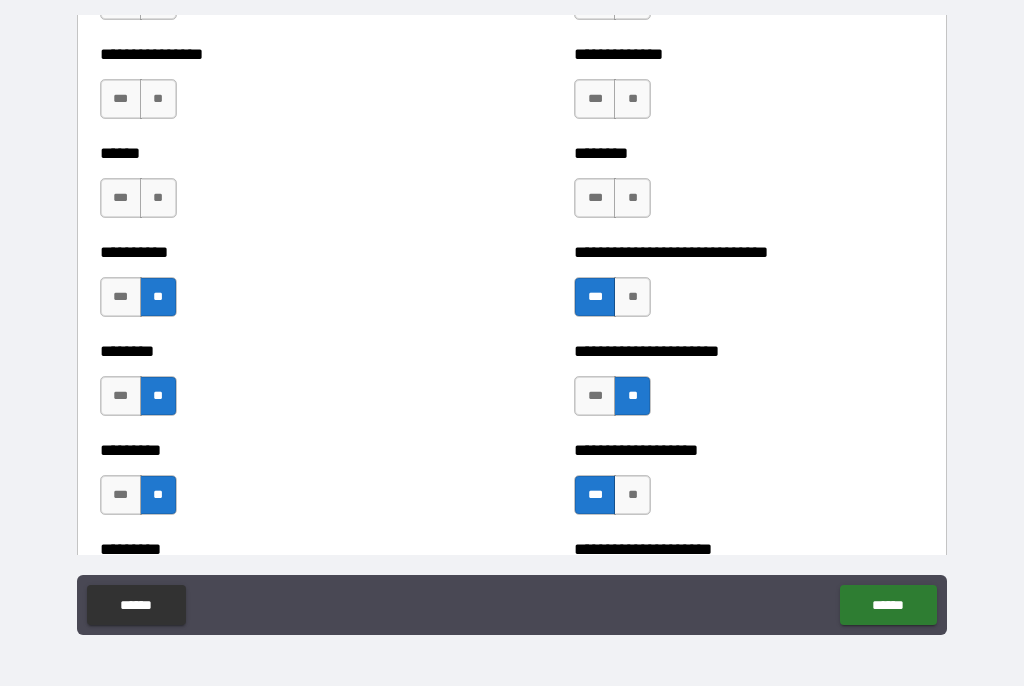 scroll, scrollTop: 6860, scrollLeft: 0, axis: vertical 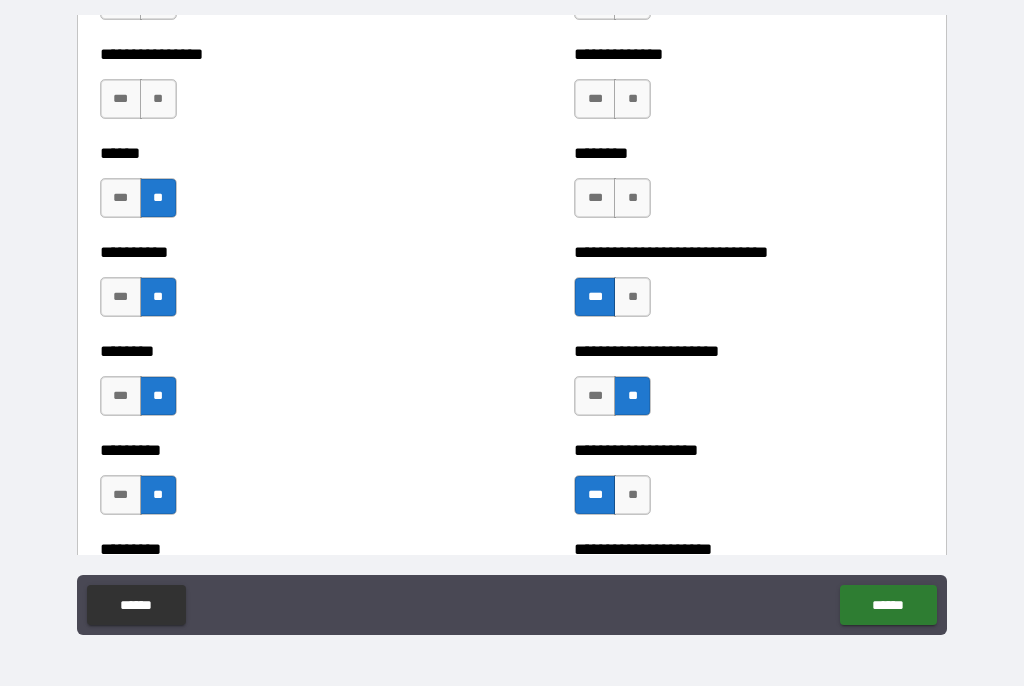 click on "**" at bounding box center (632, 199) 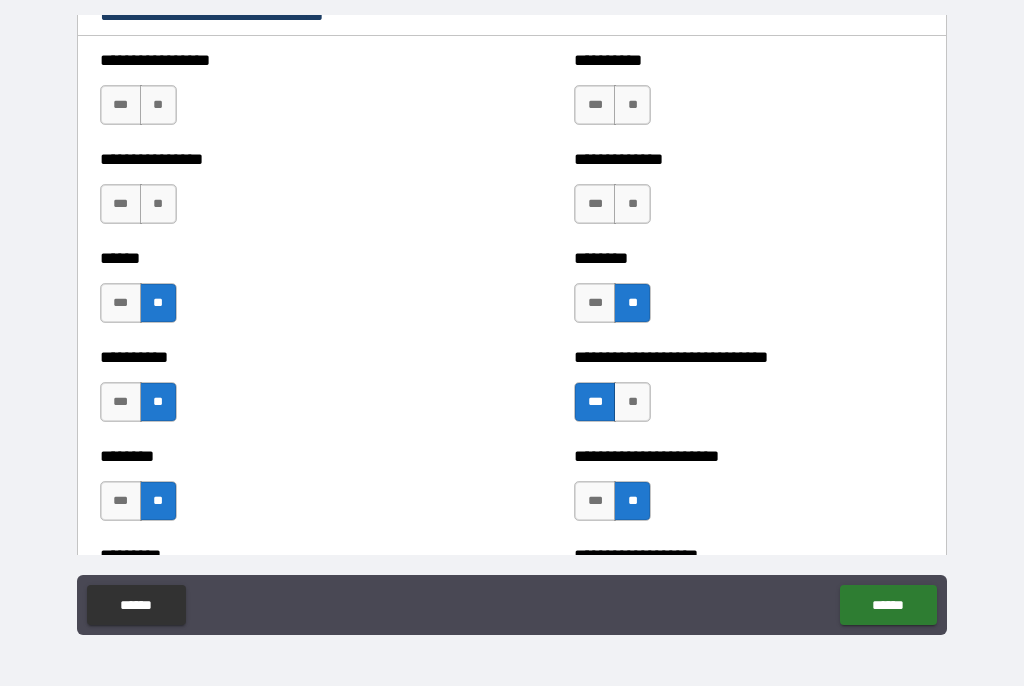 scroll, scrollTop: 6748, scrollLeft: 0, axis: vertical 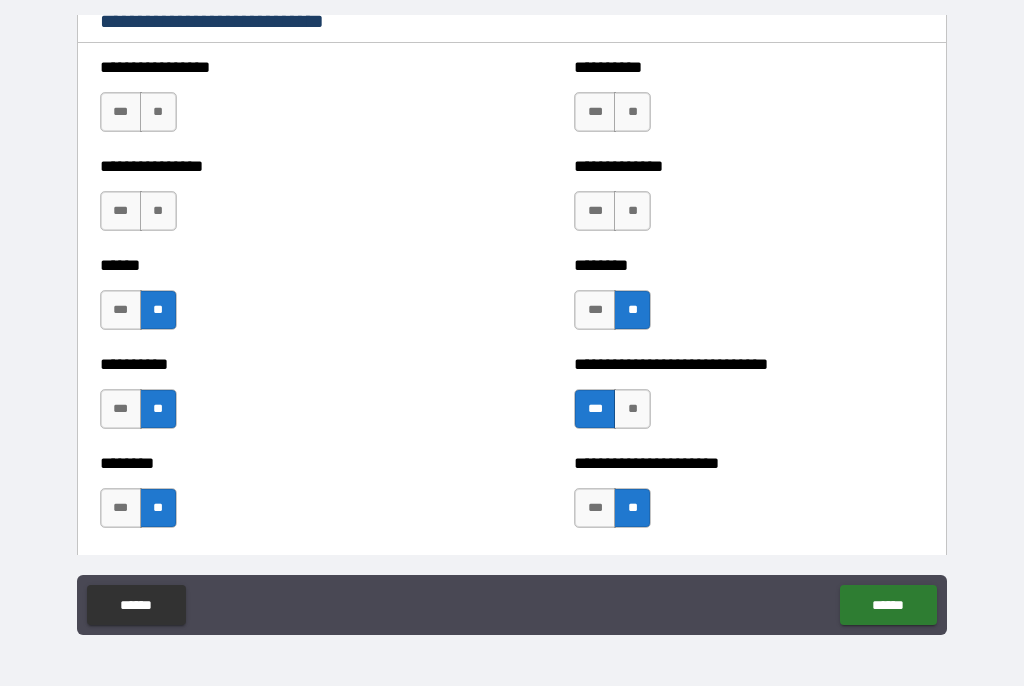 click on "**" at bounding box center (632, 212) 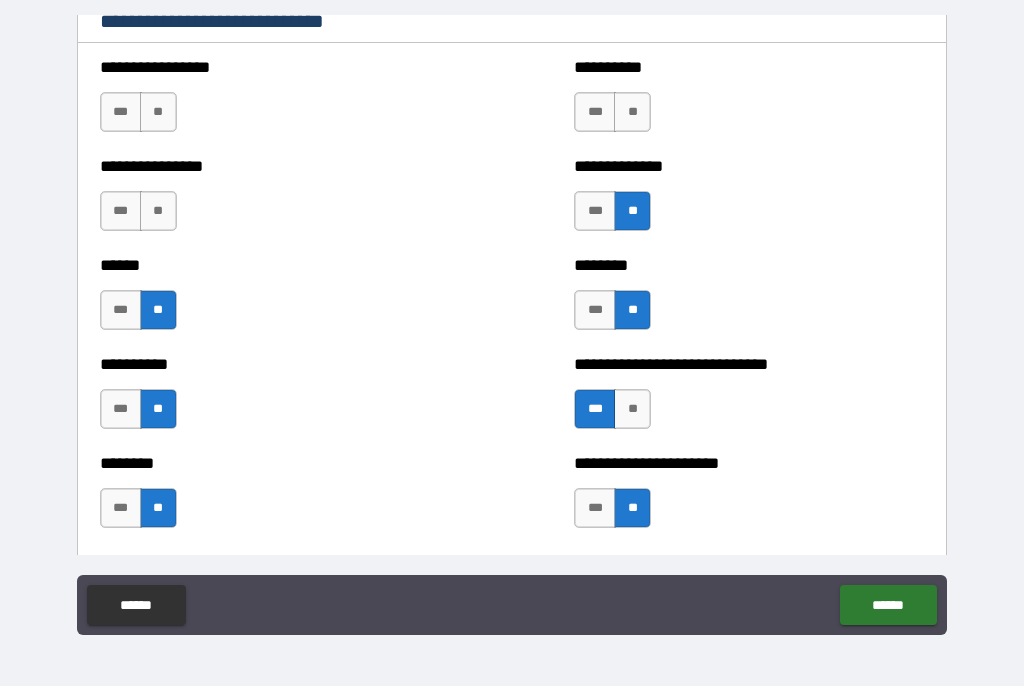 click on "**" at bounding box center (158, 212) 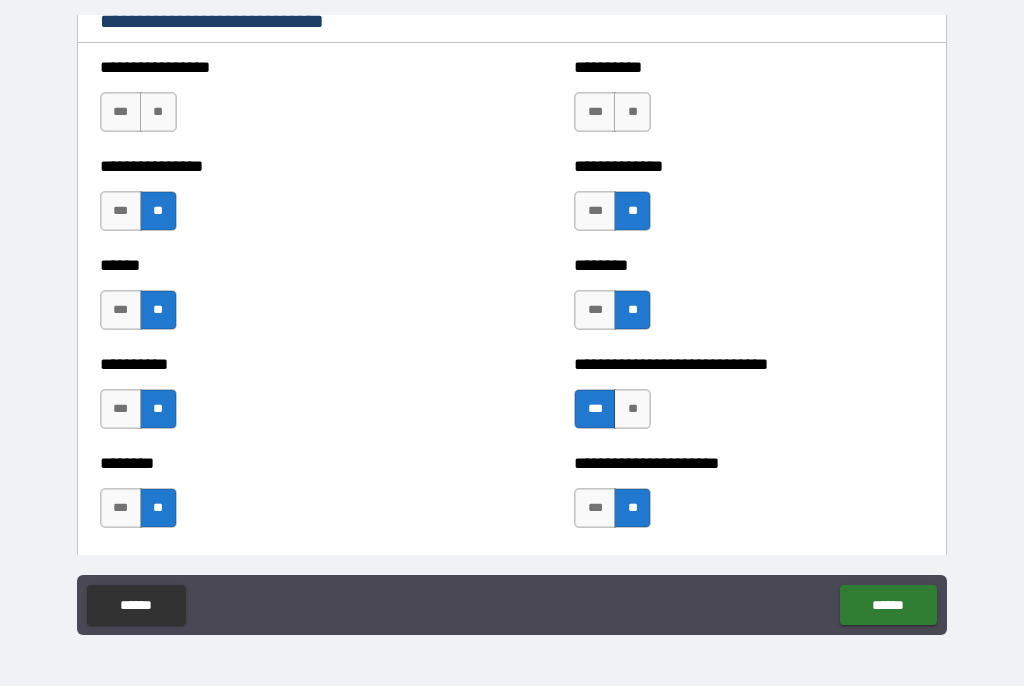 click on "**" at bounding box center (632, 113) 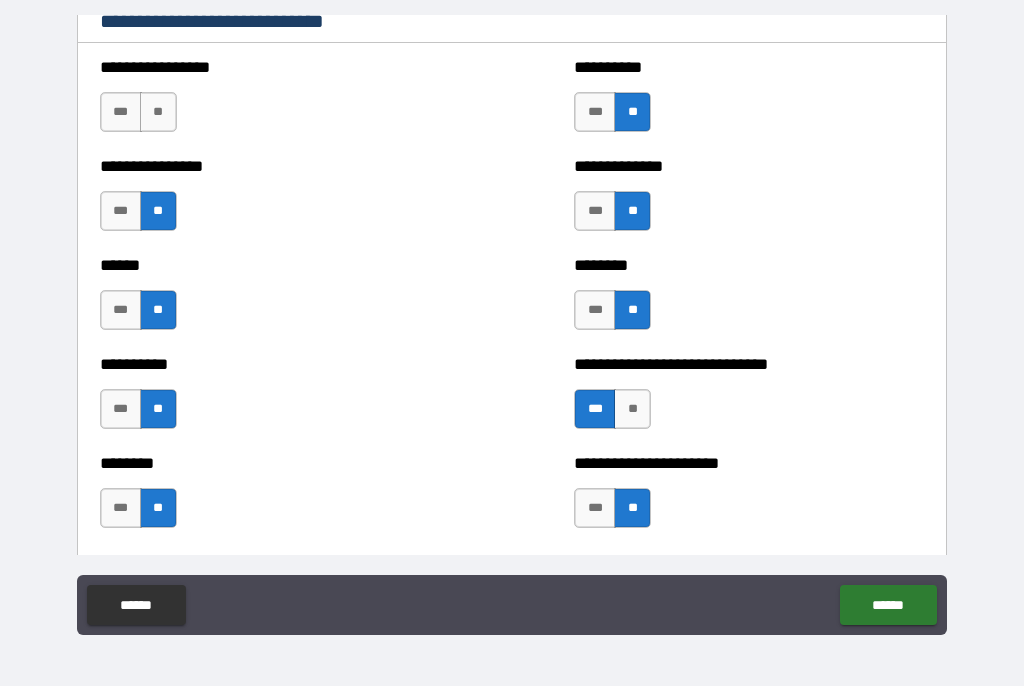 click on "**" at bounding box center (158, 113) 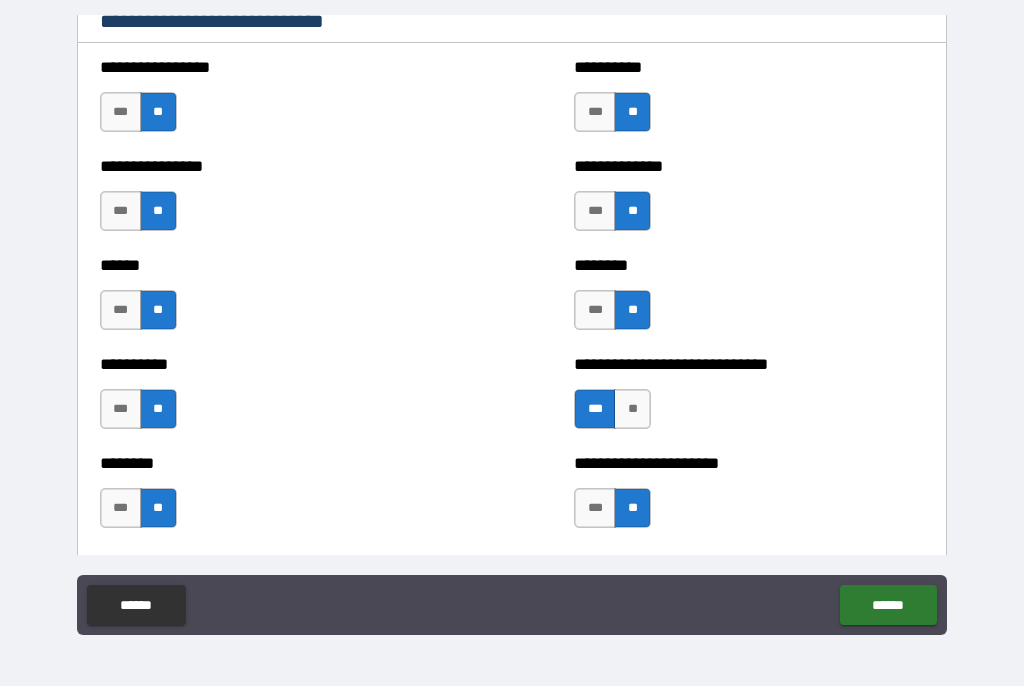 click on "***" at bounding box center (121, 113) 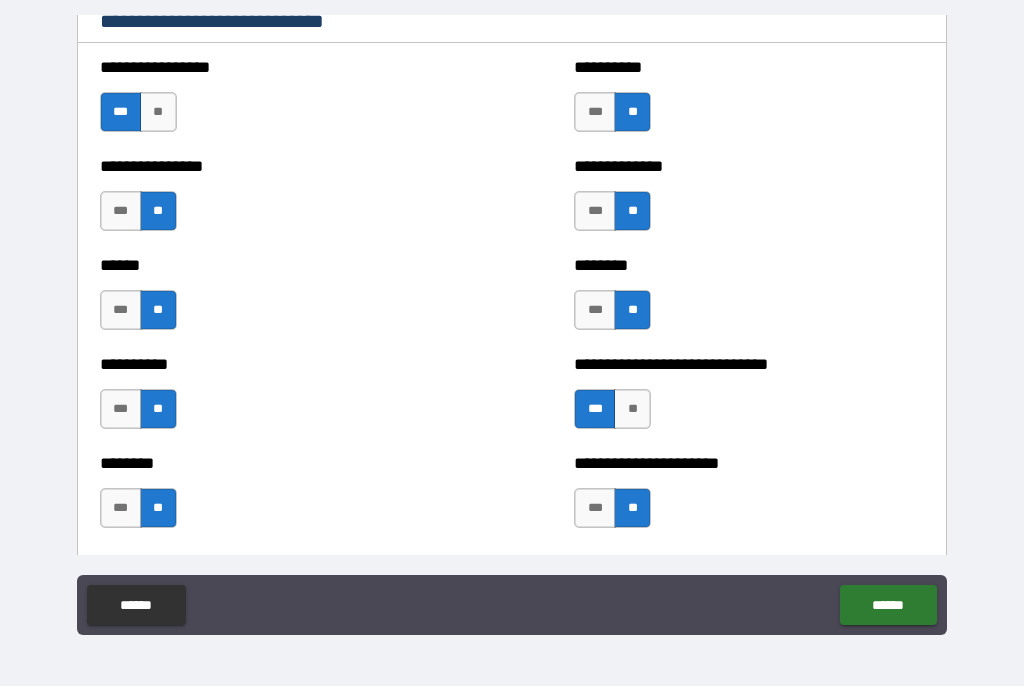 click on "**" at bounding box center [158, 113] 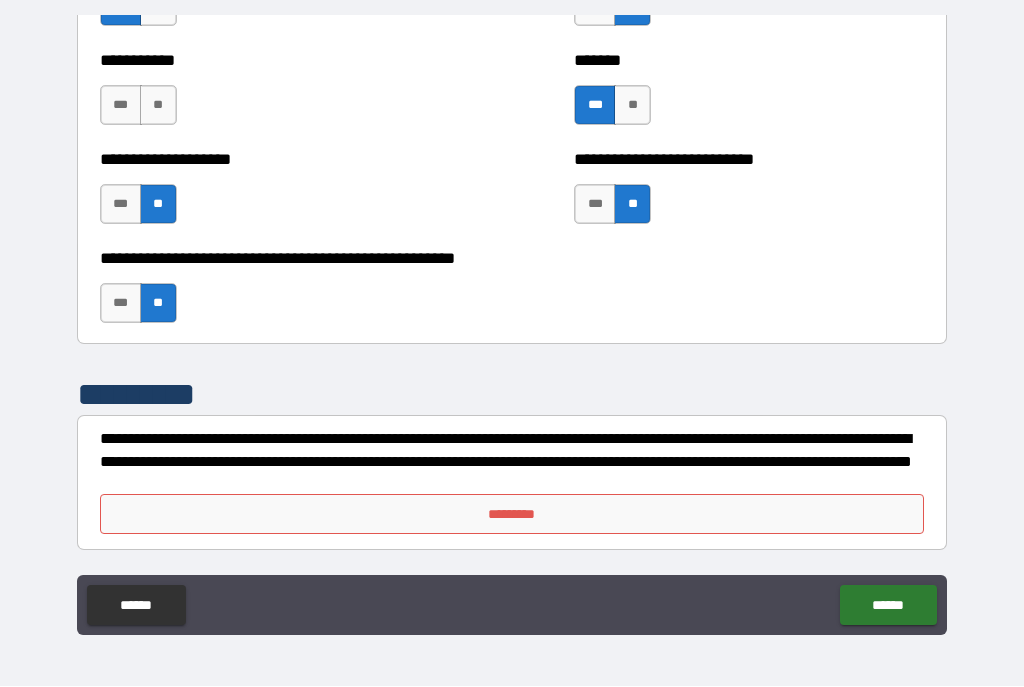 scroll, scrollTop: 8042, scrollLeft: 0, axis: vertical 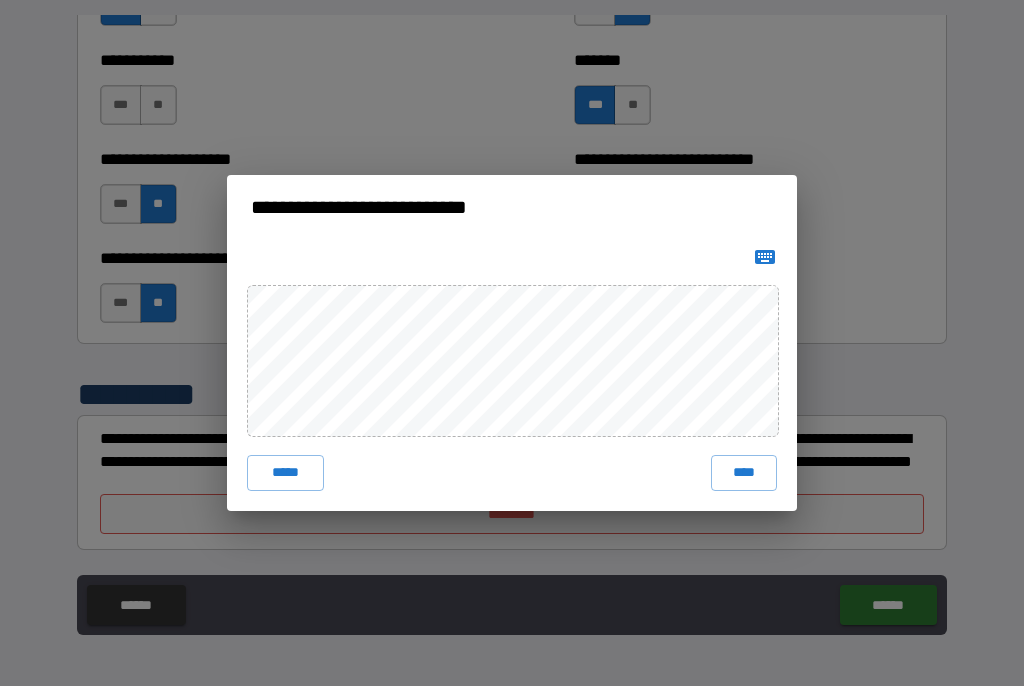 click at bounding box center [765, 258] 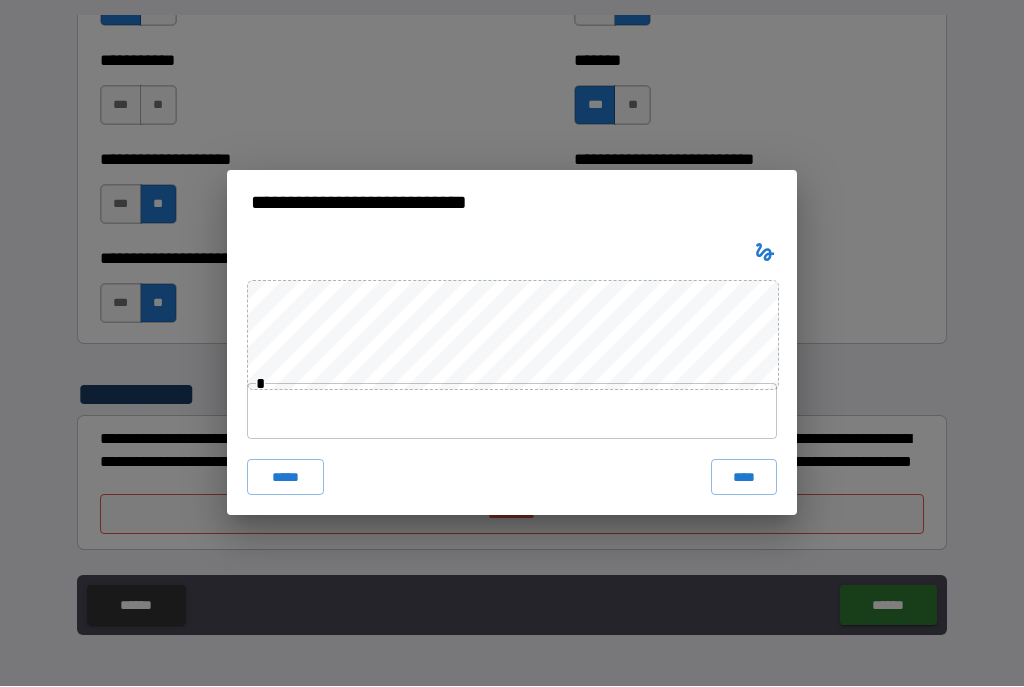 click at bounding box center [512, 412] 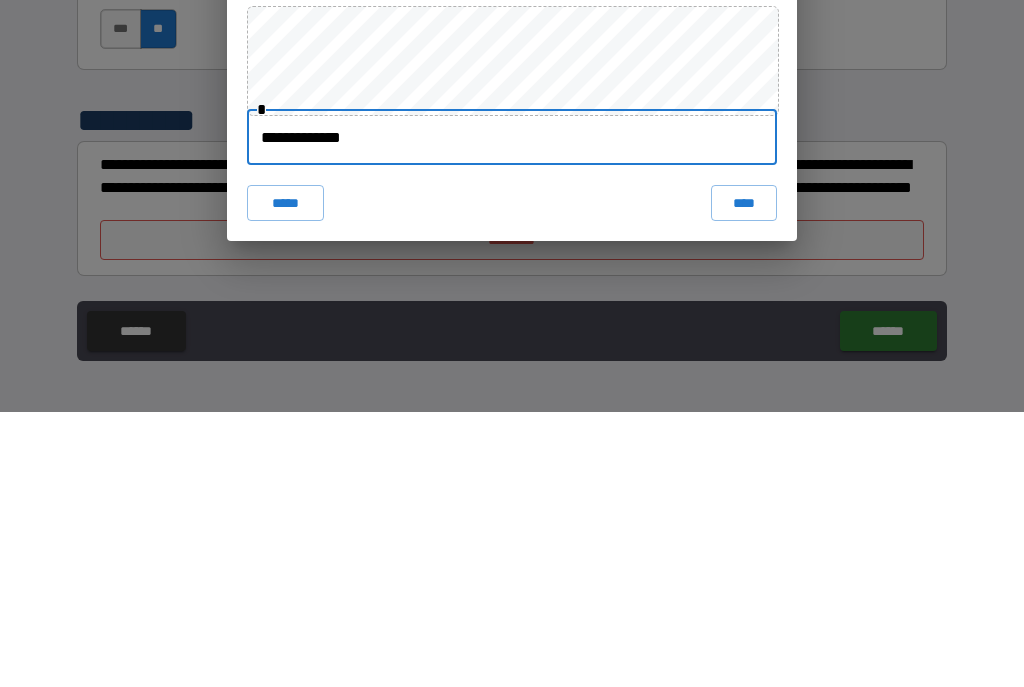 click on "****" at bounding box center (744, 478) 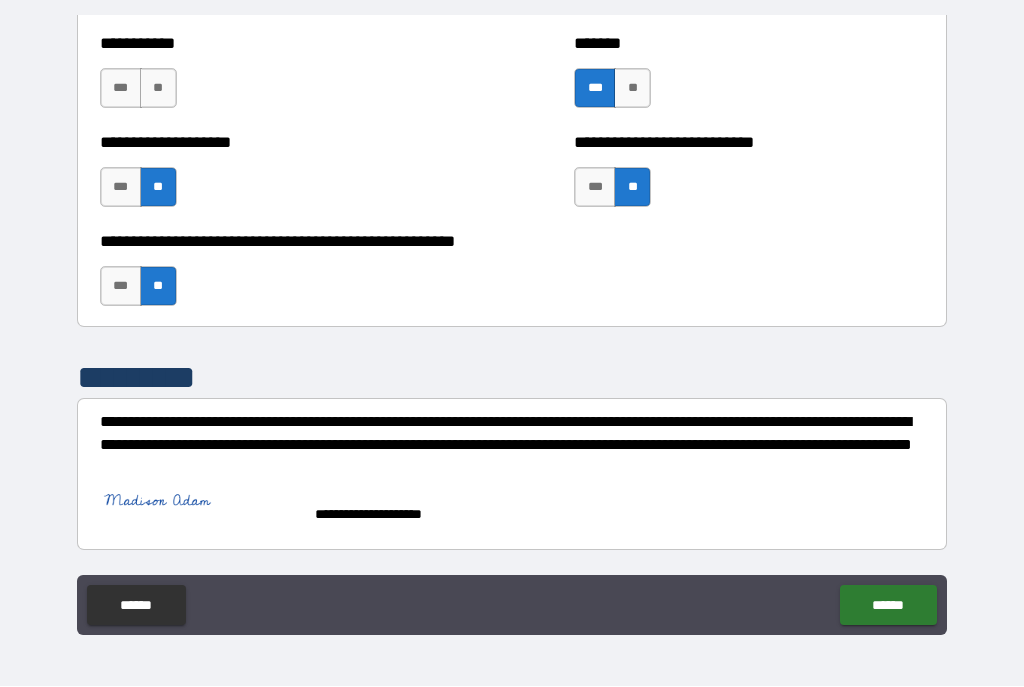 scroll, scrollTop: 8059, scrollLeft: 0, axis: vertical 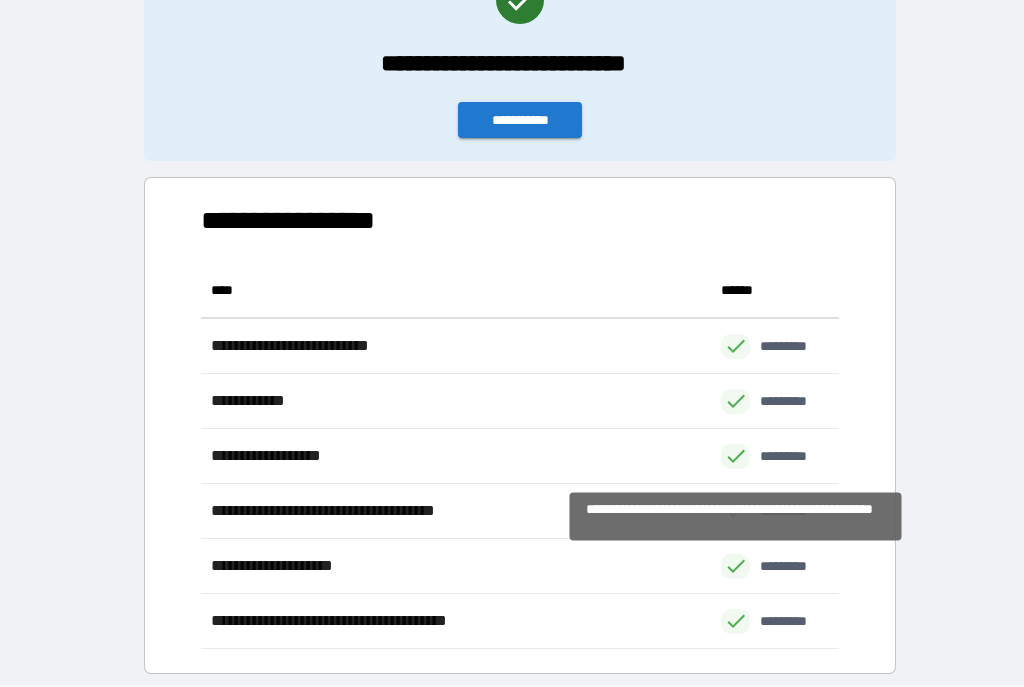 click on "**********" at bounding box center [520, 121] 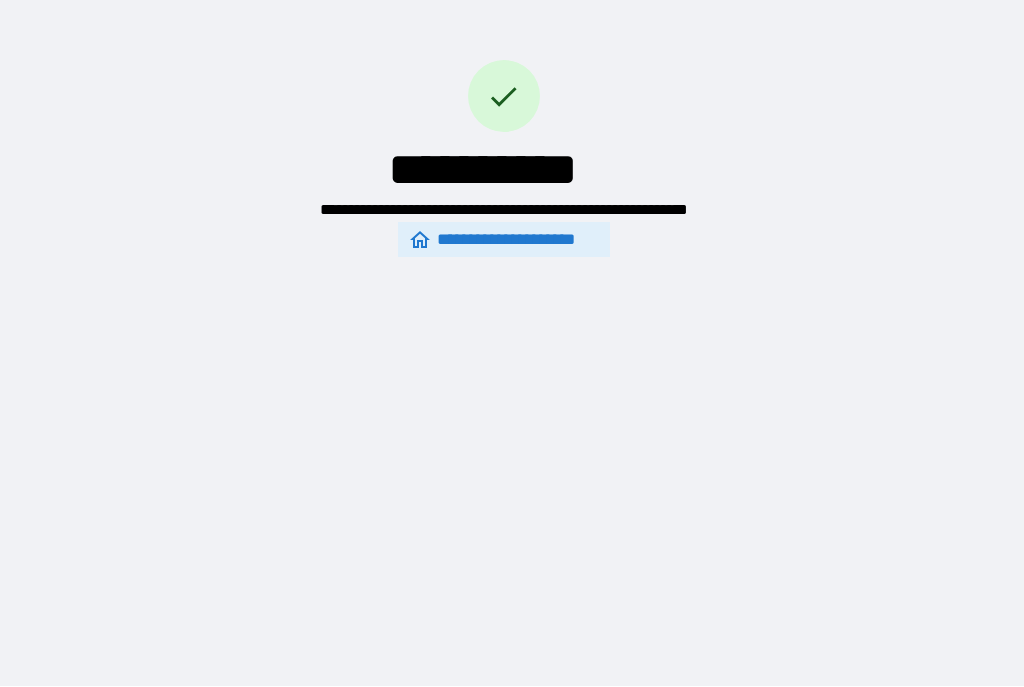 scroll, scrollTop: 0, scrollLeft: 0, axis: both 